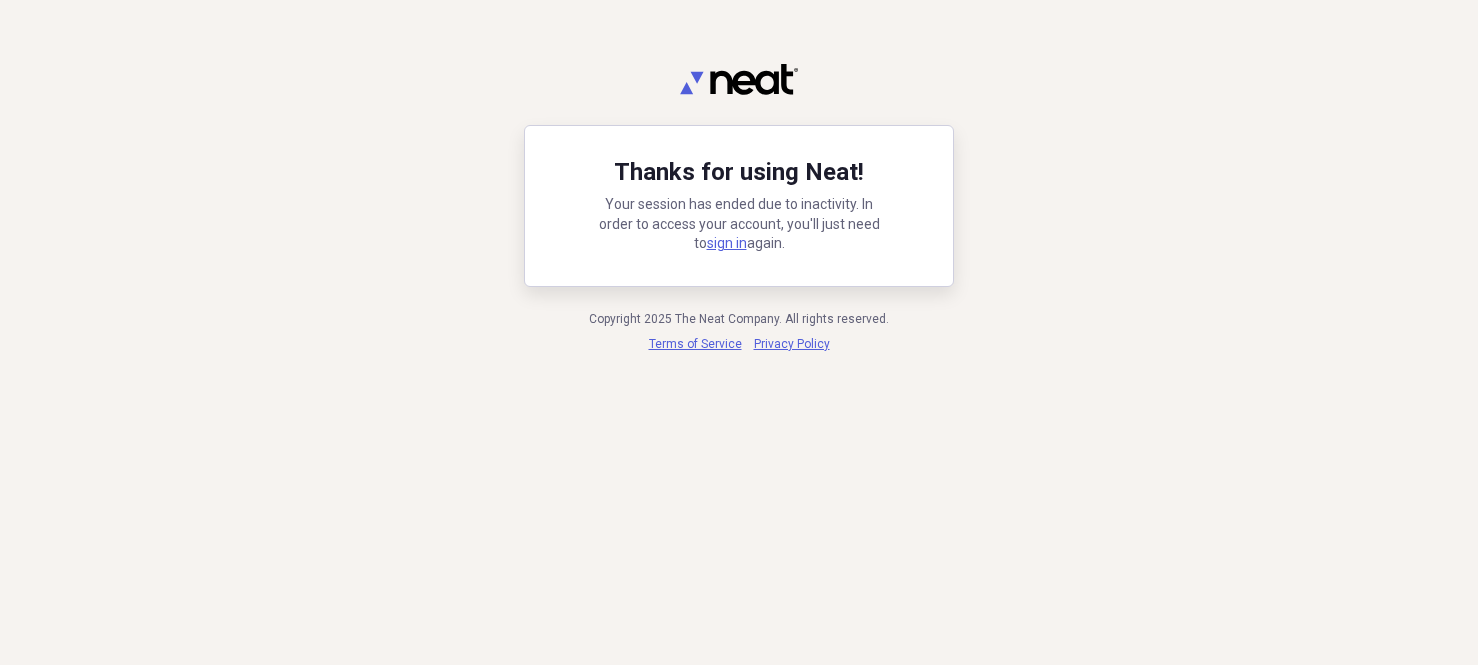 scroll, scrollTop: 0, scrollLeft: 0, axis: both 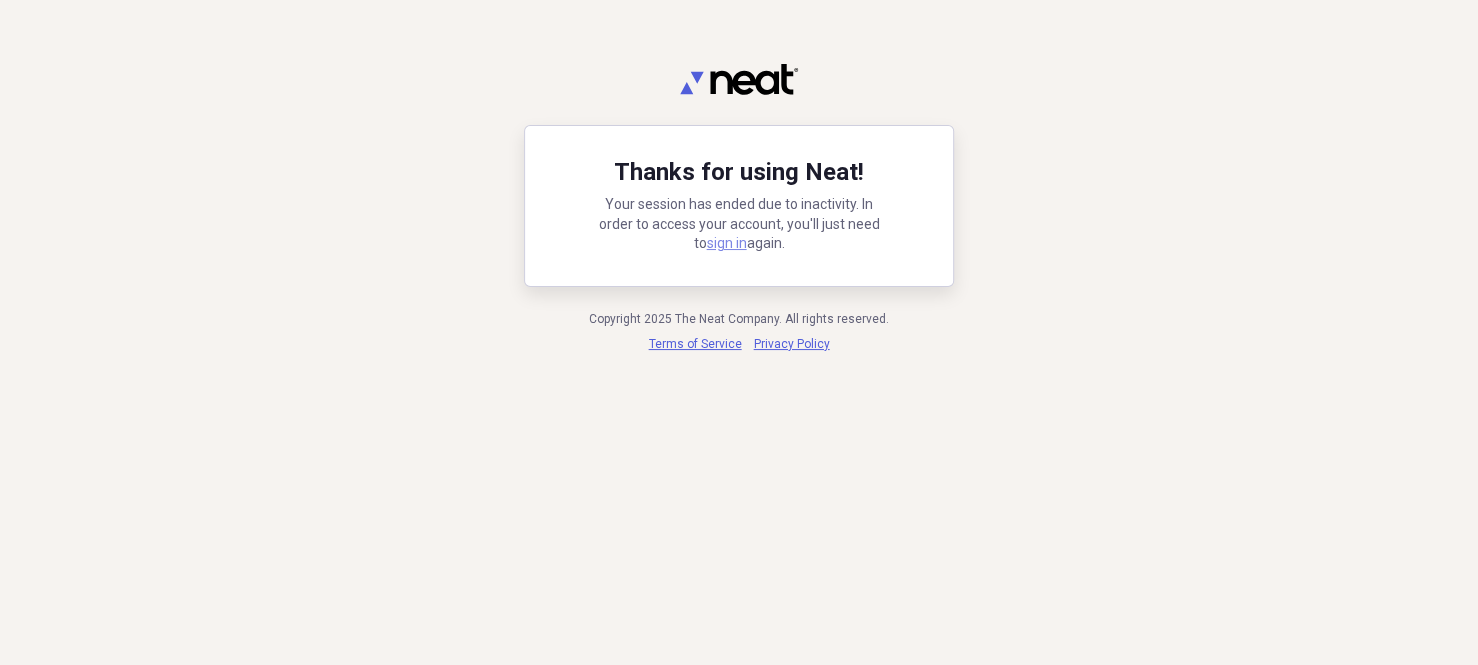 click on "sign in" at bounding box center (727, 243) 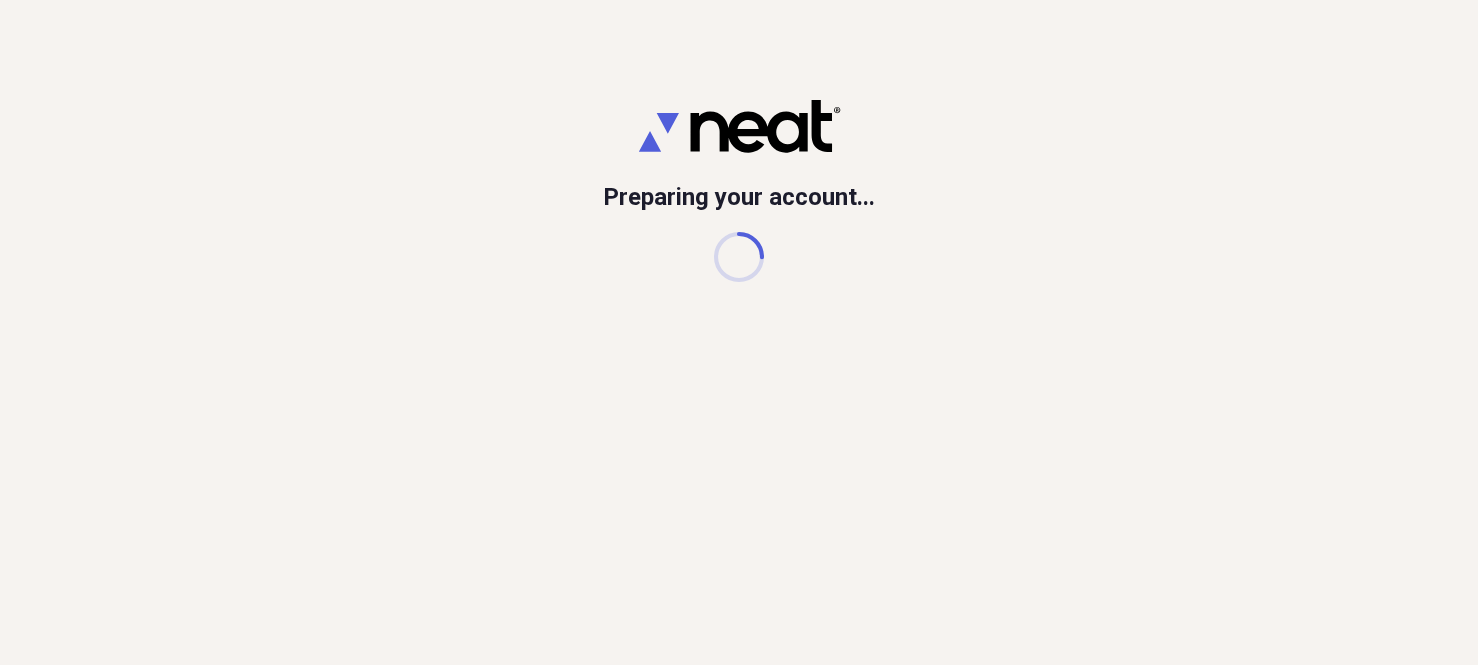 scroll, scrollTop: 0, scrollLeft: 0, axis: both 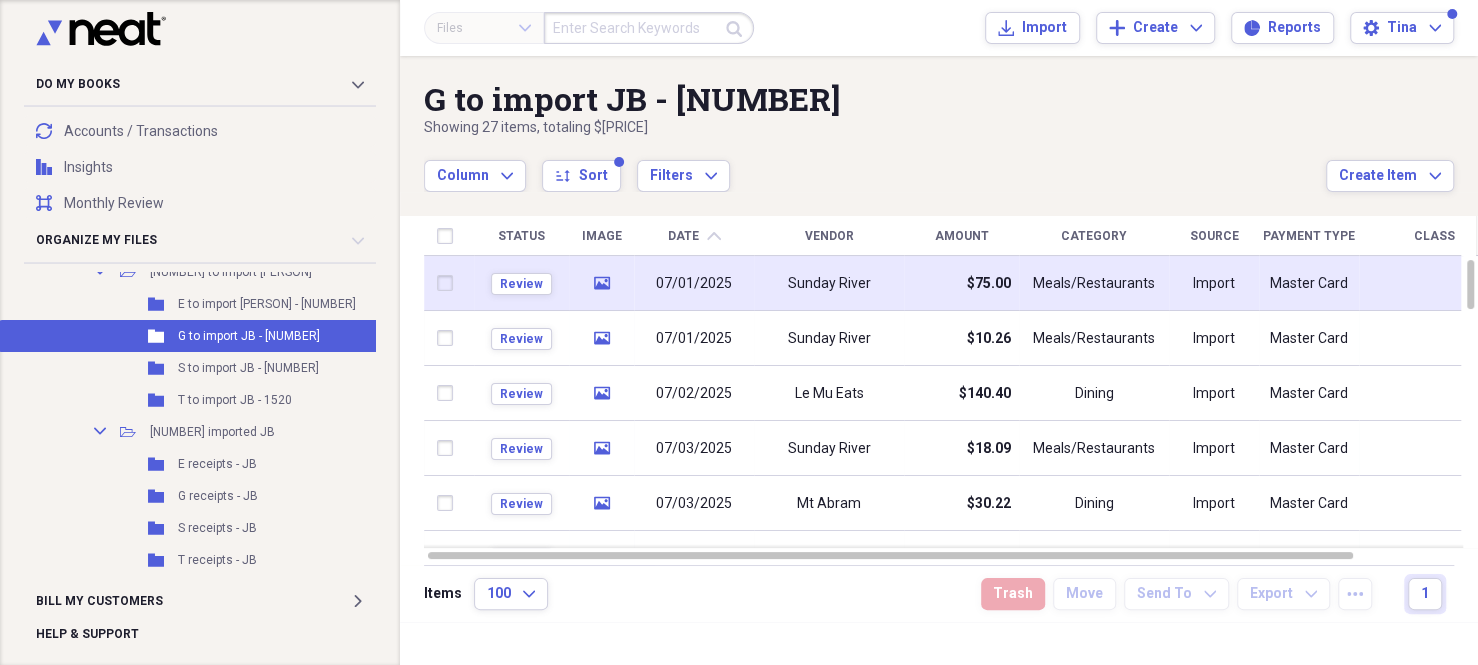 click on "Sunday River" at bounding box center [829, 284] 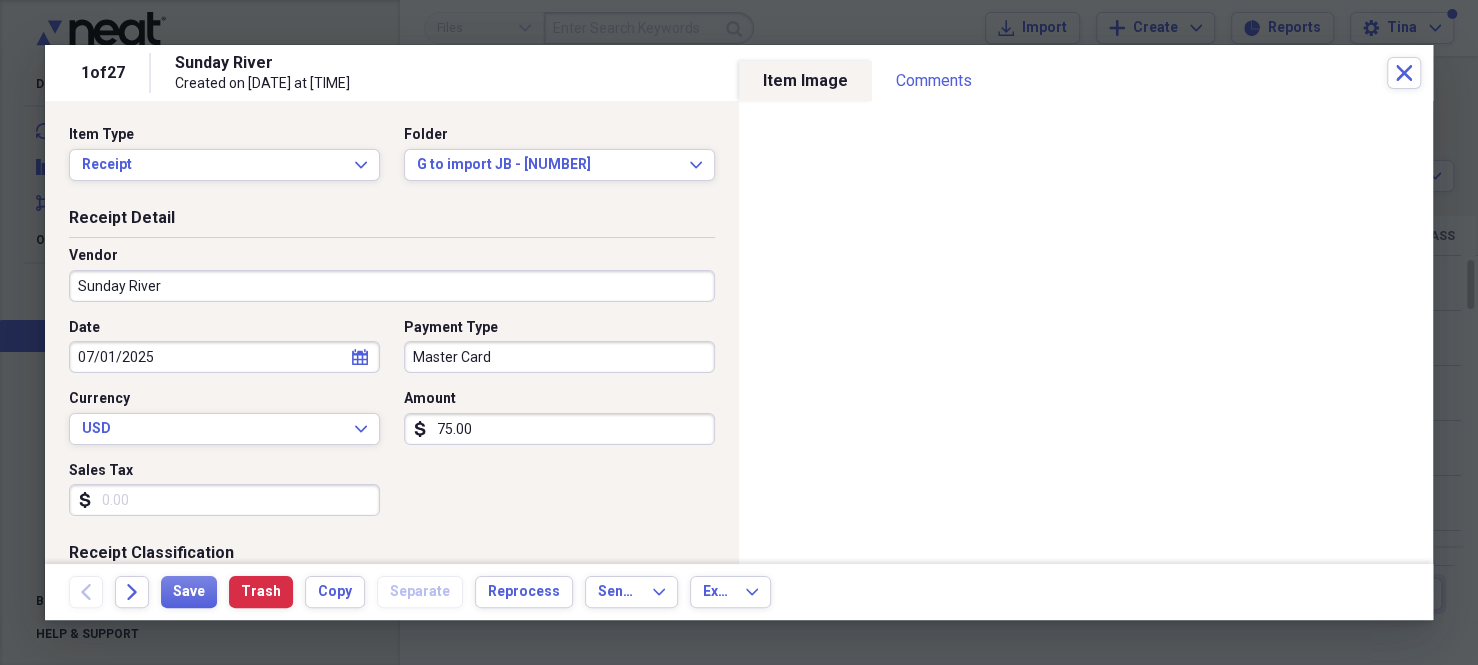 click on "Sunday River" at bounding box center [392, 286] 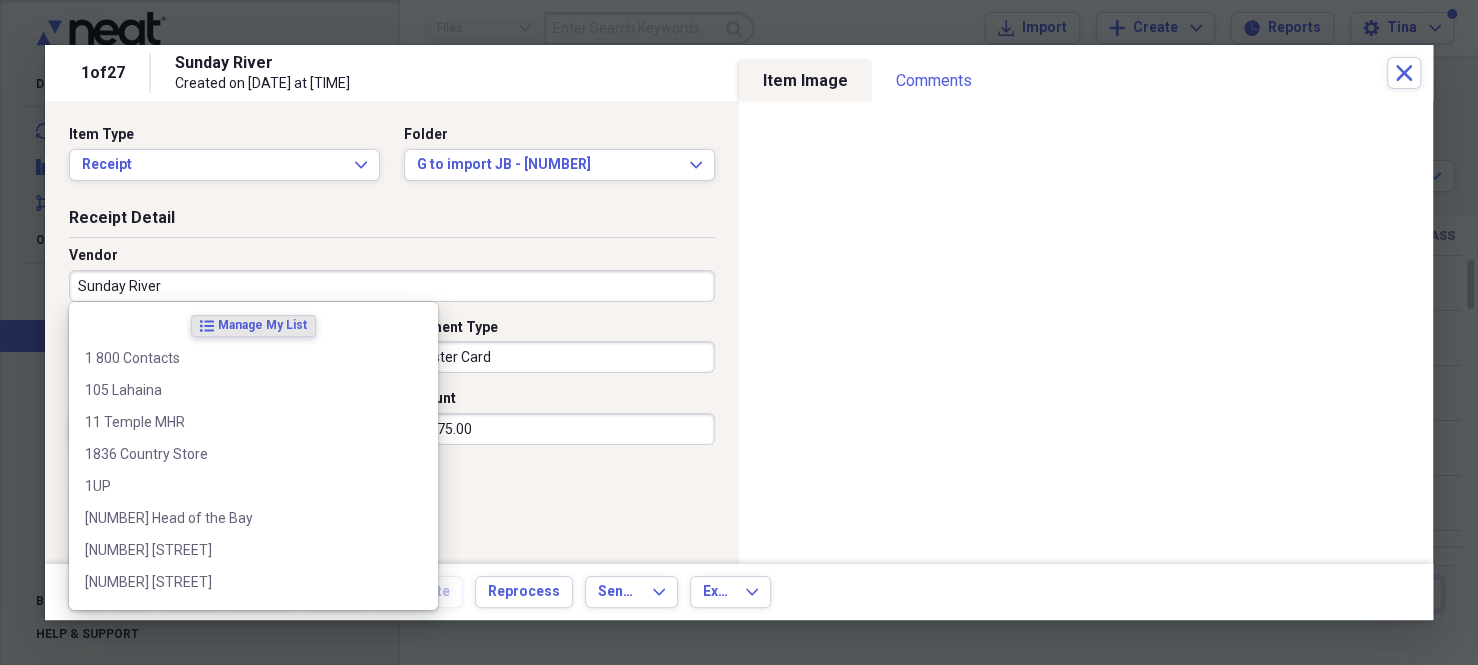 click on "Sunday River" at bounding box center (392, 286) 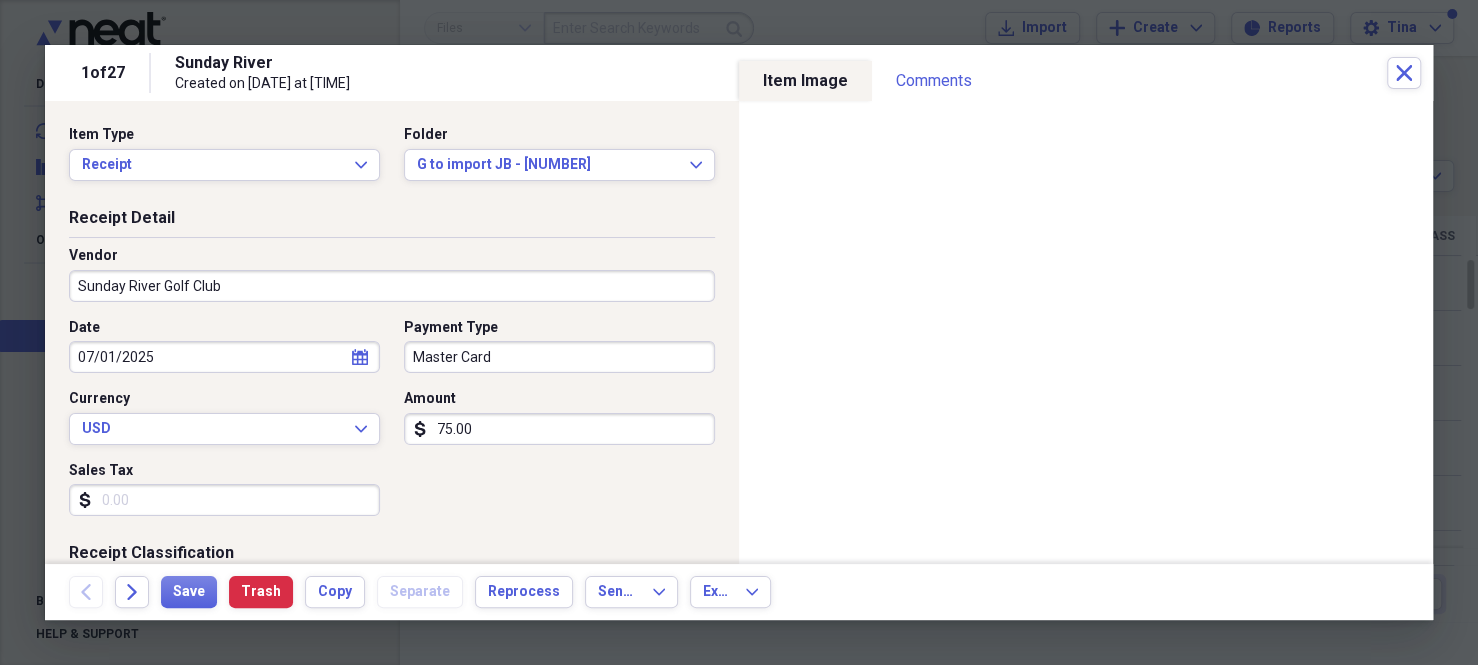 type on "Sunday River Golf Club" 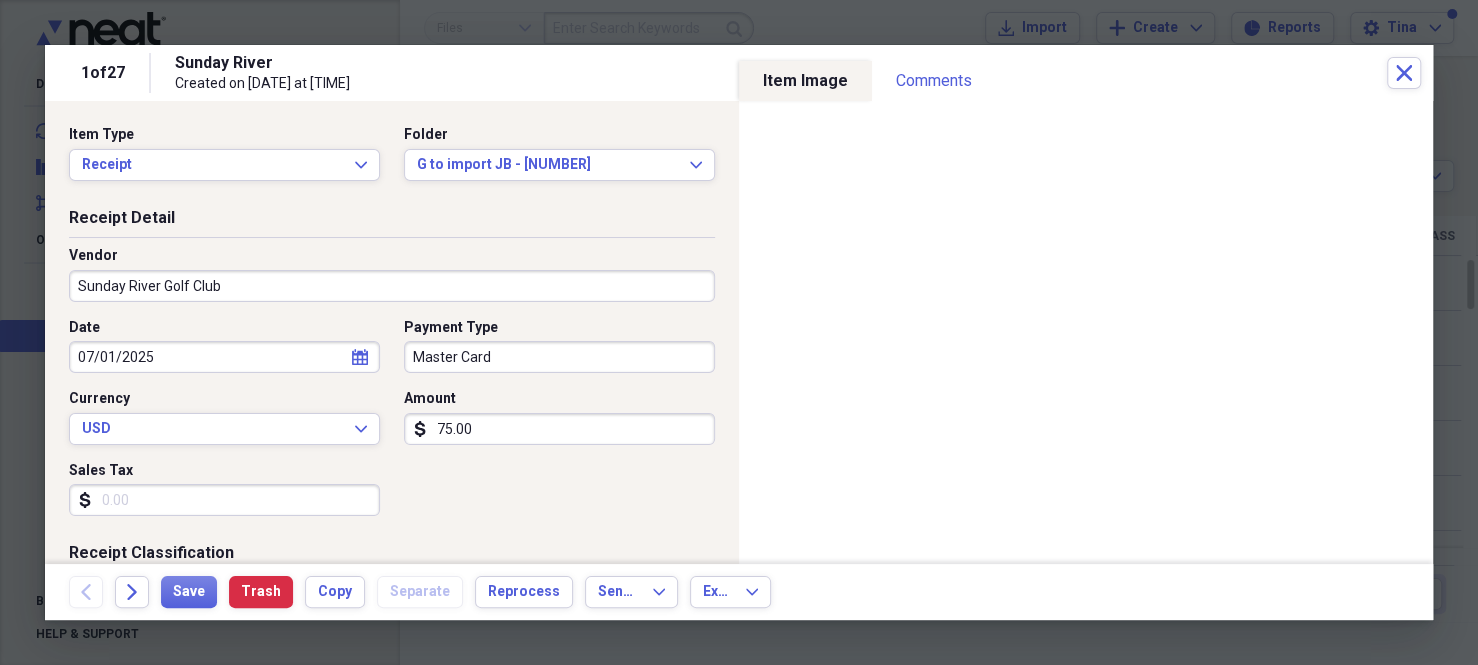 select on "6" 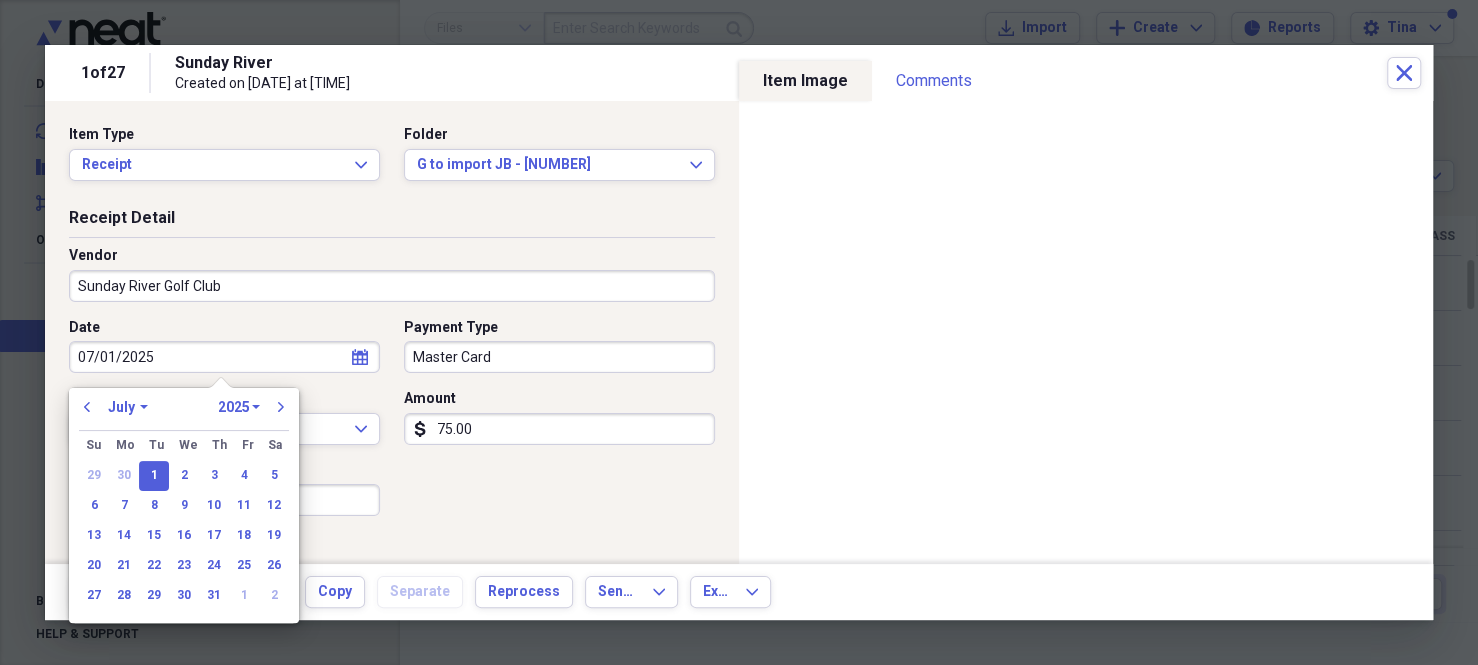 type 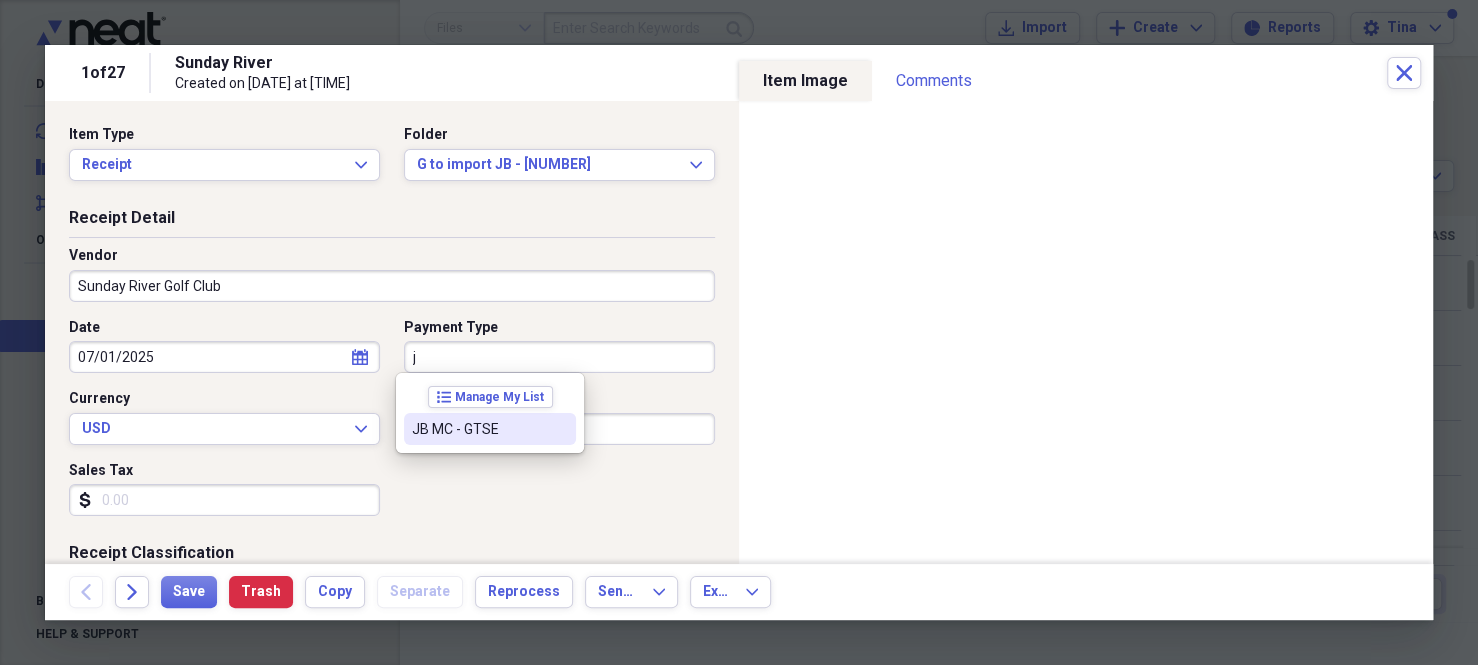 click on "JB MC - GTSE" at bounding box center (478, 429) 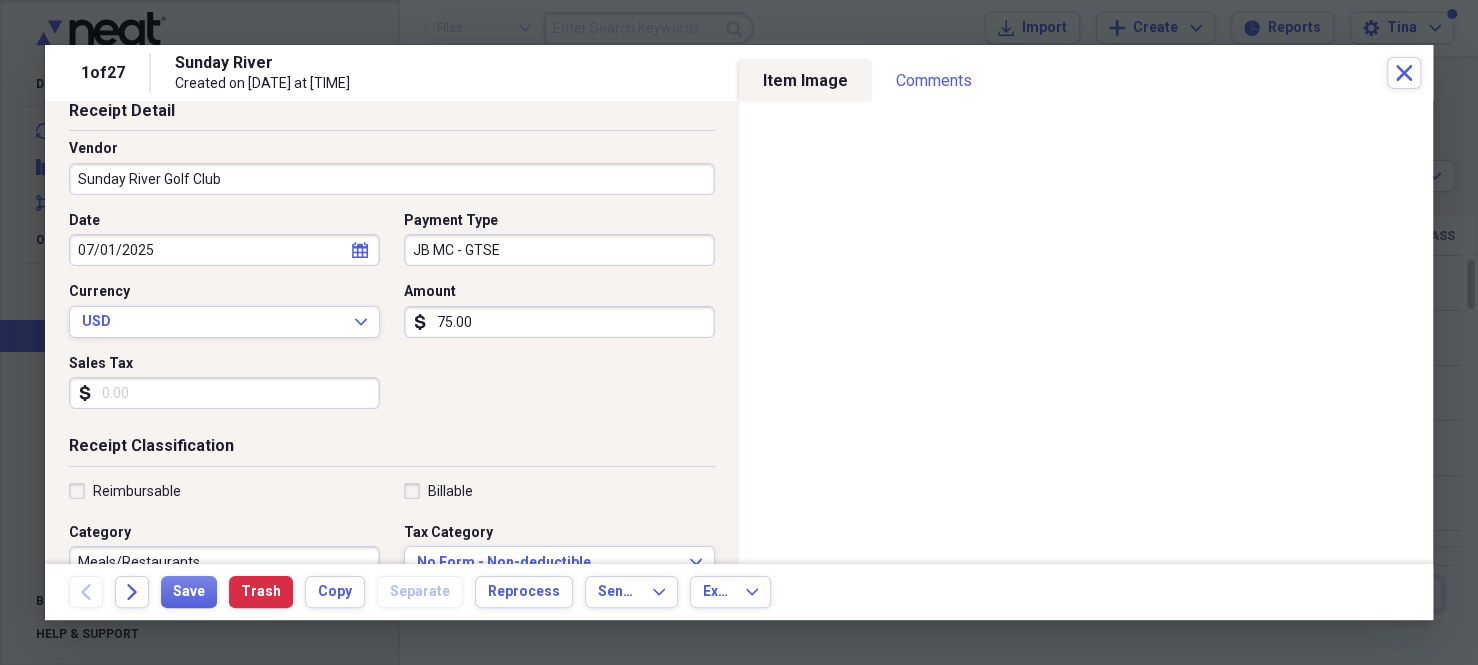 scroll, scrollTop: 200, scrollLeft: 0, axis: vertical 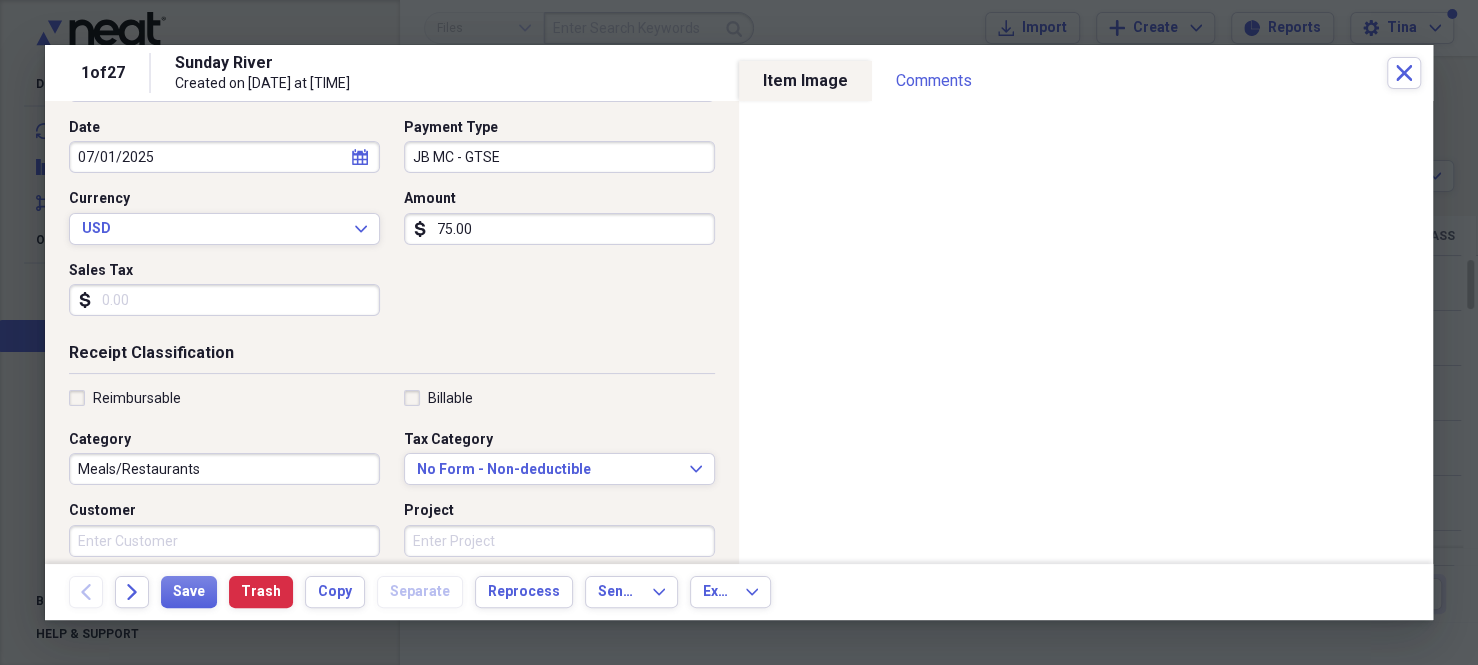 click on "Meals/Restaurants" at bounding box center (224, 469) 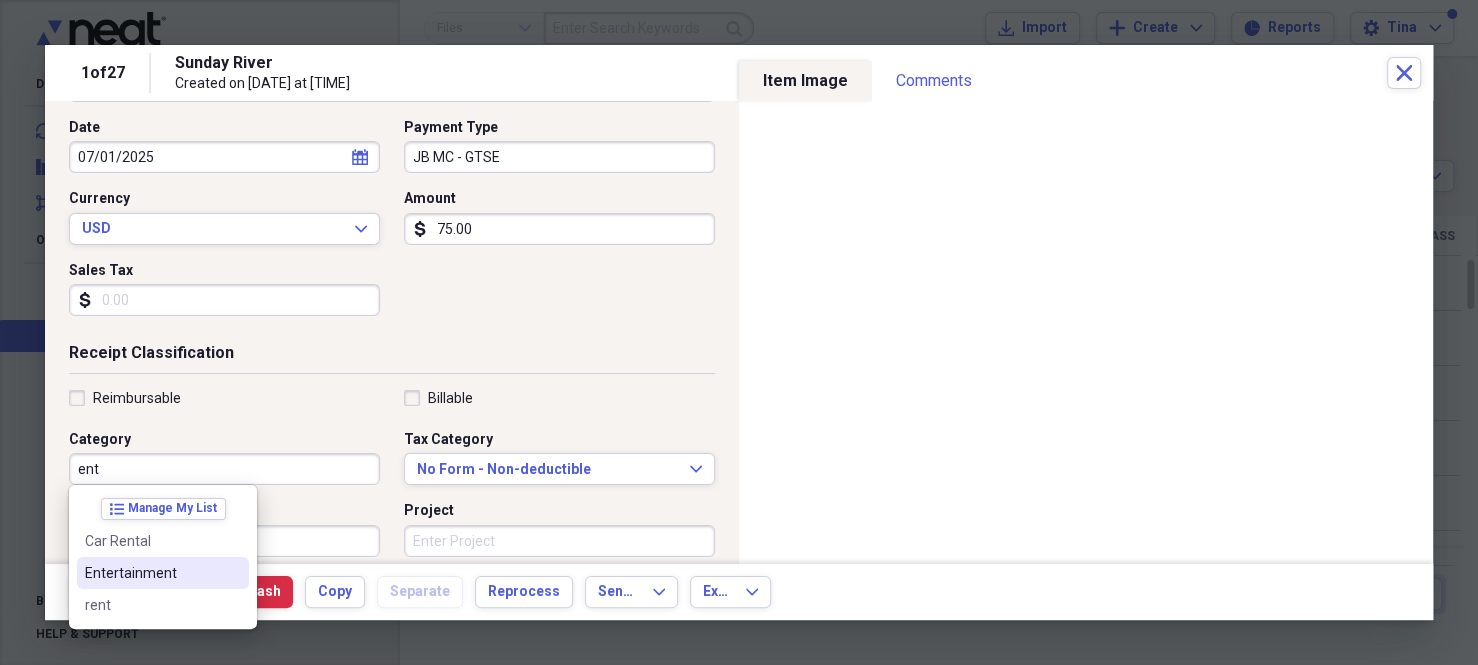 click on "Entertainment" at bounding box center (151, 573) 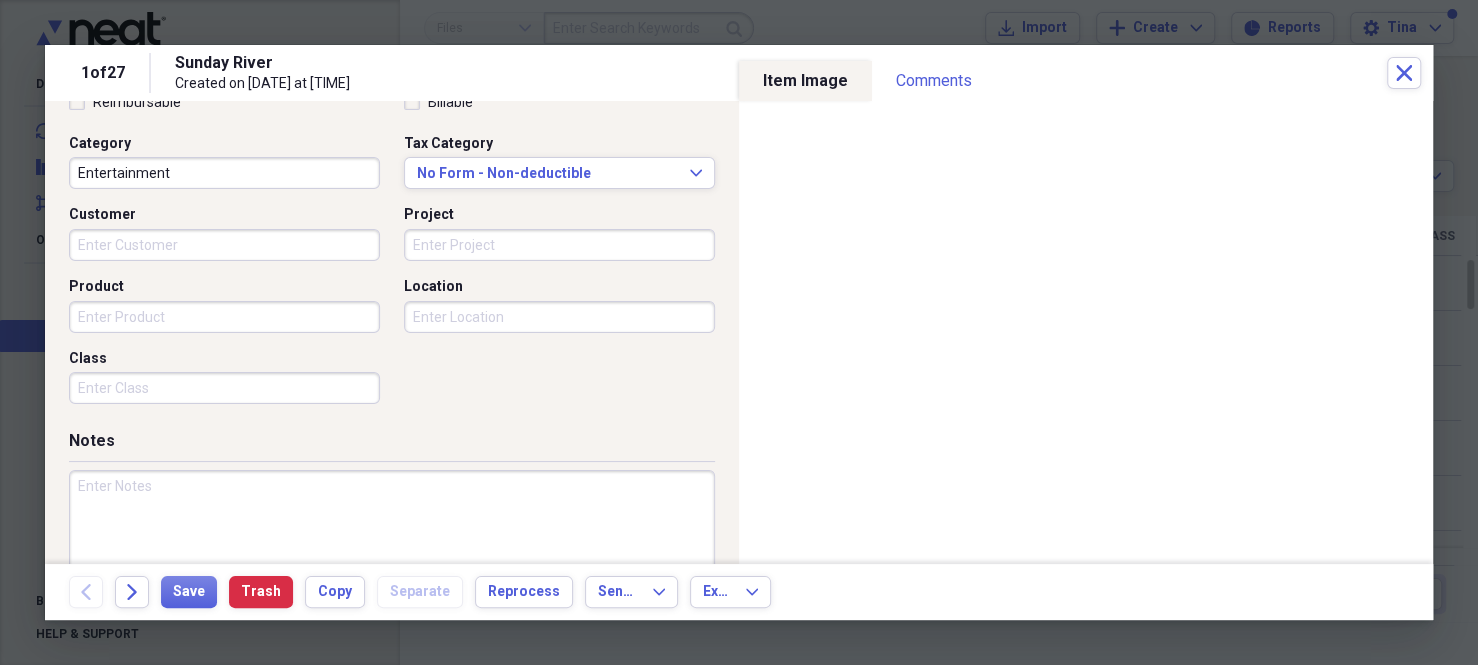 scroll, scrollTop: 500, scrollLeft: 0, axis: vertical 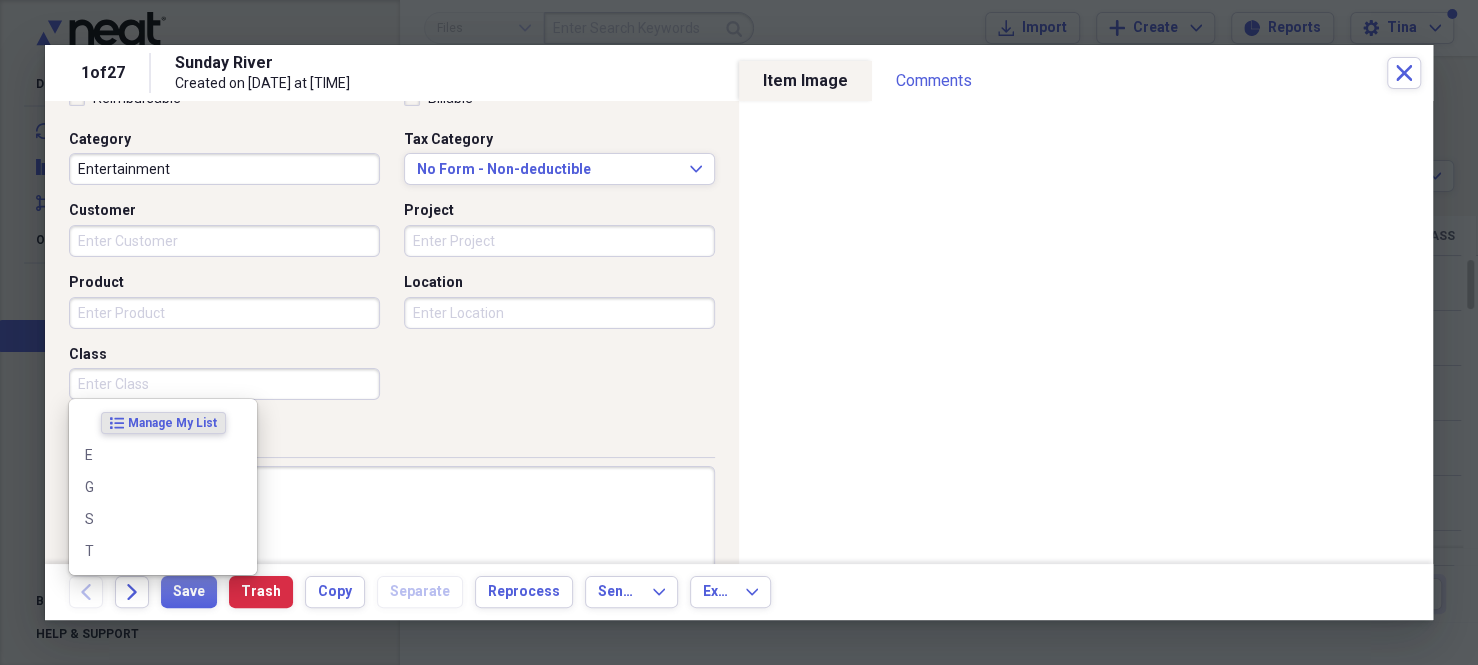 click on "Class" at bounding box center (224, 384) 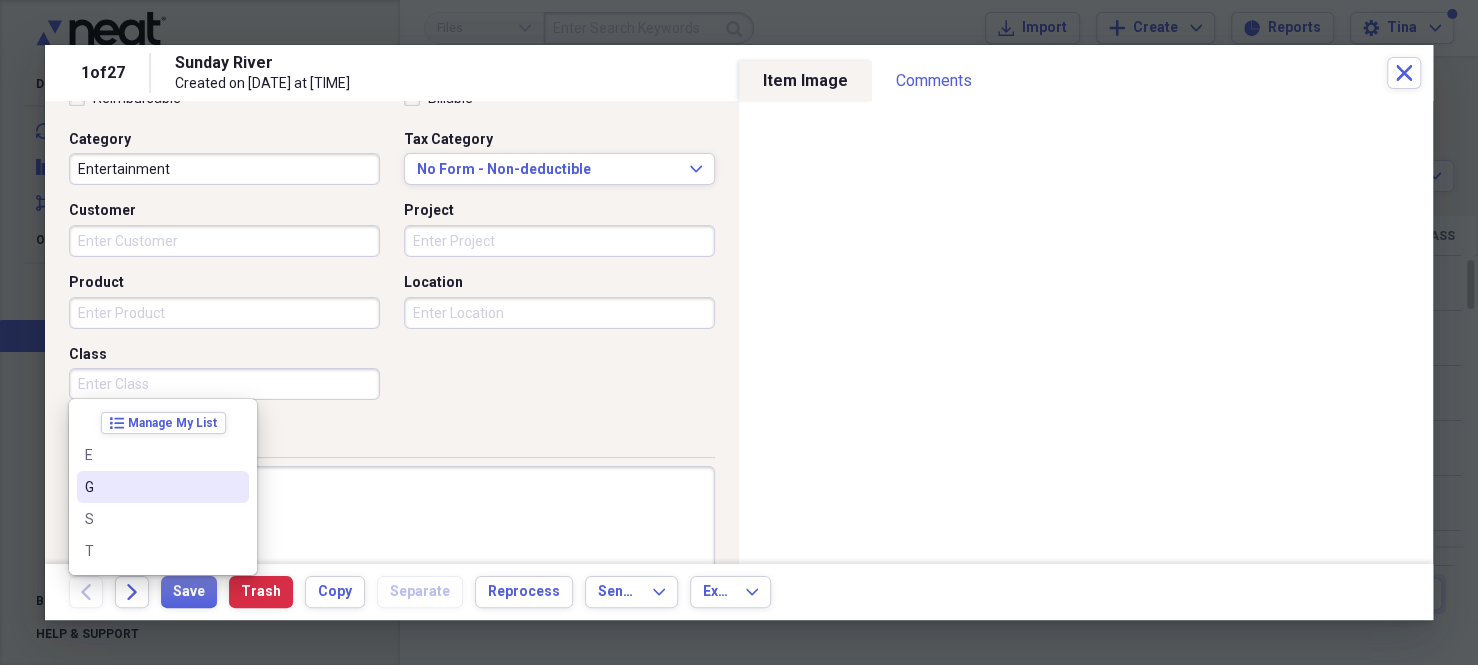 click on "G" at bounding box center [151, 487] 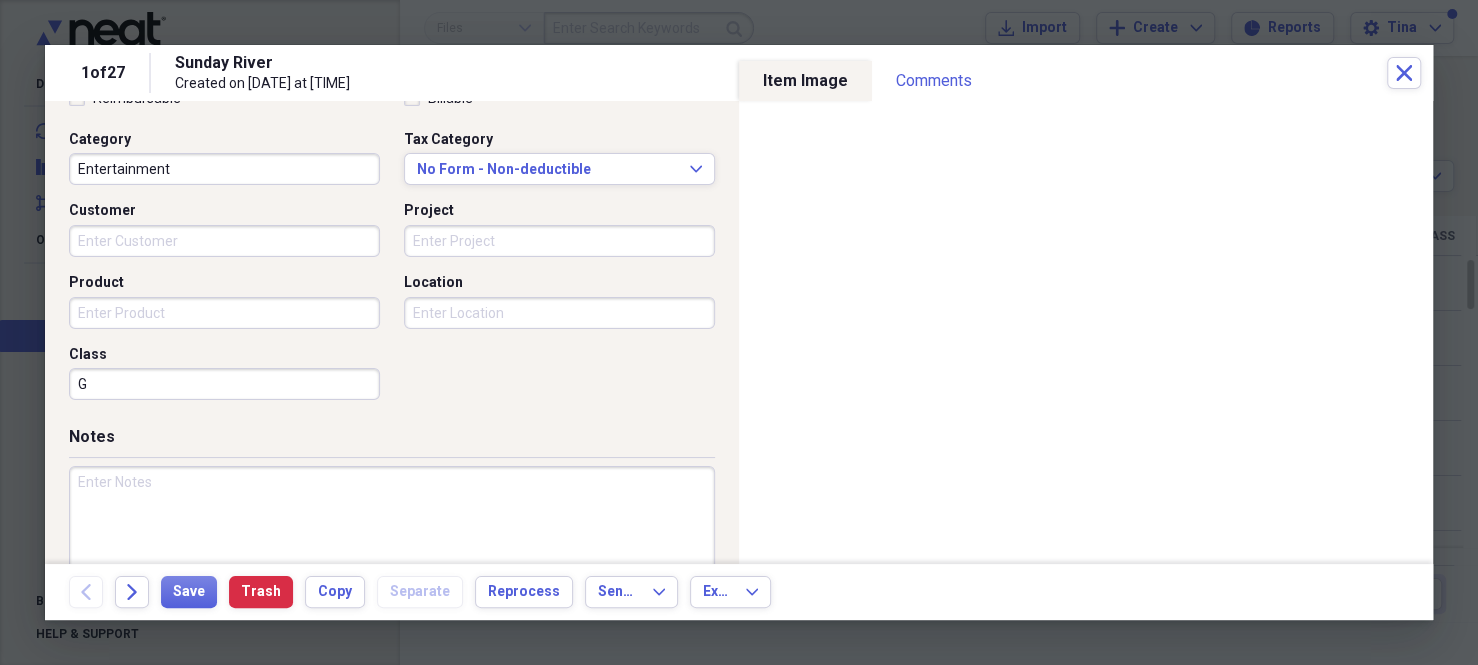 click at bounding box center (392, 531) 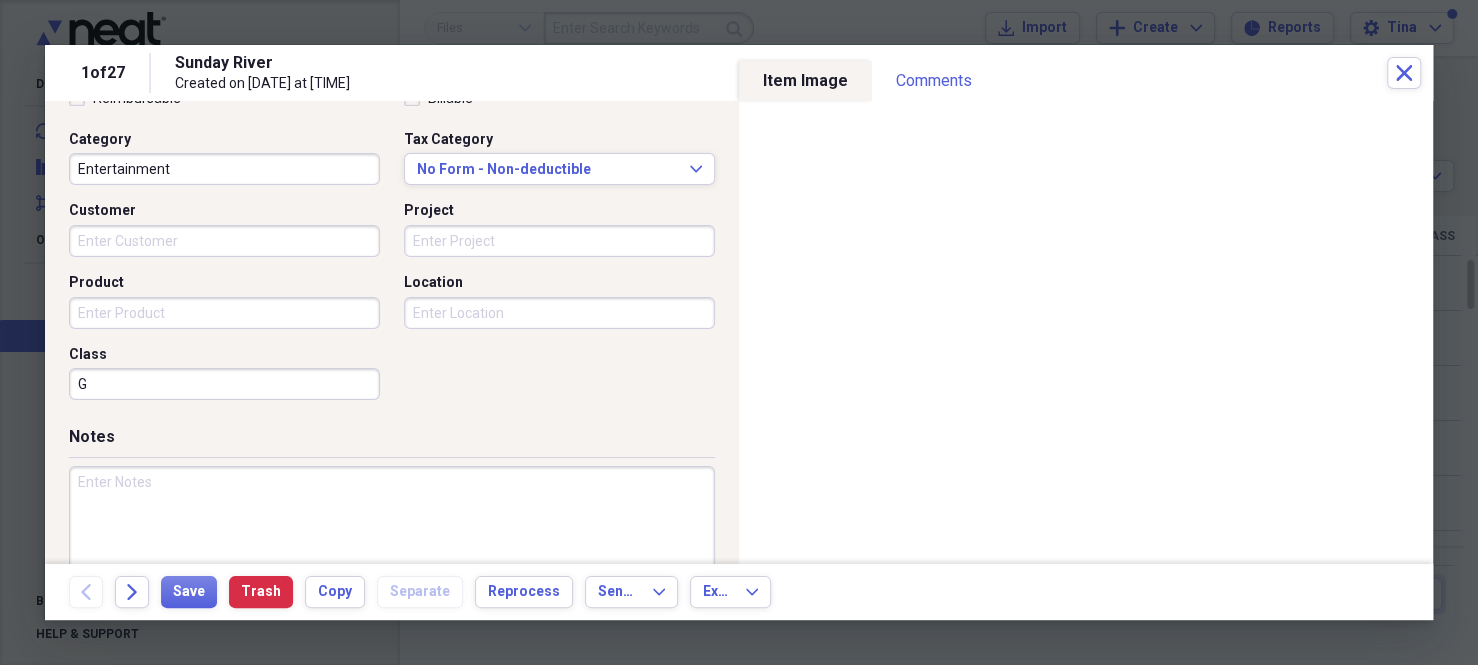 click at bounding box center (392, 531) 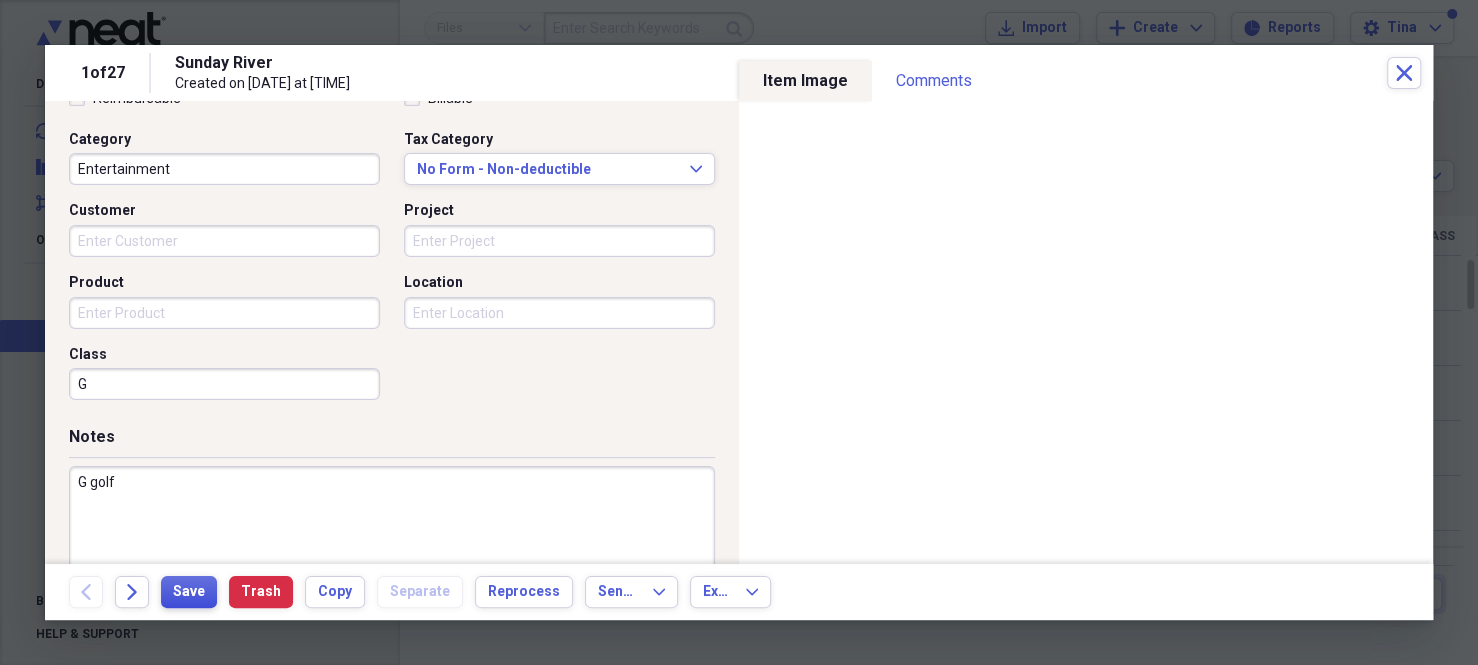 type on "G golf" 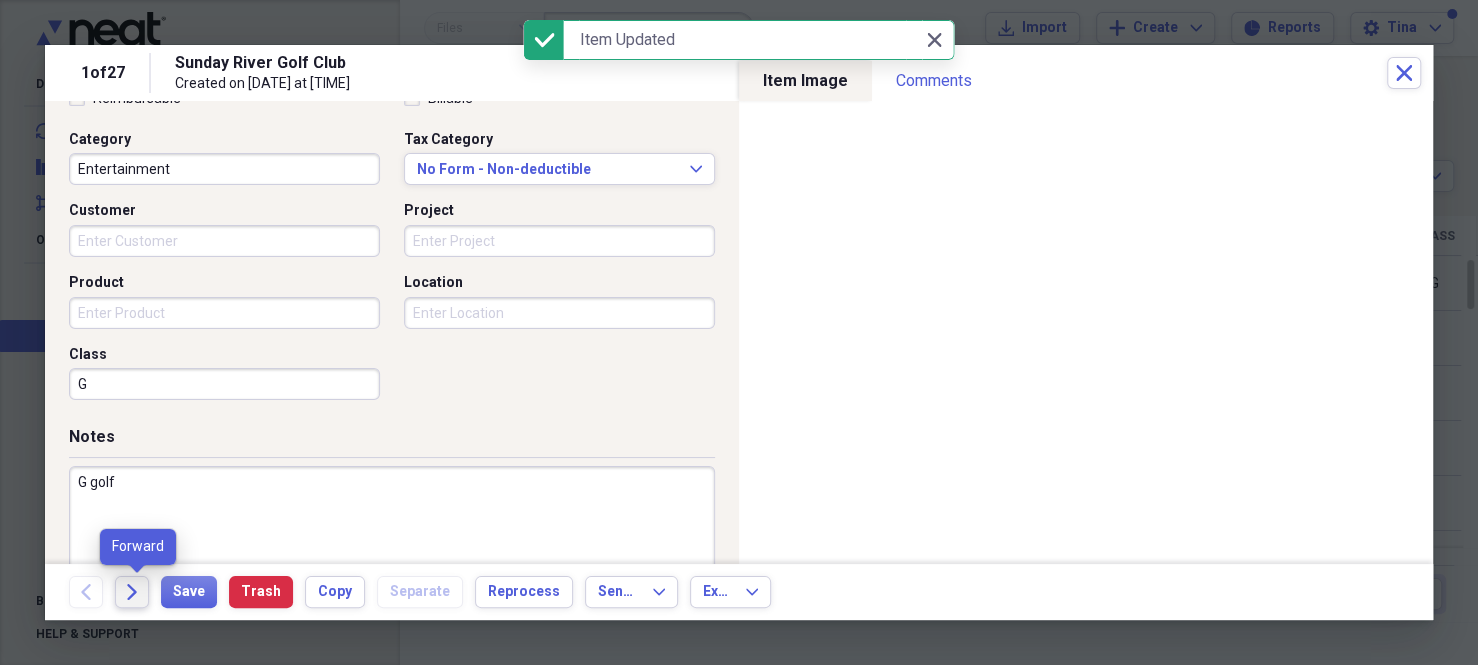 click 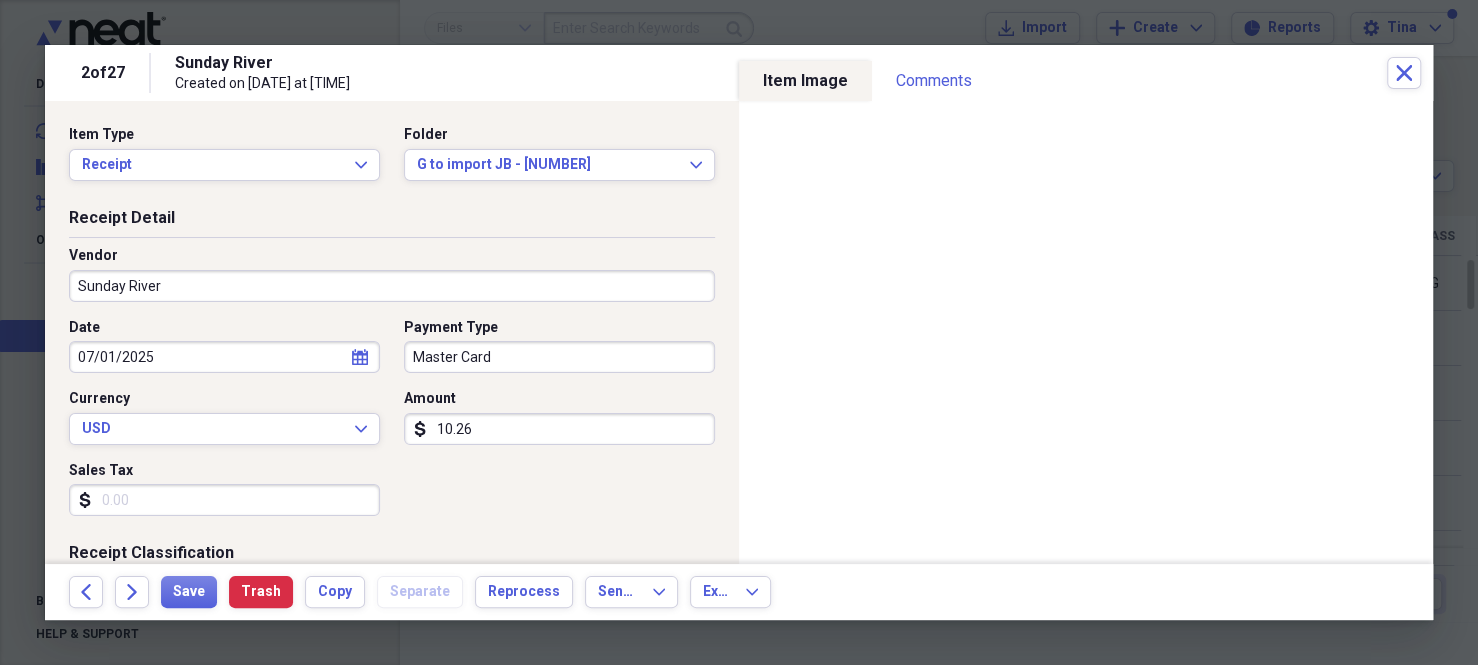 click on "Sunday River" at bounding box center (392, 286) 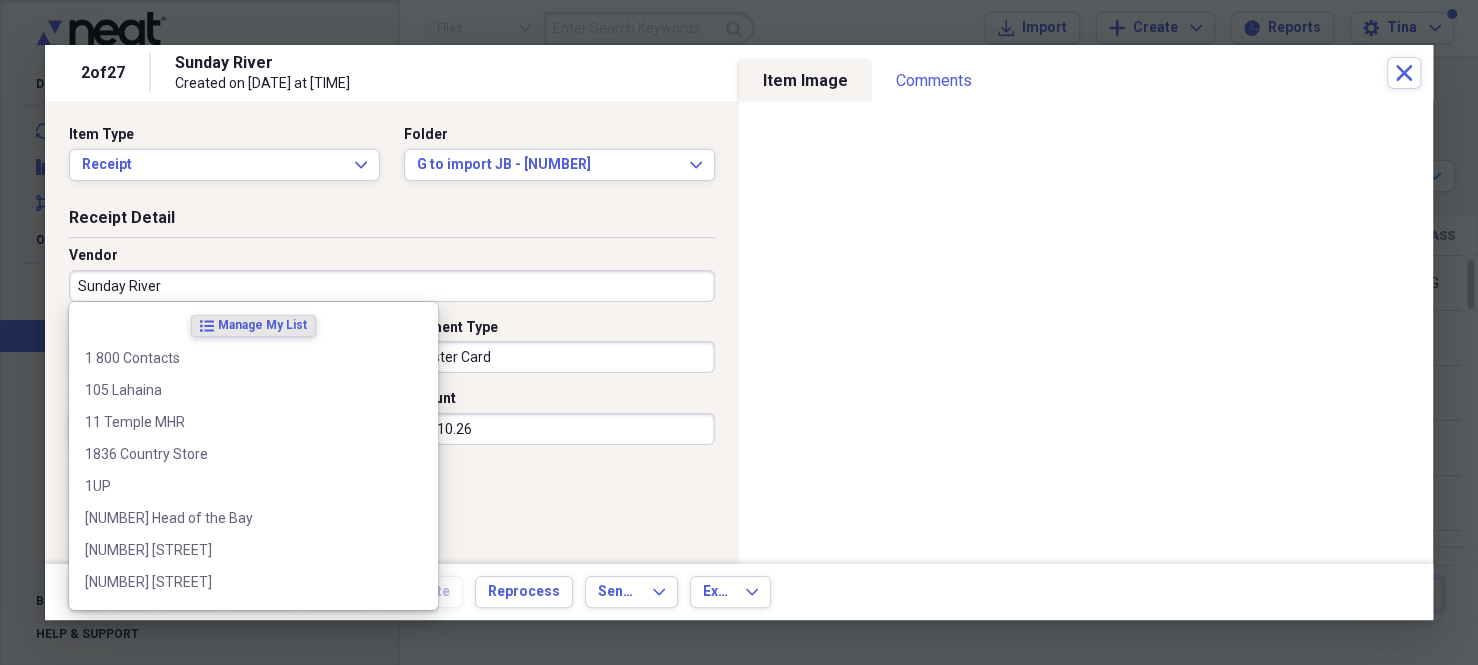 click on "Sunday River" at bounding box center [392, 286] 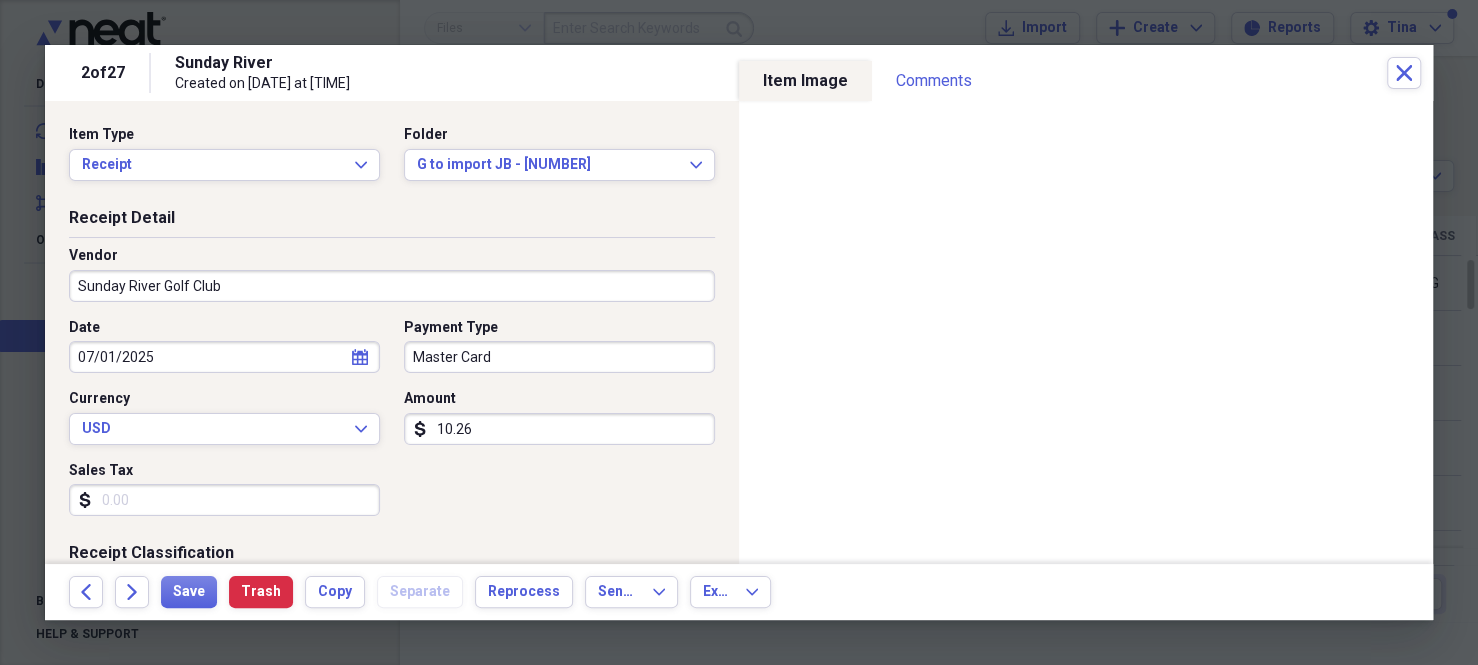 type on "Sunday River Golf Club" 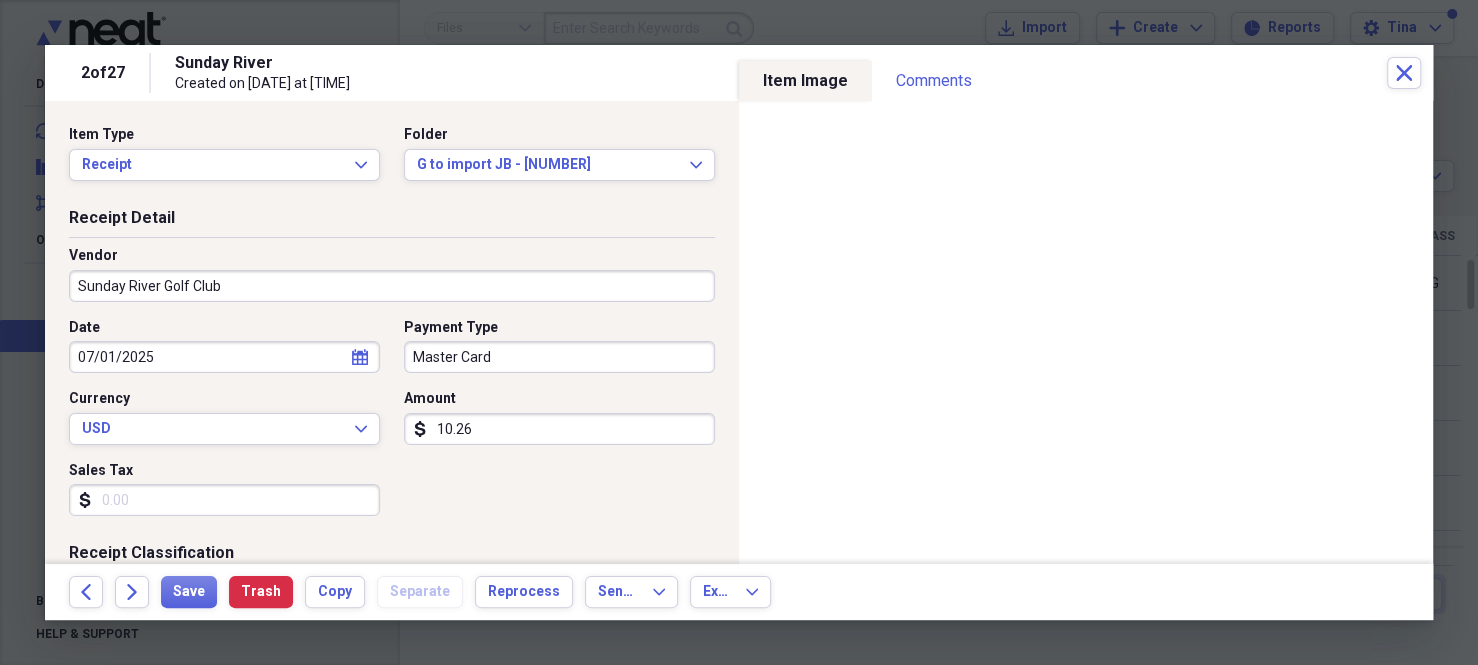 select on "6" 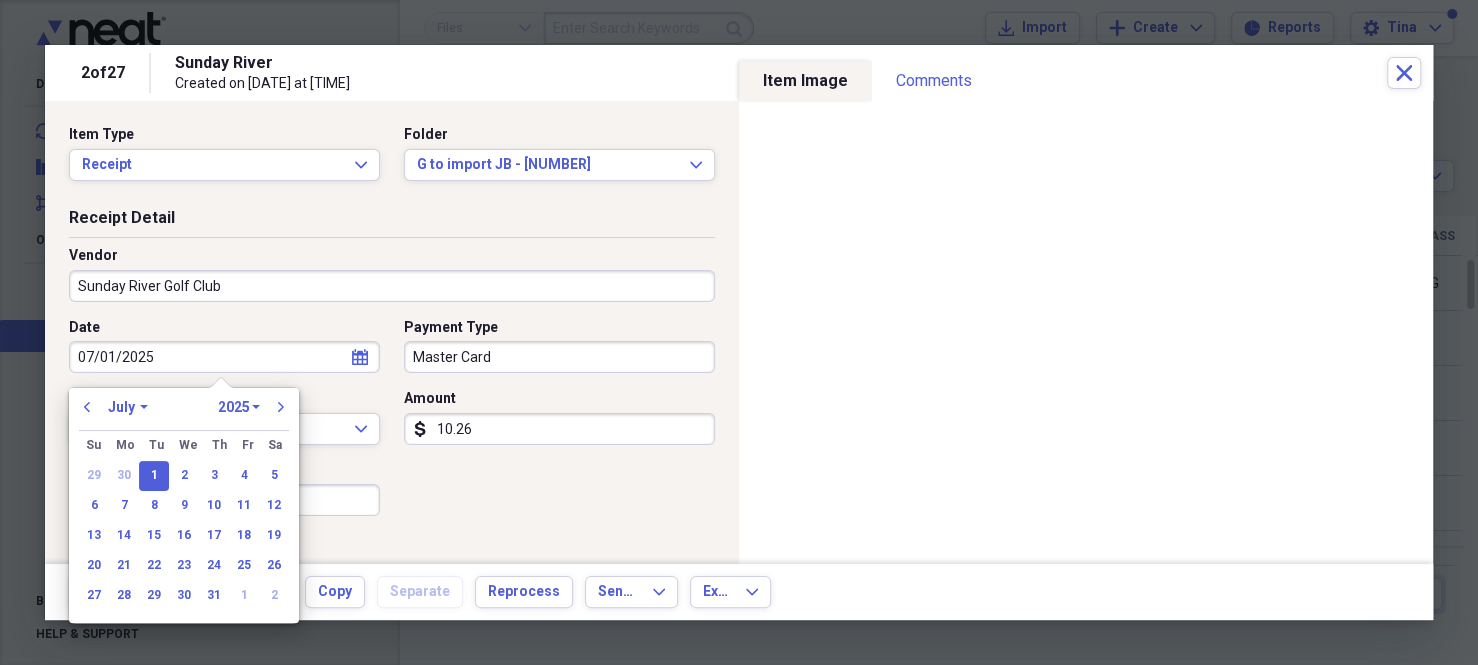 type on "Entertainment" 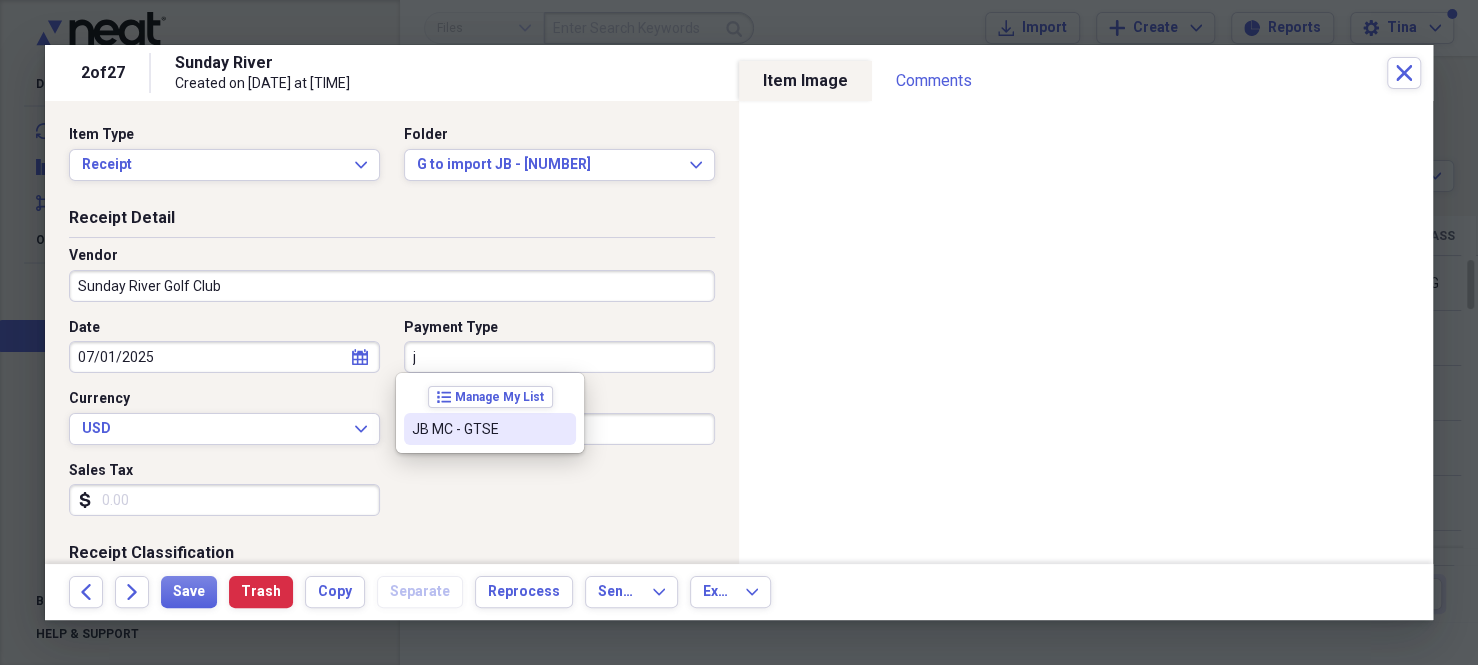click on "JB MC - GTSE" at bounding box center (478, 429) 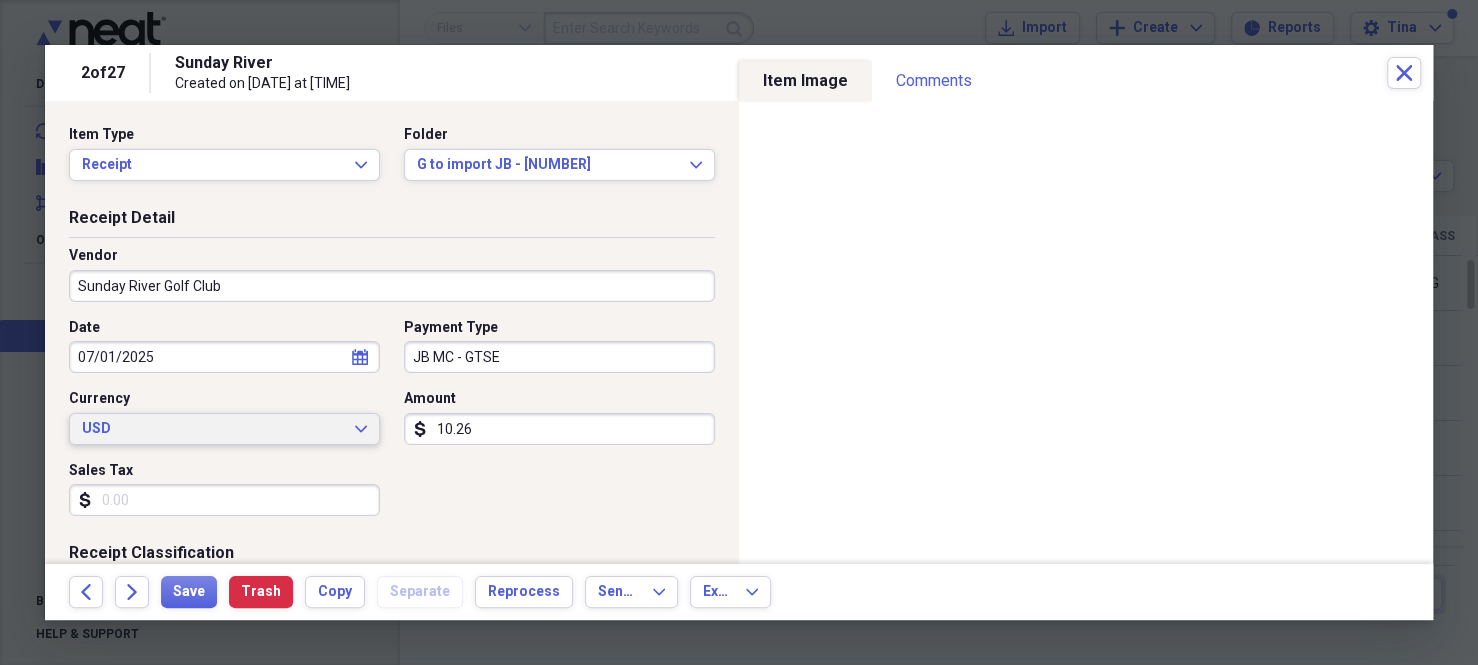 type 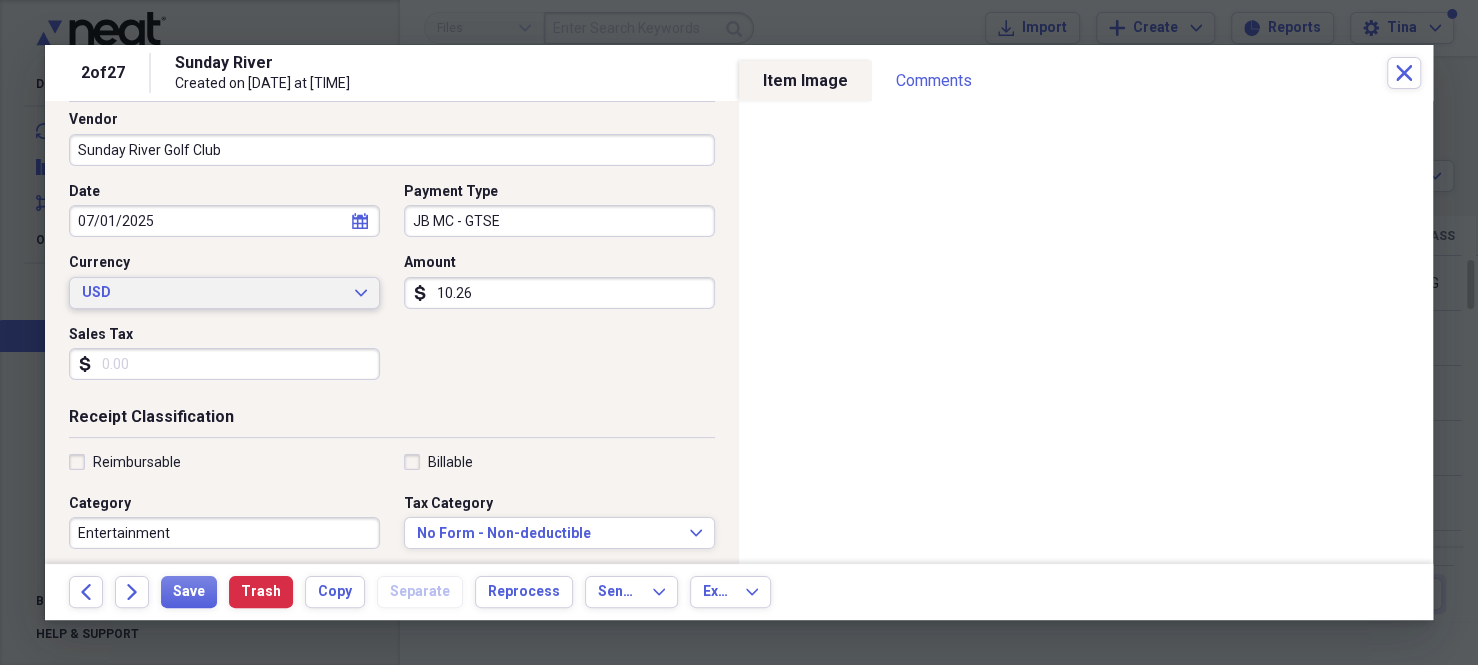 scroll, scrollTop: 200, scrollLeft: 0, axis: vertical 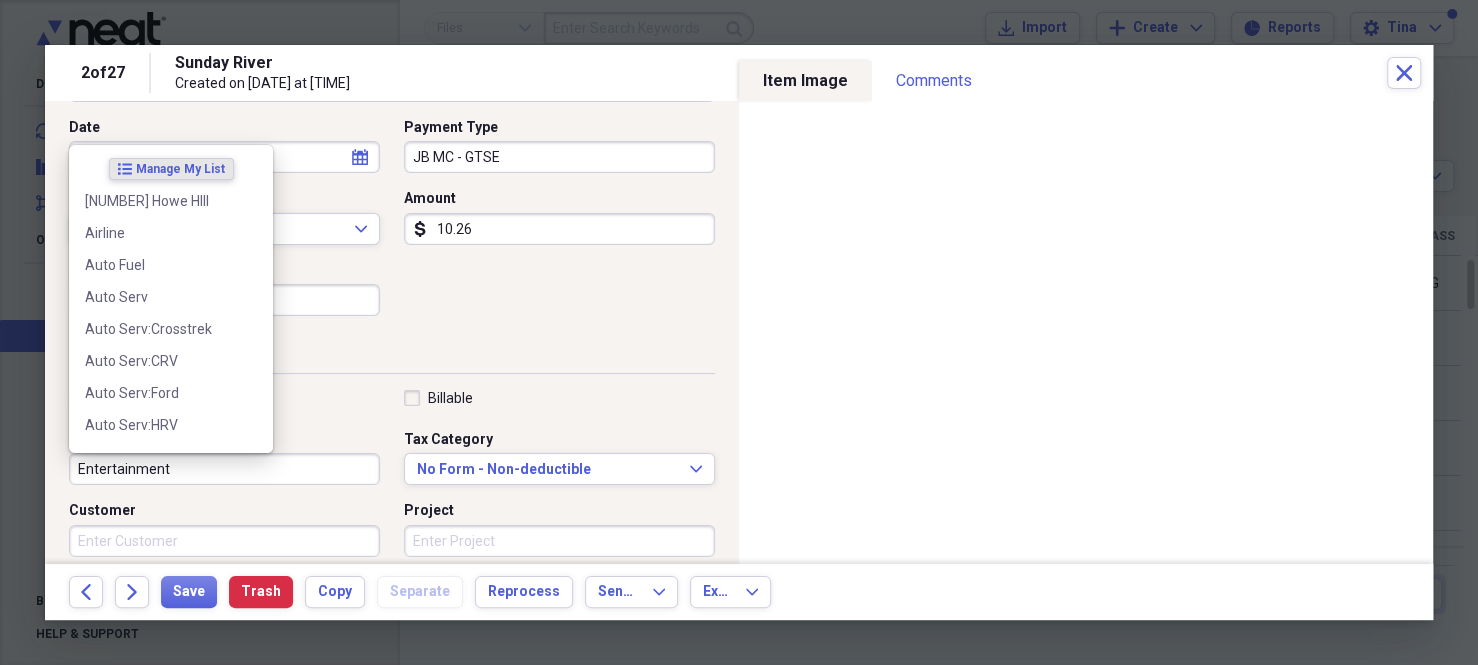 click on "Entertainment" at bounding box center (224, 469) 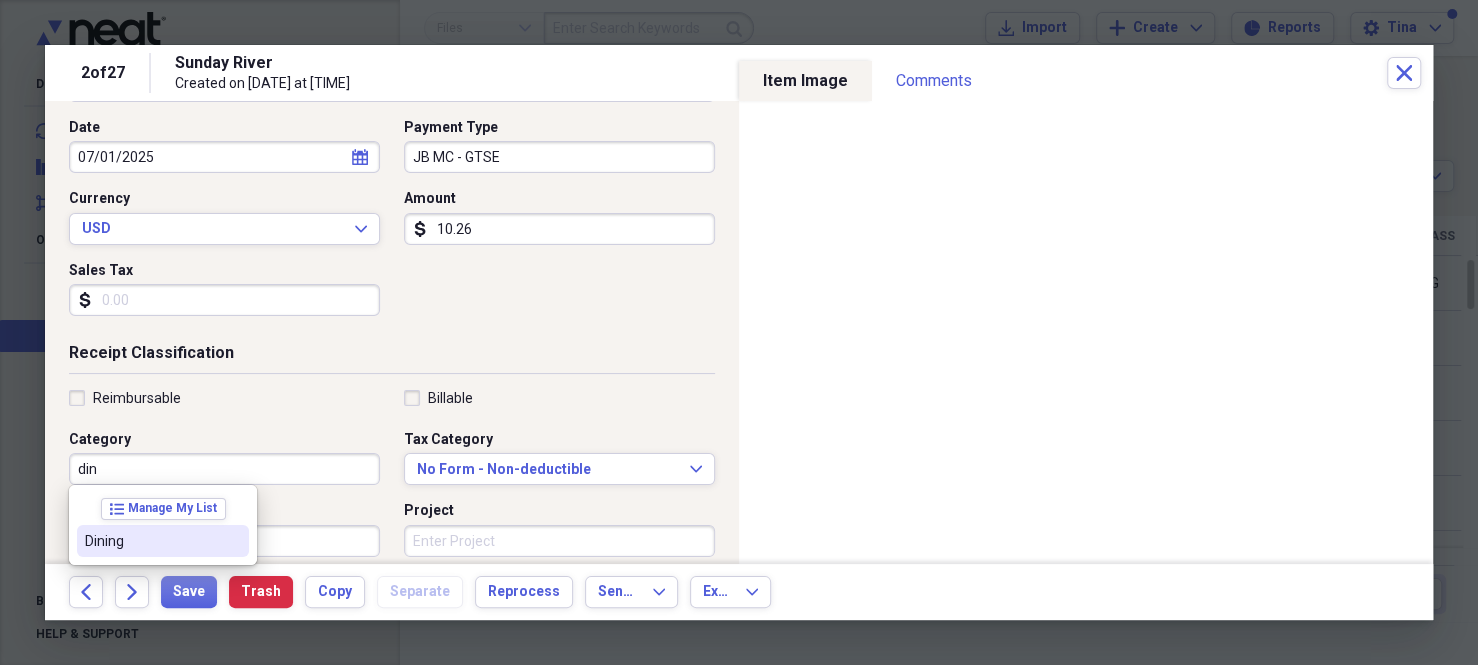 click on "Dining" at bounding box center [151, 541] 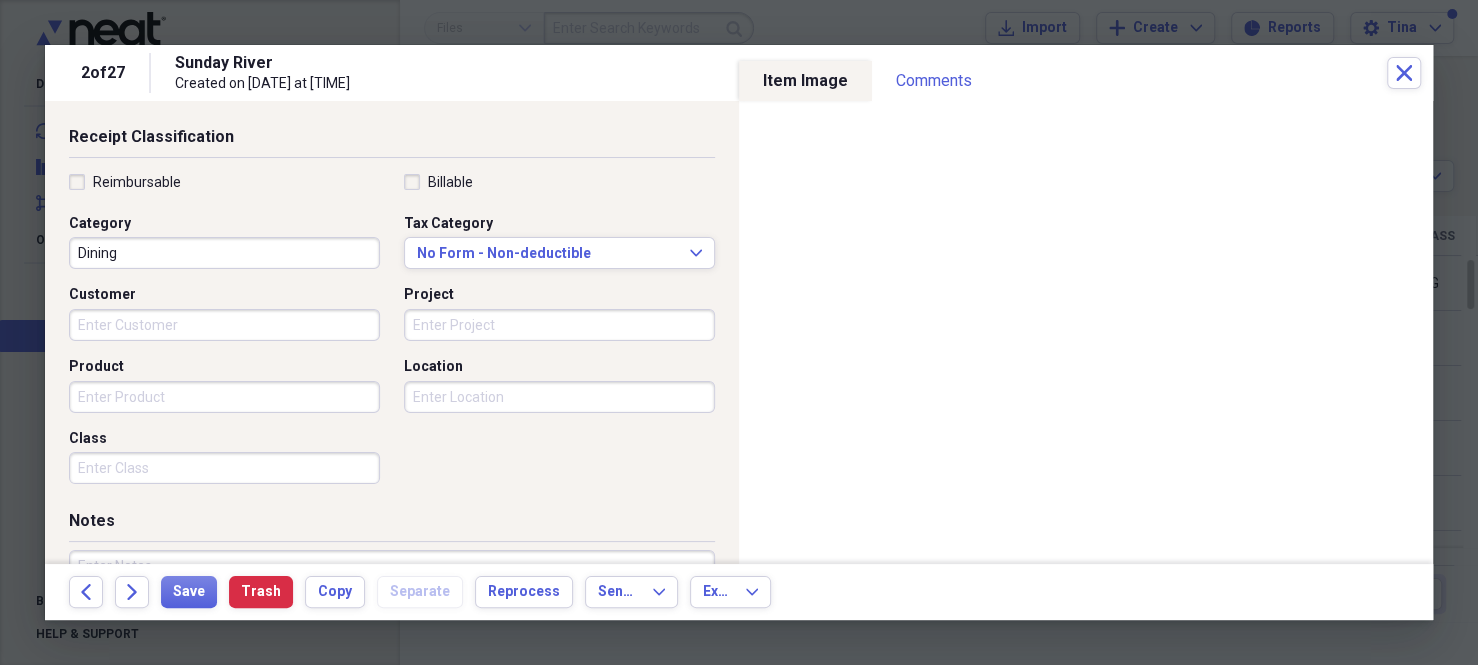 scroll, scrollTop: 500, scrollLeft: 0, axis: vertical 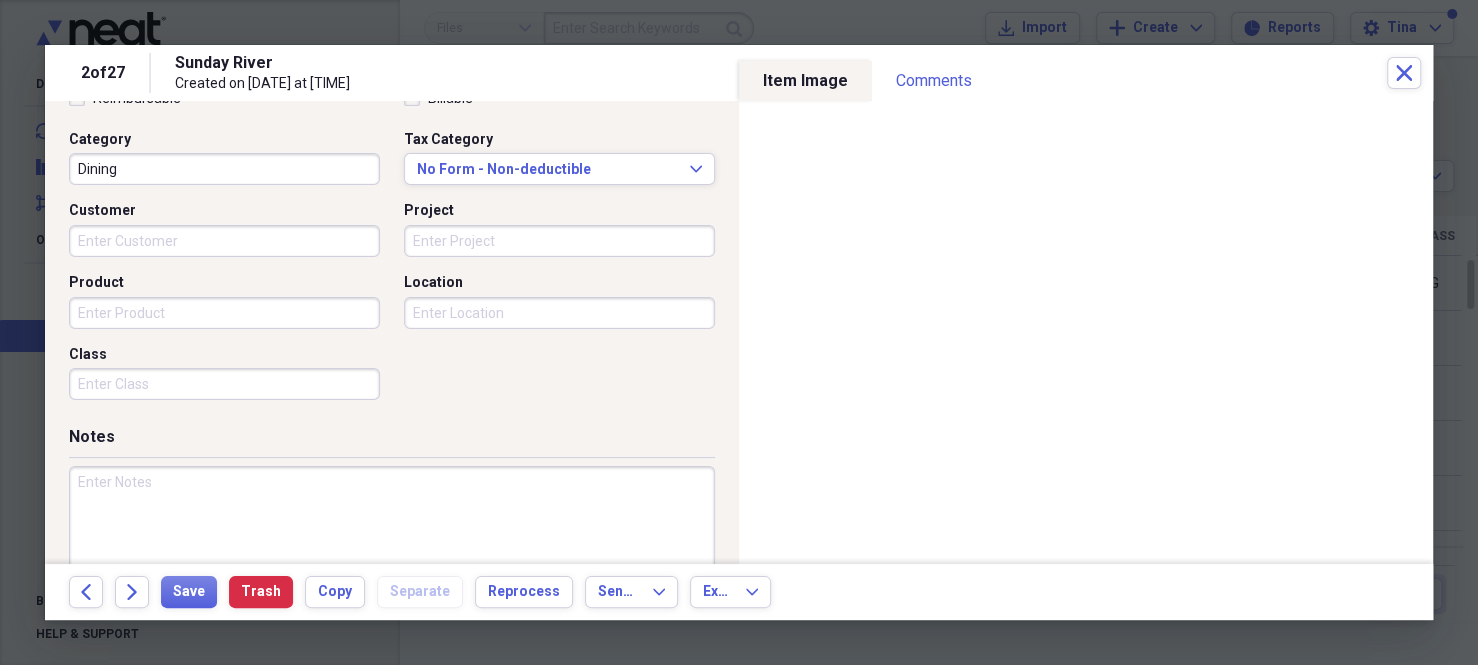 click on "Class" at bounding box center (224, 384) 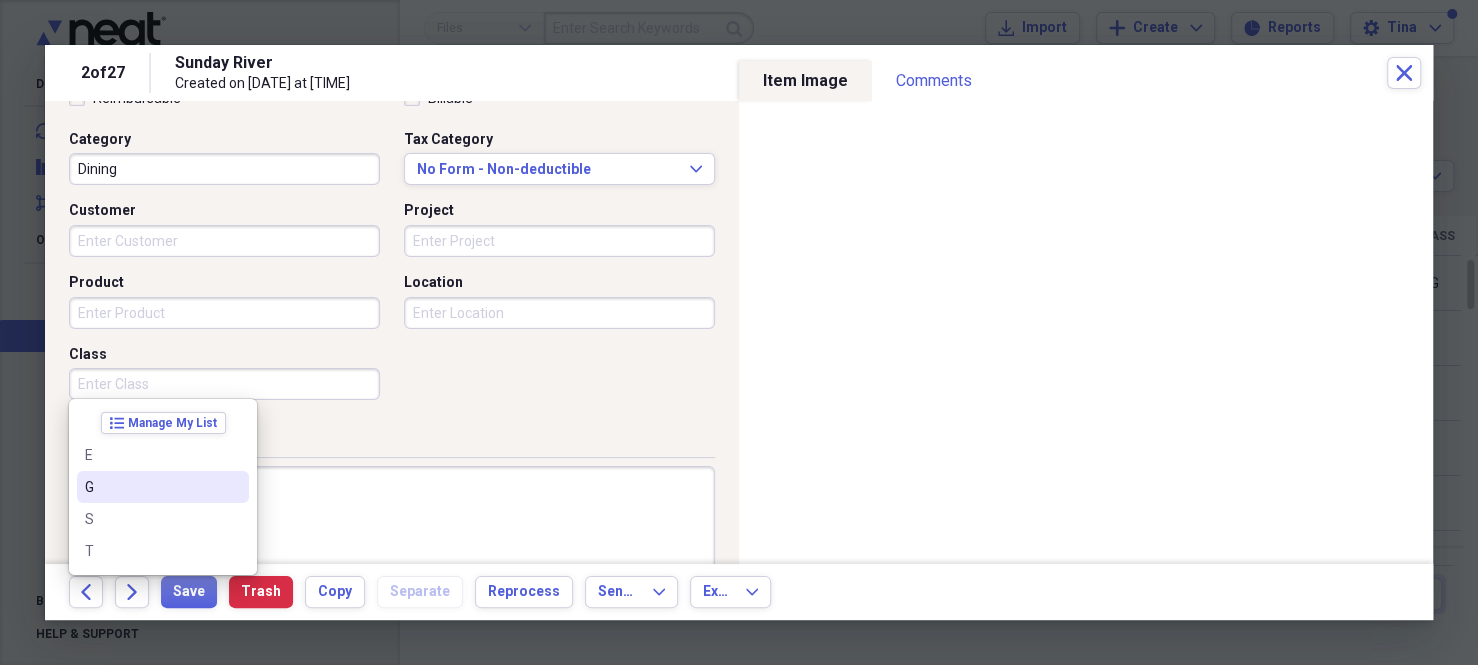 click on "G" at bounding box center [151, 487] 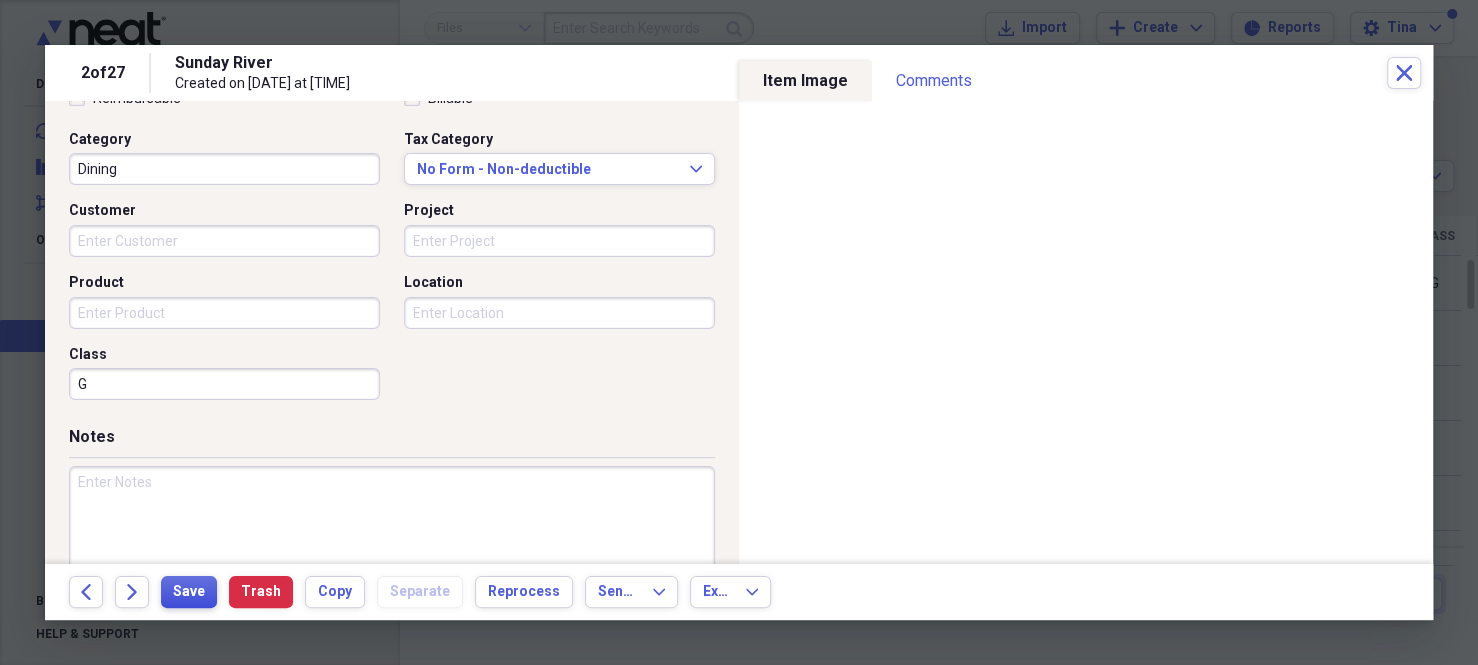 click on "Save" at bounding box center (189, 592) 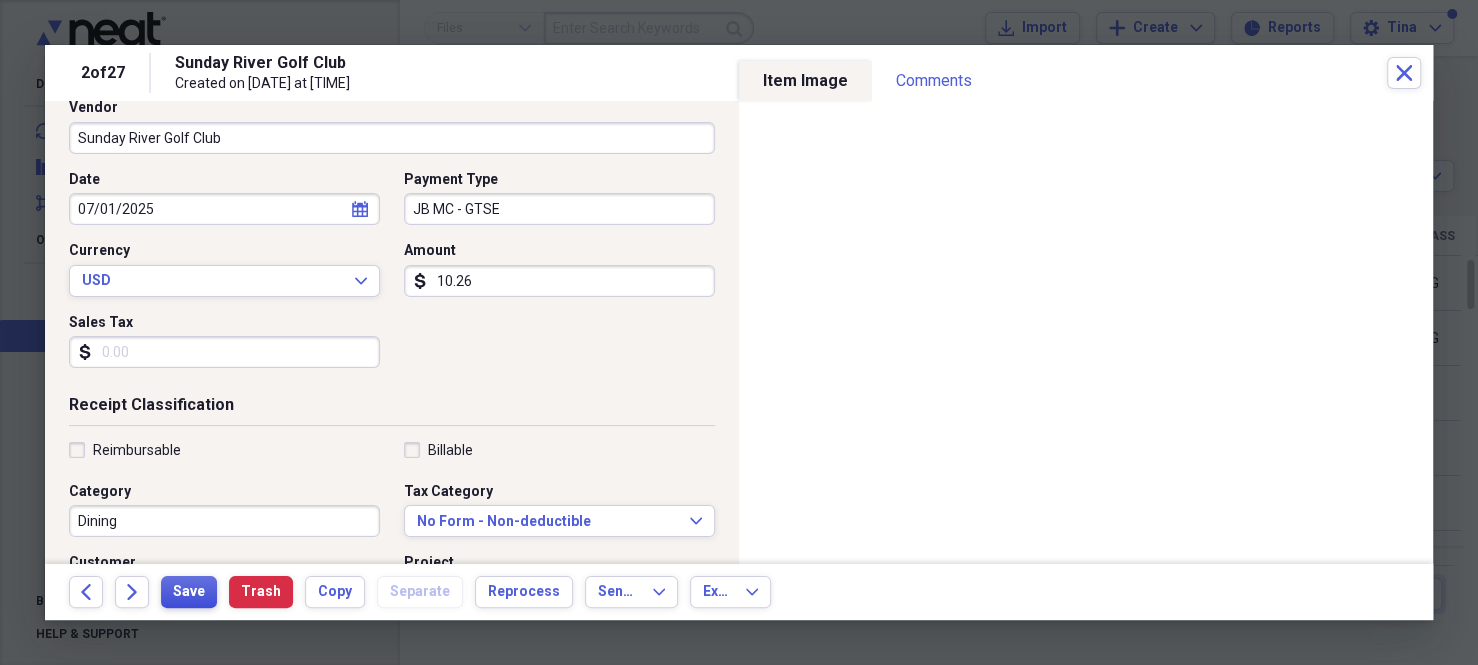 scroll, scrollTop: 100, scrollLeft: 0, axis: vertical 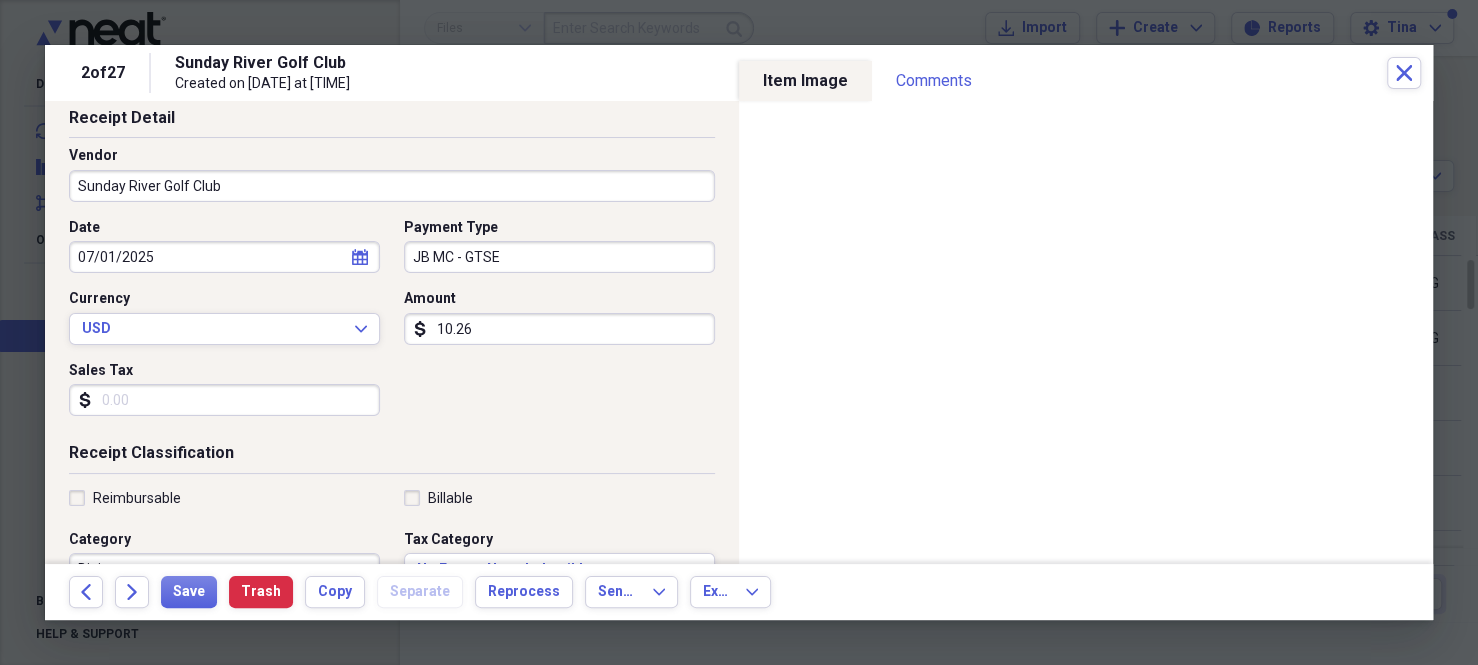 click on "10.26" at bounding box center (559, 329) 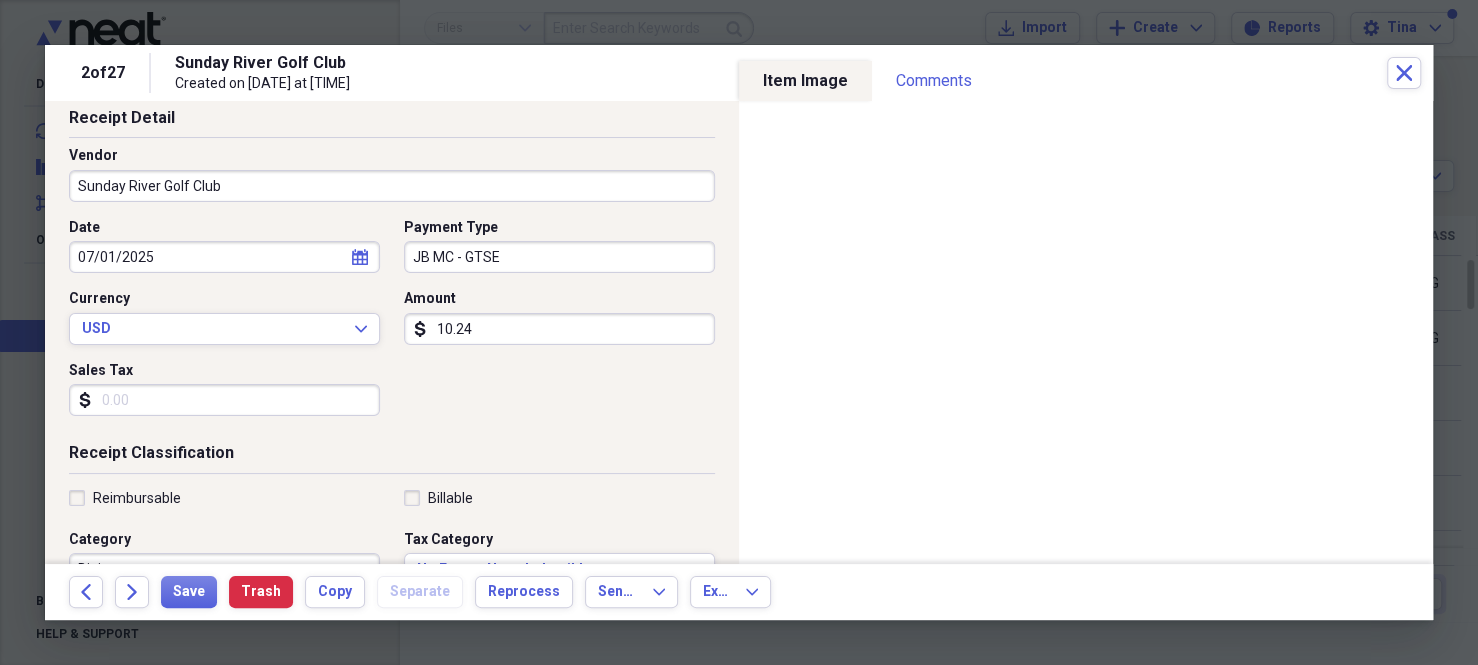 click on "dollar-sign 10.24" at bounding box center [559, 329] 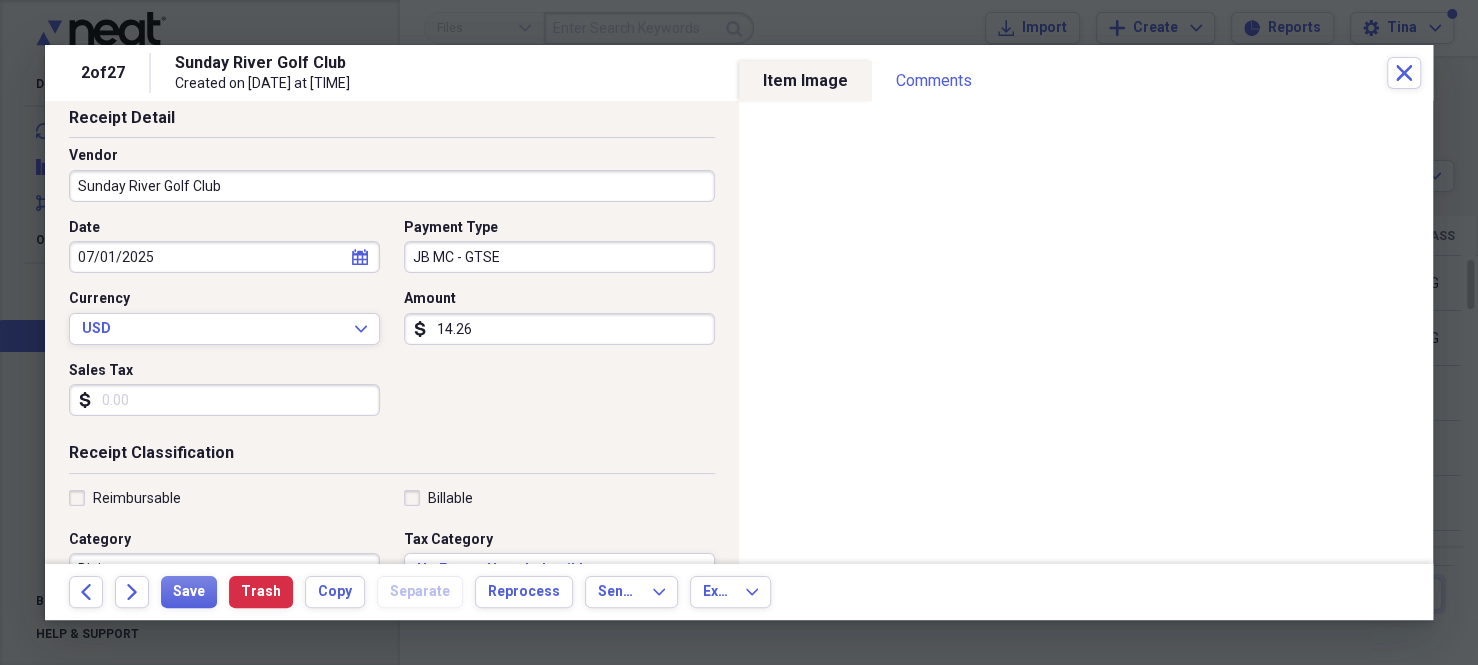 type on "14.26" 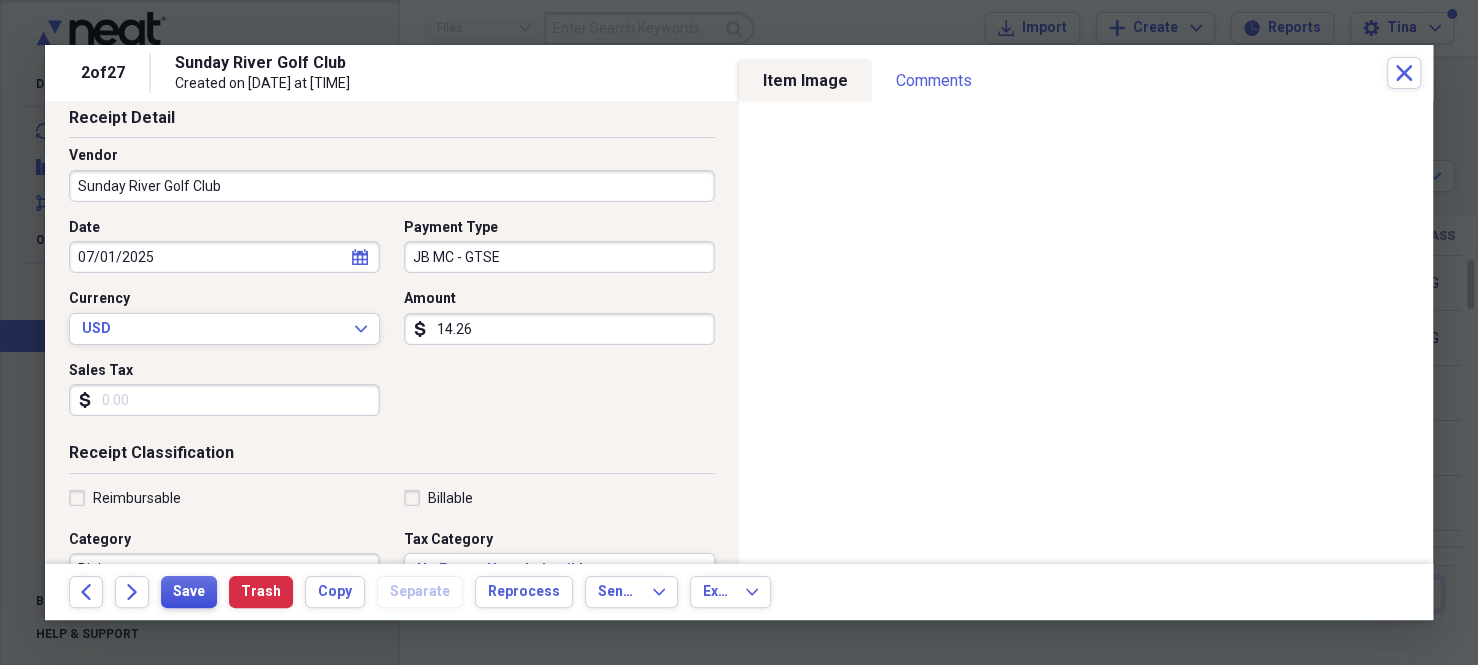 click on "Save" at bounding box center [189, 592] 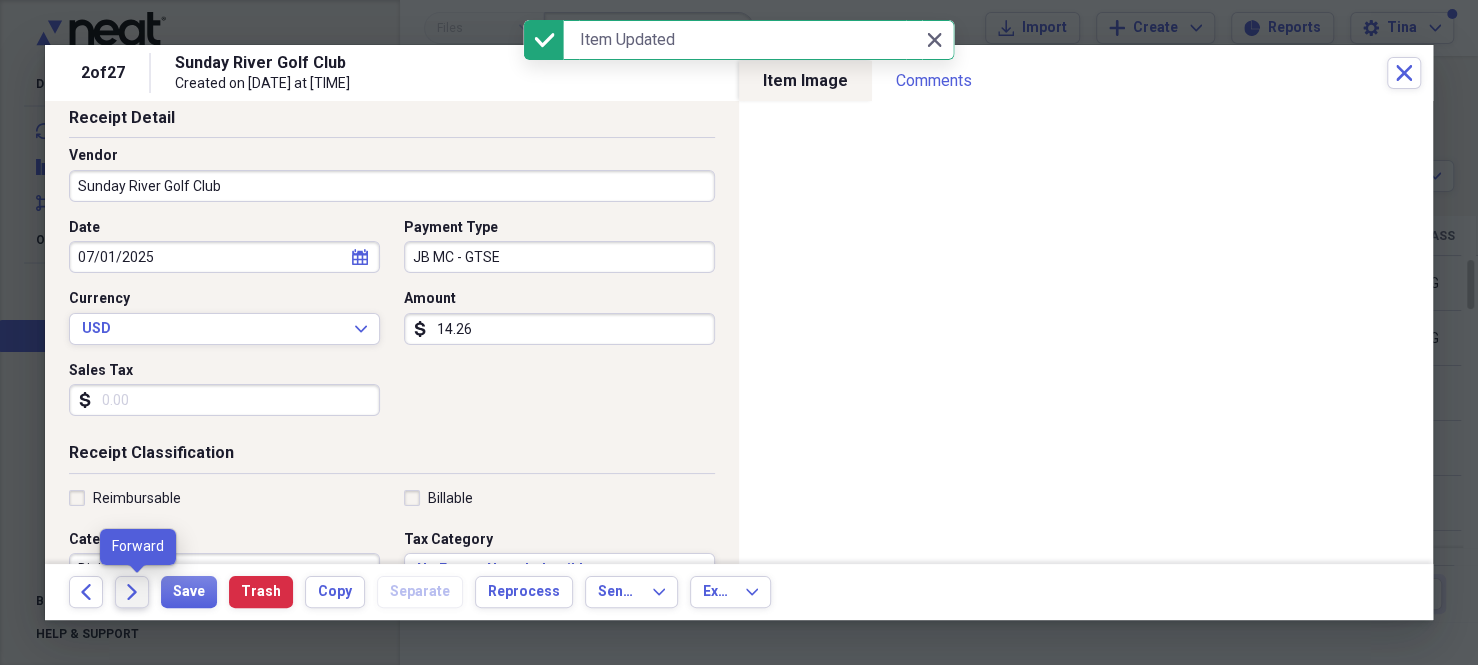 click on "Forward" 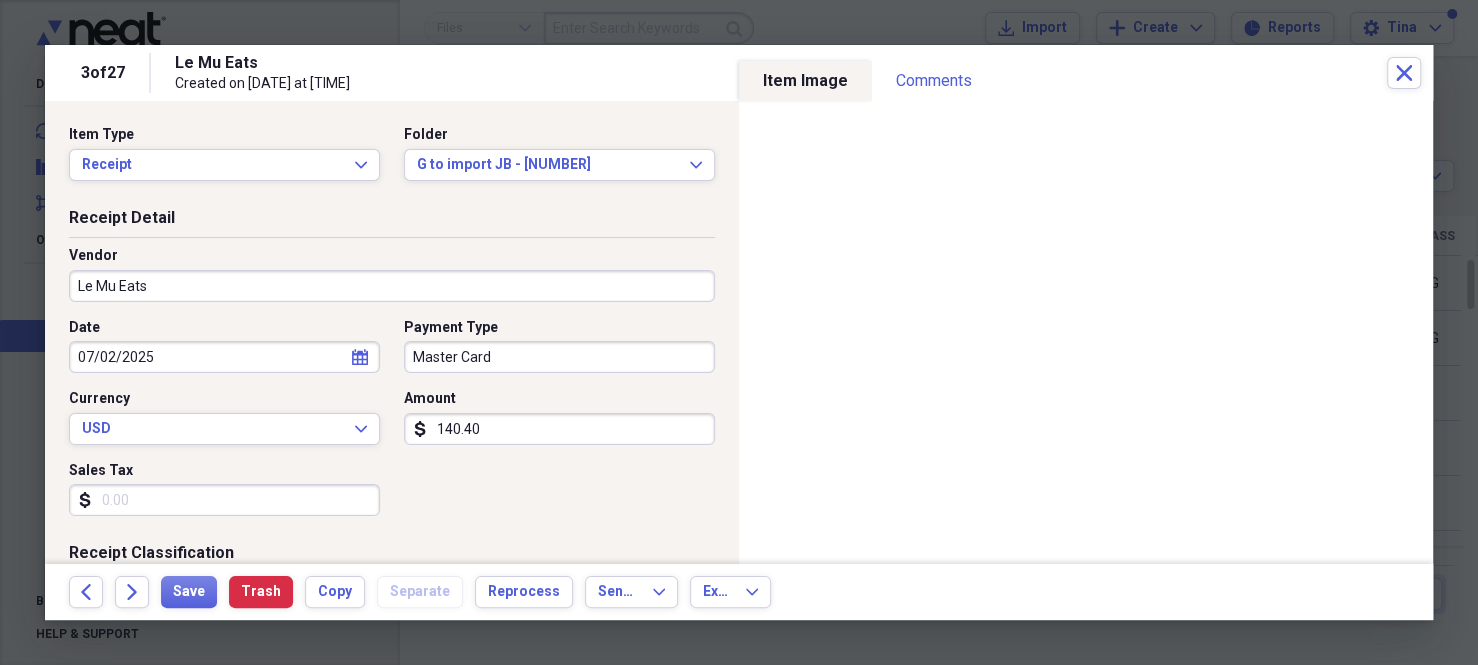 click on "Master Card" at bounding box center [559, 357] 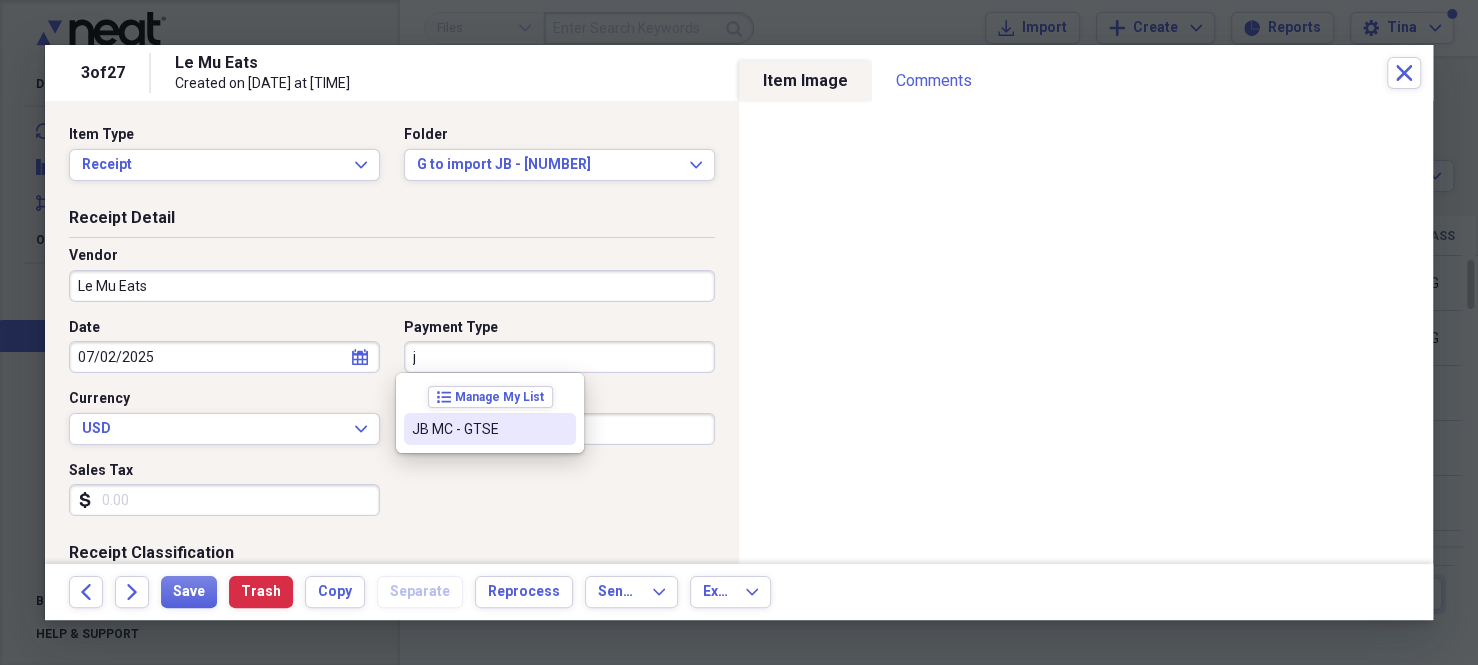 click on "JB MC - GTSE" at bounding box center [478, 429] 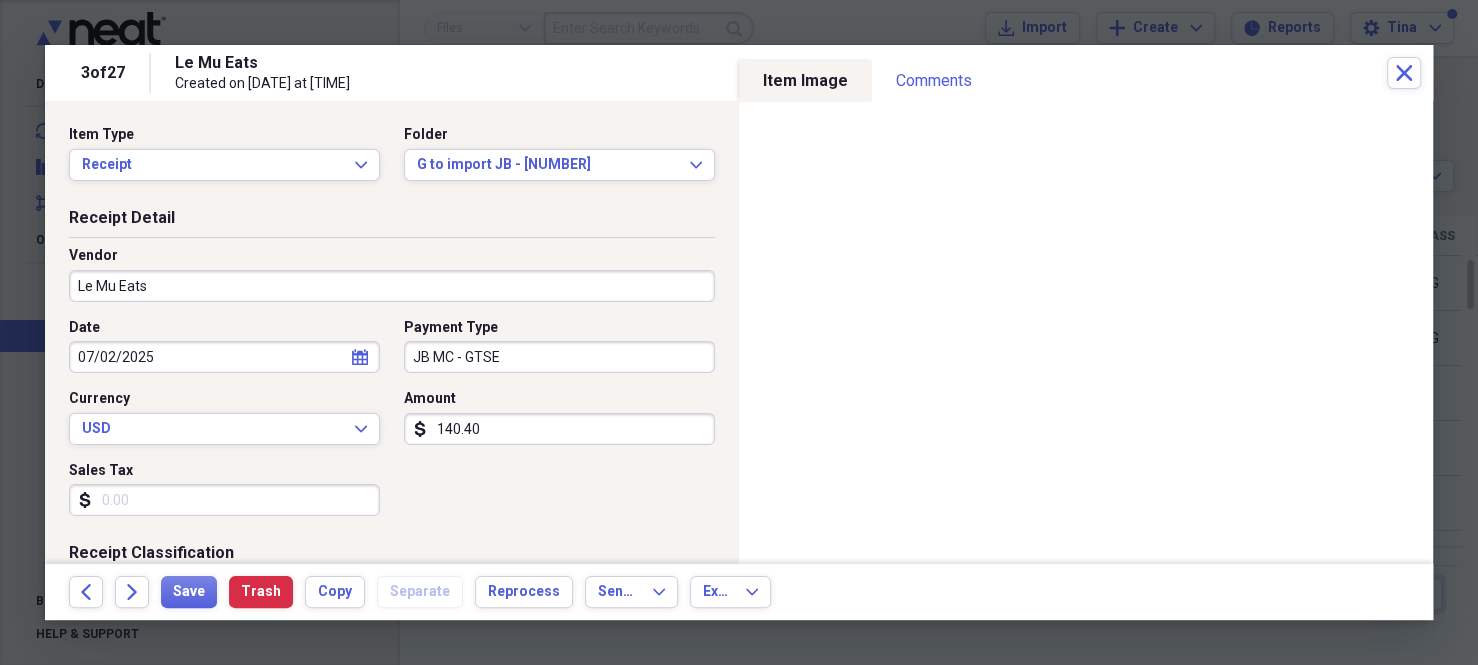 click on "140.40" at bounding box center (559, 429) 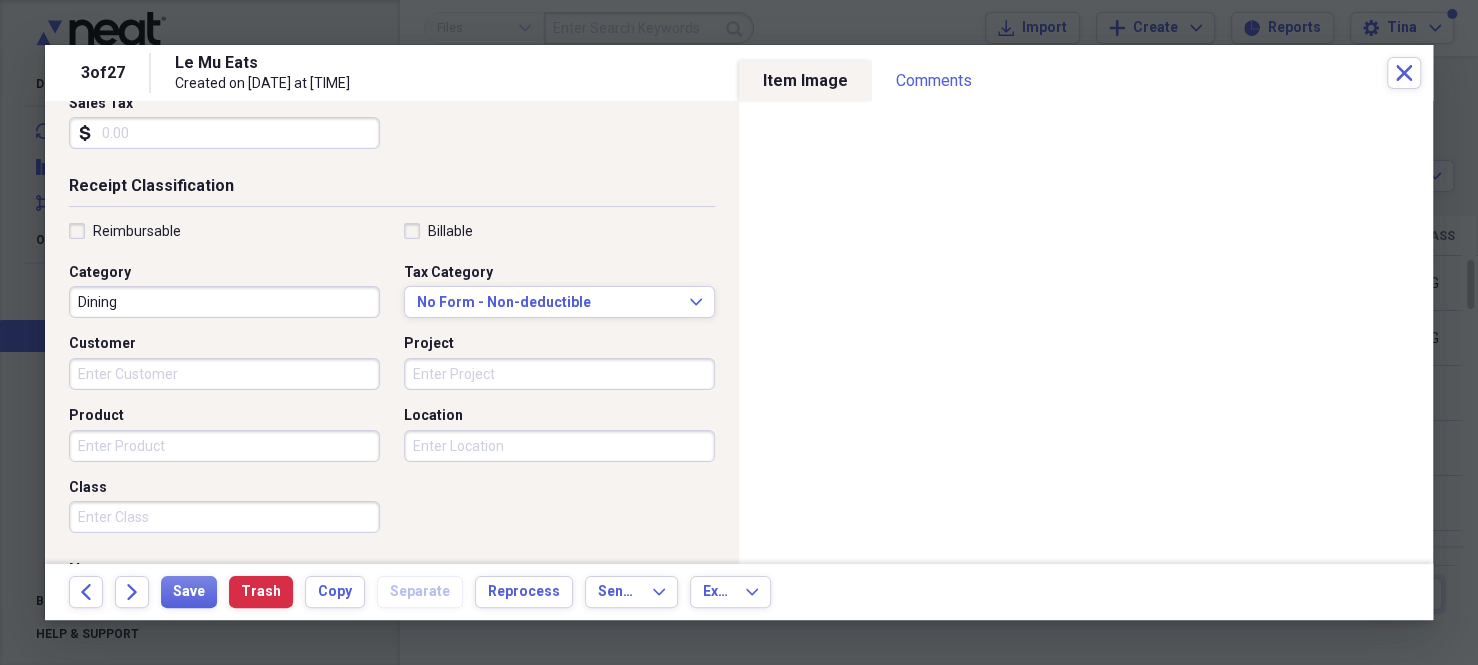 scroll, scrollTop: 500, scrollLeft: 0, axis: vertical 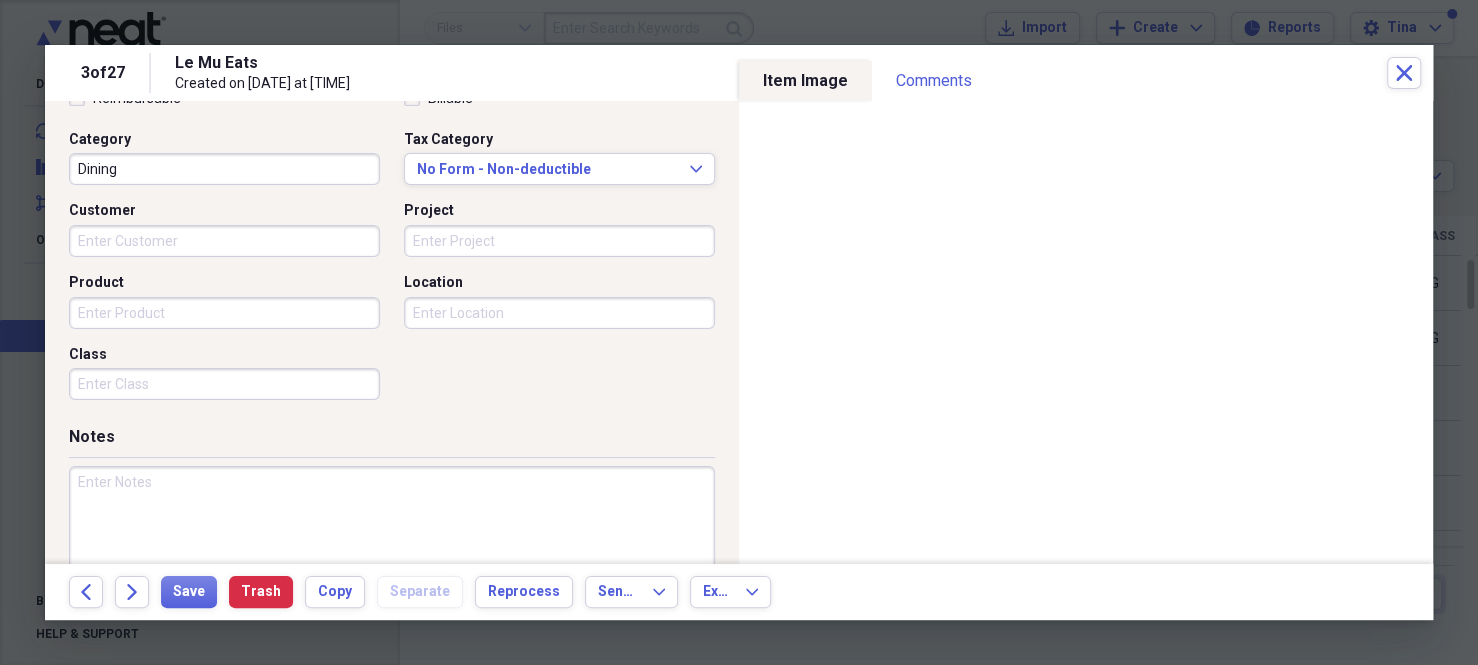 type on "85.00" 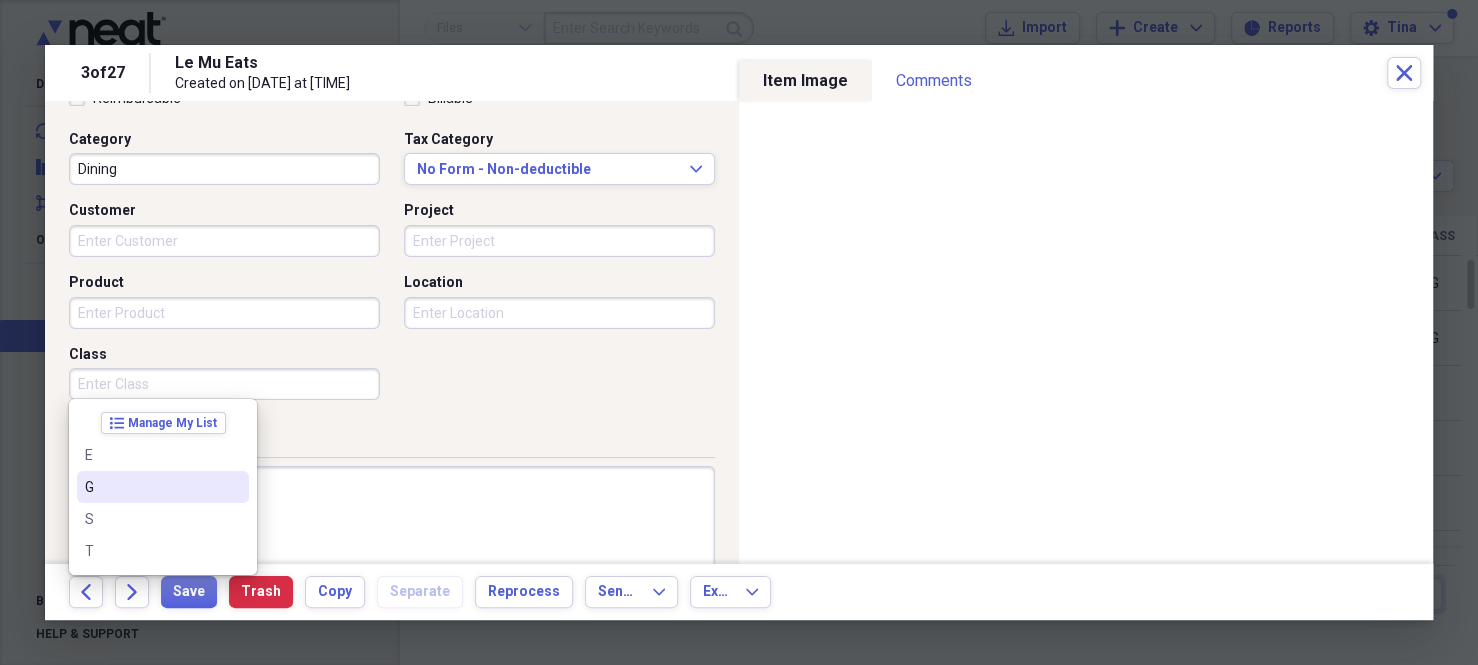 click on "G" at bounding box center [151, 487] 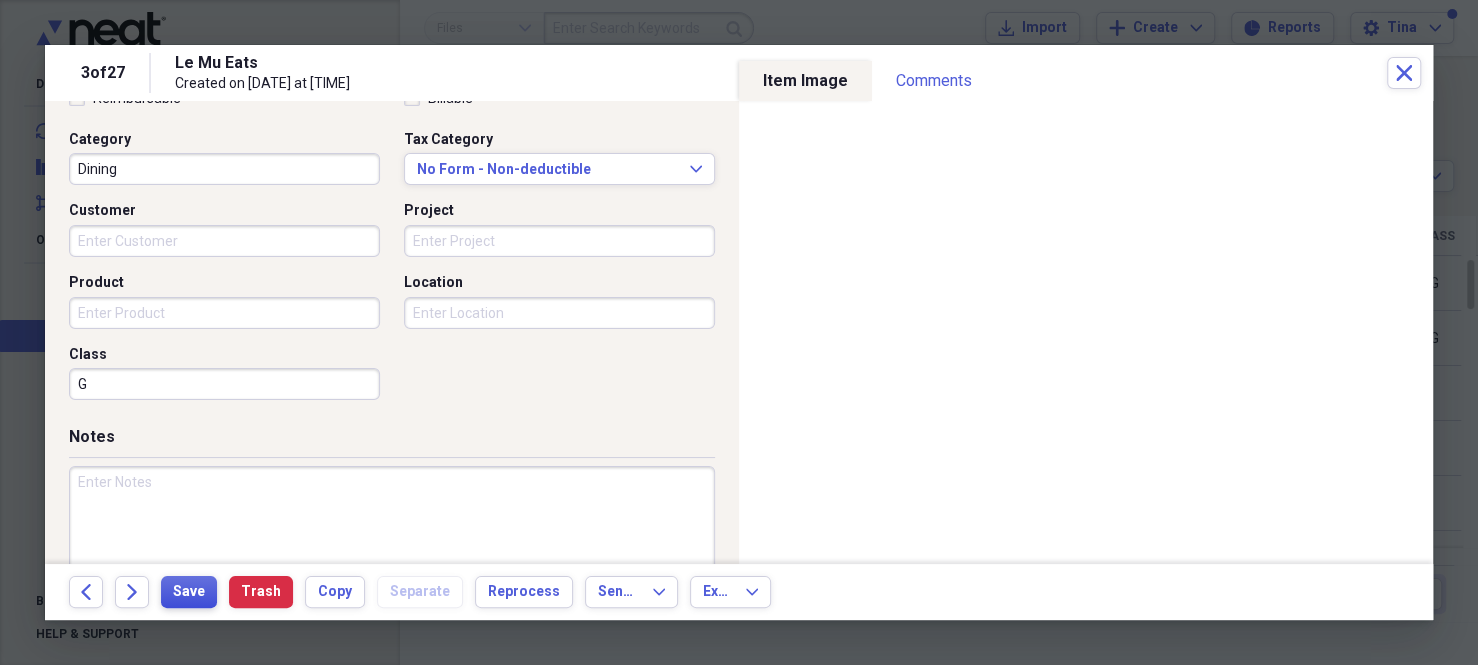 click on "Save" at bounding box center [189, 592] 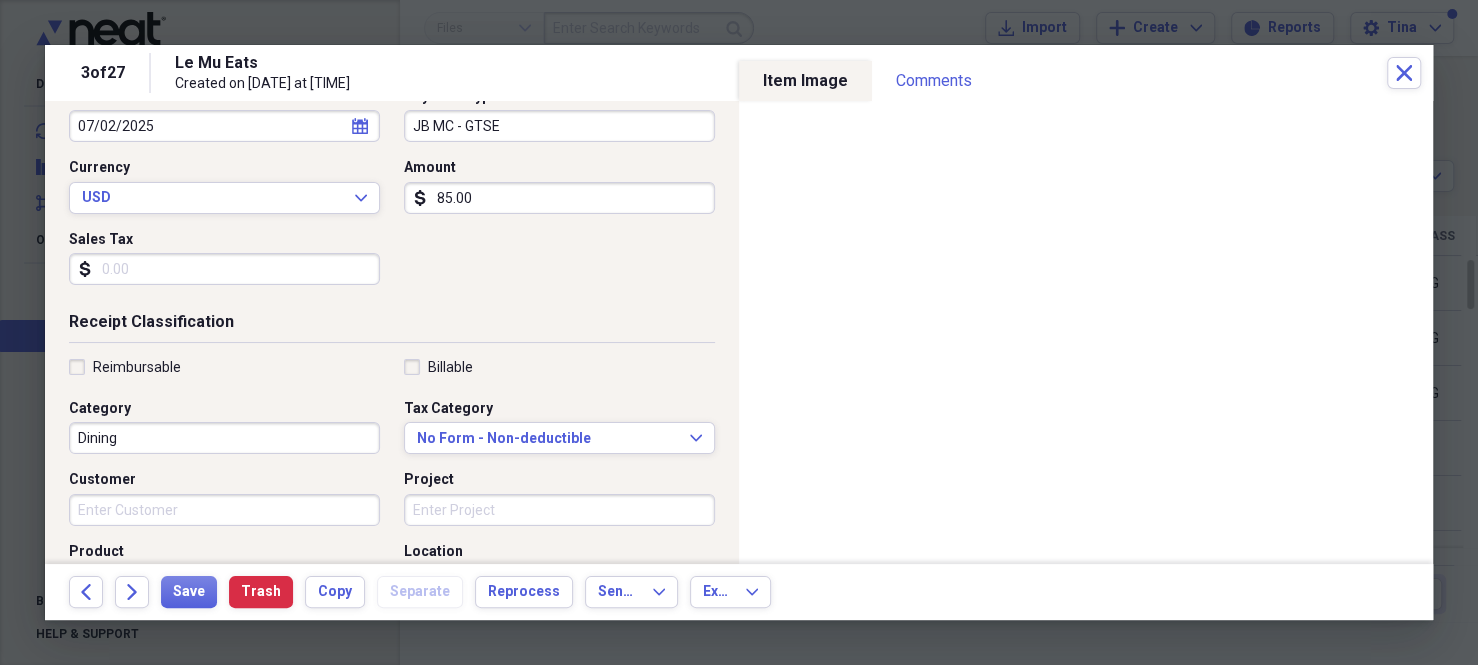 scroll, scrollTop: 200, scrollLeft: 0, axis: vertical 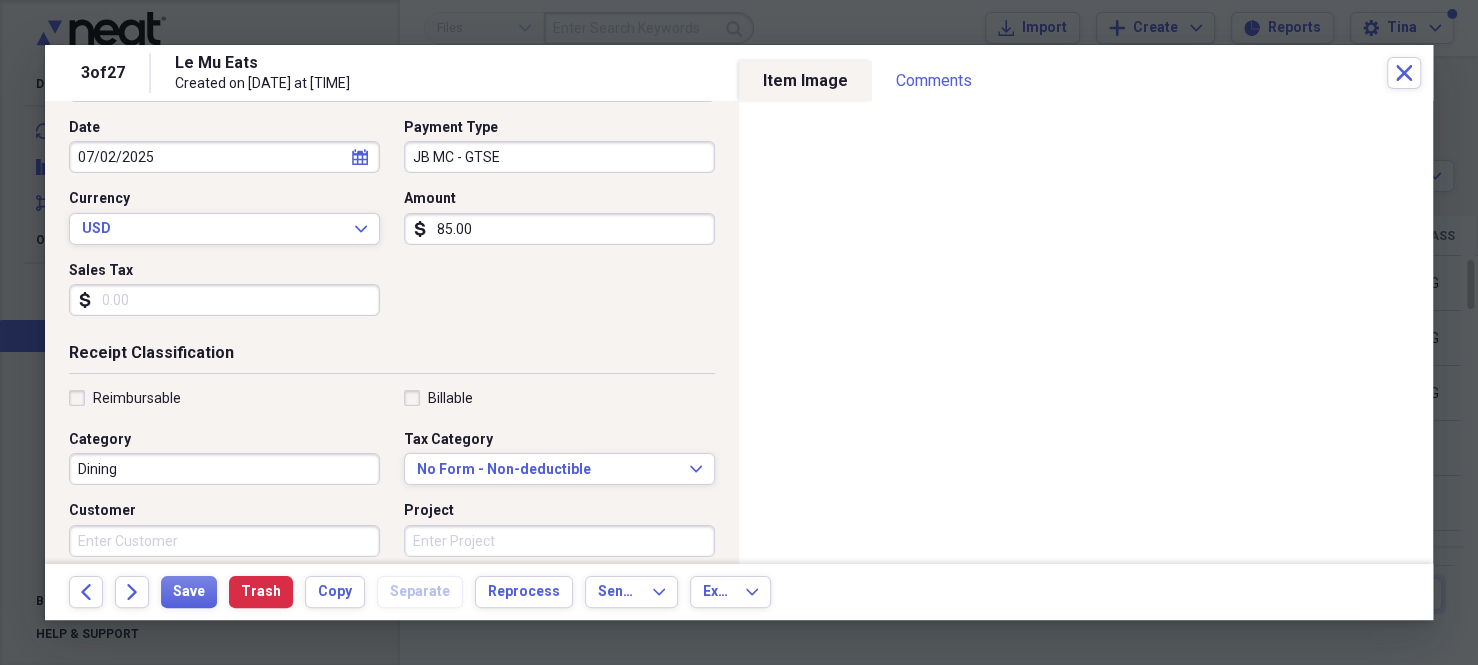 click on "85.00" at bounding box center [559, 229] 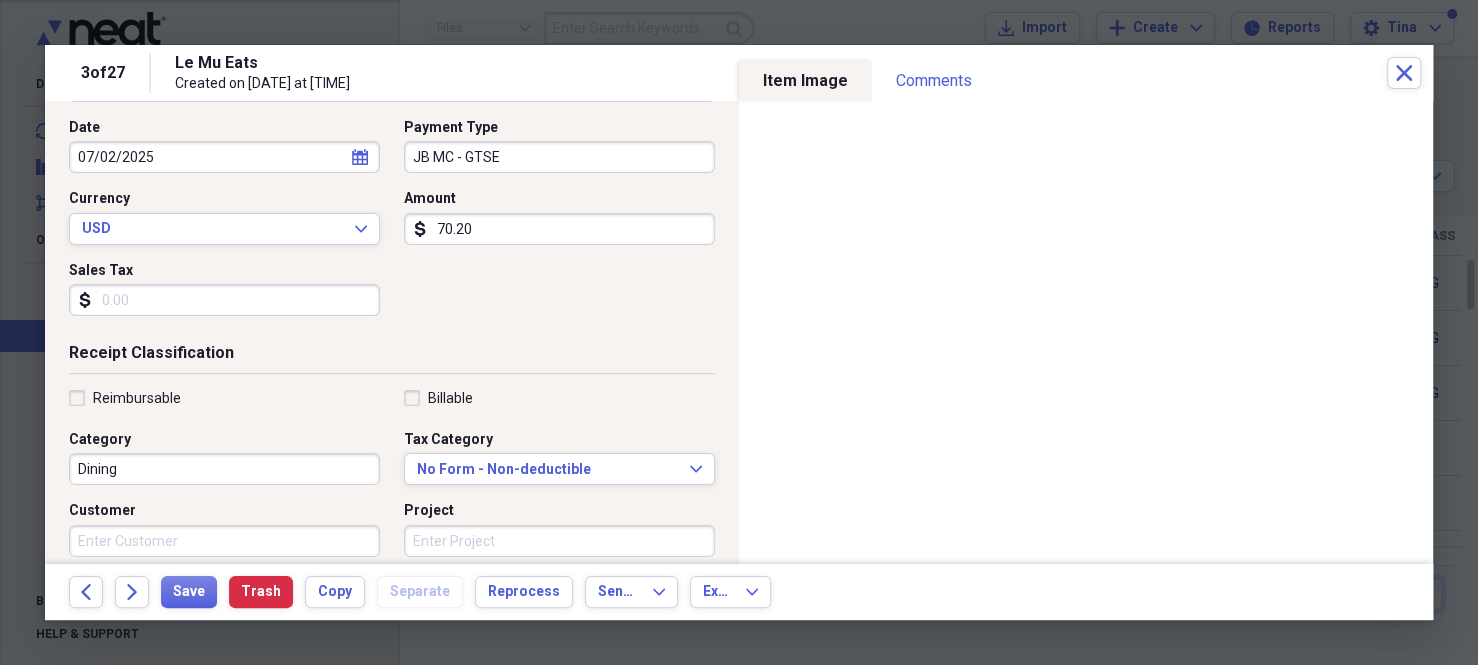 type on "70.20" 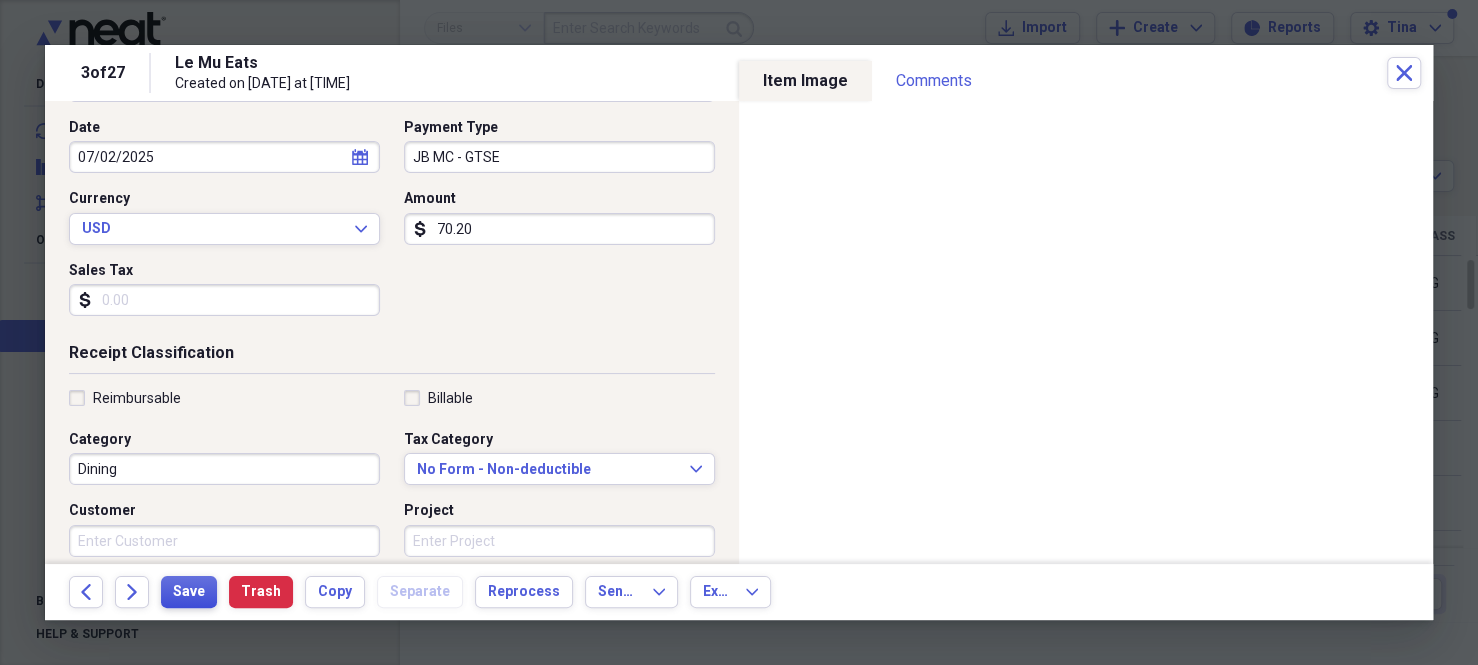 click on "Save" at bounding box center (189, 592) 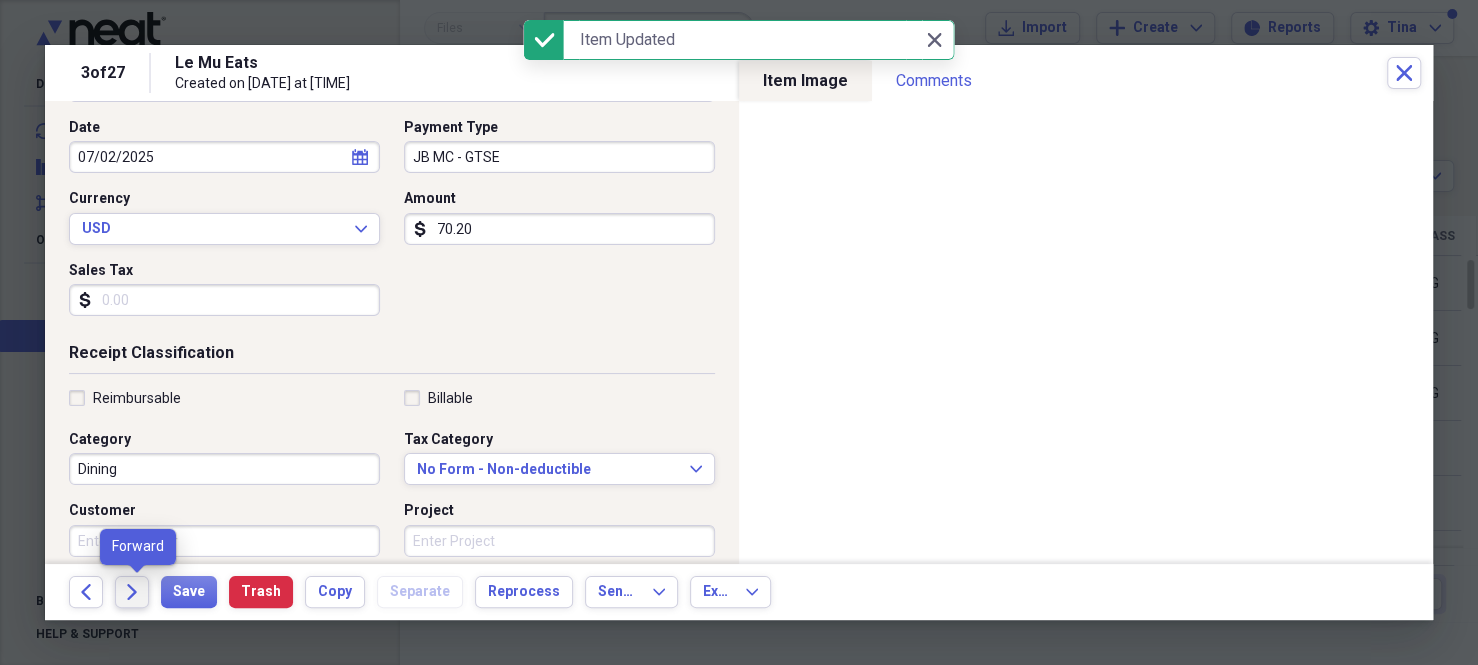 click on "Forward" 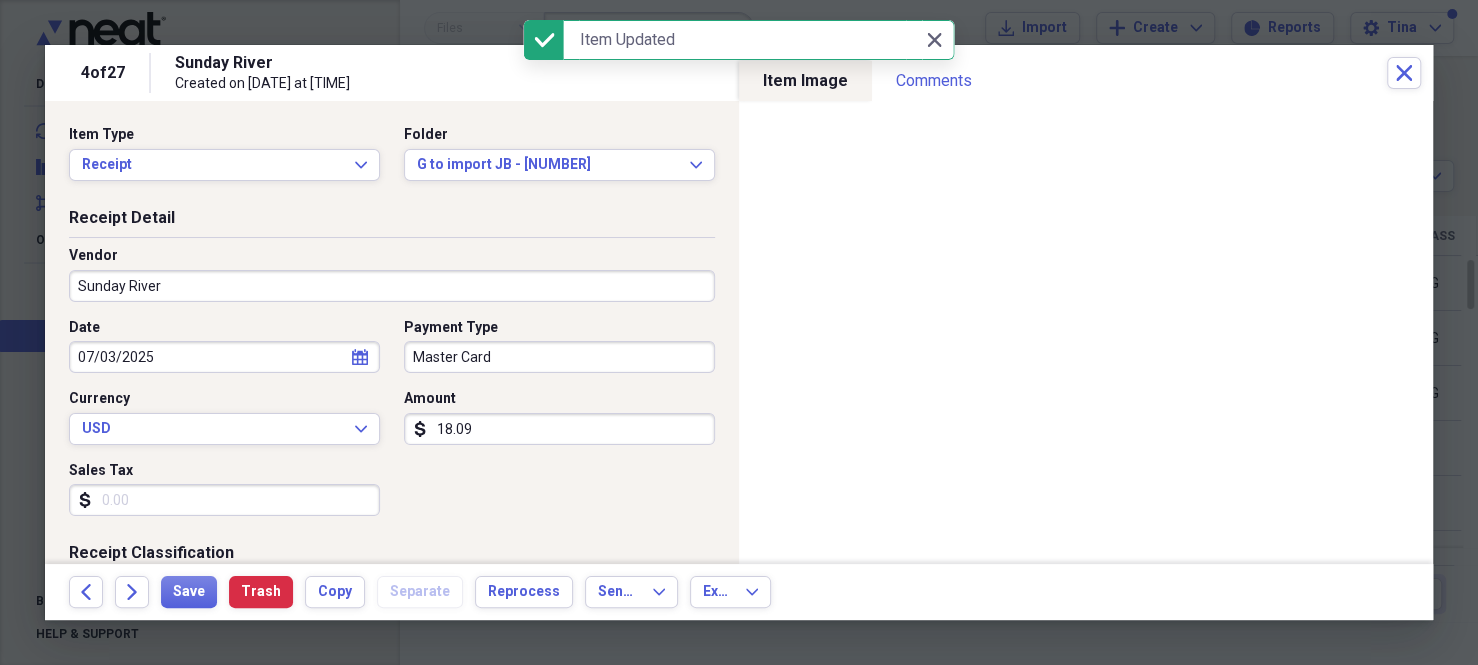 click on "Sunday River" at bounding box center [392, 286] 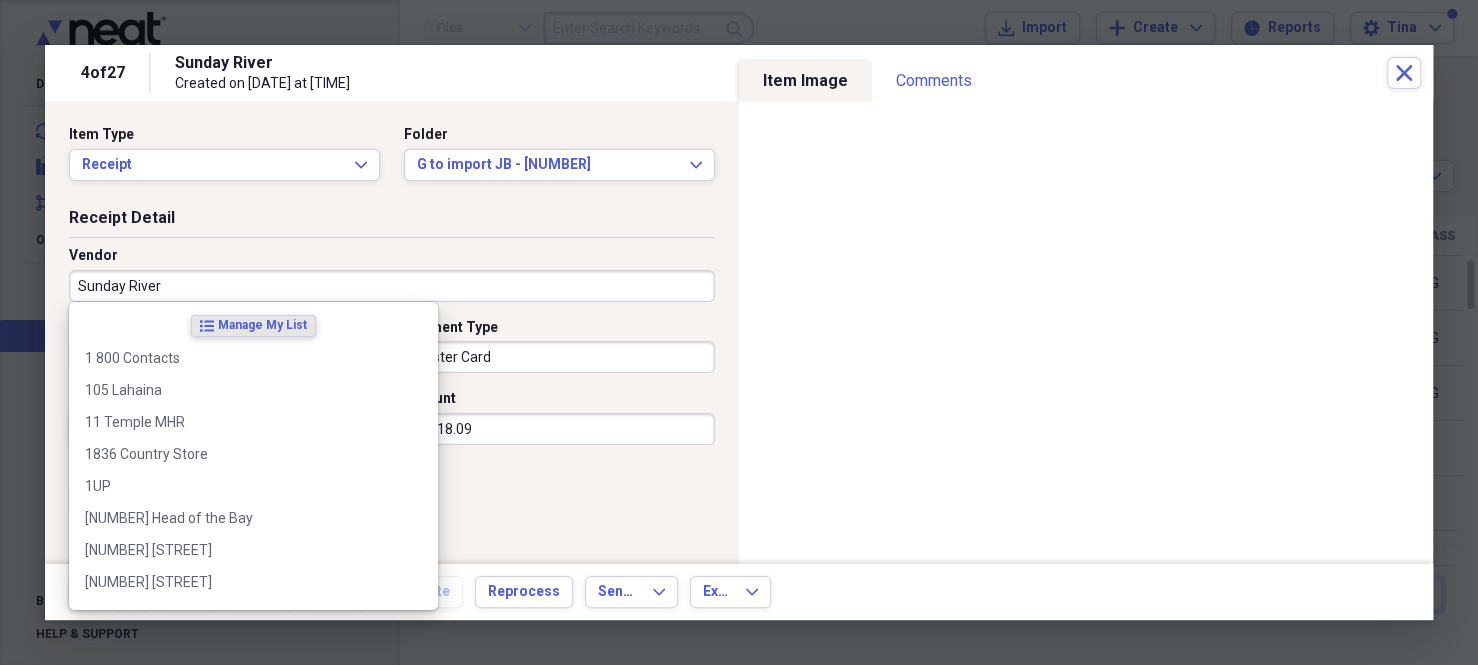 click on "Sunday River" at bounding box center (392, 286) 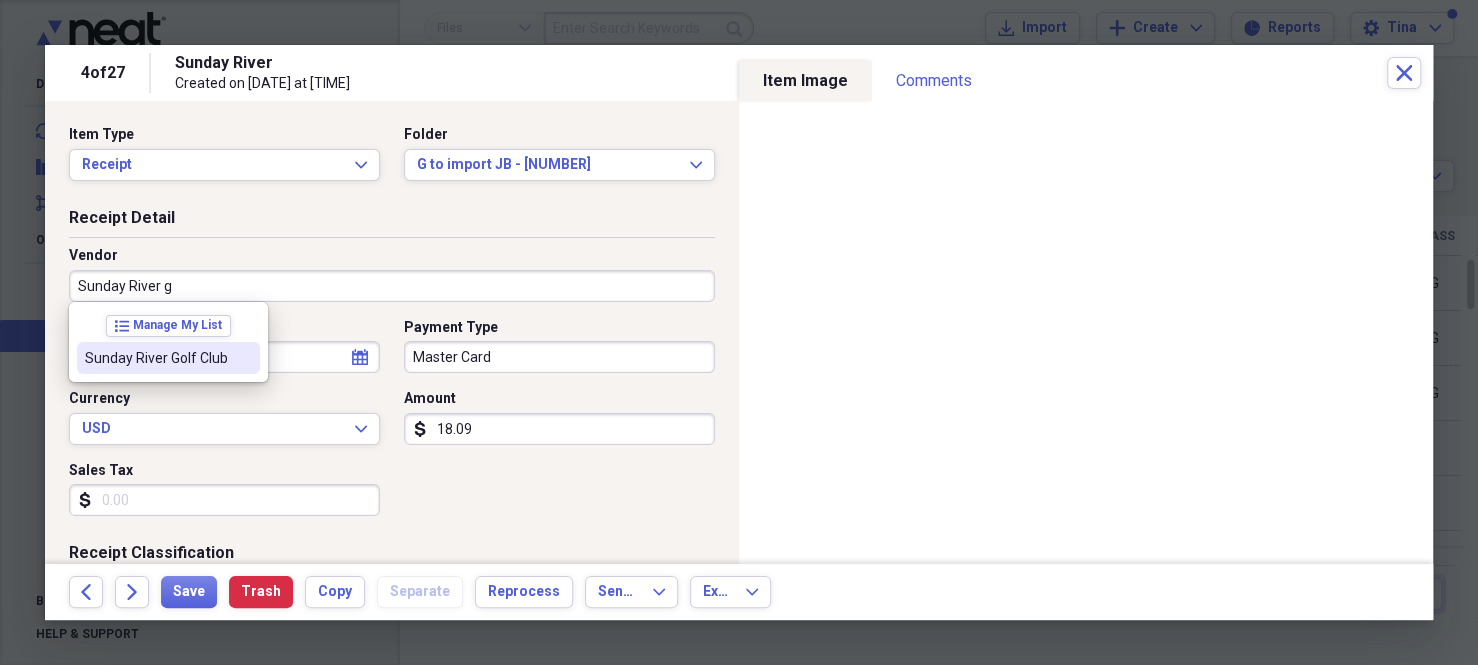 click on "Sunday River Golf Club" at bounding box center [156, 358] 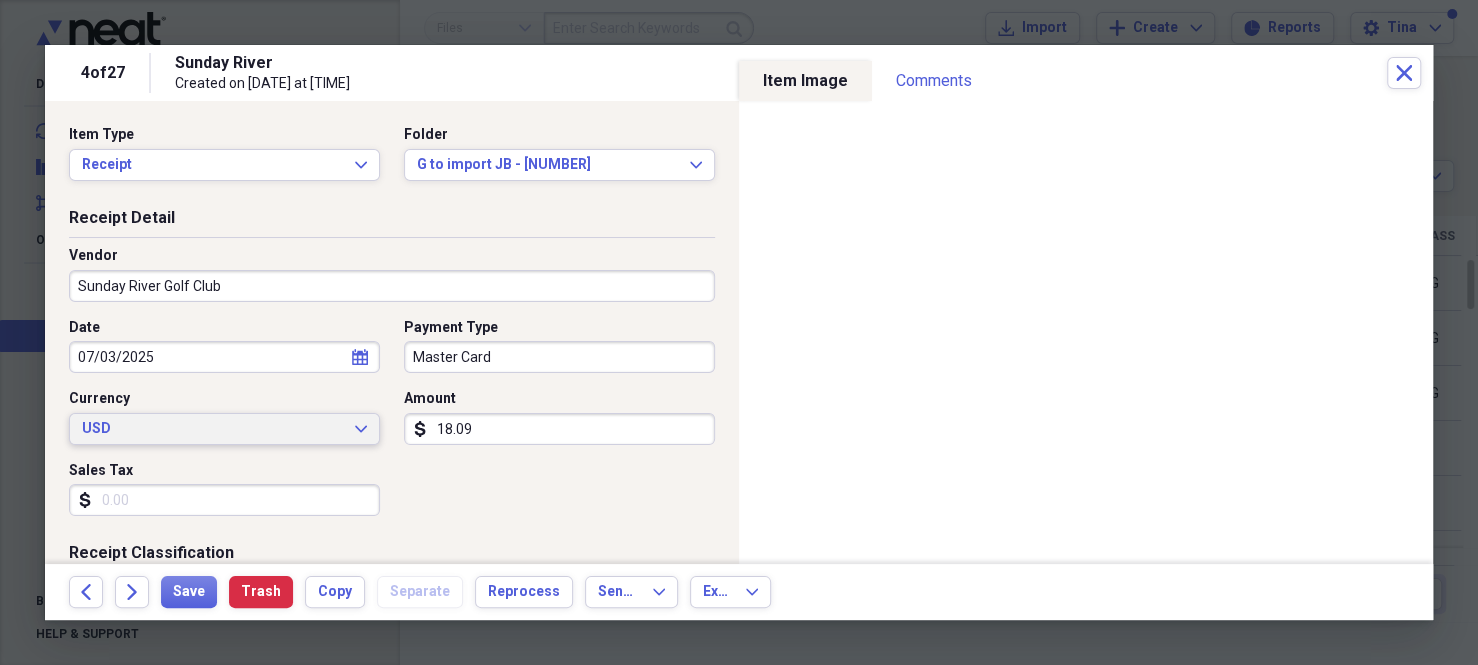 type on "Dining" 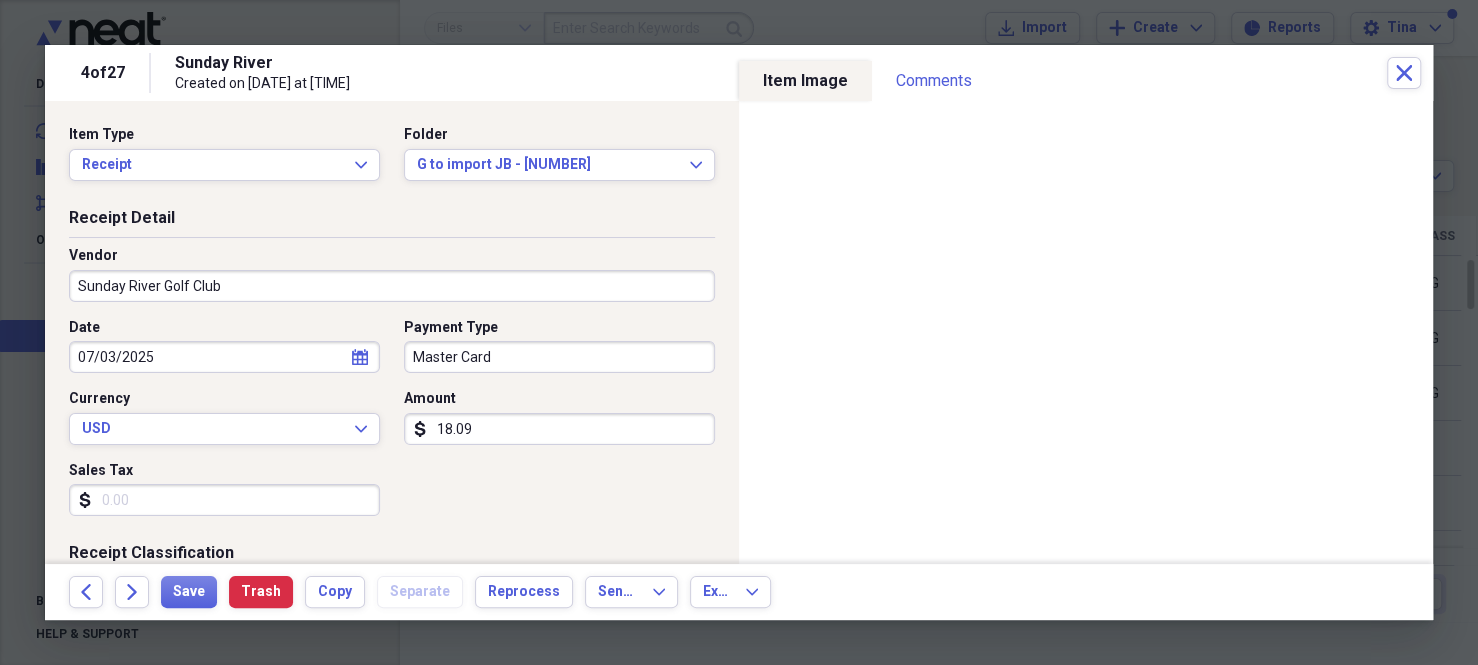 select on "6" 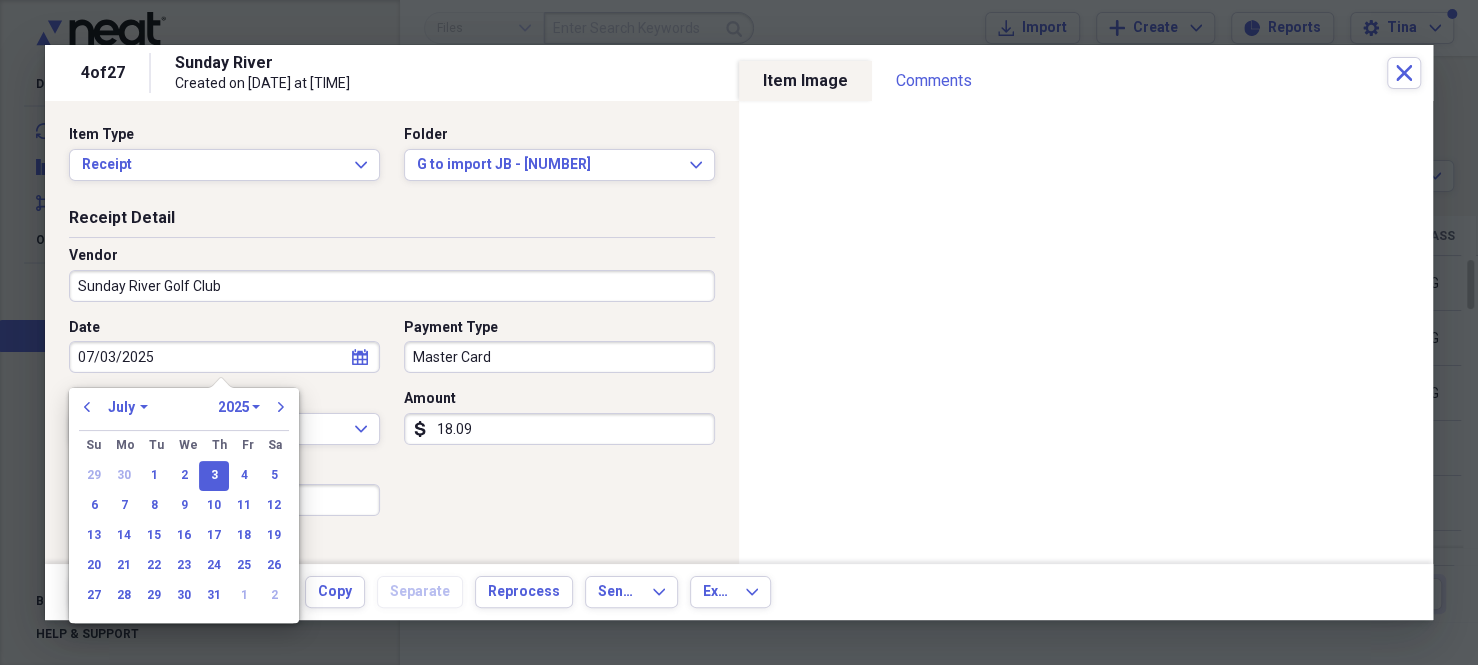 click on "Master Card" at bounding box center [559, 357] 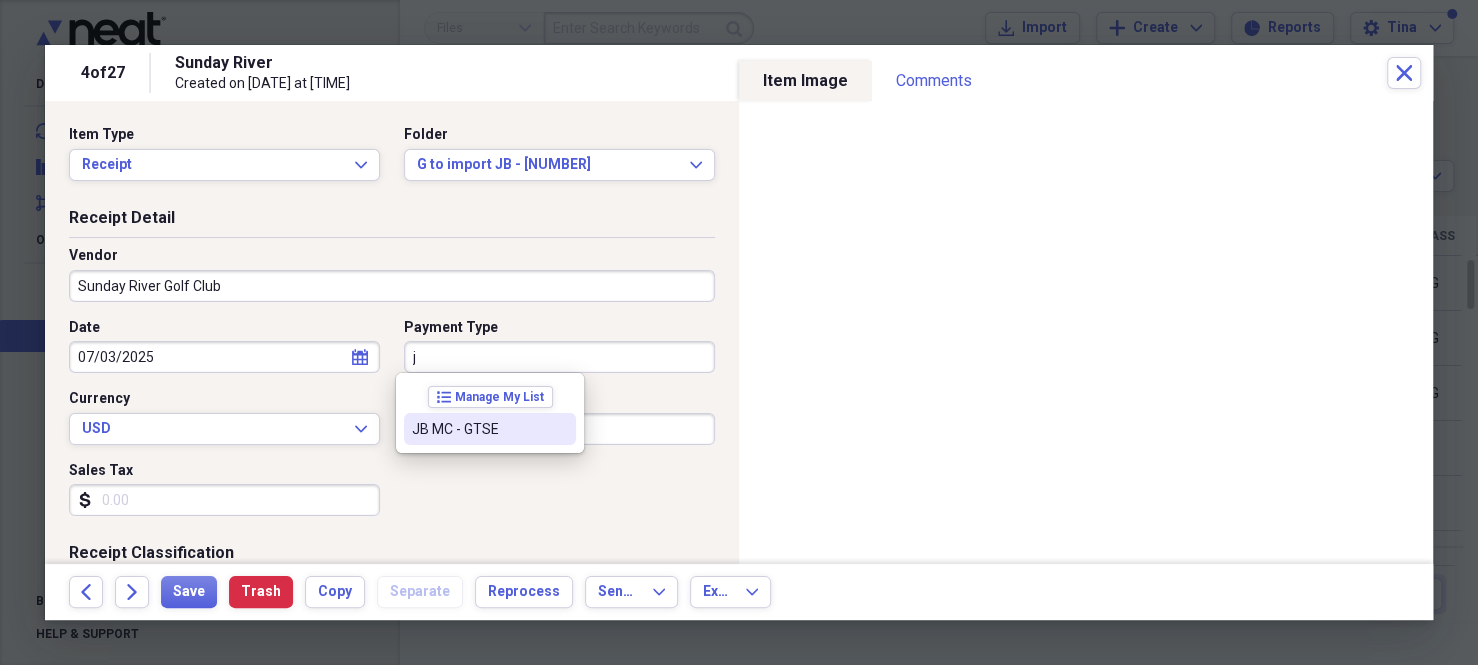click on "JB MC - GTSE" at bounding box center [478, 429] 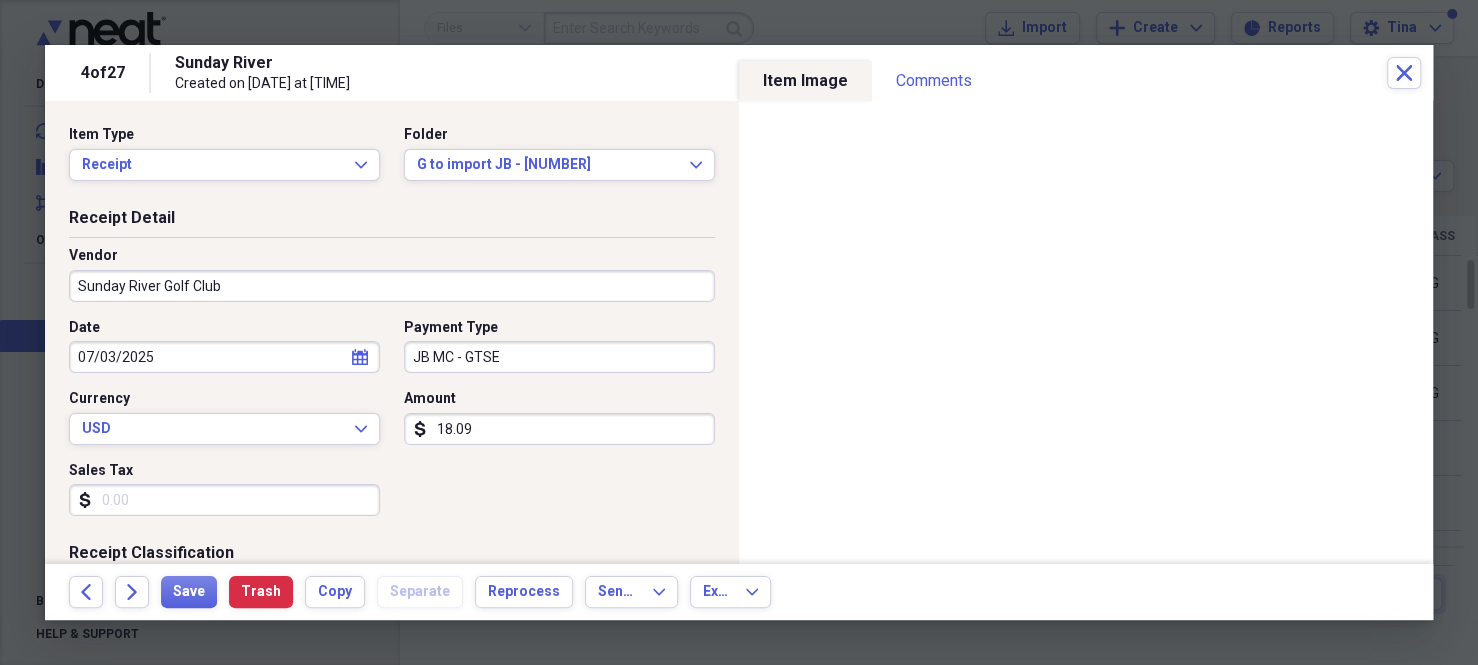 click on "18.09" at bounding box center (559, 429) 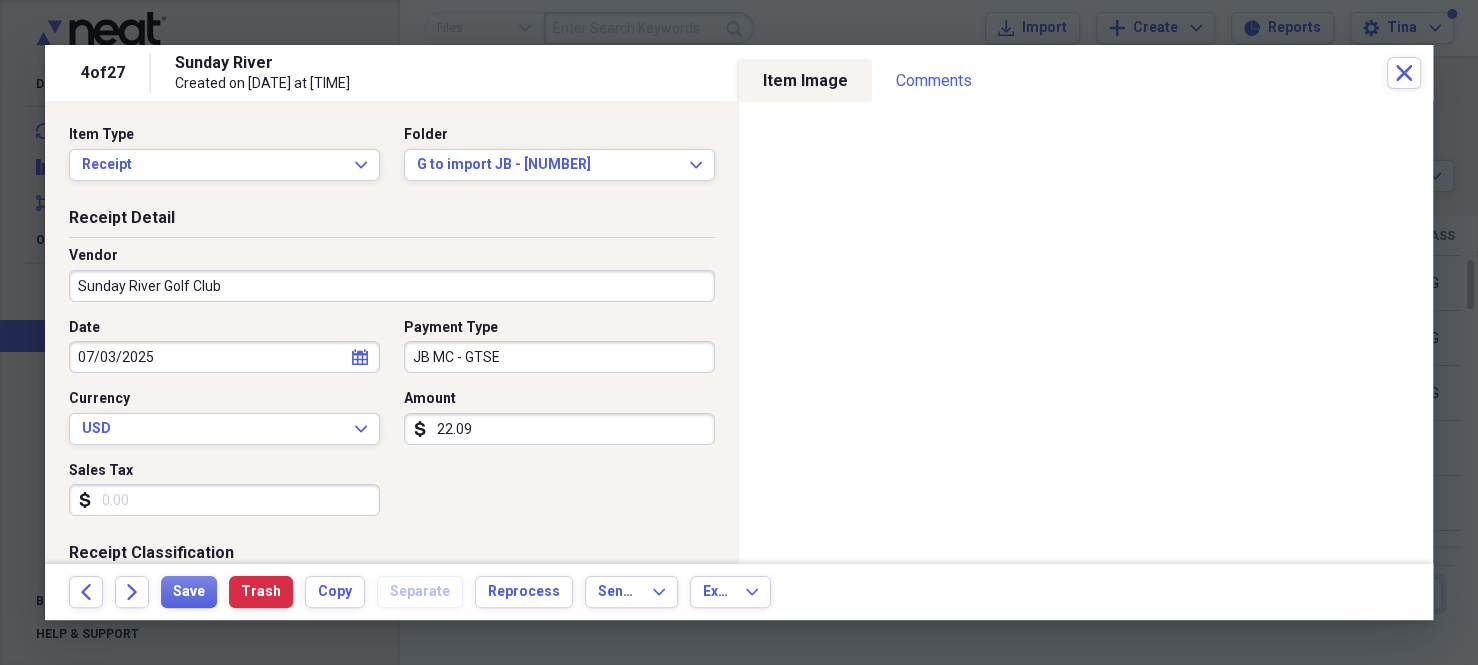 type on "22.09" 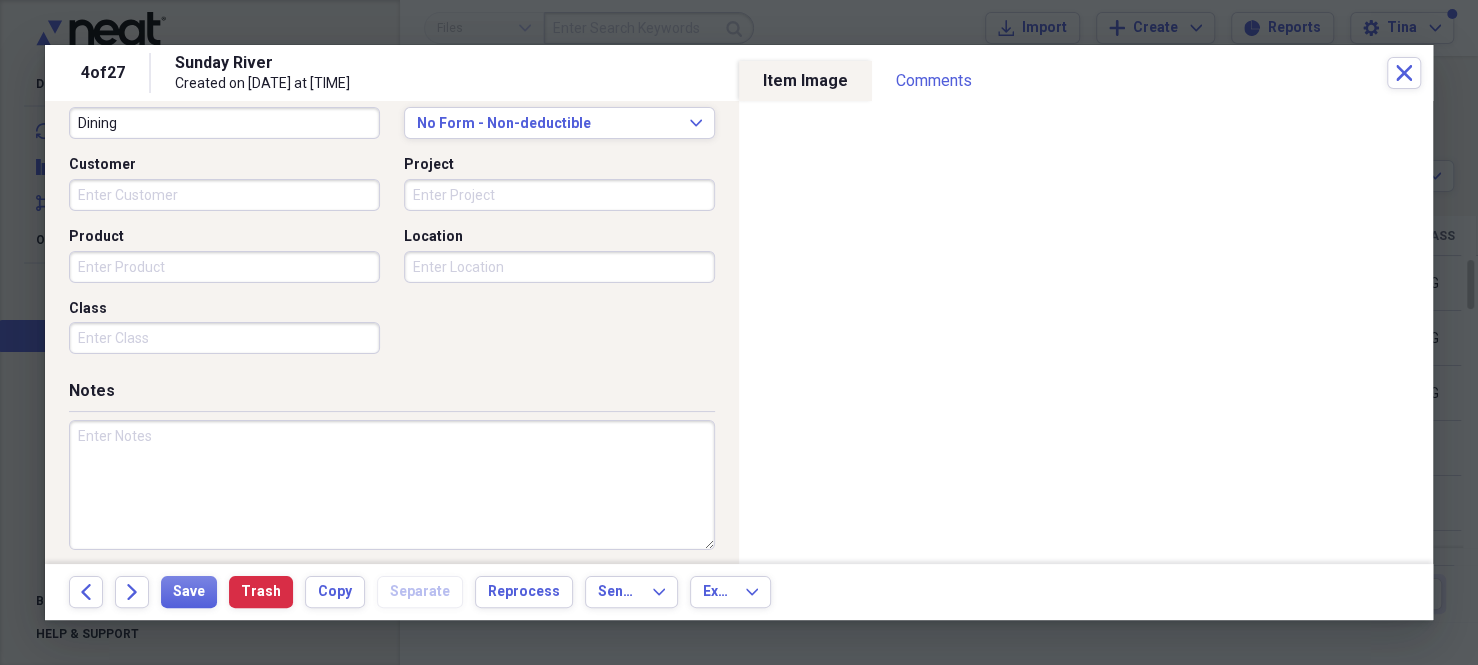 scroll, scrollTop: 556, scrollLeft: 0, axis: vertical 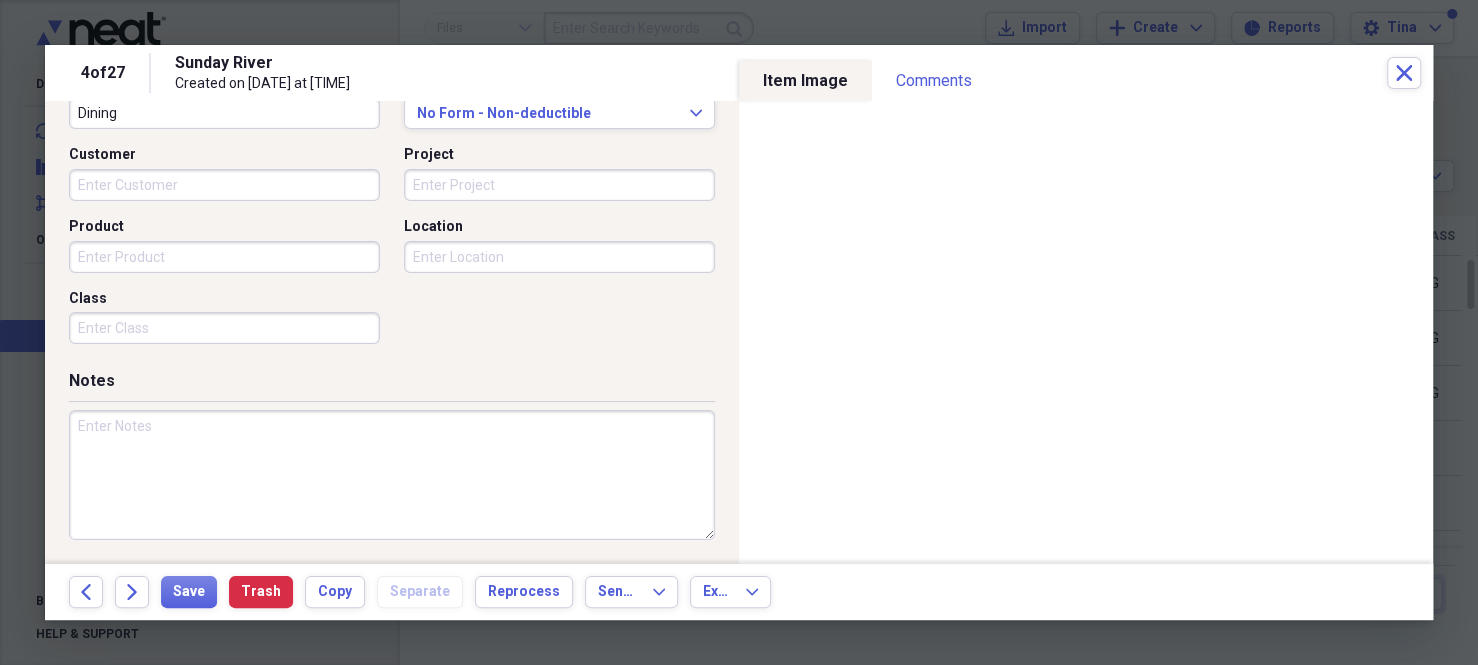 click on "Class" at bounding box center (224, 328) 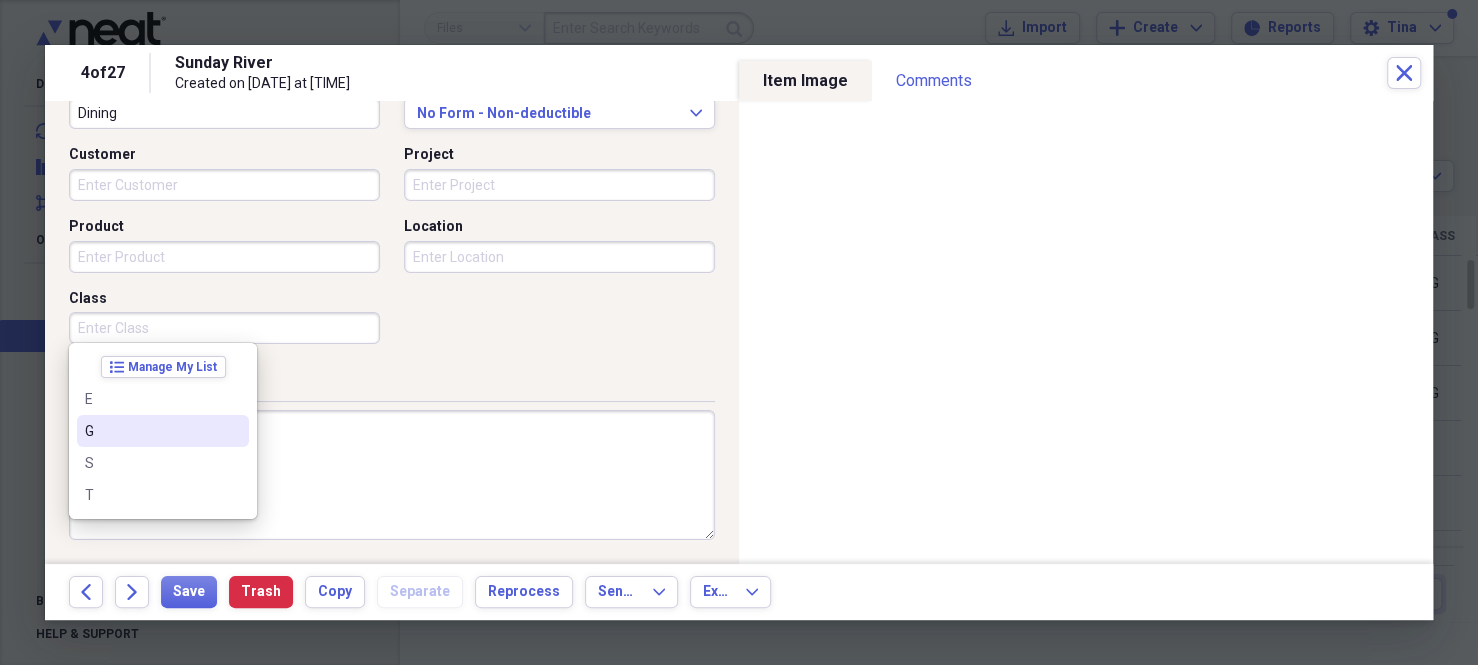 click on "G" at bounding box center [163, 431] 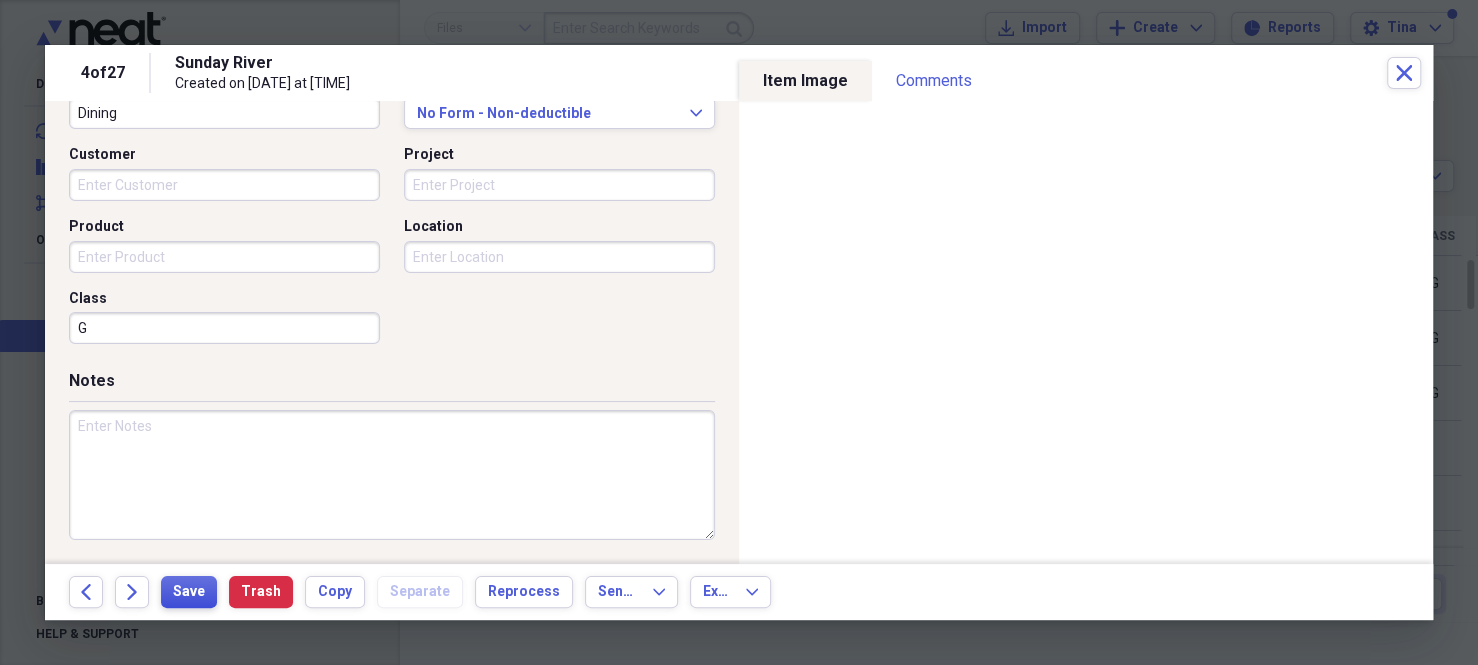 click on "Save" at bounding box center (189, 592) 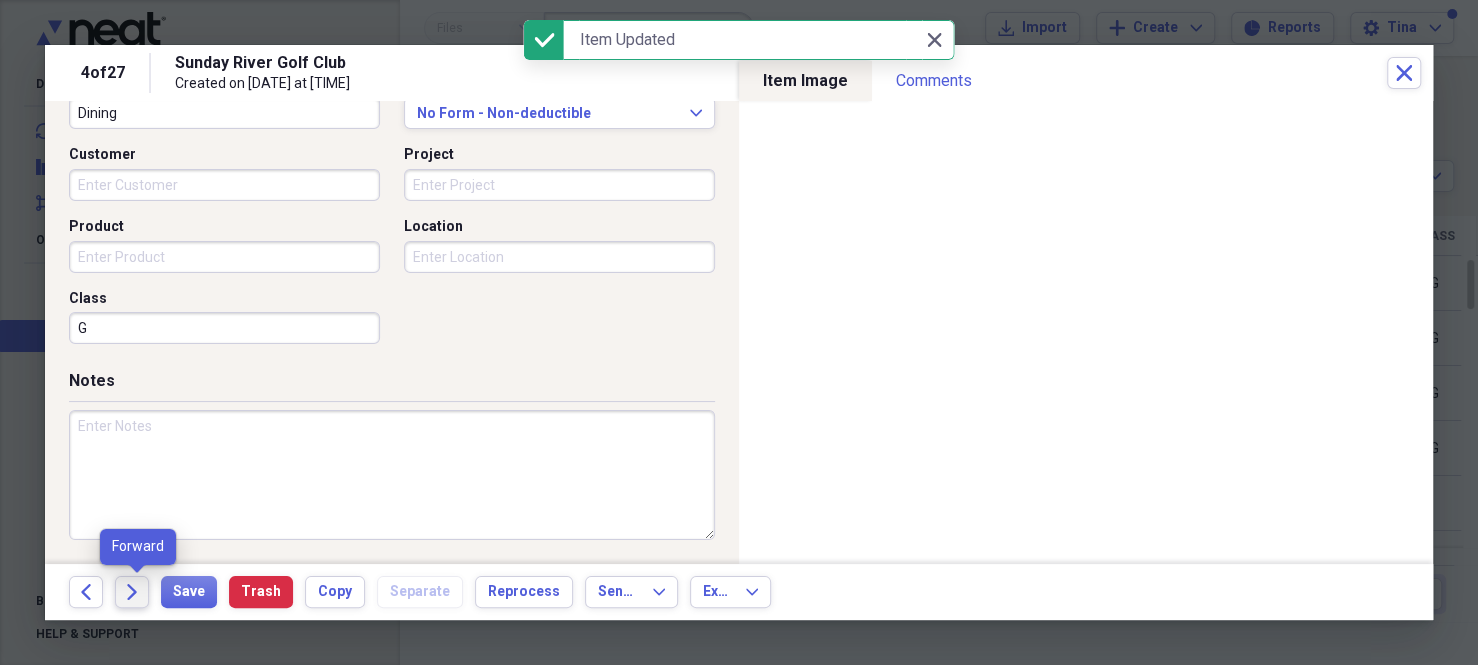 click on "Forward" 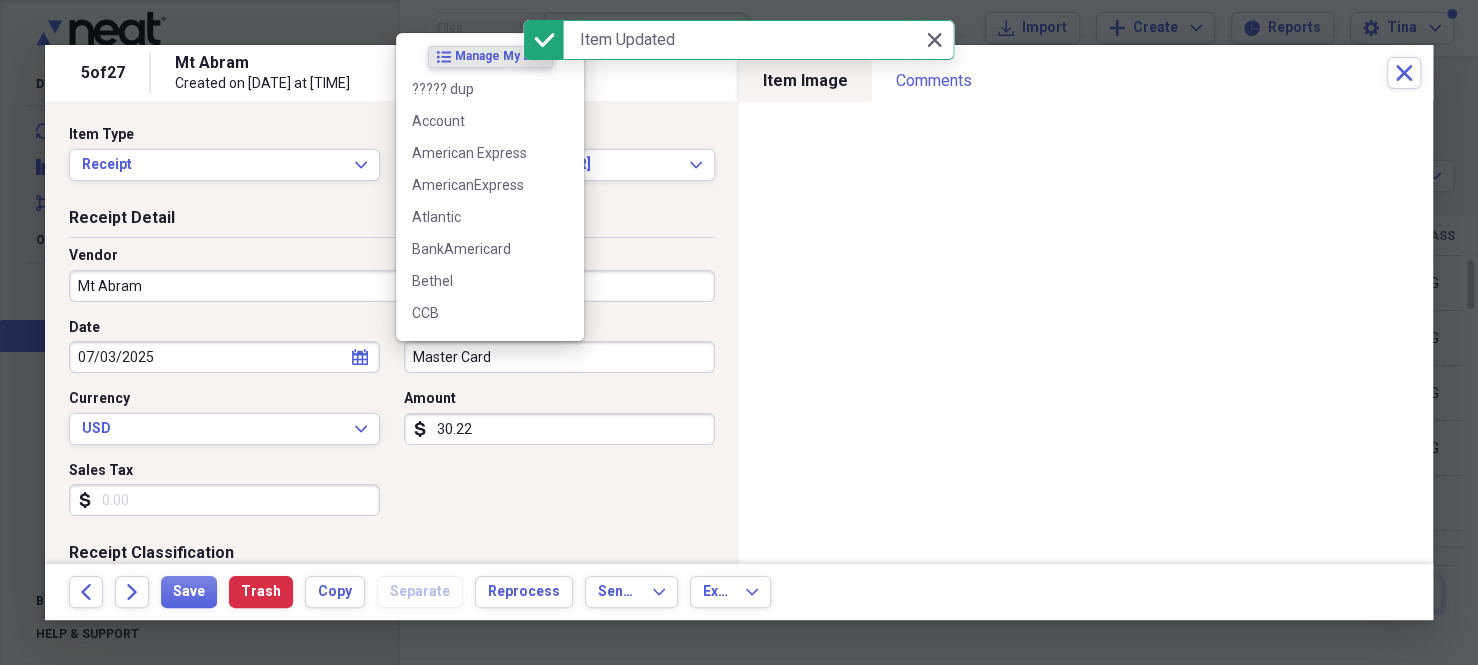 click on "Master Card" at bounding box center [559, 357] 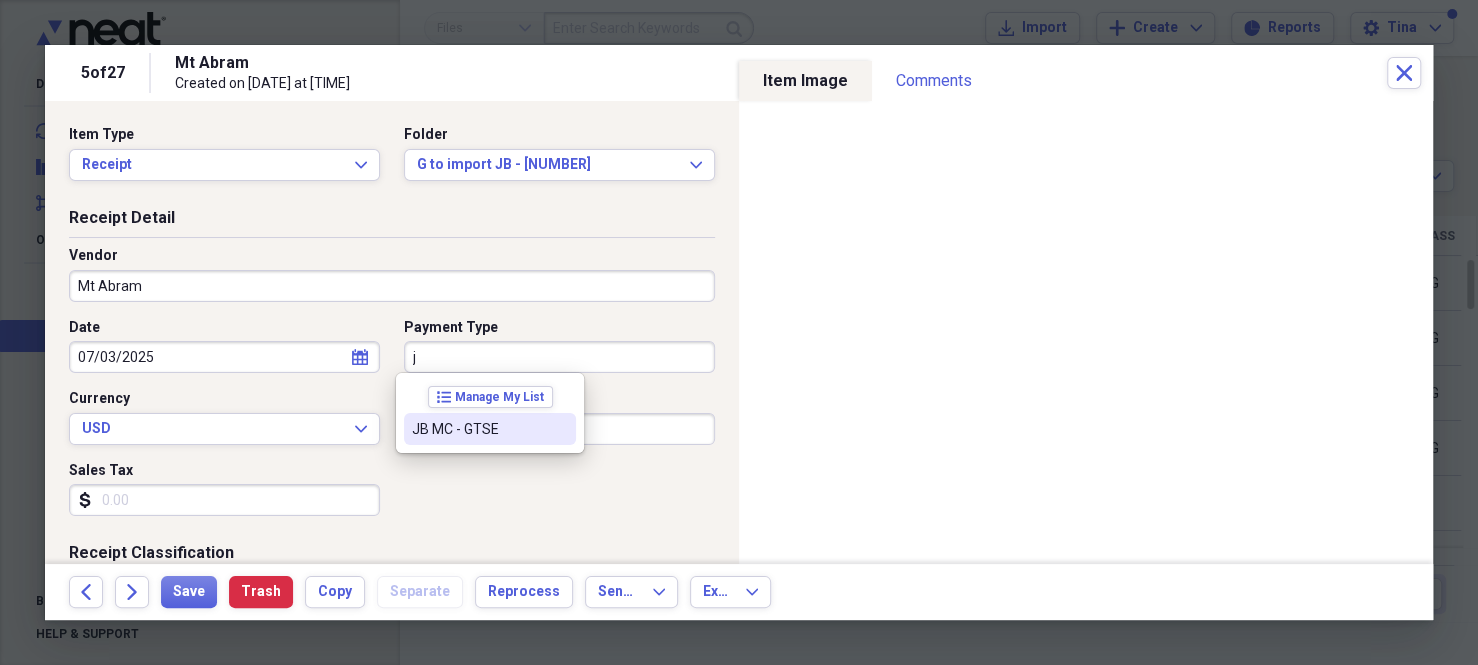 click on "JB MC - GTSE" at bounding box center [478, 429] 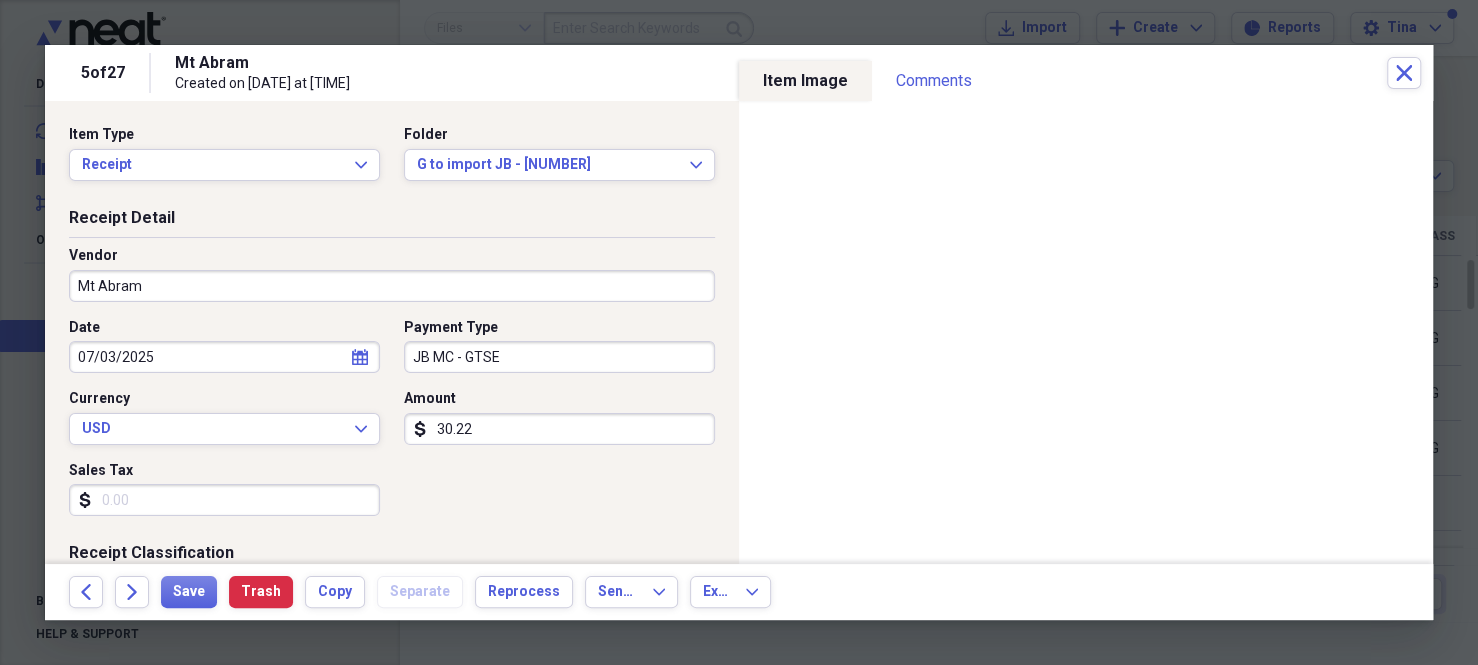 click on "30.22" at bounding box center [559, 429] 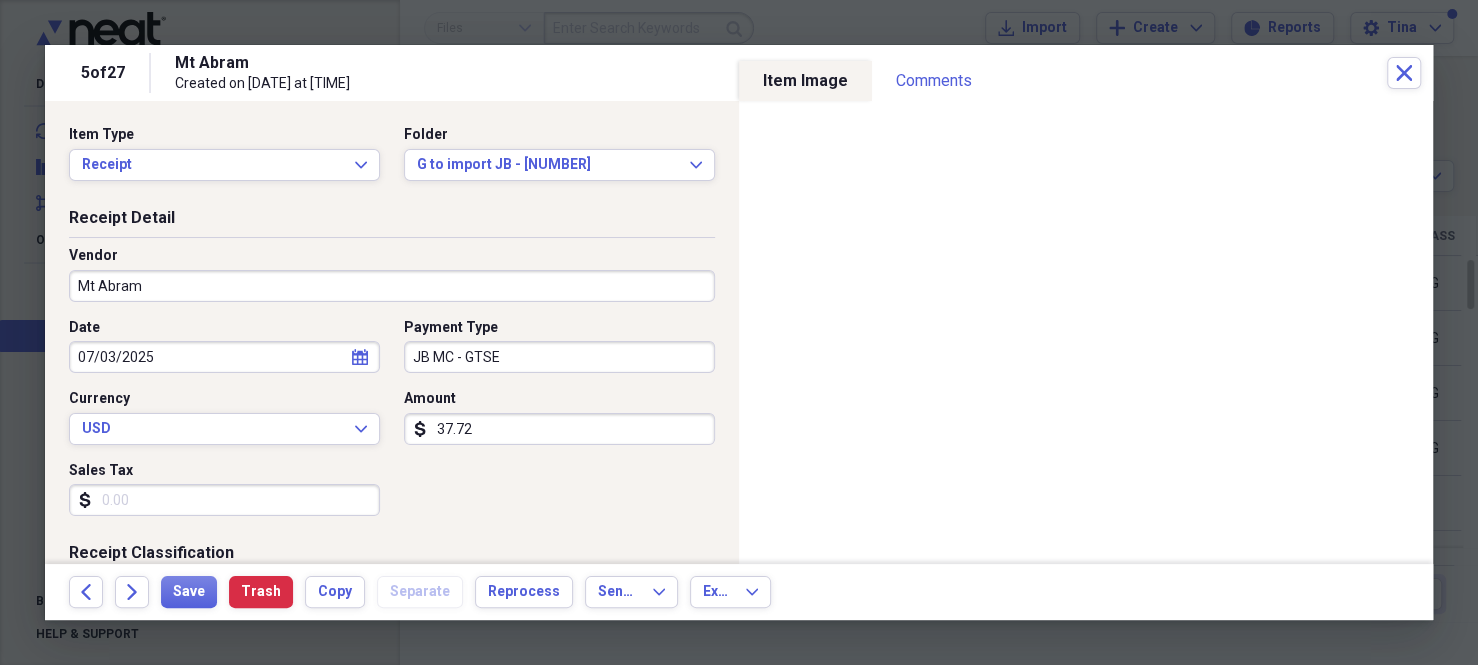 type on "37.72" 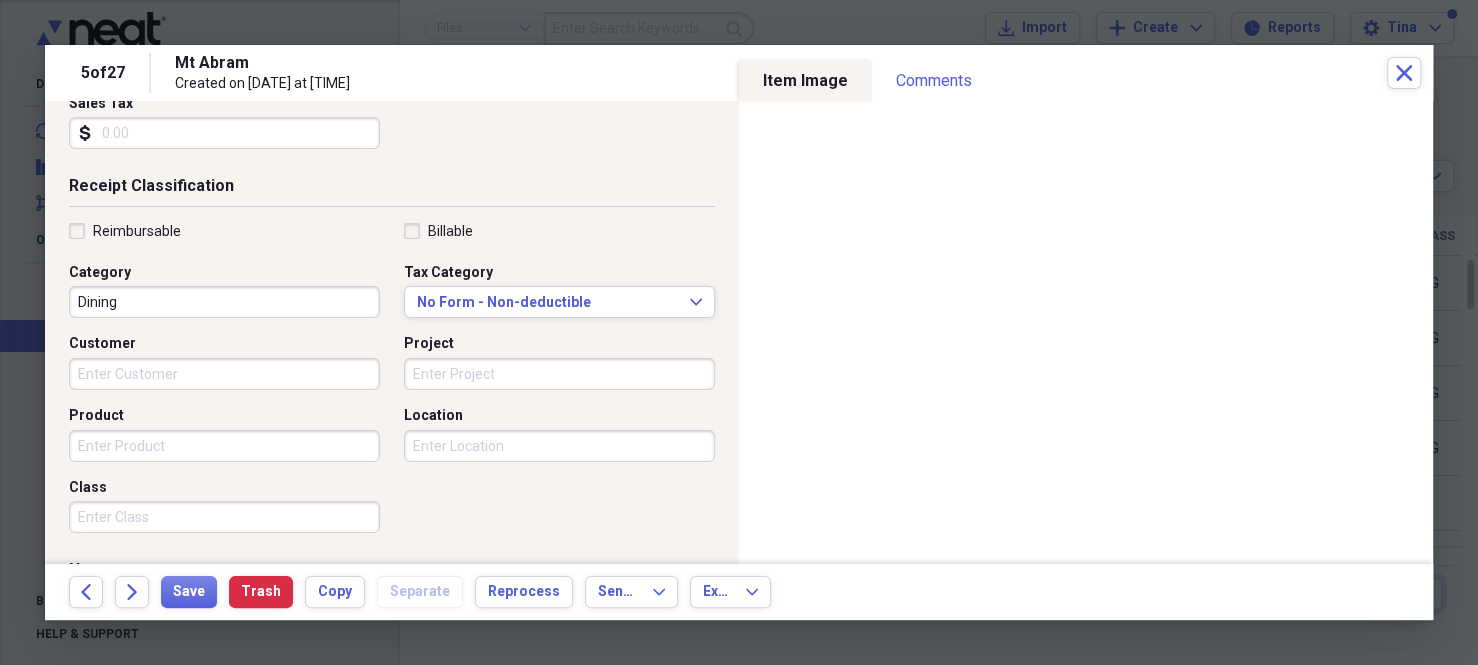 scroll, scrollTop: 500, scrollLeft: 0, axis: vertical 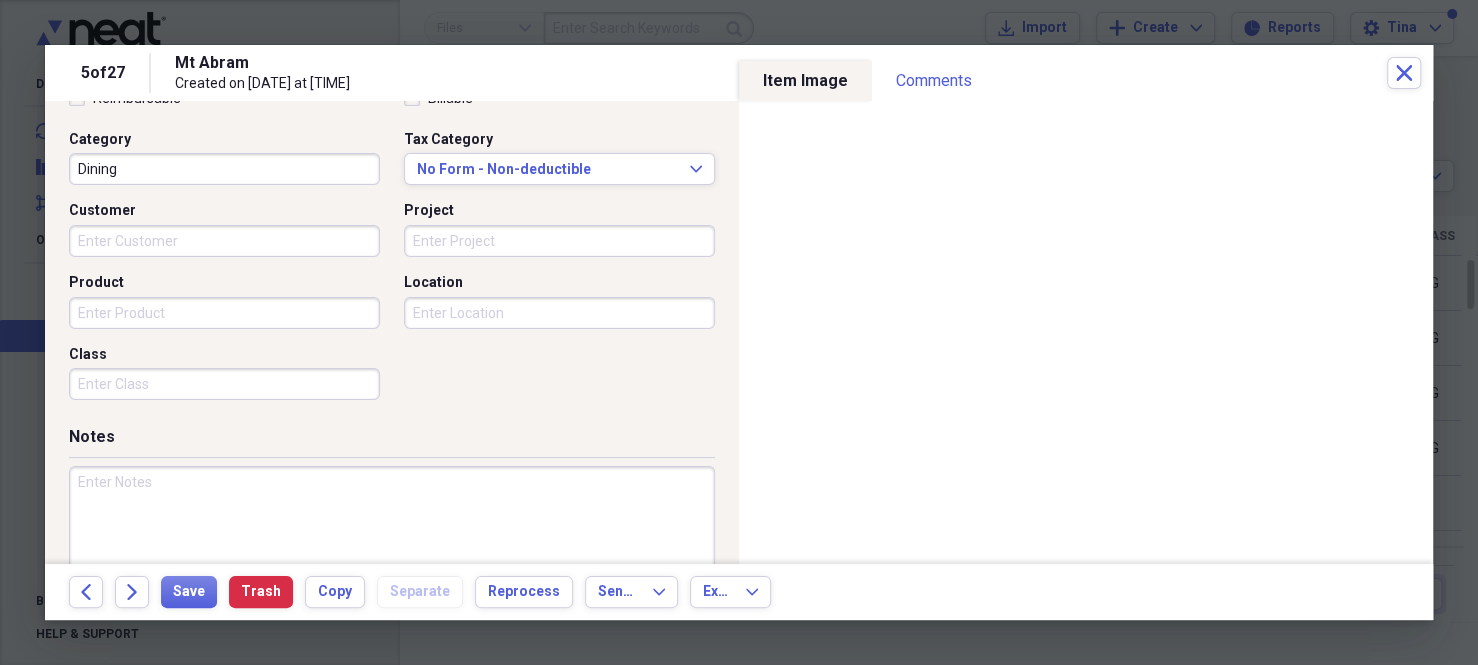 click on "Class" at bounding box center [224, 384] 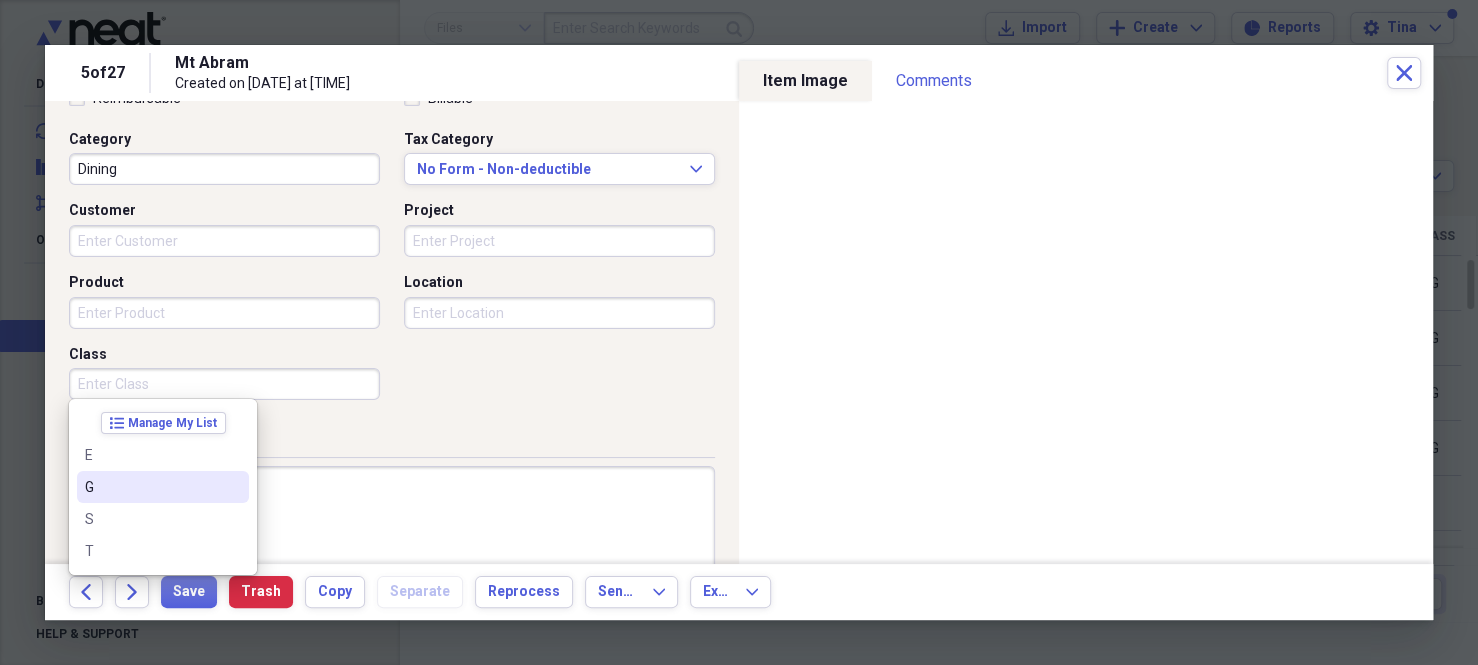 click on "G" at bounding box center [151, 487] 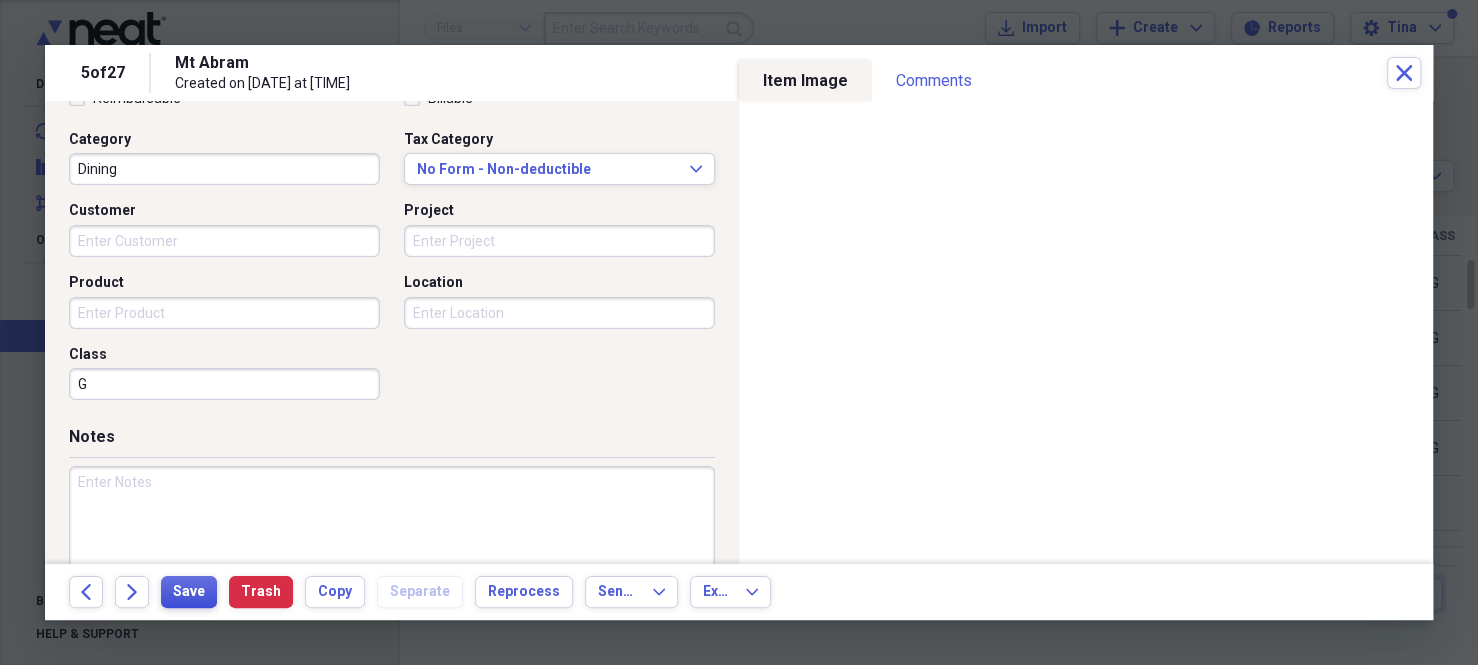 click on "Save" at bounding box center (189, 592) 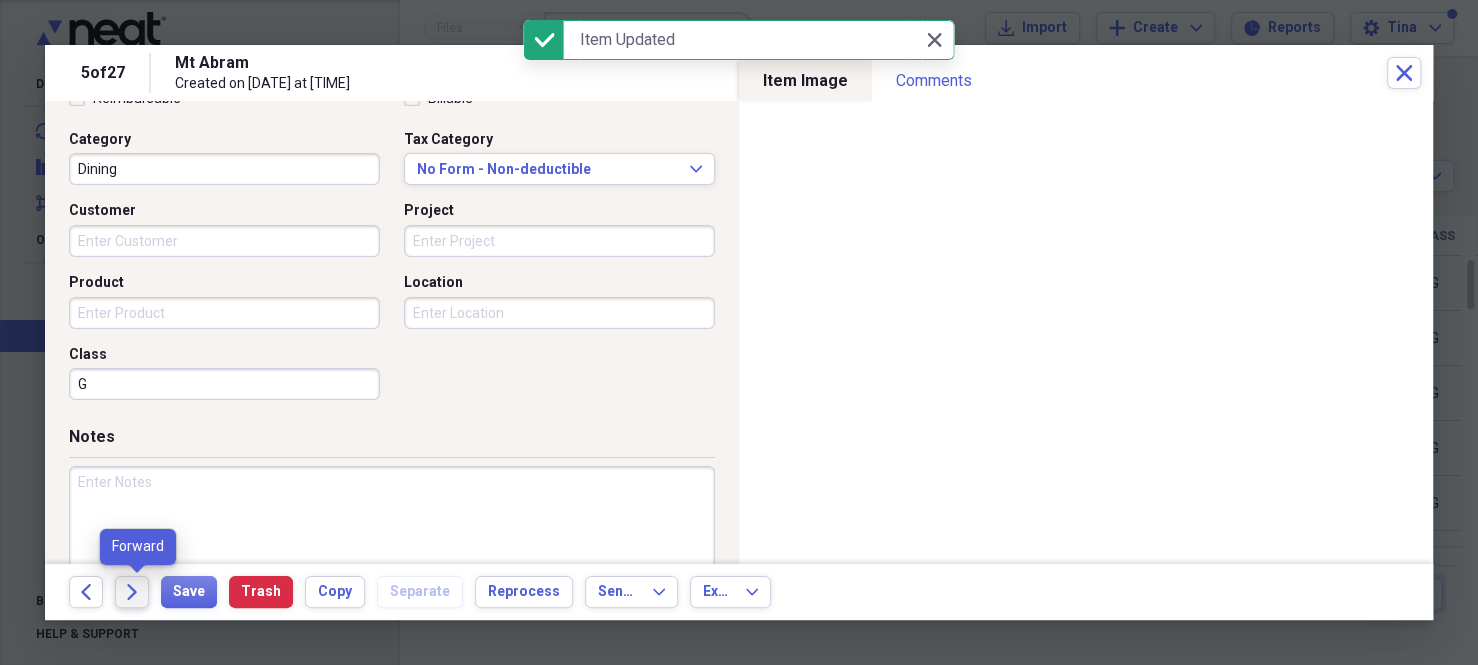 click 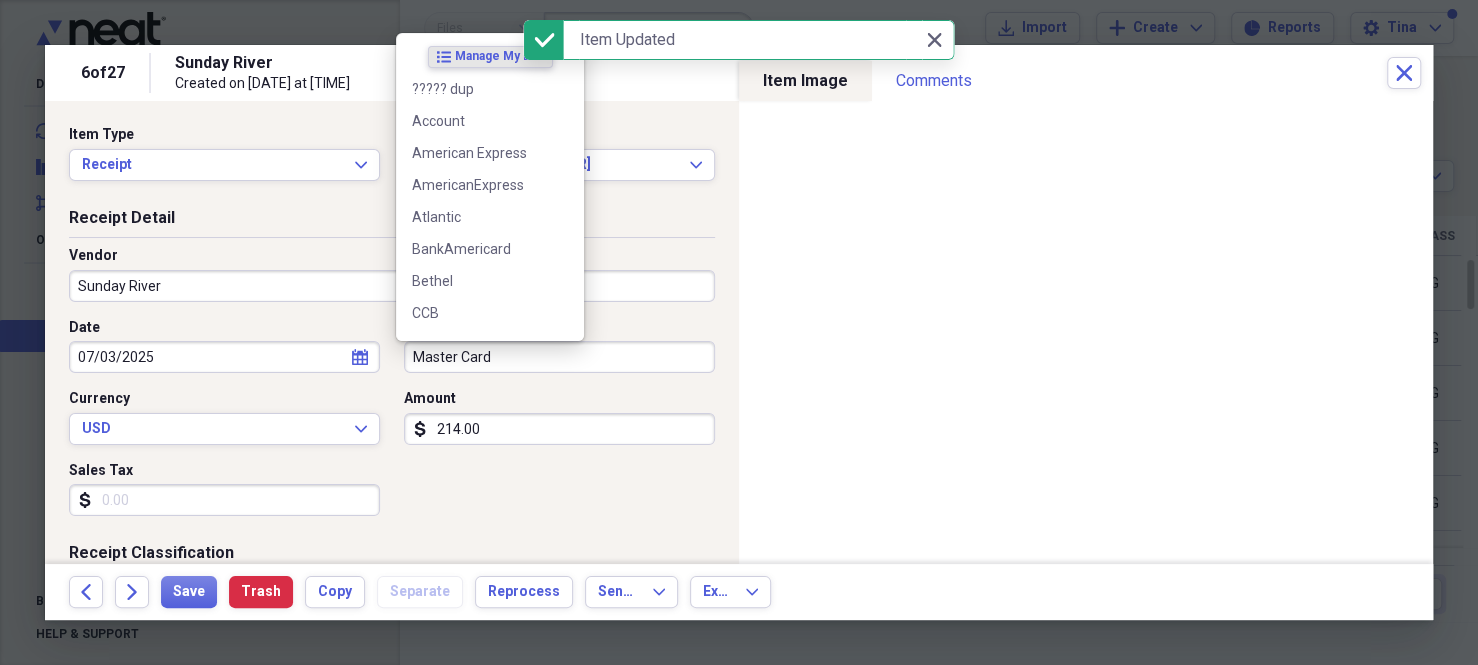 click on "Master Card" at bounding box center (559, 357) 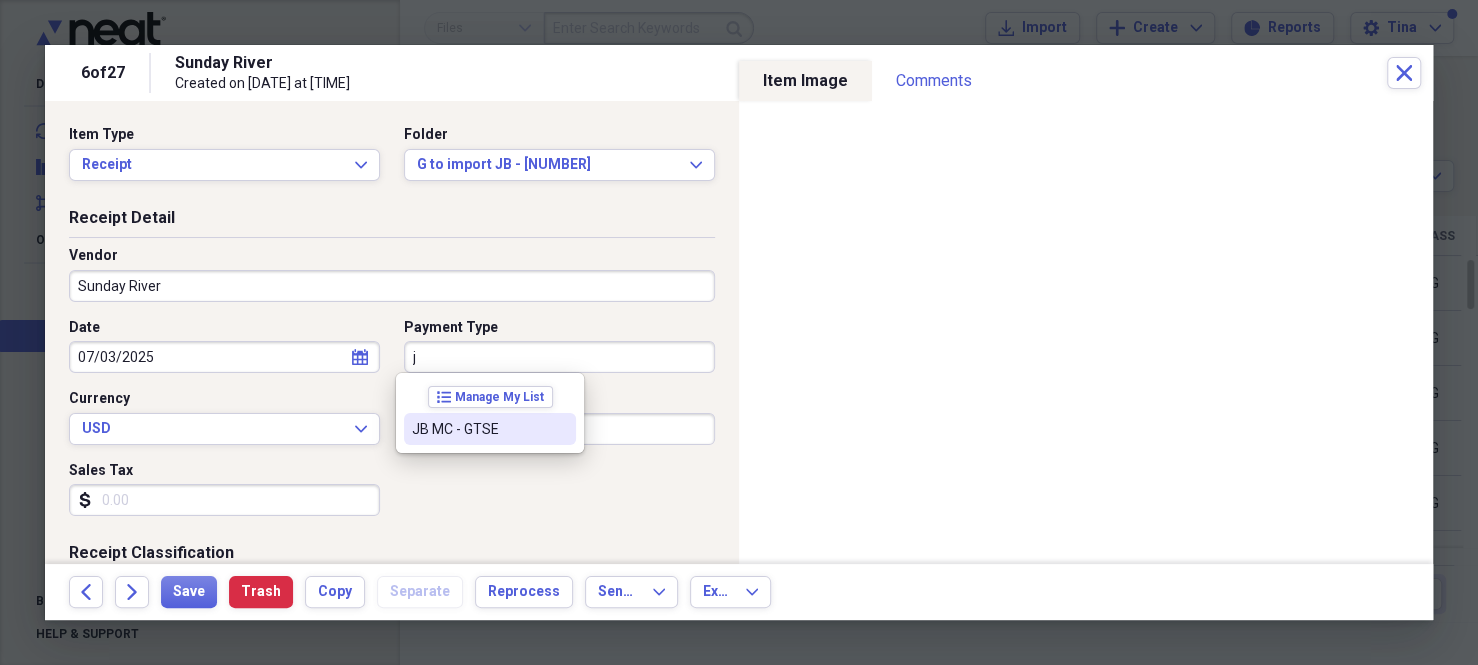 click on "JB MC - GTSE" at bounding box center (478, 429) 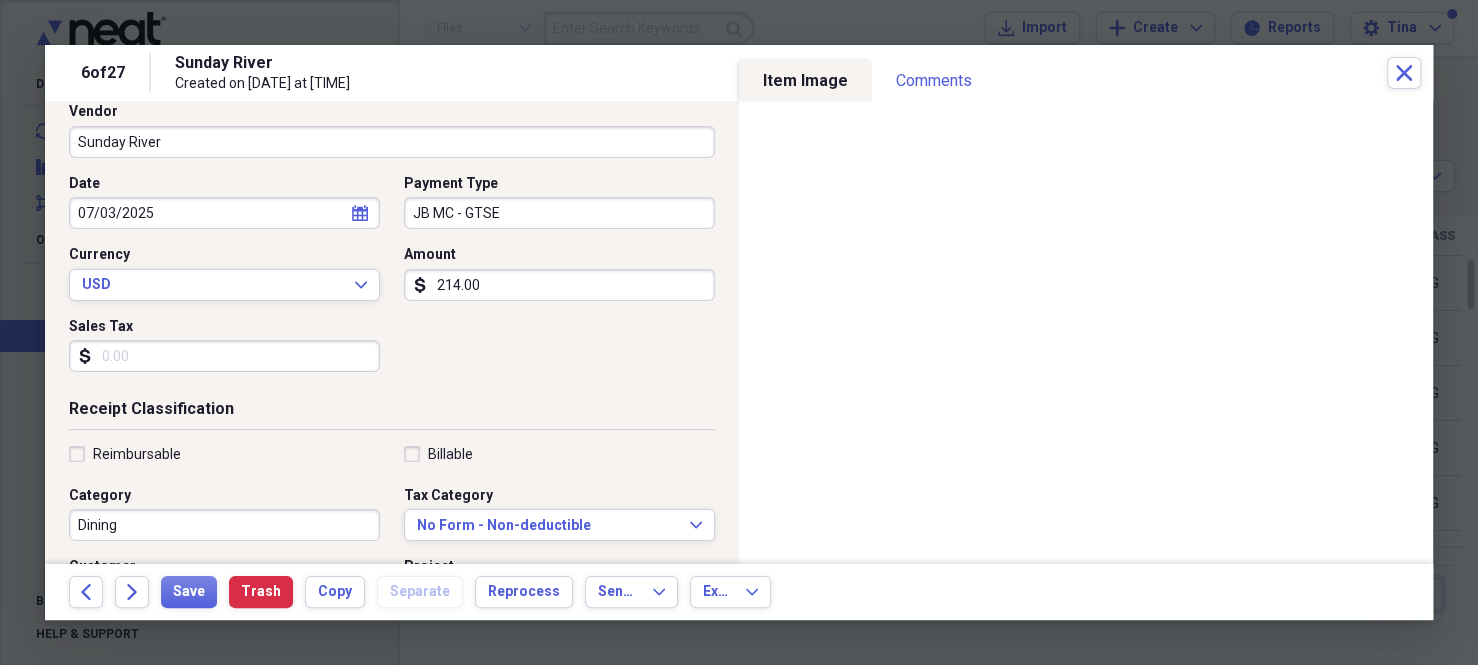 scroll, scrollTop: 200, scrollLeft: 0, axis: vertical 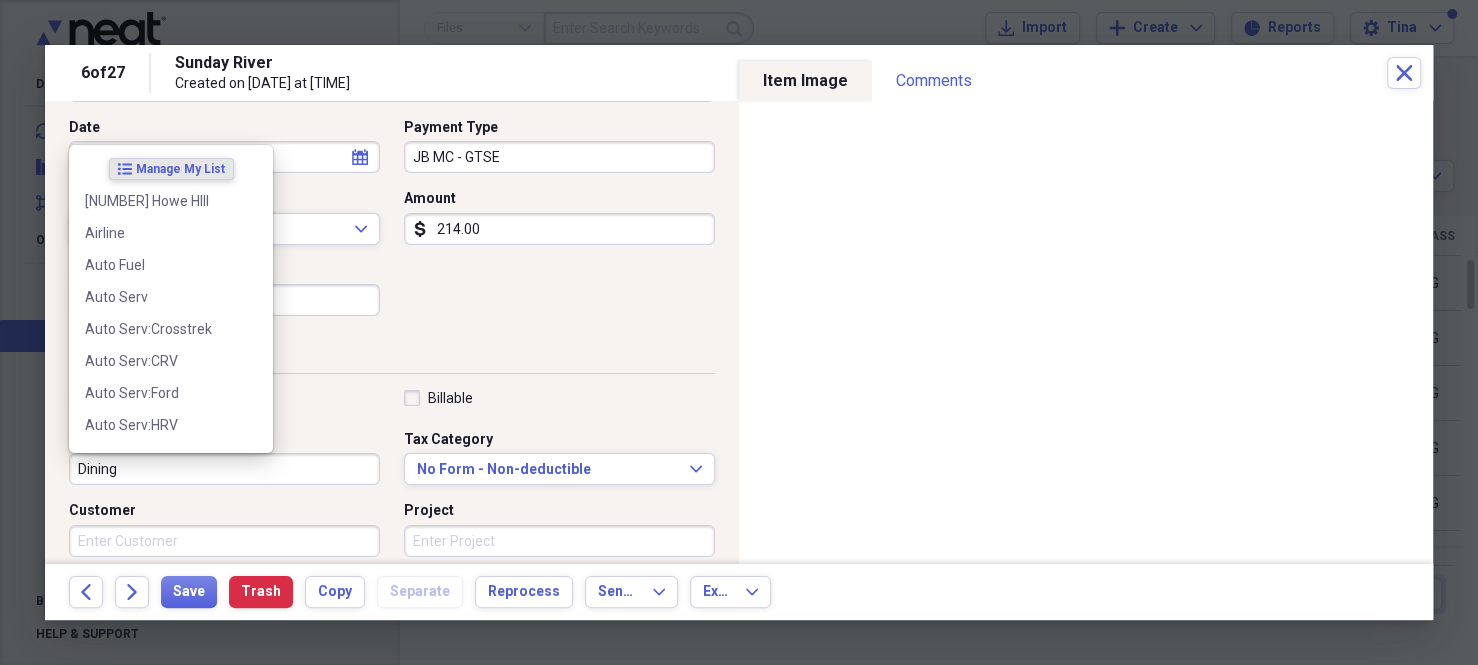 click on "Dining" at bounding box center (224, 469) 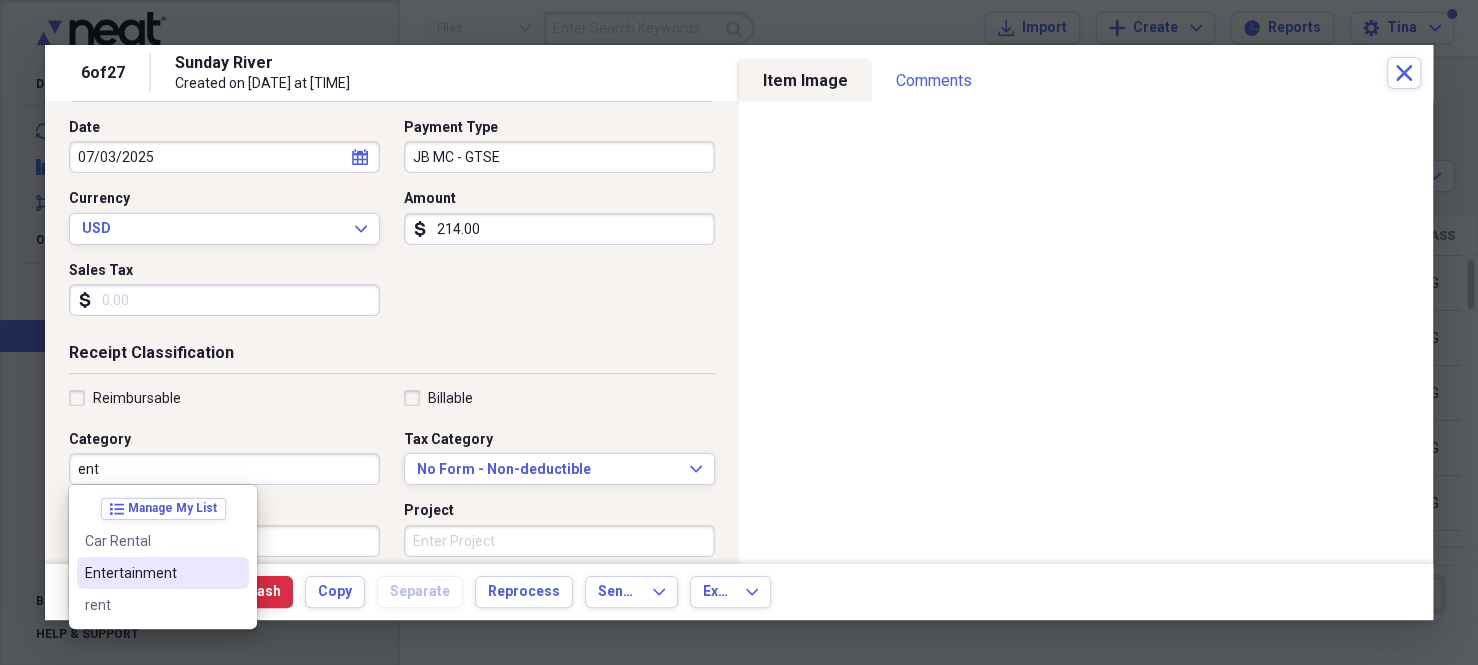 click on "Entertainment" at bounding box center [151, 573] 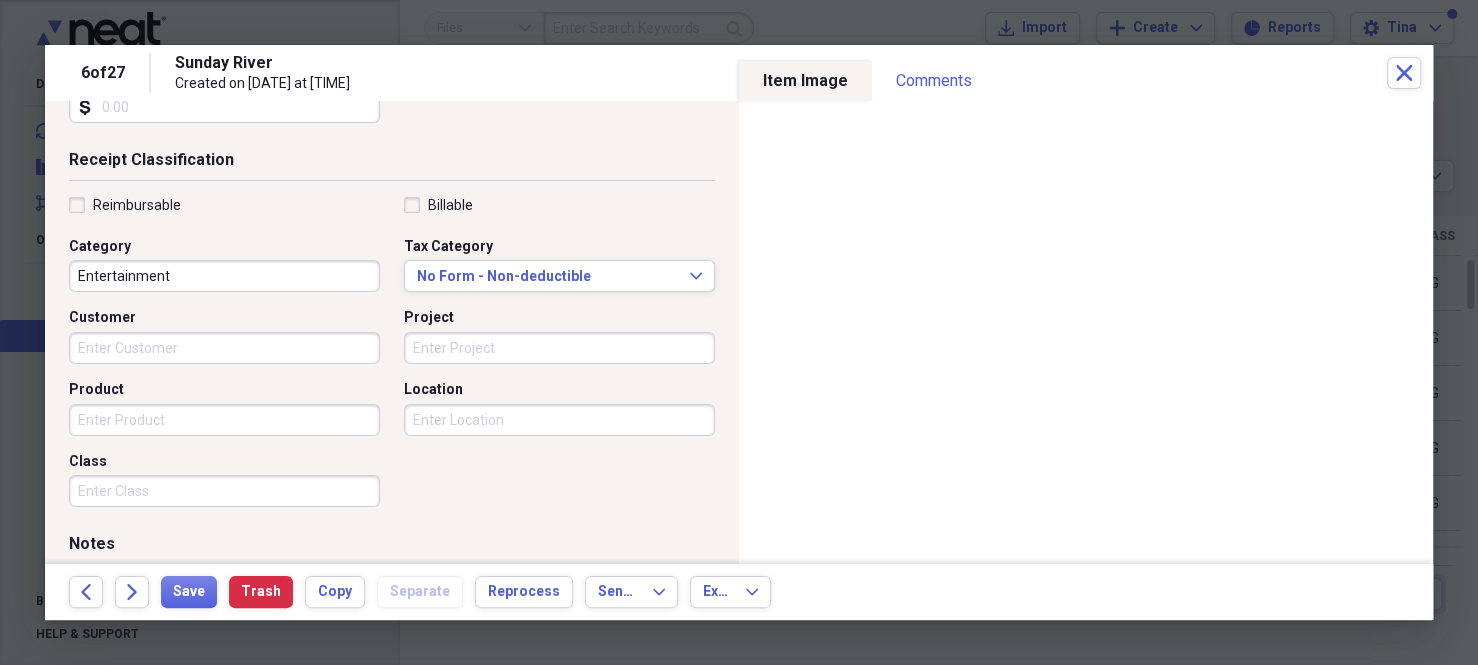 scroll, scrollTop: 400, scrollLeft: 0, axis: vertical 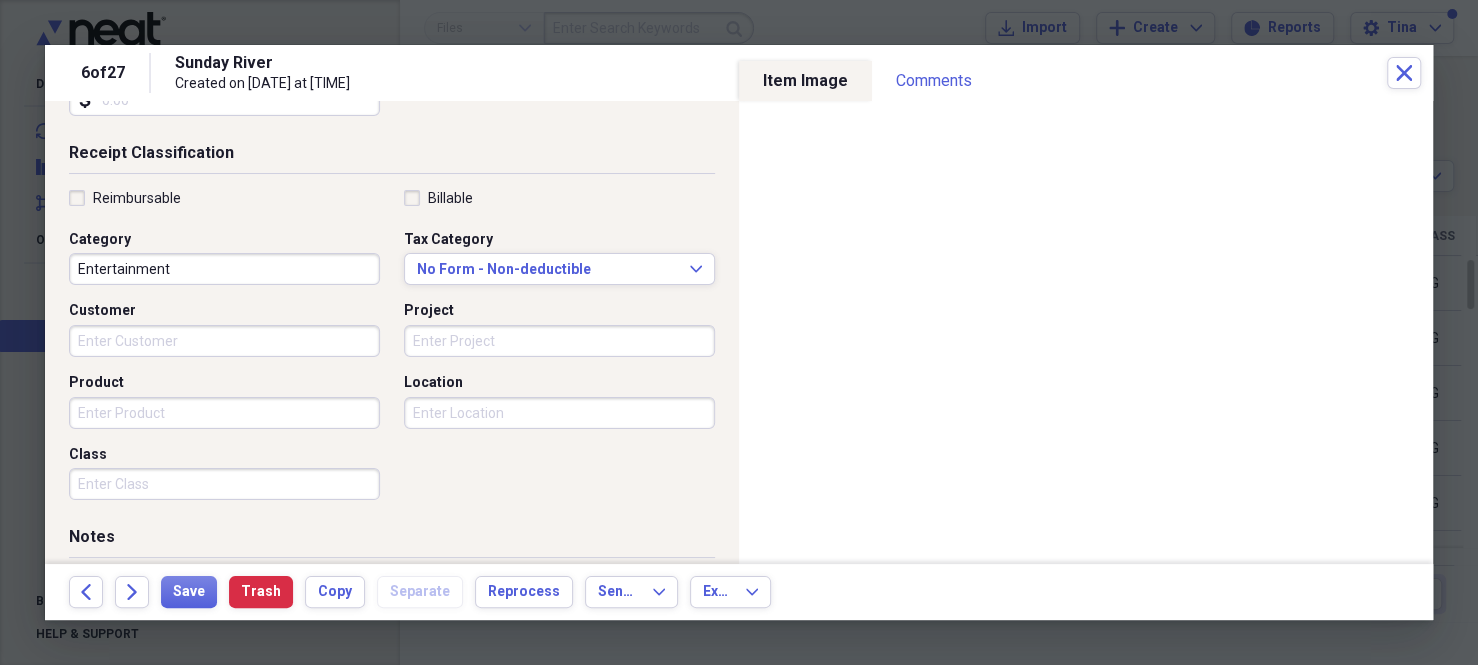 click on "Class" at bounding box center (224, 484) 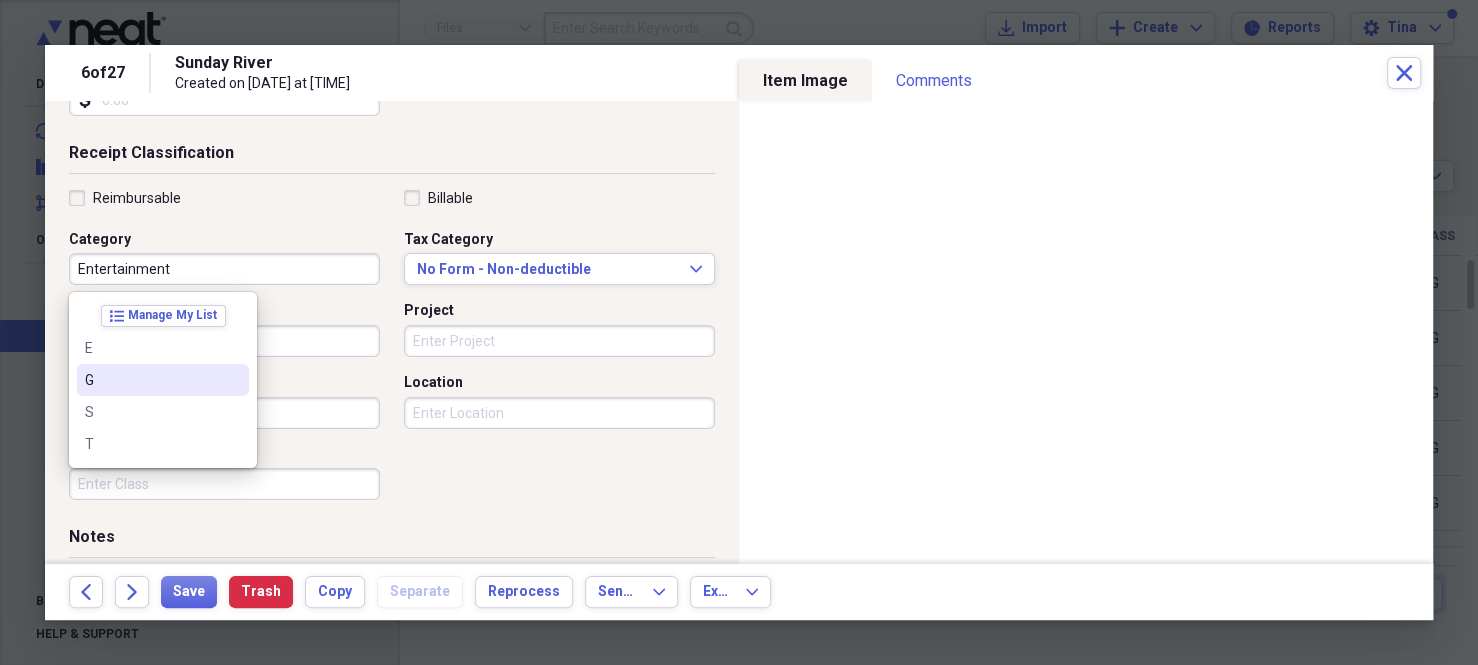 click on "G" at bounding box center (151, 380) 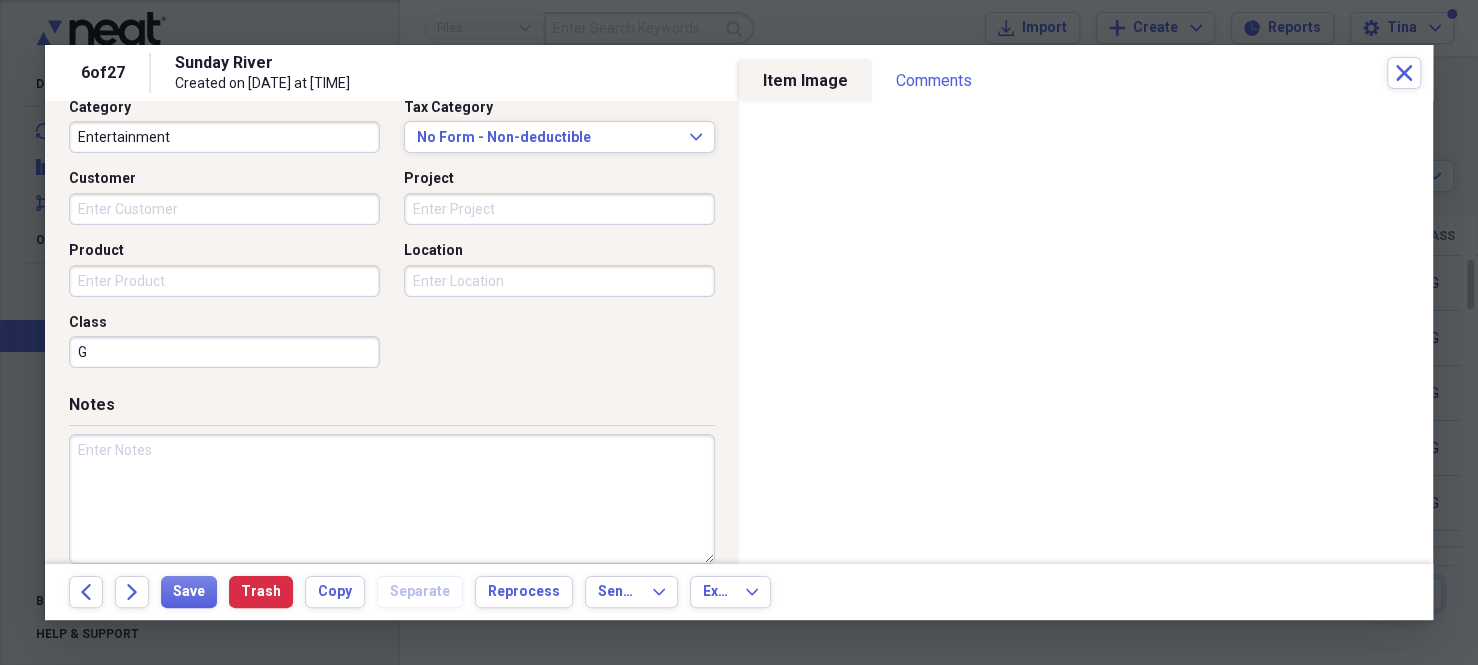 scroll, scrollTop: 556, scrollLeft: 0, axis: vertical 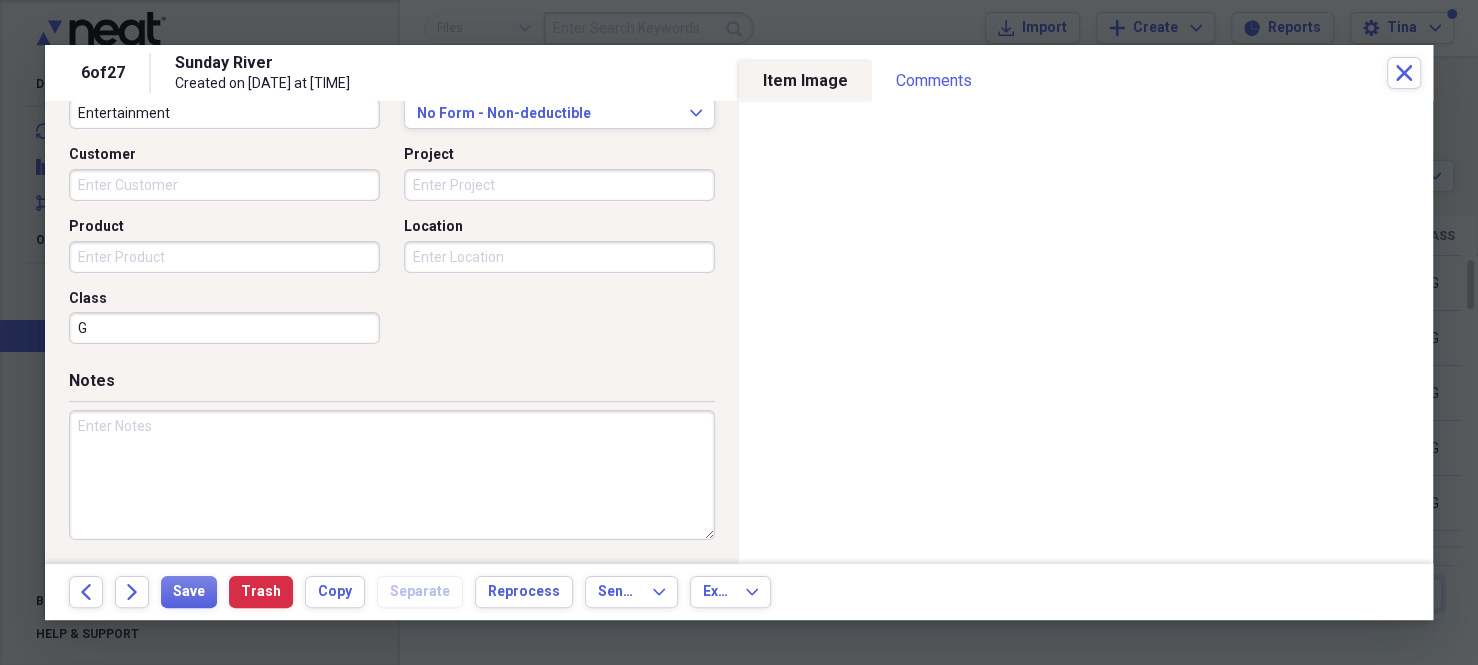click at bounding box center (392, 475) 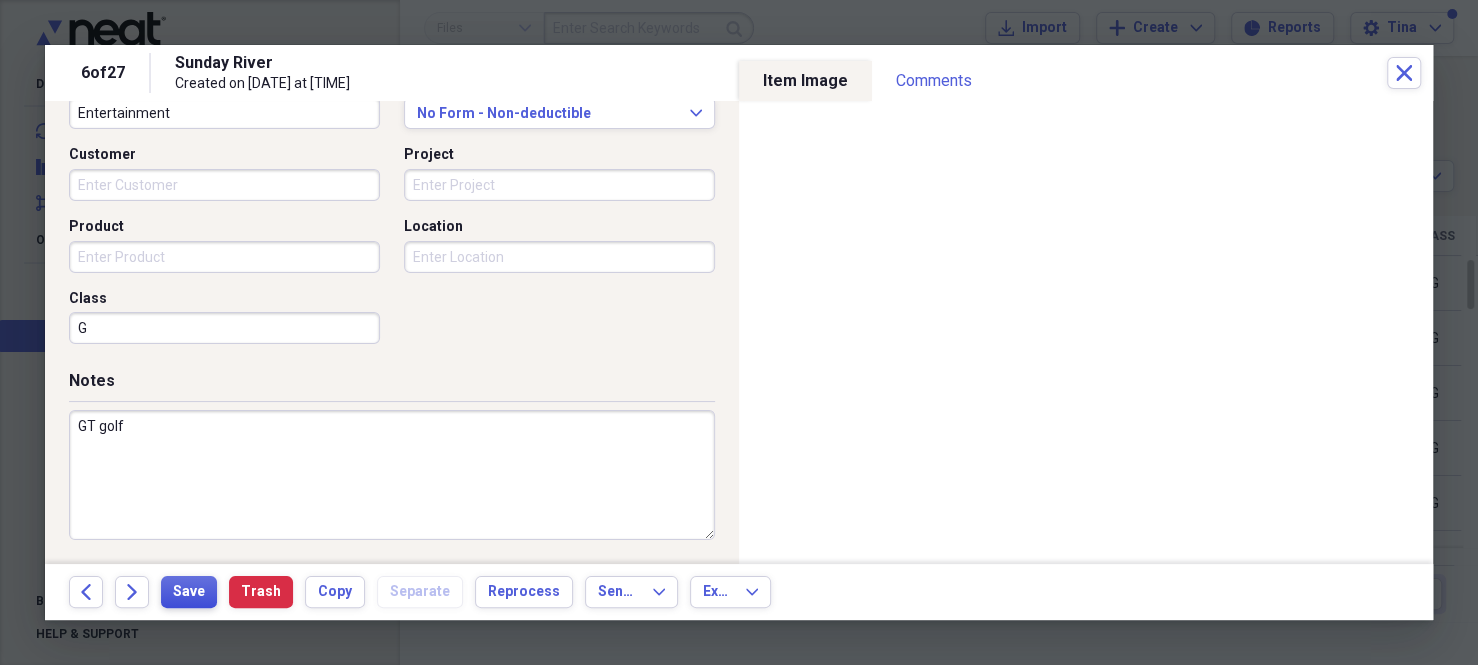 type on "GT golf" 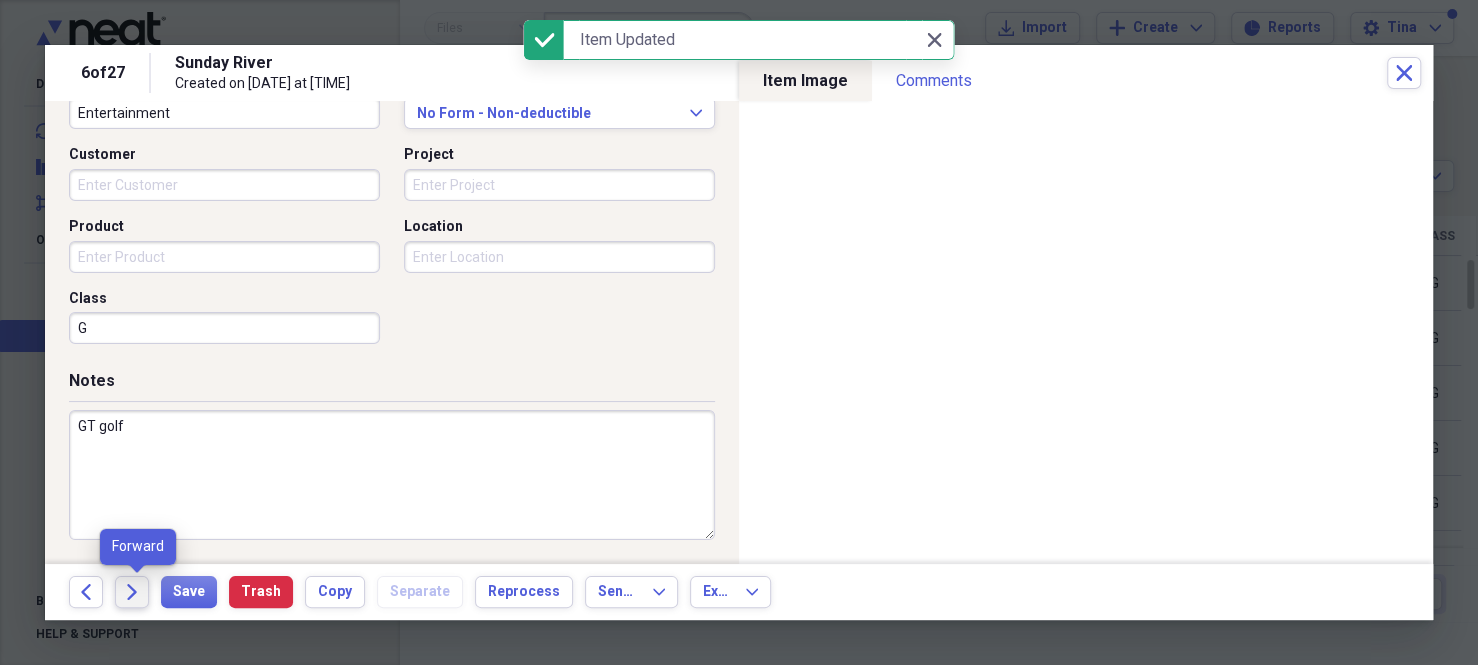 click on "Forward" 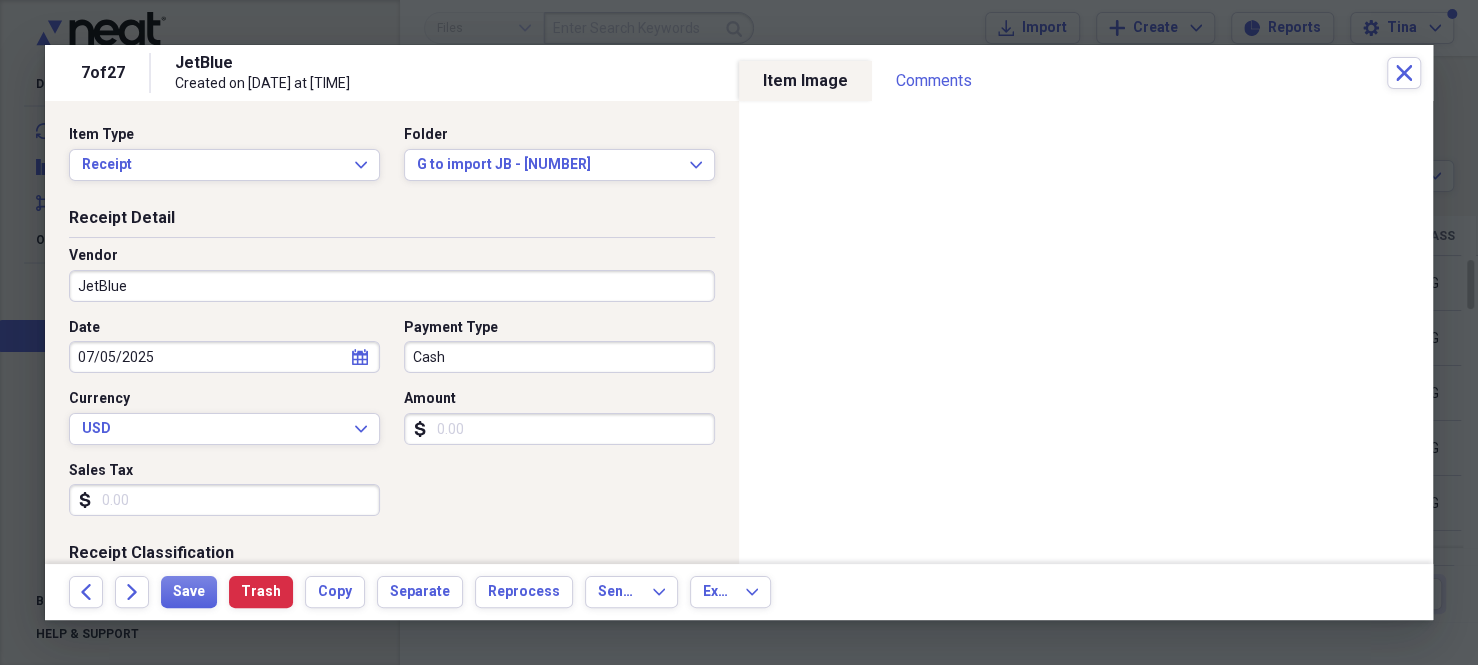 click on "Cash" at bounding box center (559, 357) 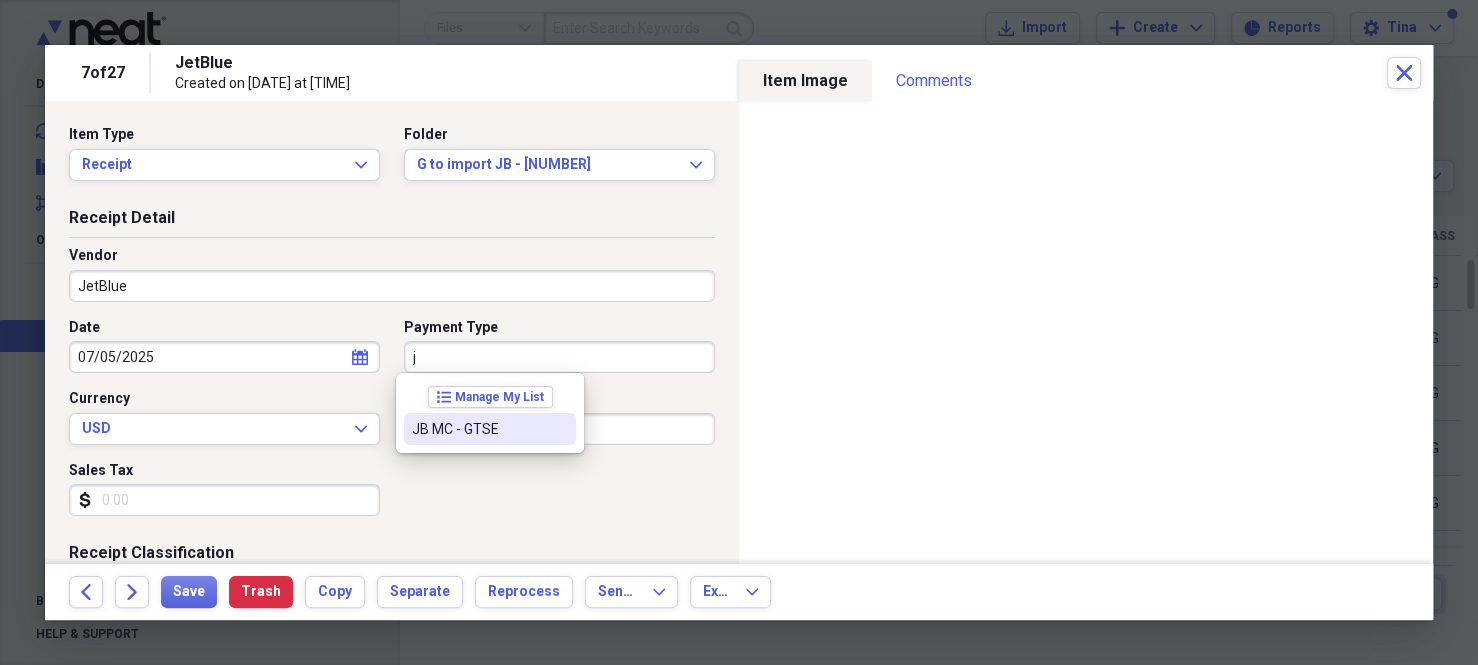 click on "JB MC - GTSE" at bounding box center (478, 429) 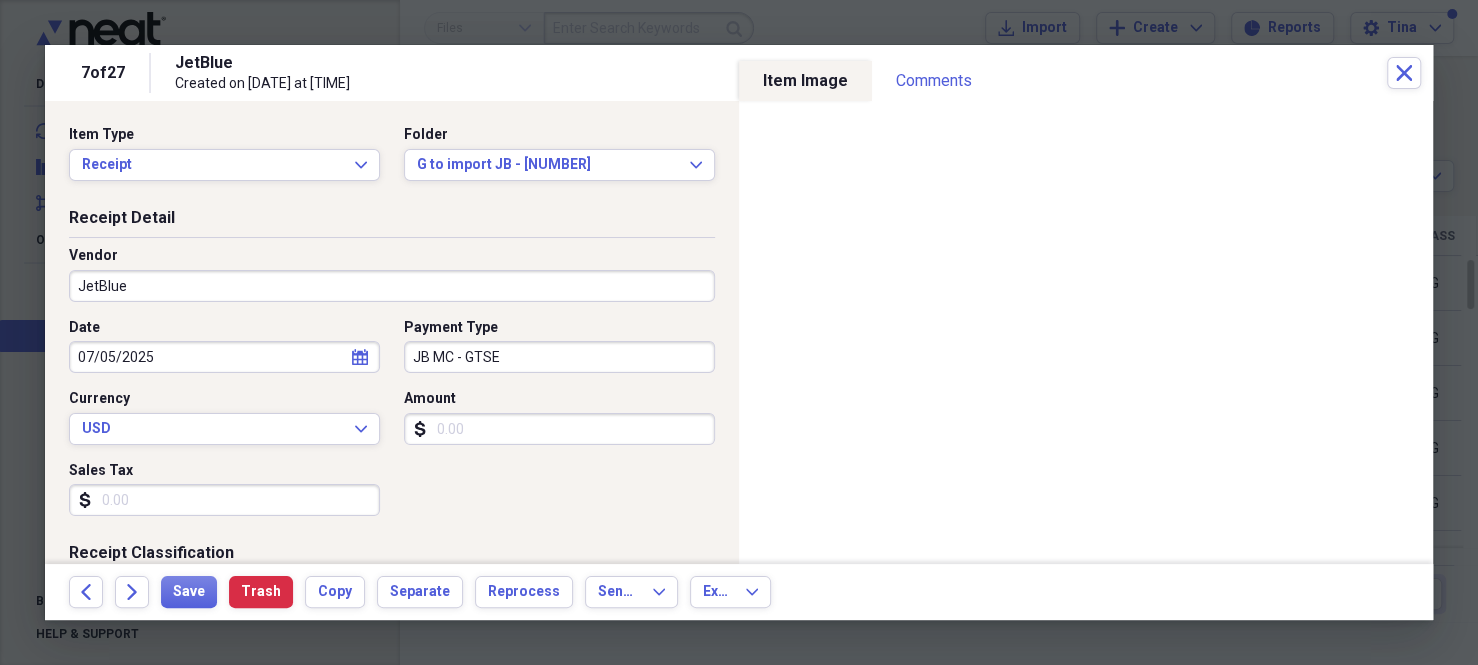 click on "Amount" at bounding box center (559, 429) 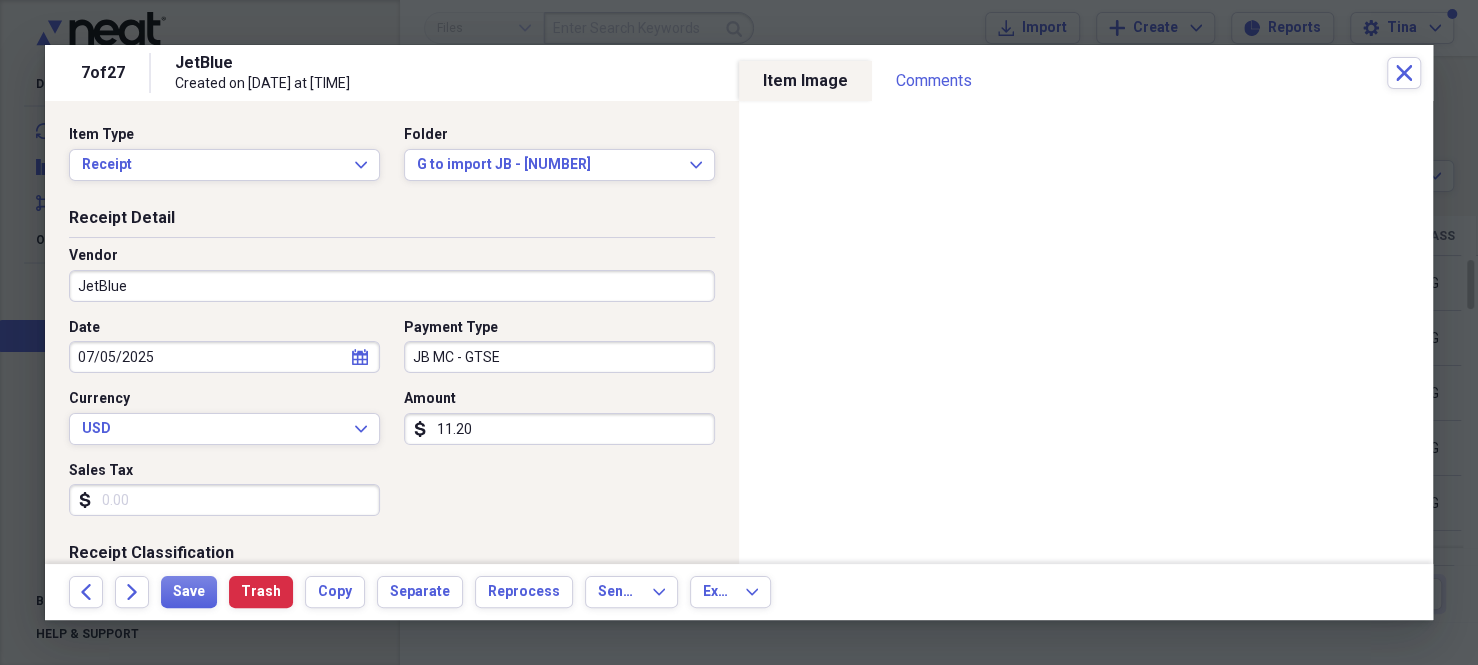 type on "11.20" 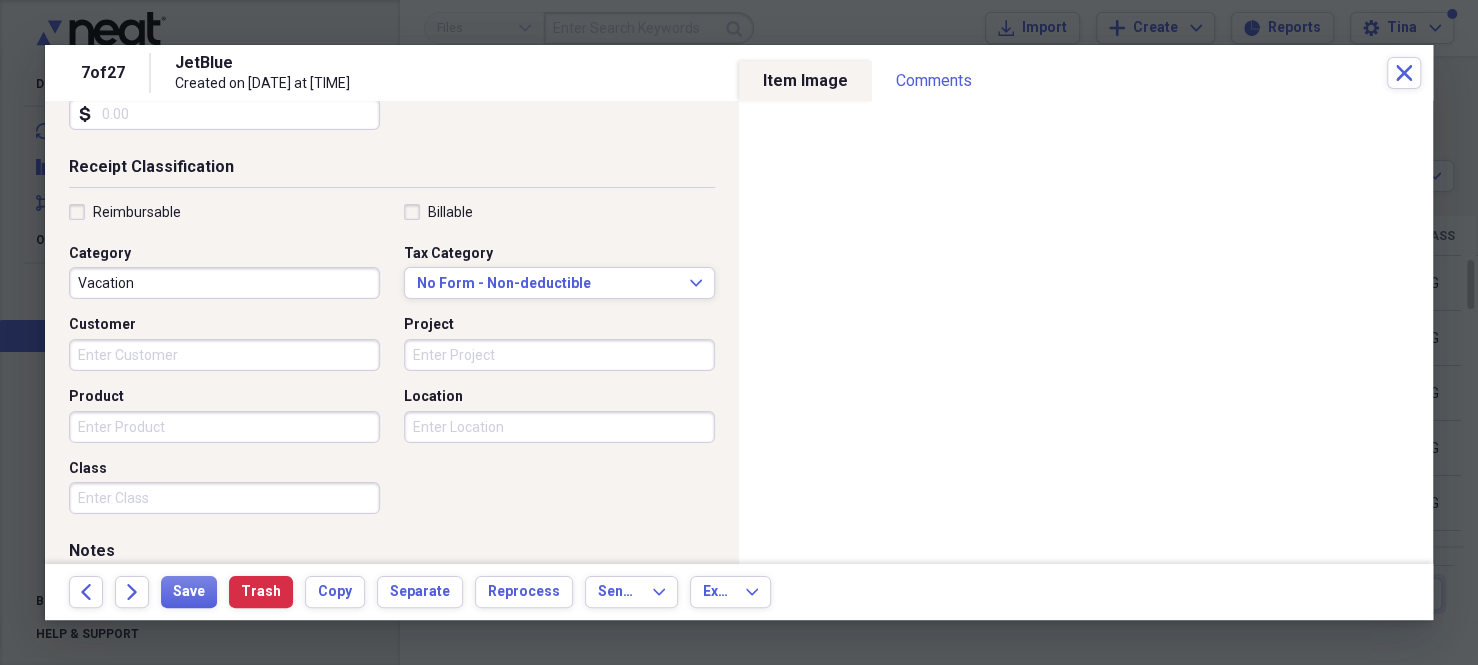 scroll, scrollTop: 500, scrollLeft: 0, axis: vertical 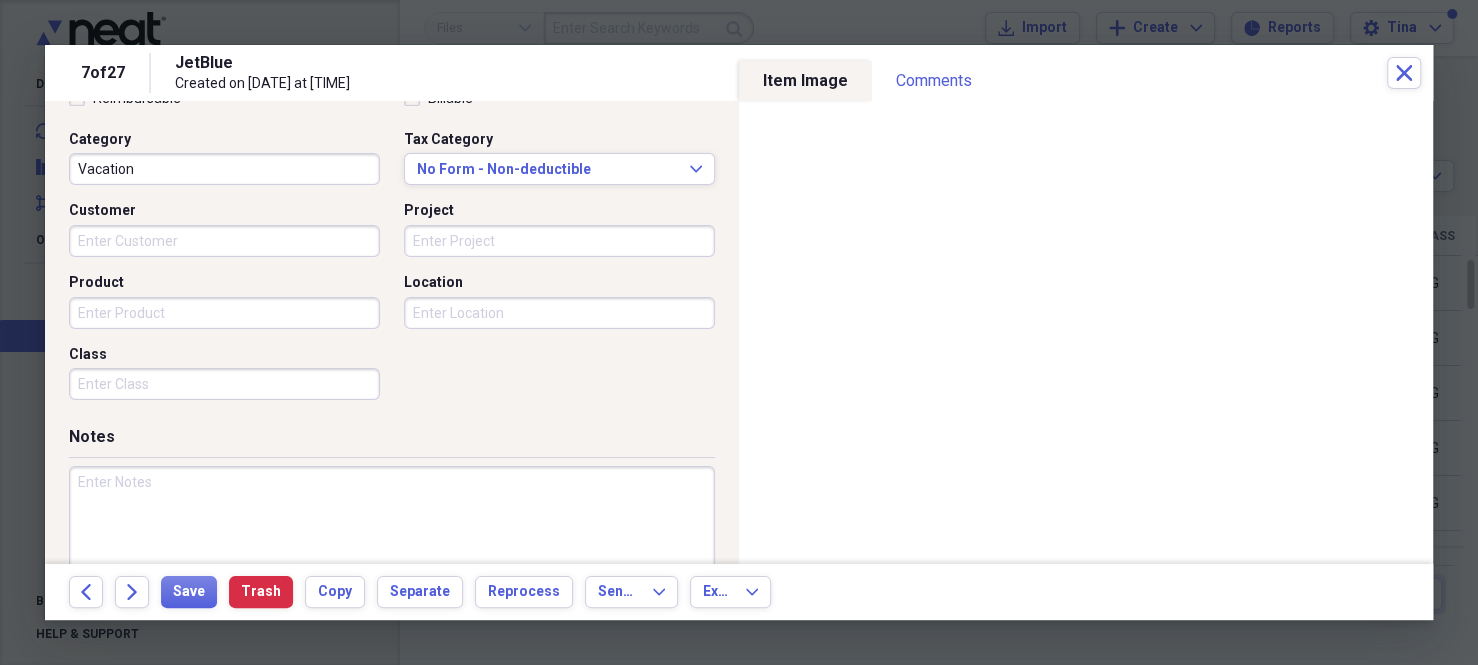 click on "Class" at bounding box center [224, 384] 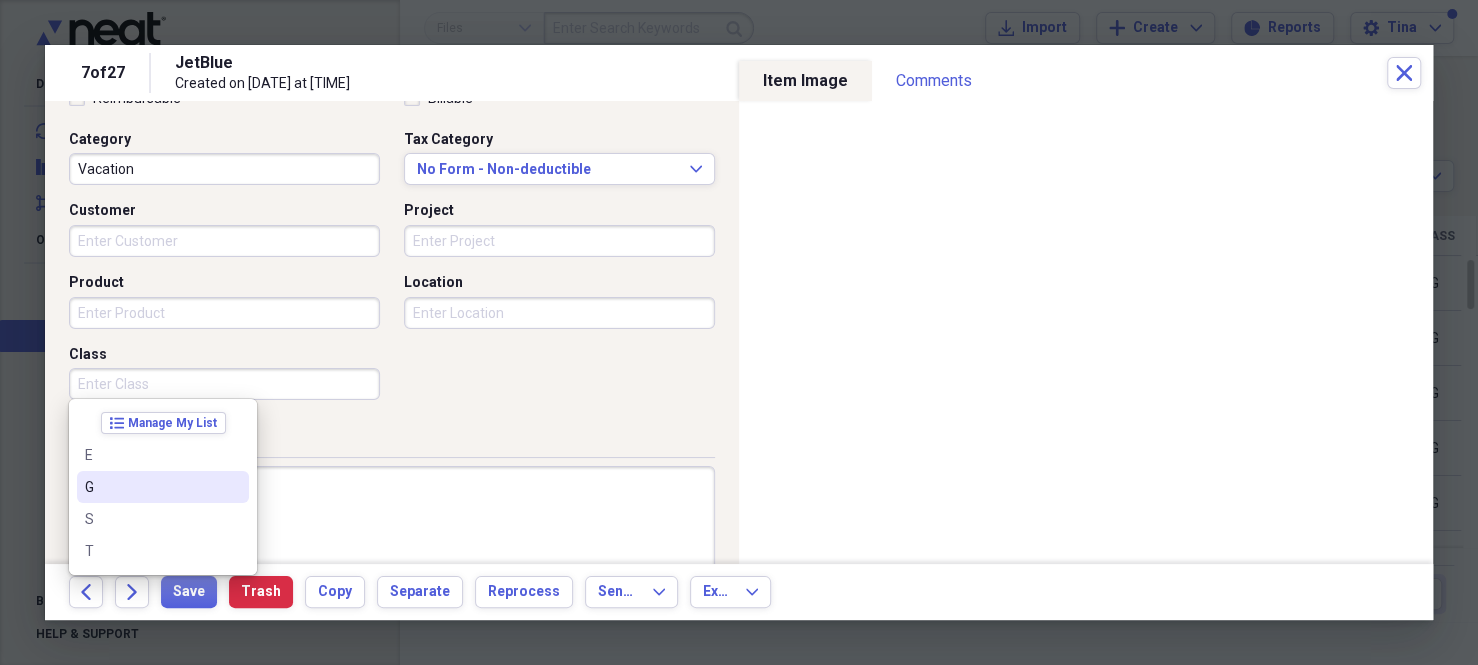 click on "G" at bounding box center [151, 487] 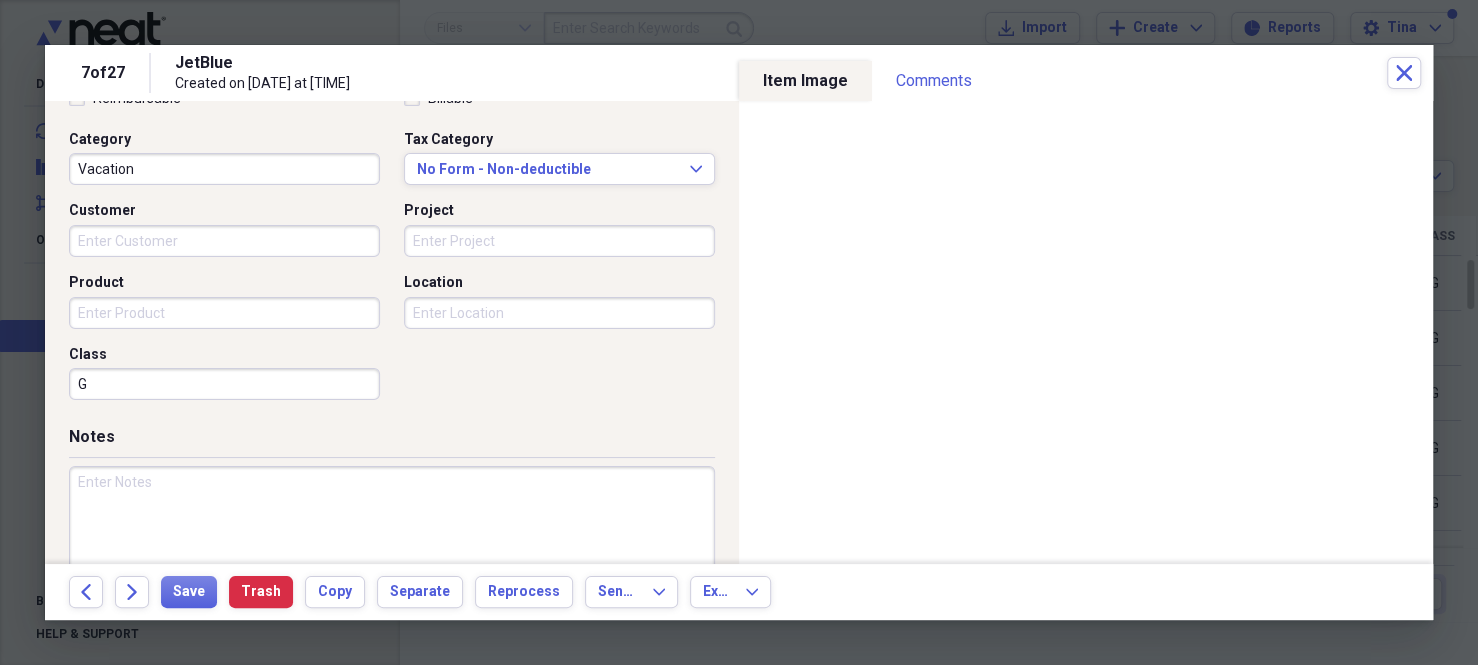 type on "G" 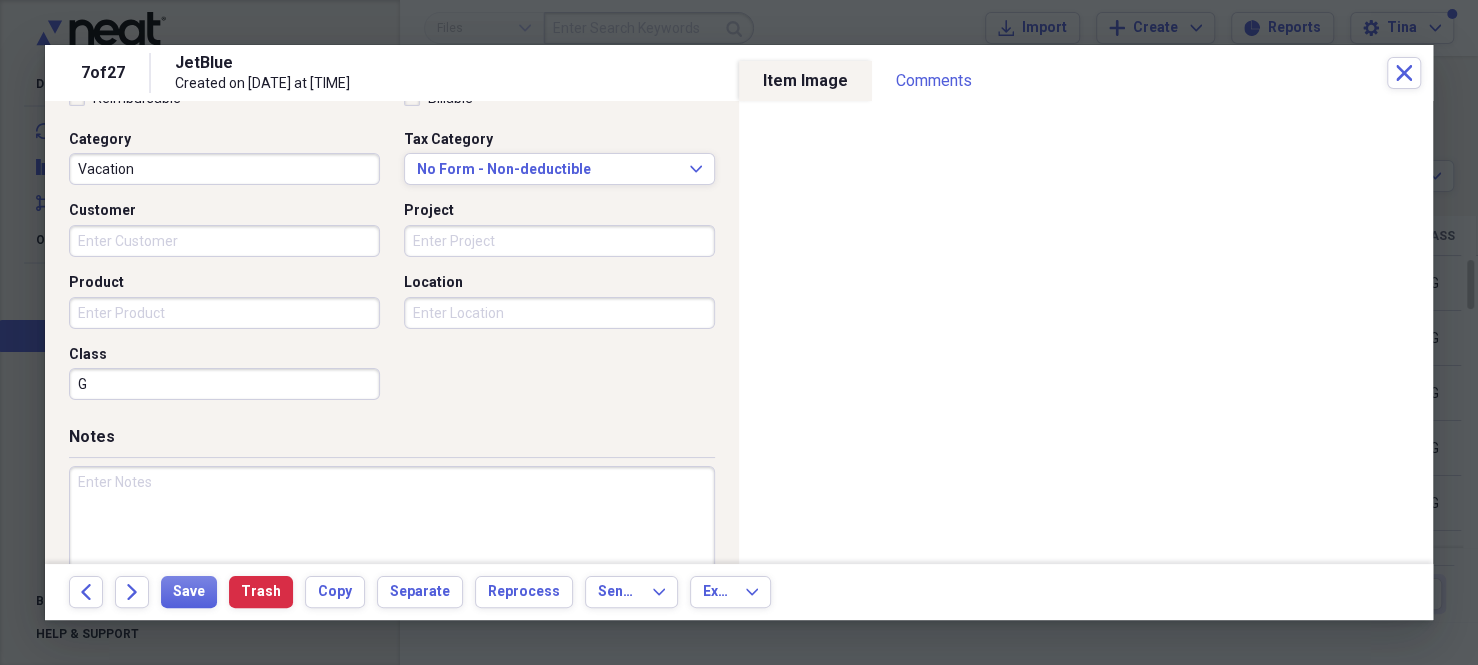 click at bounding box center [392, 531] 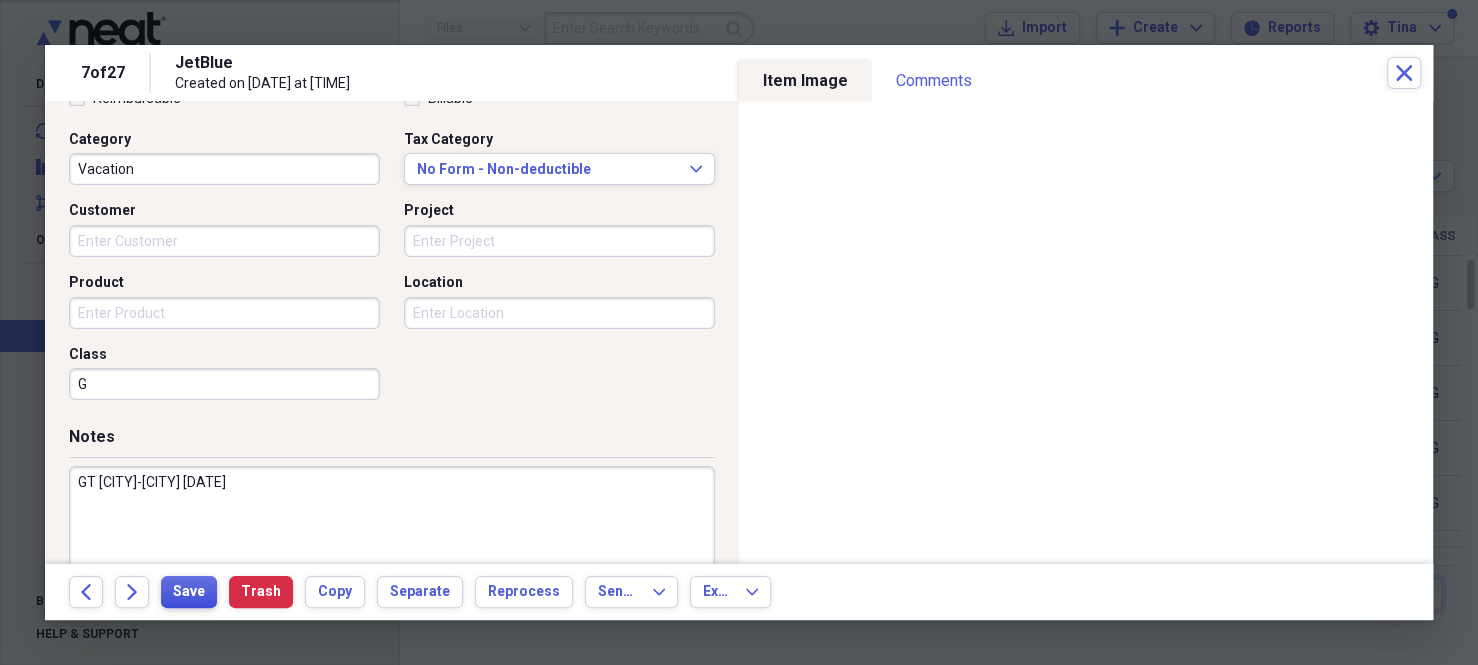 type on "GT [CITY]-[CITY] [DATE]" 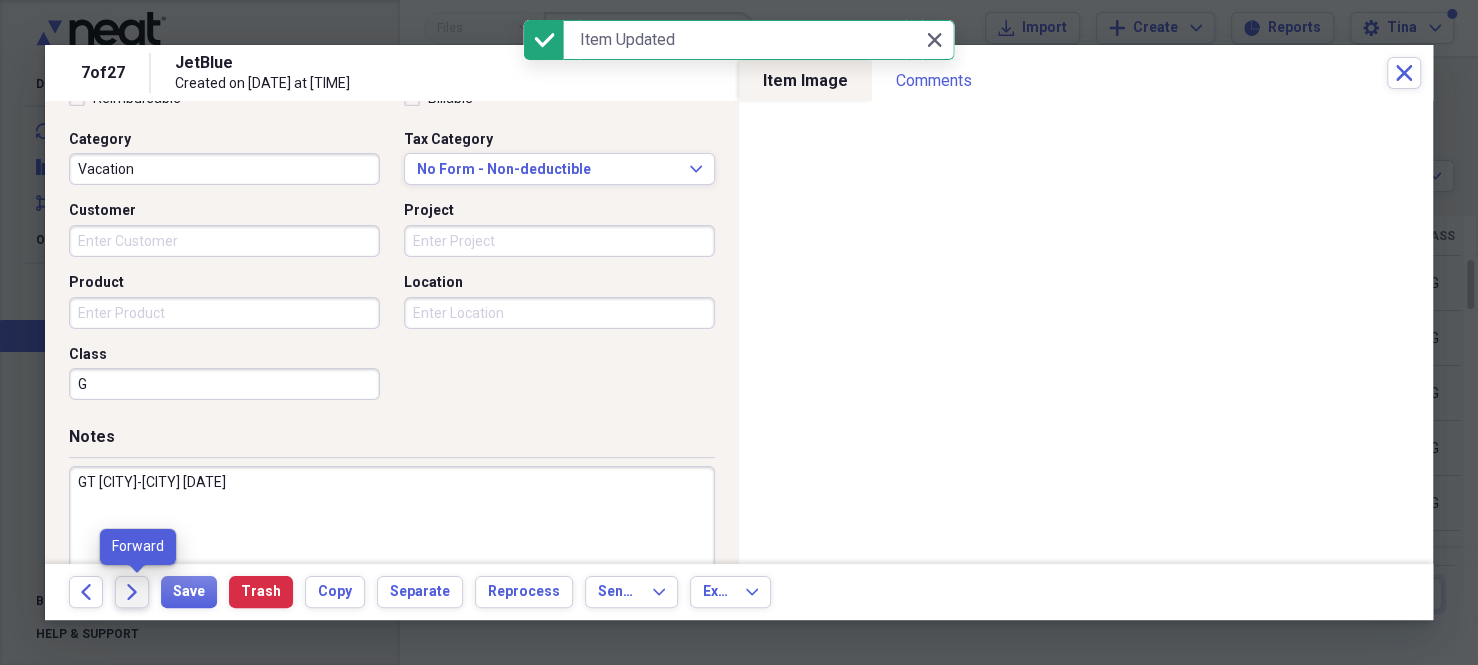 click on "Forward" 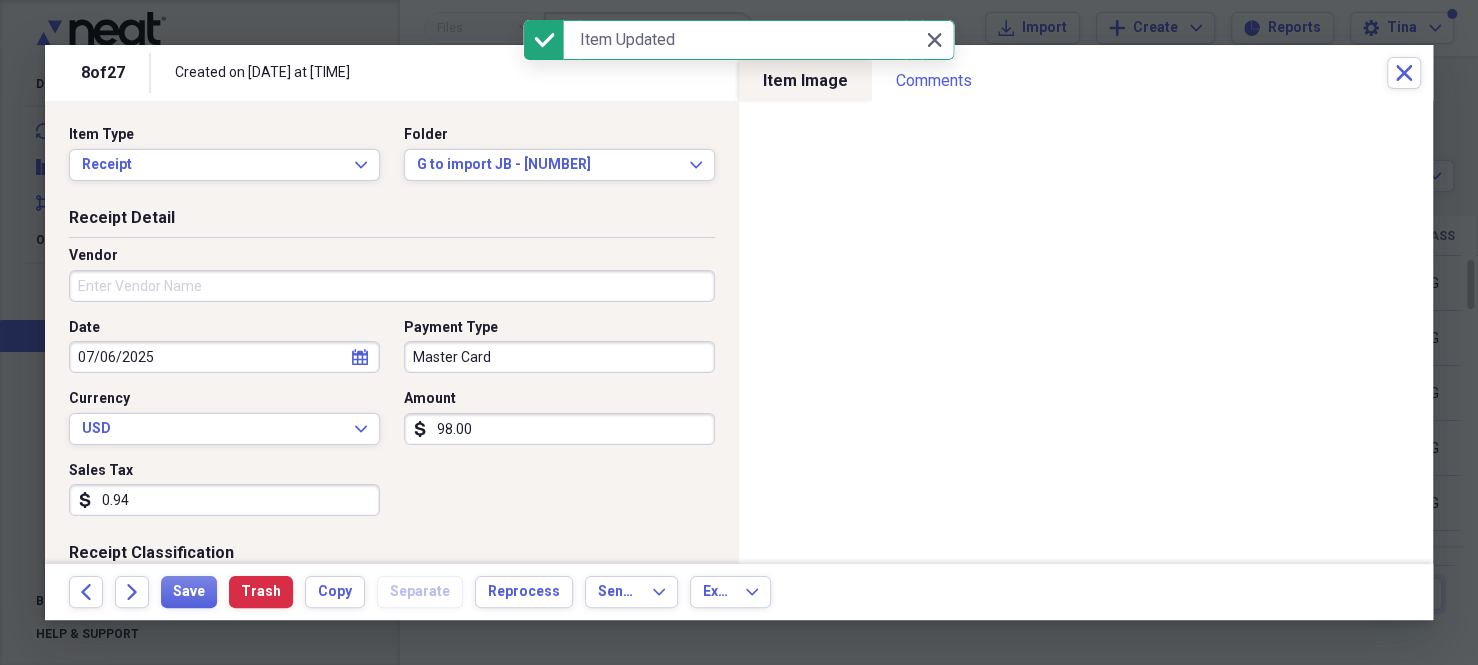 click on "Vendor" at bounding box center (392, 286) 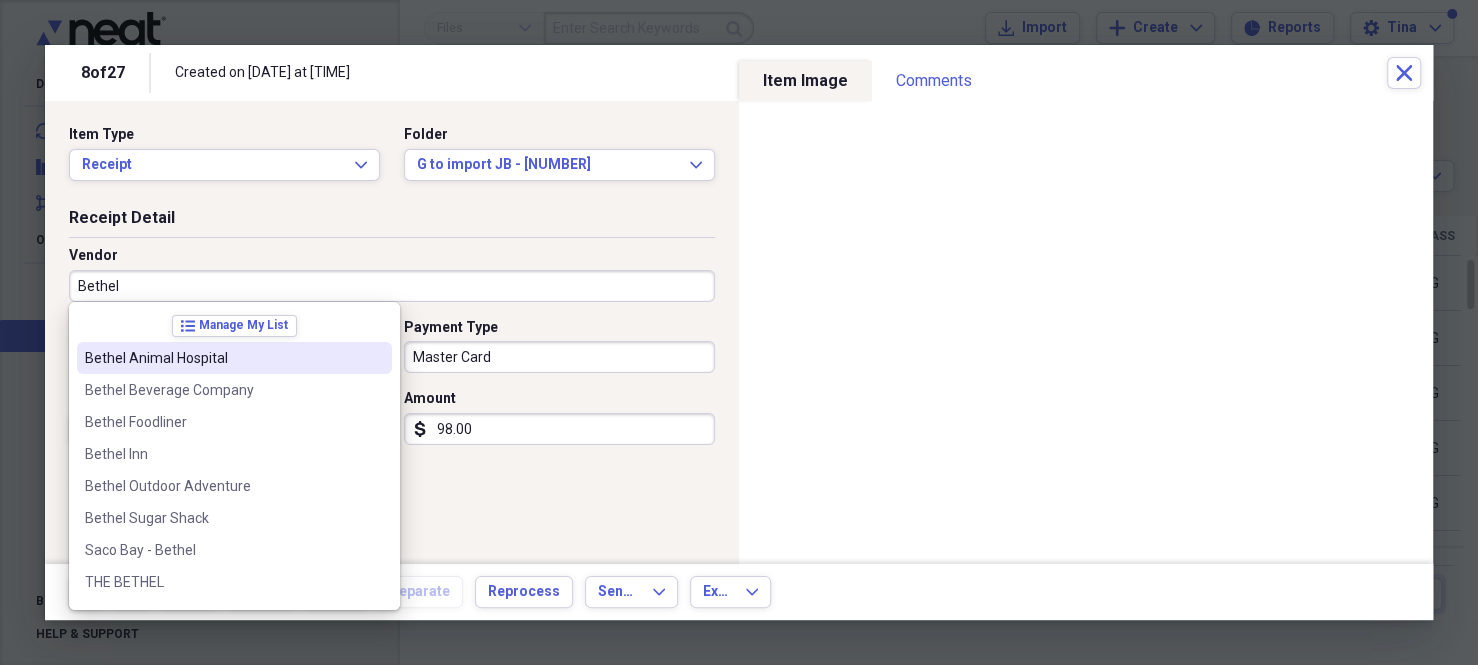 drag, startPoint x: 114, startPoint y: 289, endPoint x: 69, endPoint y: 272, distance: 48.104053 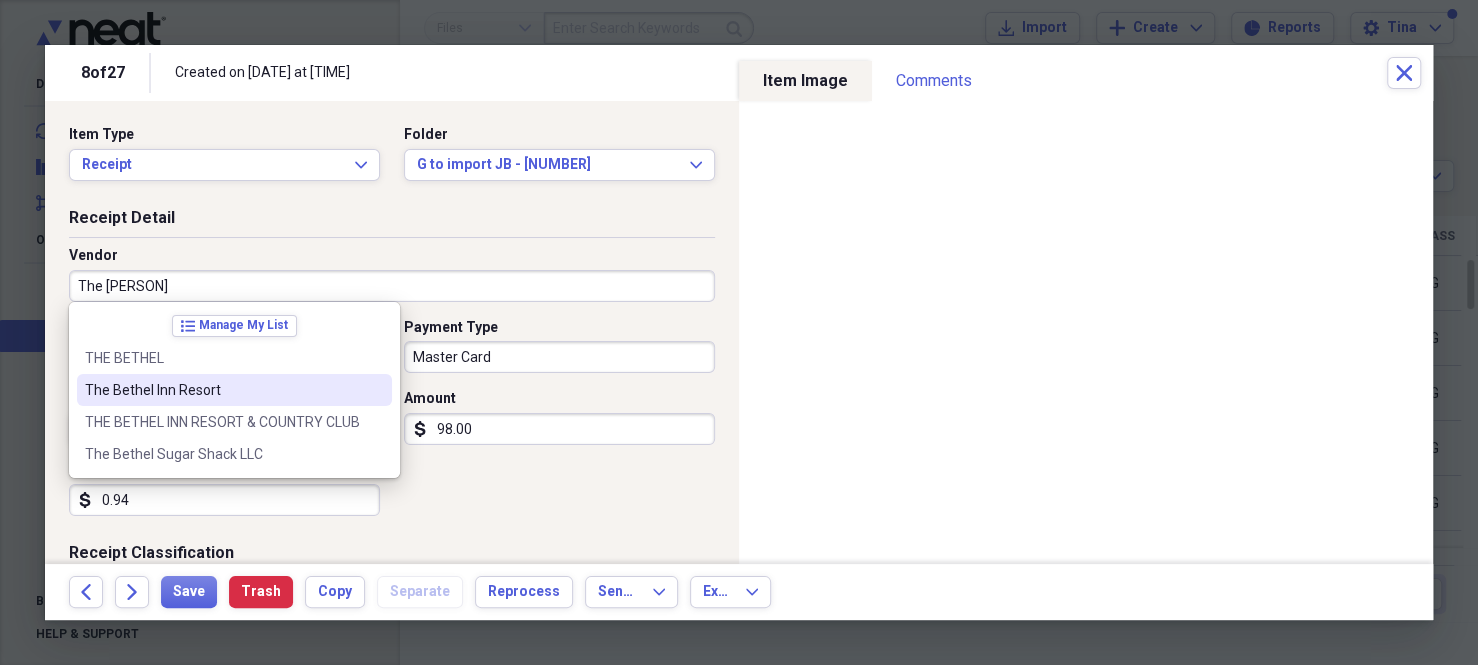click on "The Bethel Inn Resort" at bounding box center [222, 390] 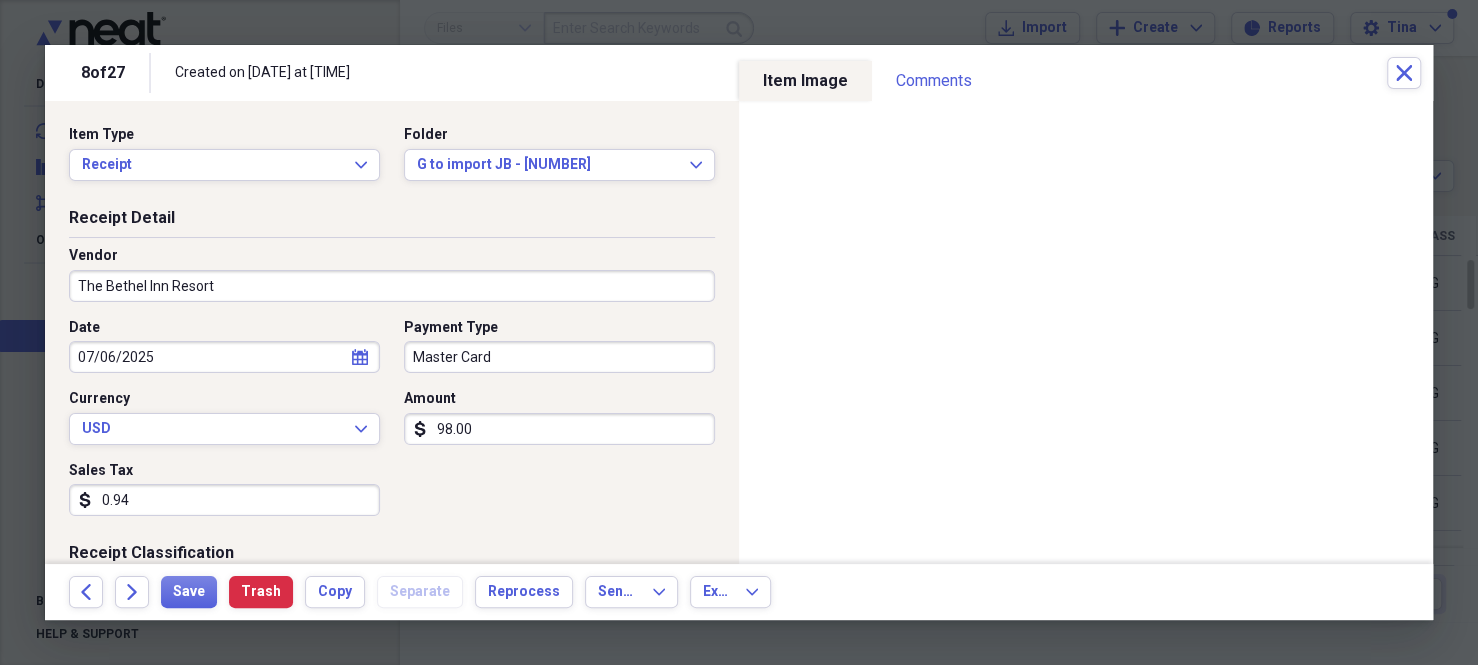 type on "Entertainment" 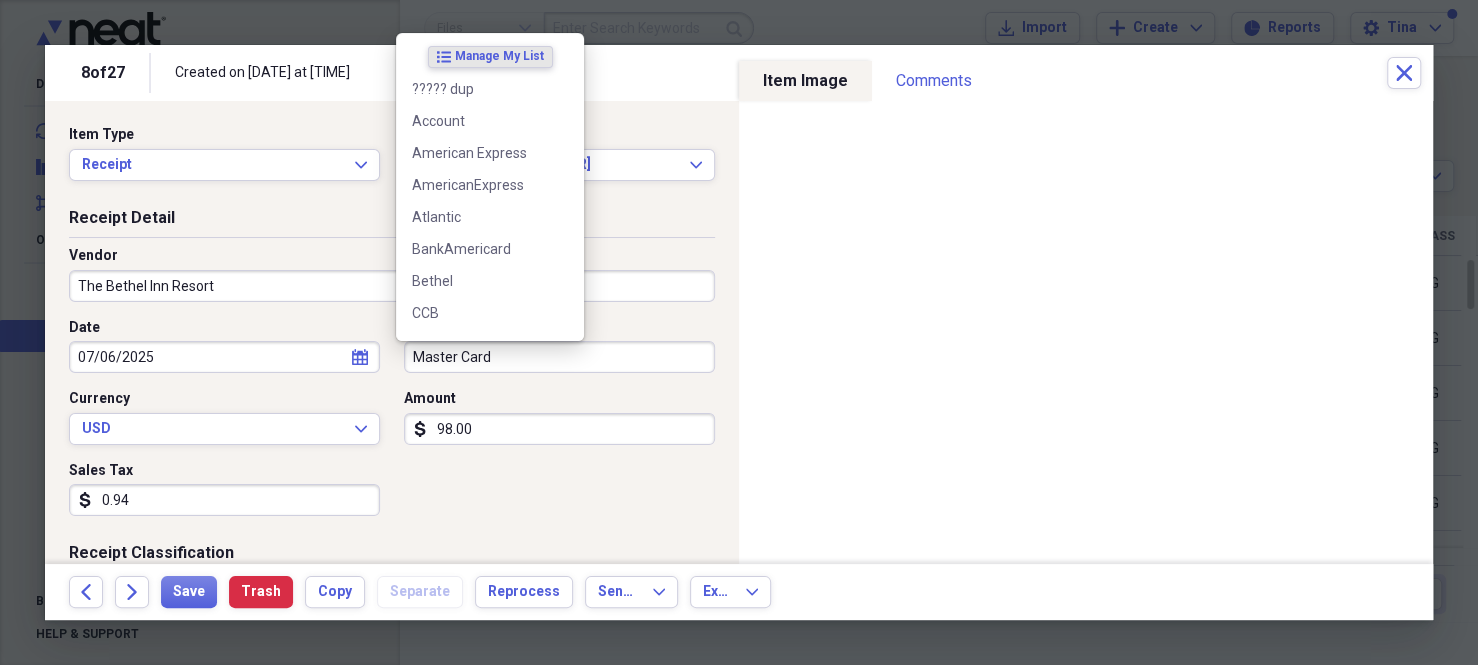 click on "Master Card" at bounding box center (559, 357) 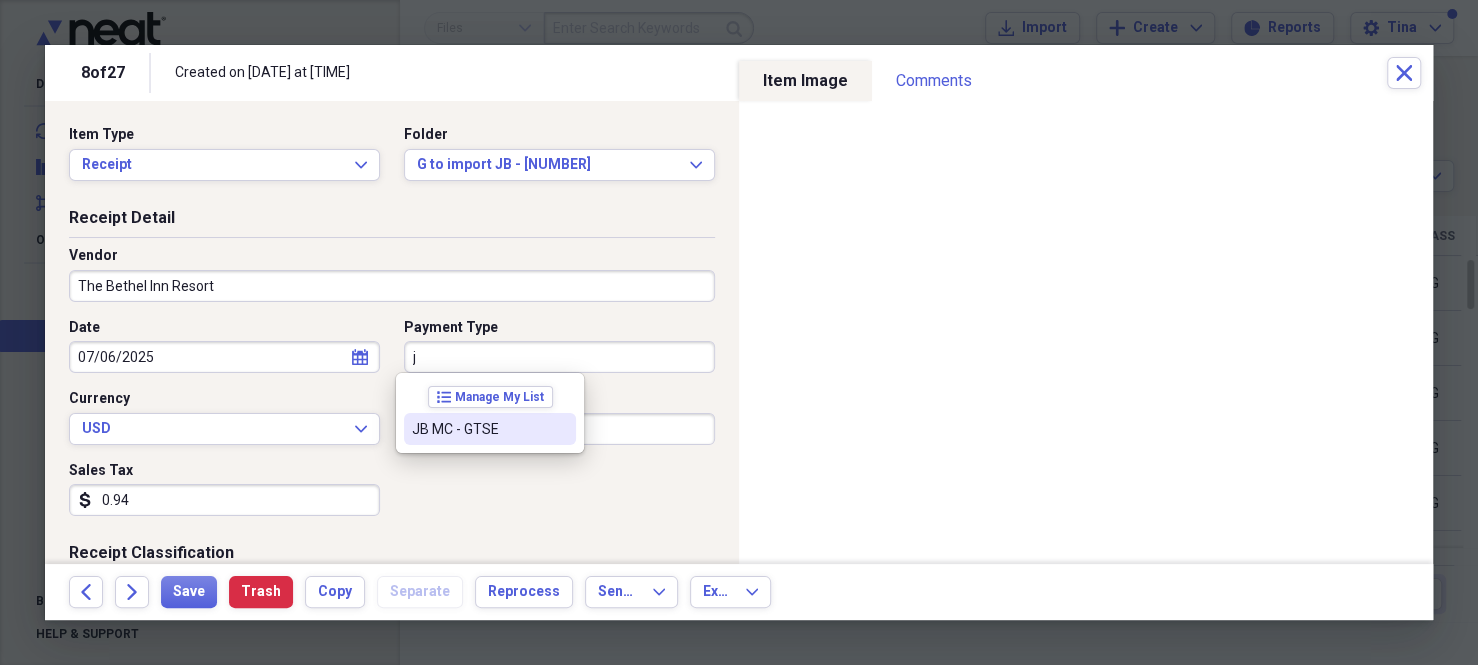 click on "JB MC - GTSE" at bounding box center (478, 429) 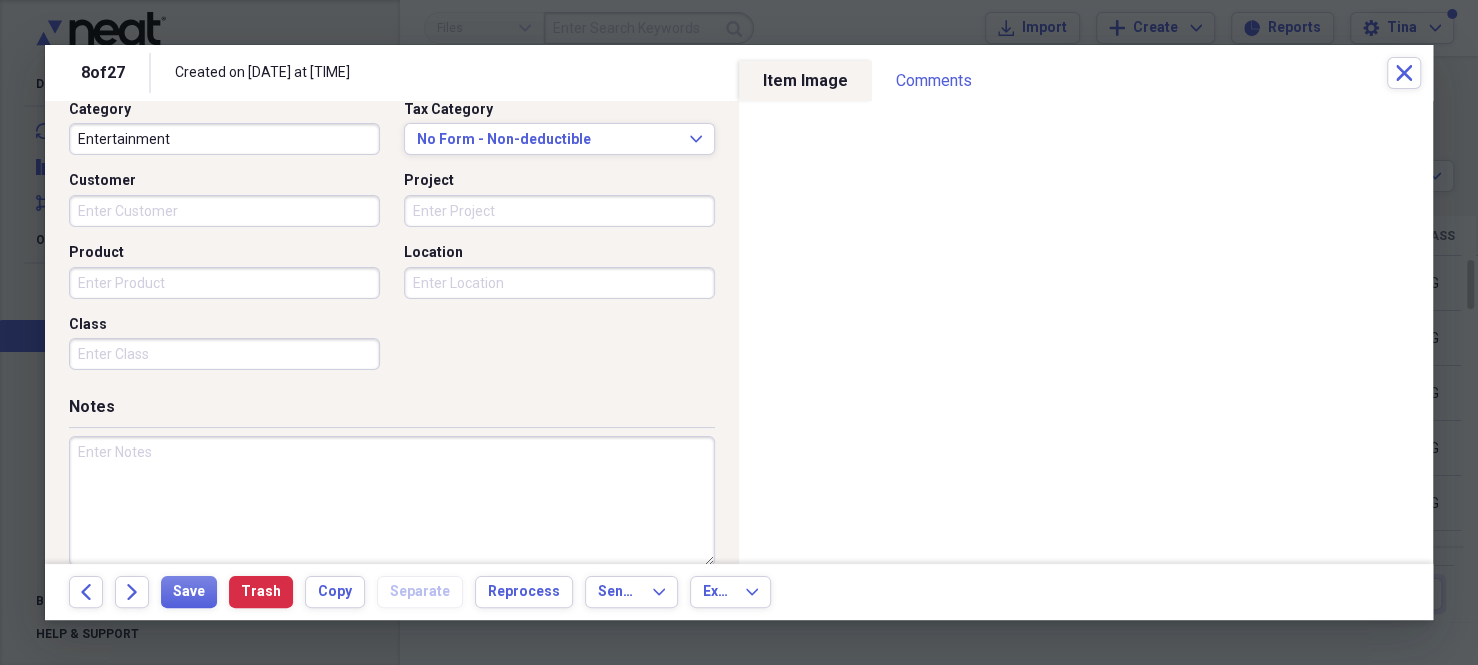 scroll, scrollTop: 556, scrollLeft: 0, axis: vertical 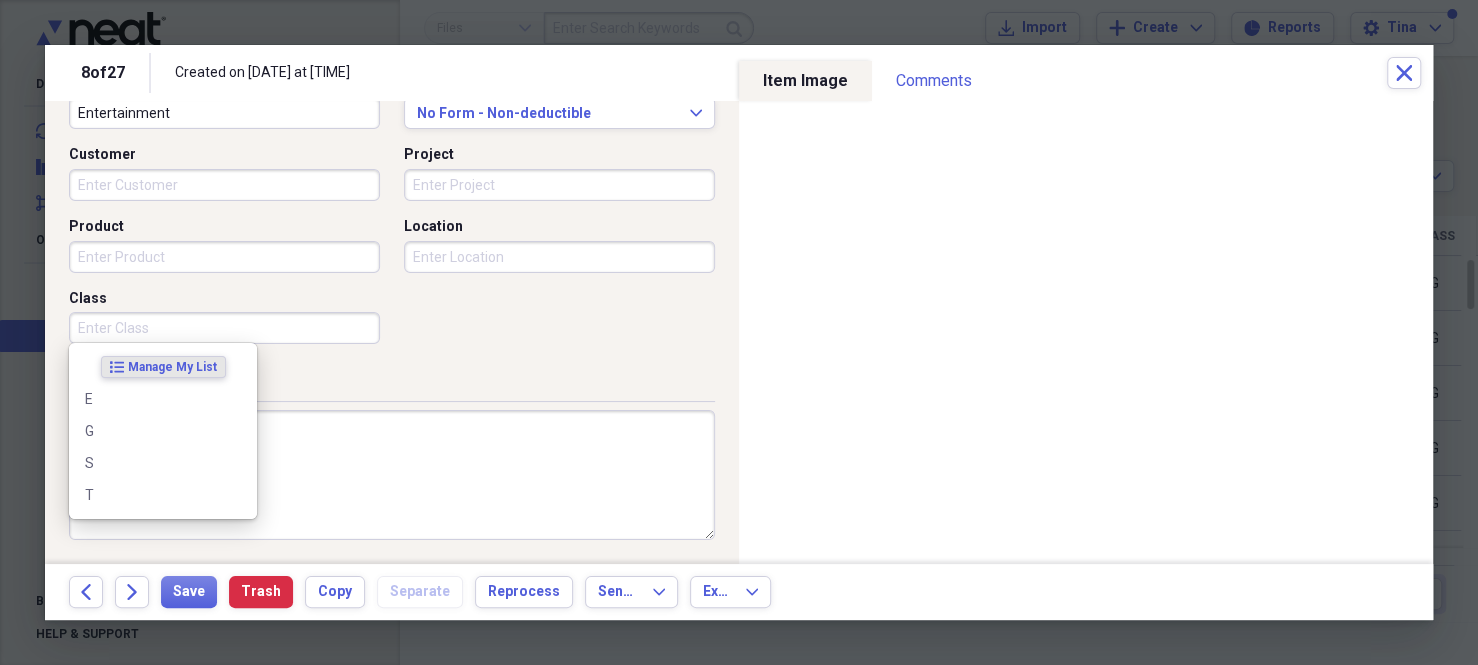 click on "Class" at bounding box center [224, 328] 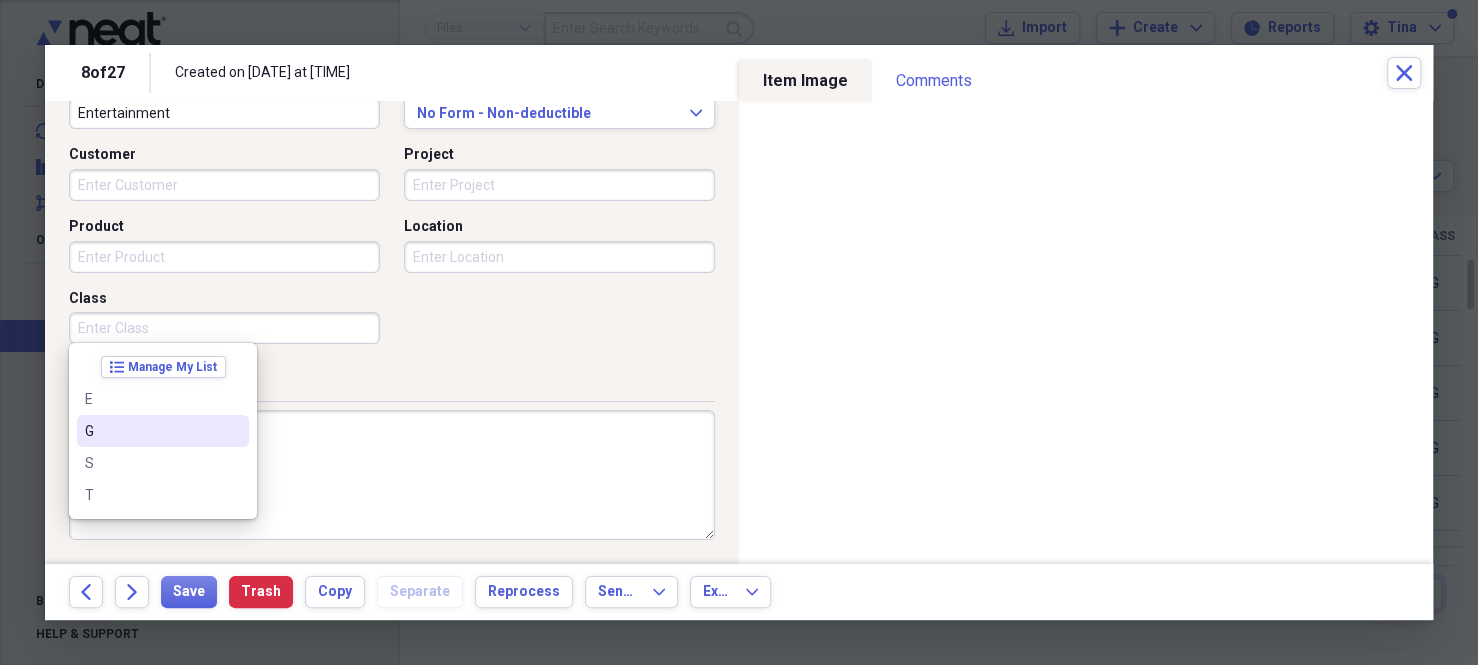 click on "G" at bounding box center [151, 431] 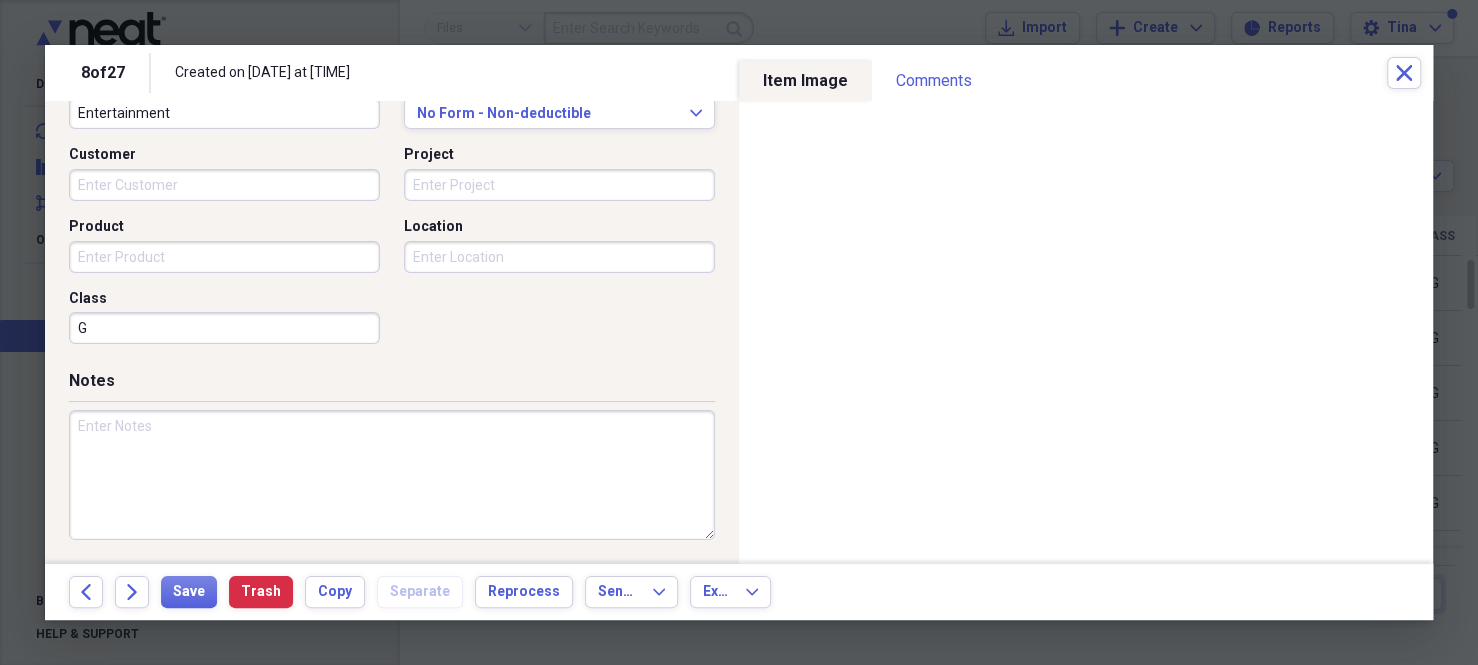 click at bounding box center [392, 475] 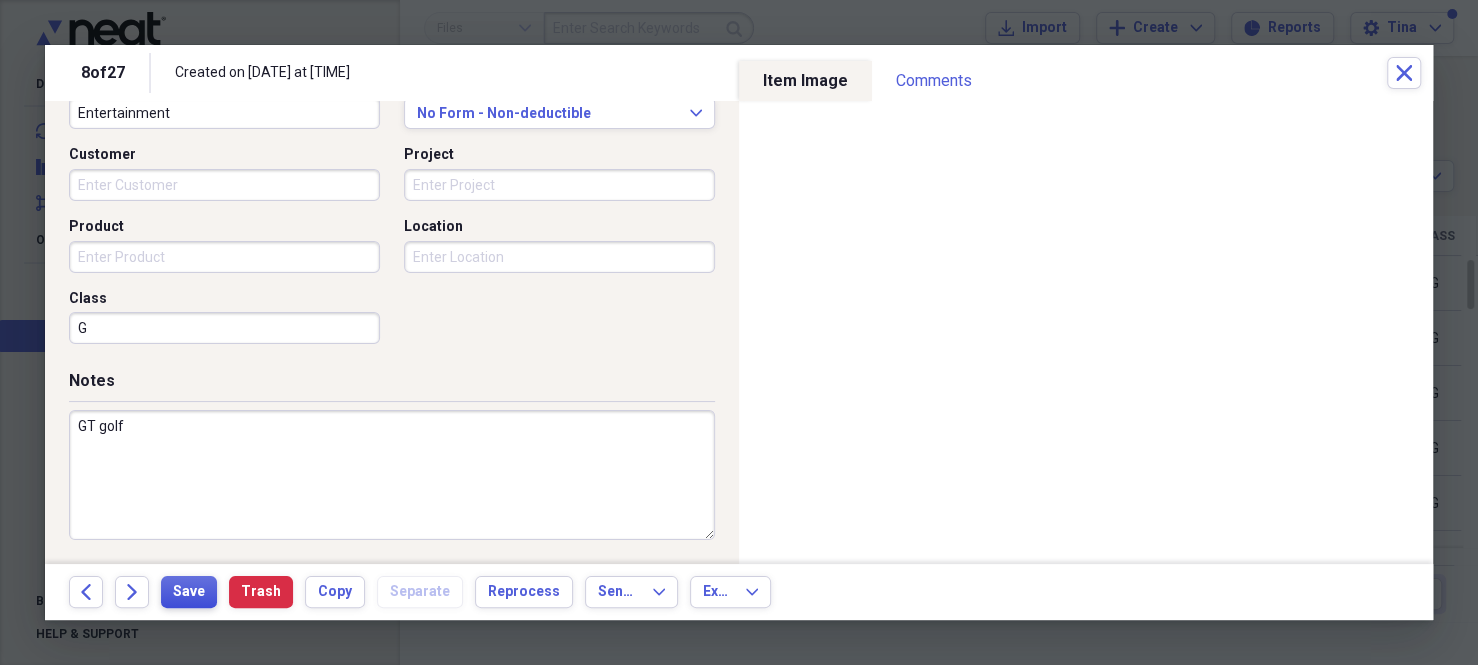 type on "GT golf" 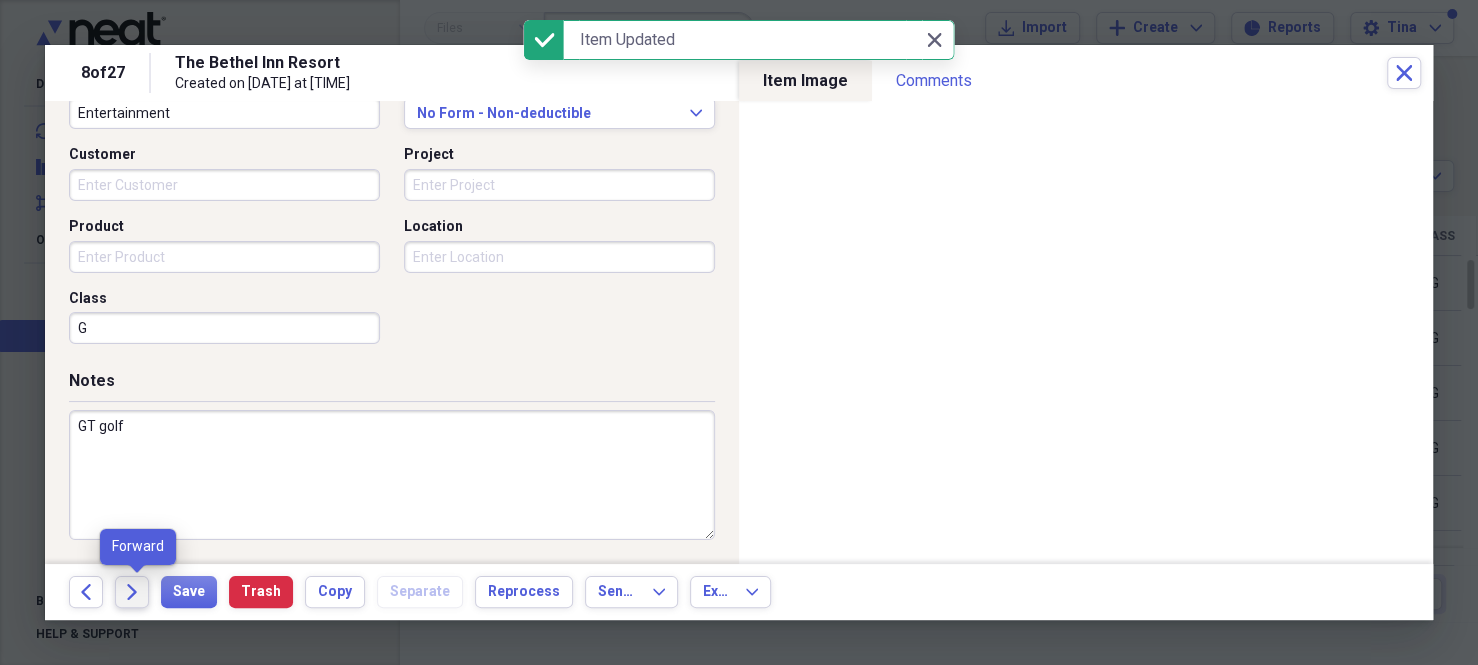 click 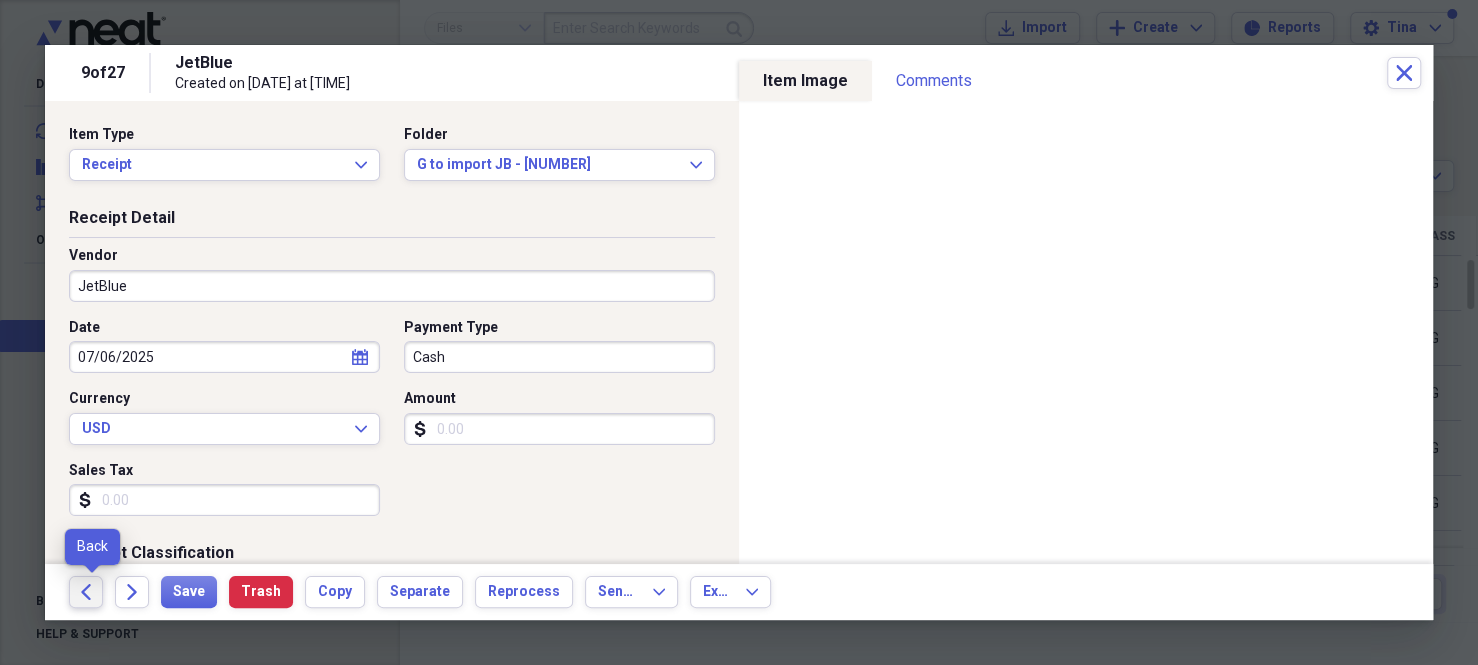 drag, startPoint x: 81, startPoint y: 589, endPoint x: 4, endPoint y: 596, distance: 77.31753 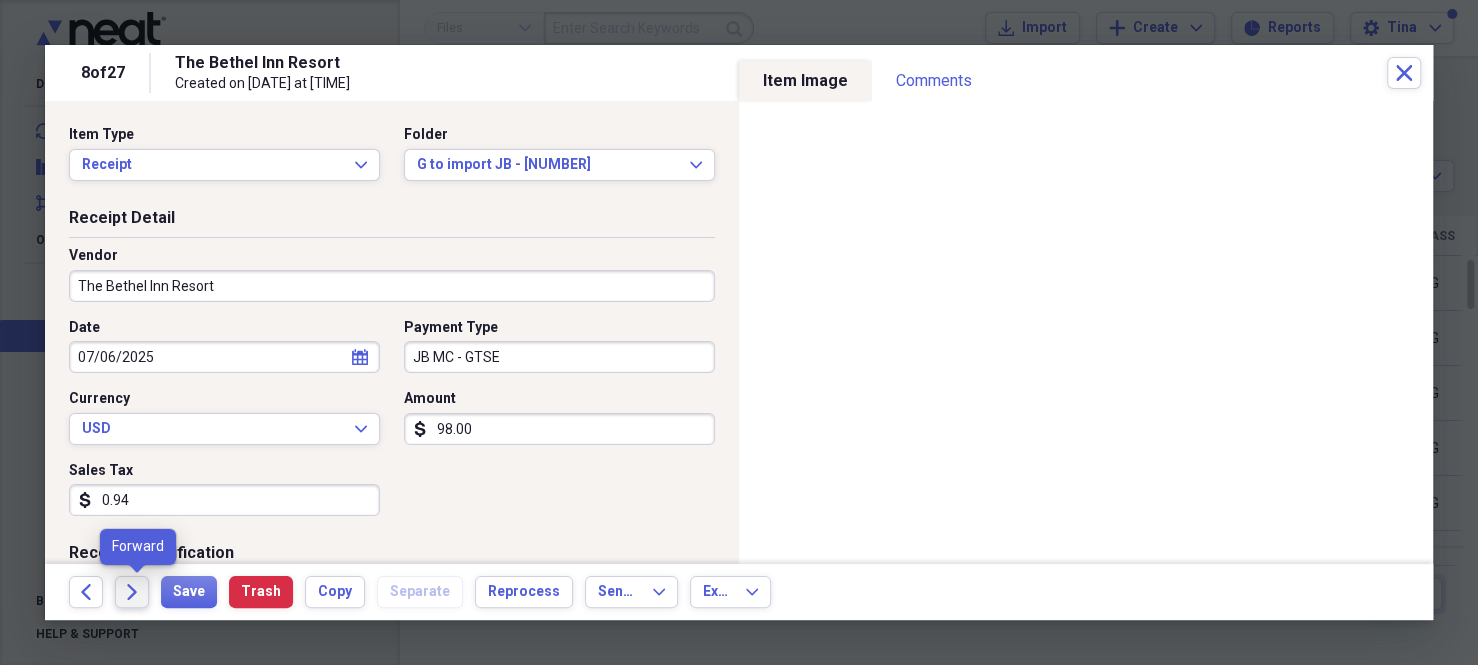 click on "Forward" 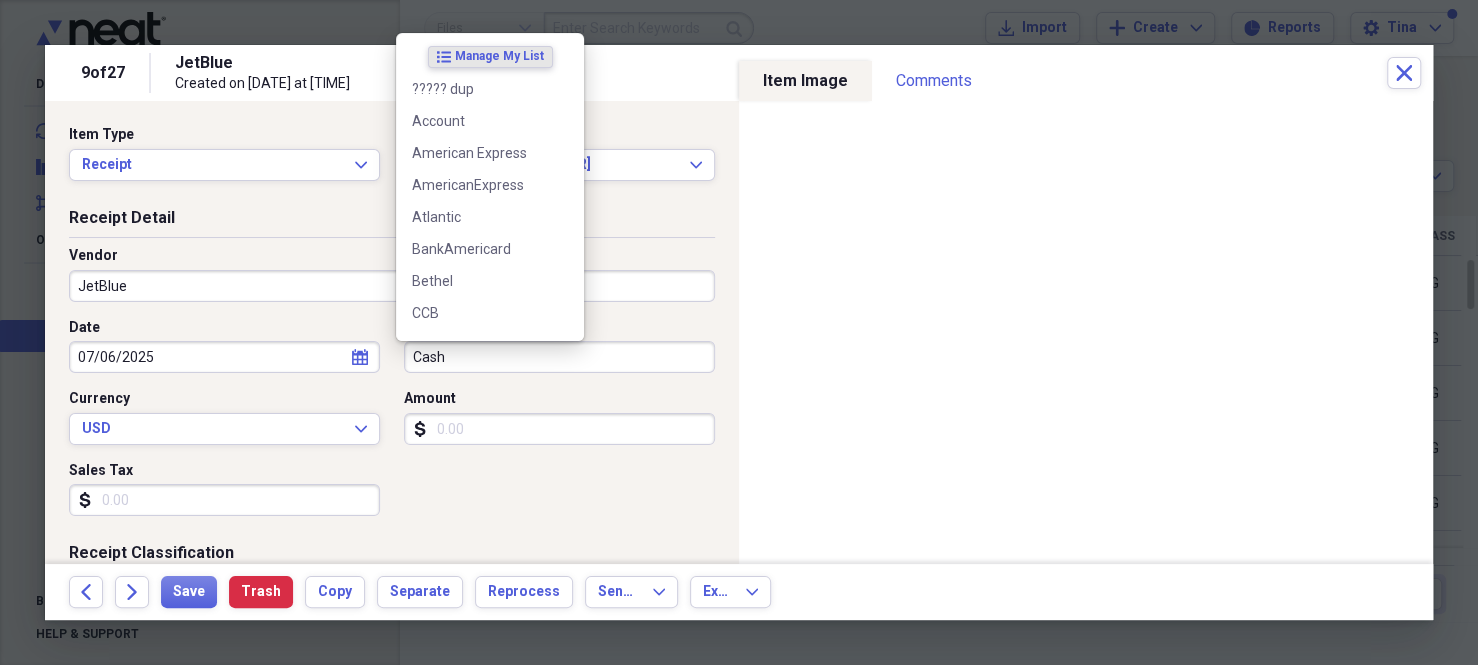 click on "Cash" at bounding box center (559, 357) 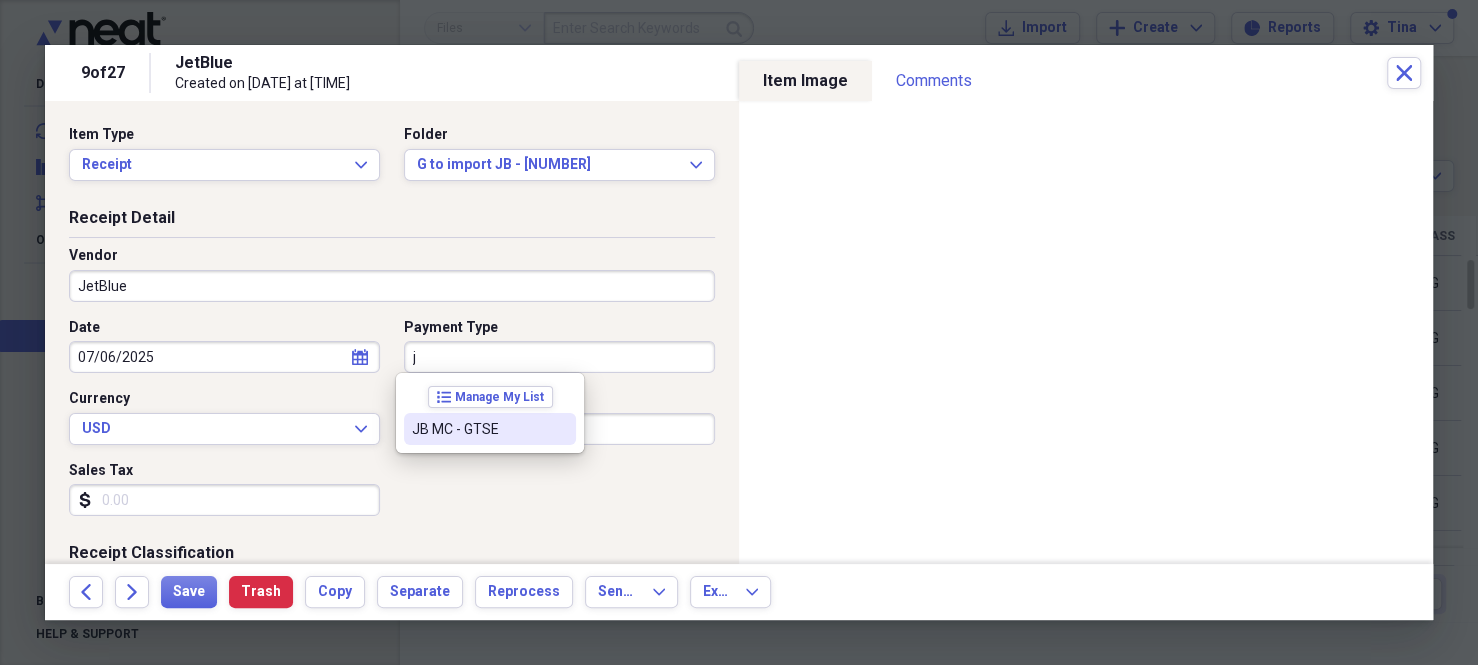 click on "JB MC - GTSE" at bounding box center [478, 429] 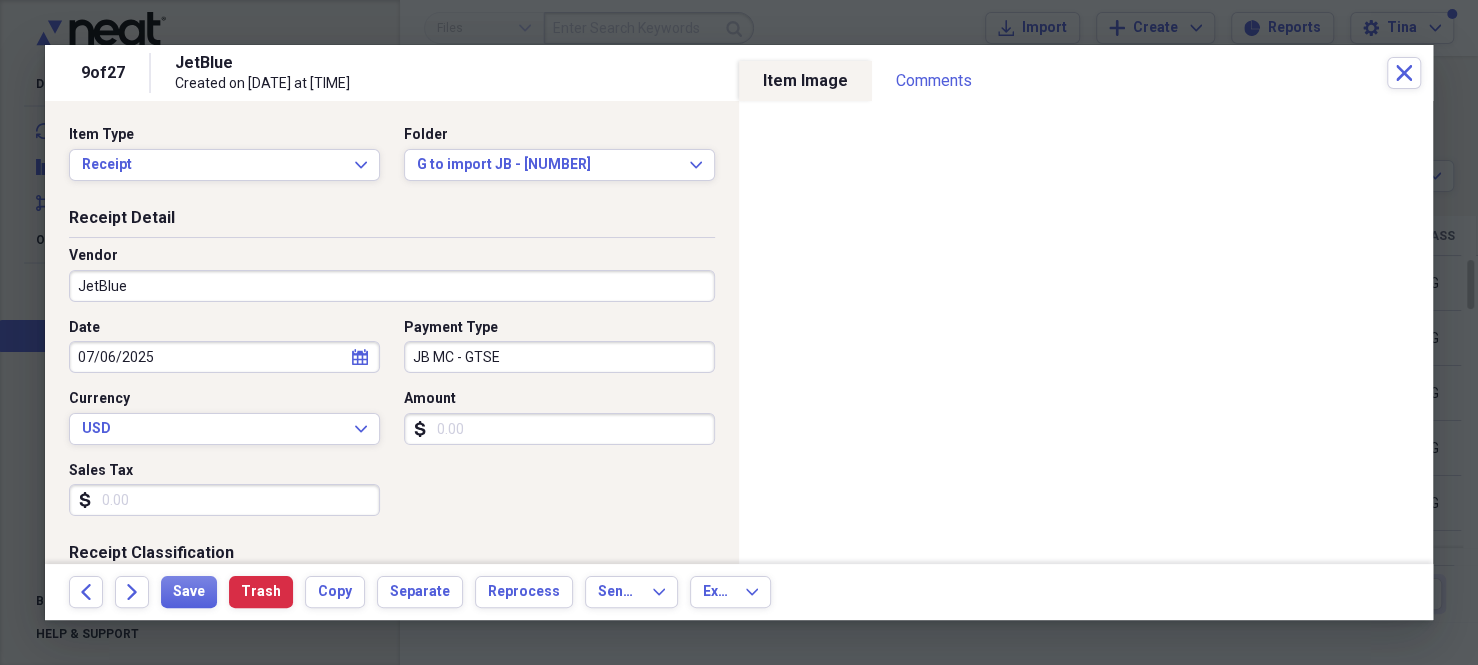 click on "Amount" at bounding box center [559, 429] 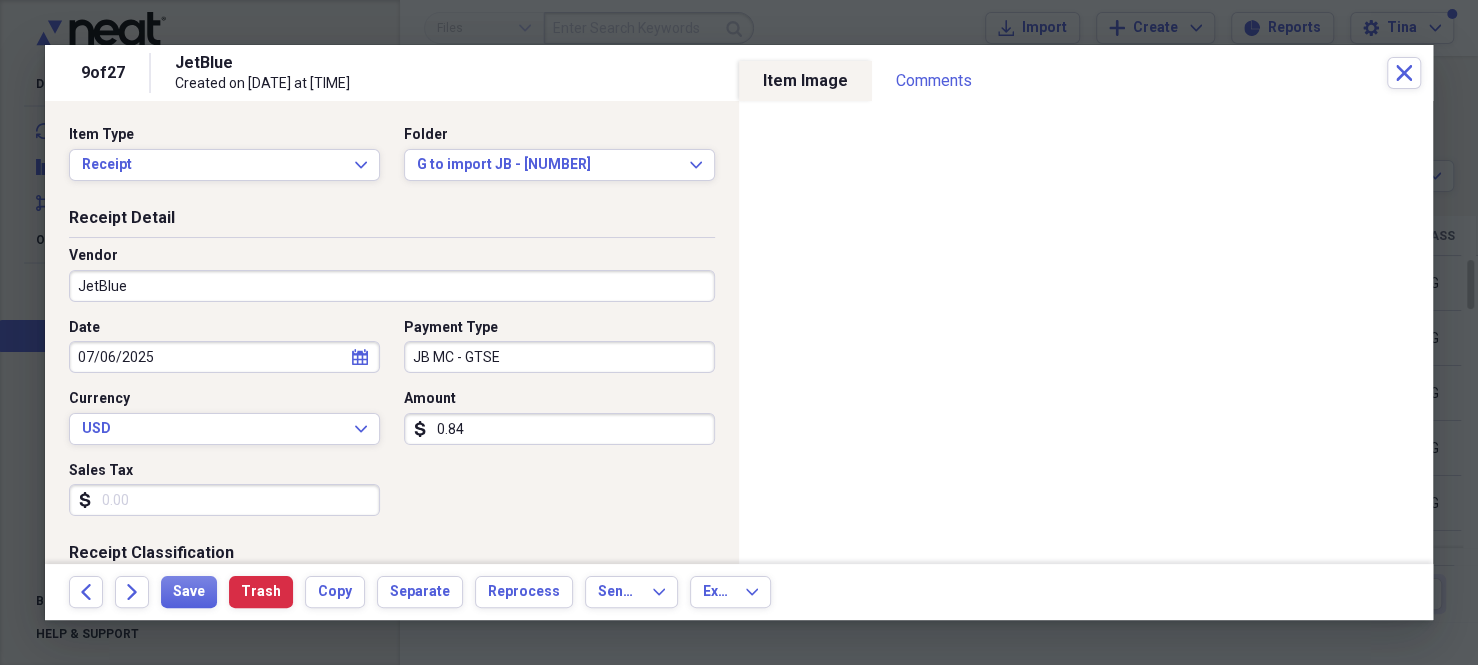type on "0.08" 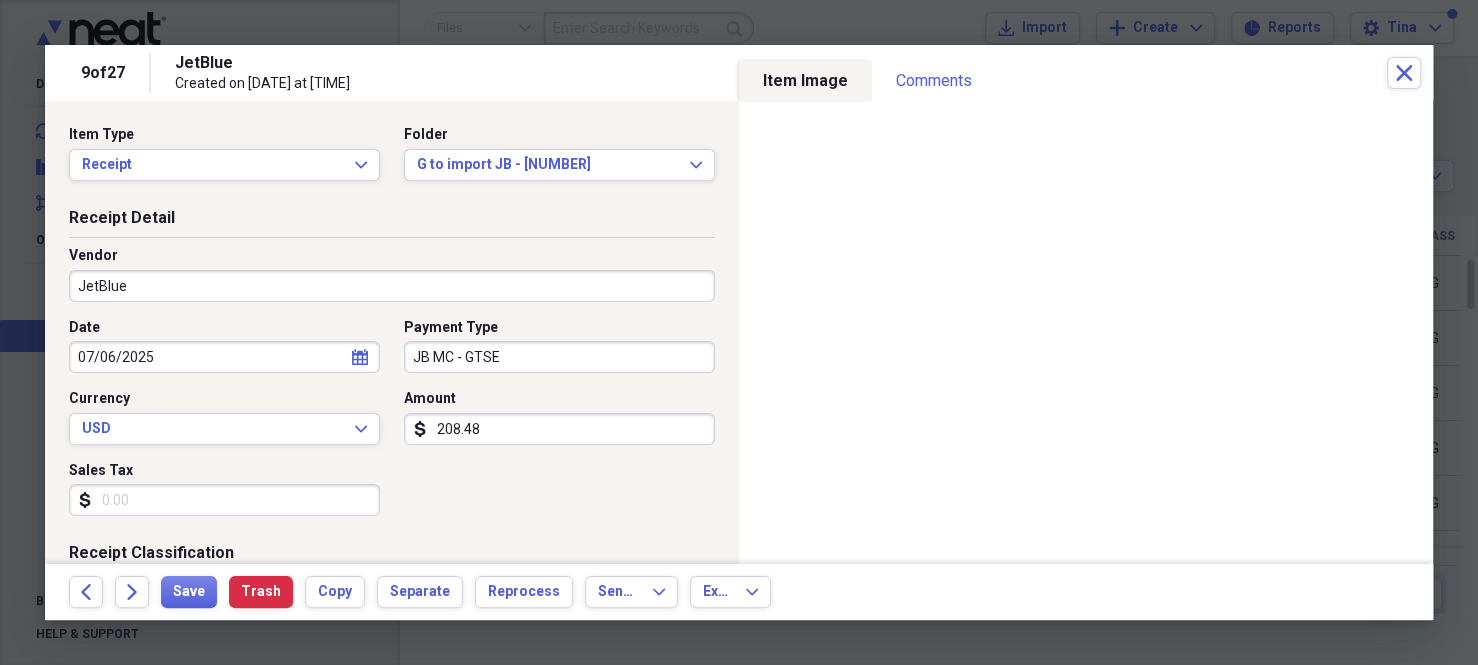 type on "208.48" 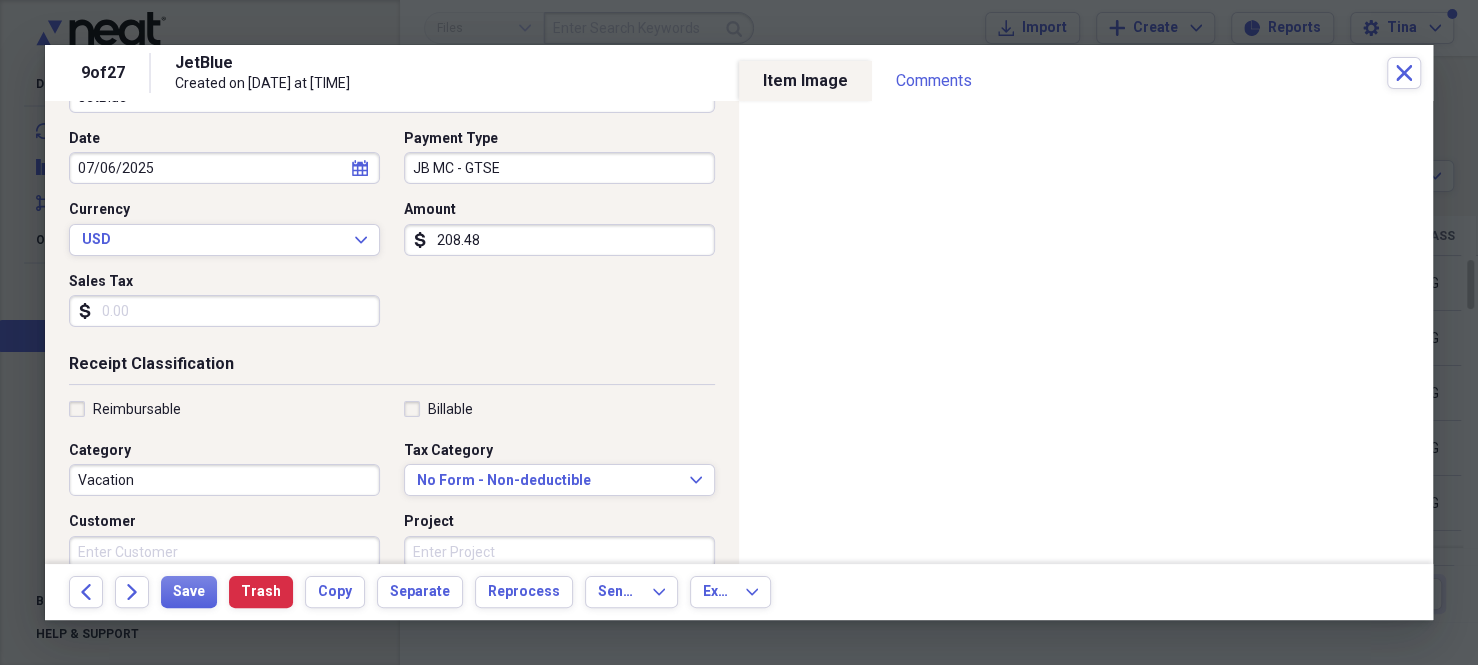 scroll, scrollTop: 300, scrollLeft: 0, axis: vertical 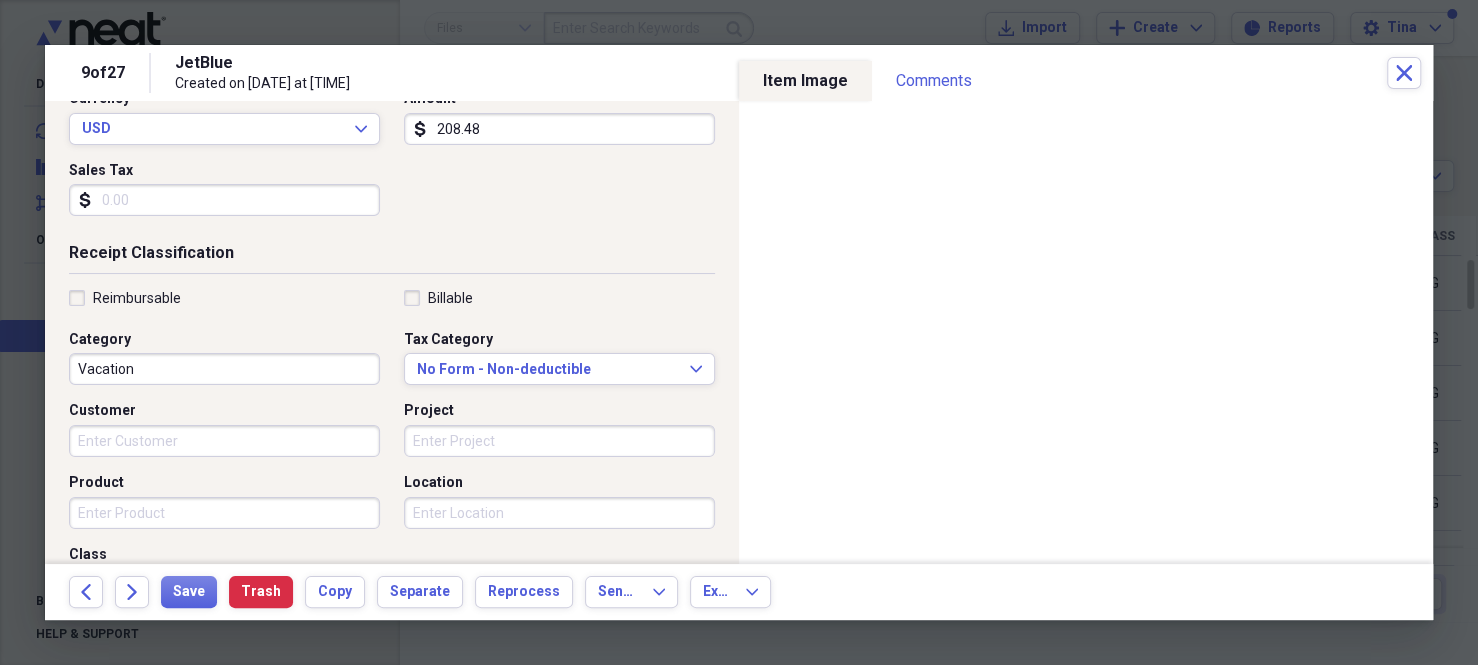 click on "Vacation" at bounding box center [224, 369] 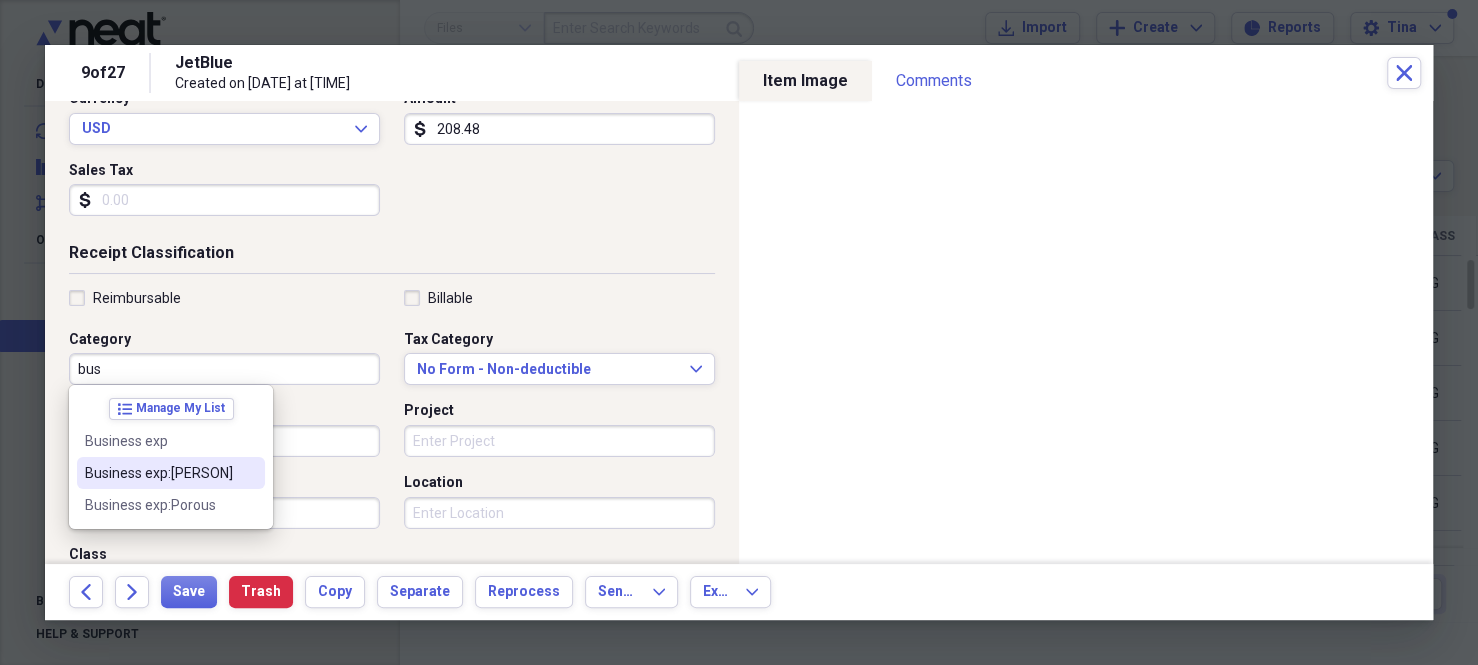 click on "Business exp:[PERSON]" at bounding box center [159, 473] 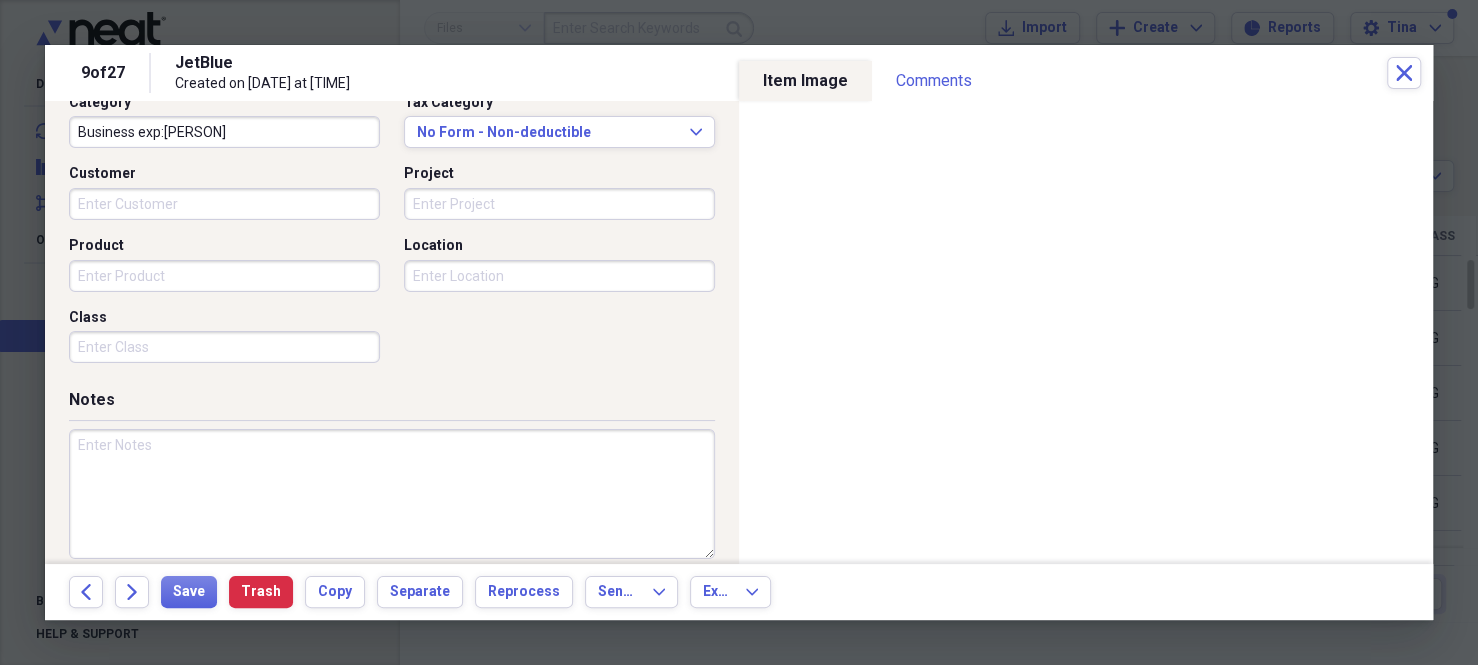 scroll, scrollTop: 556, scrollLeft: 0, axis: vertical 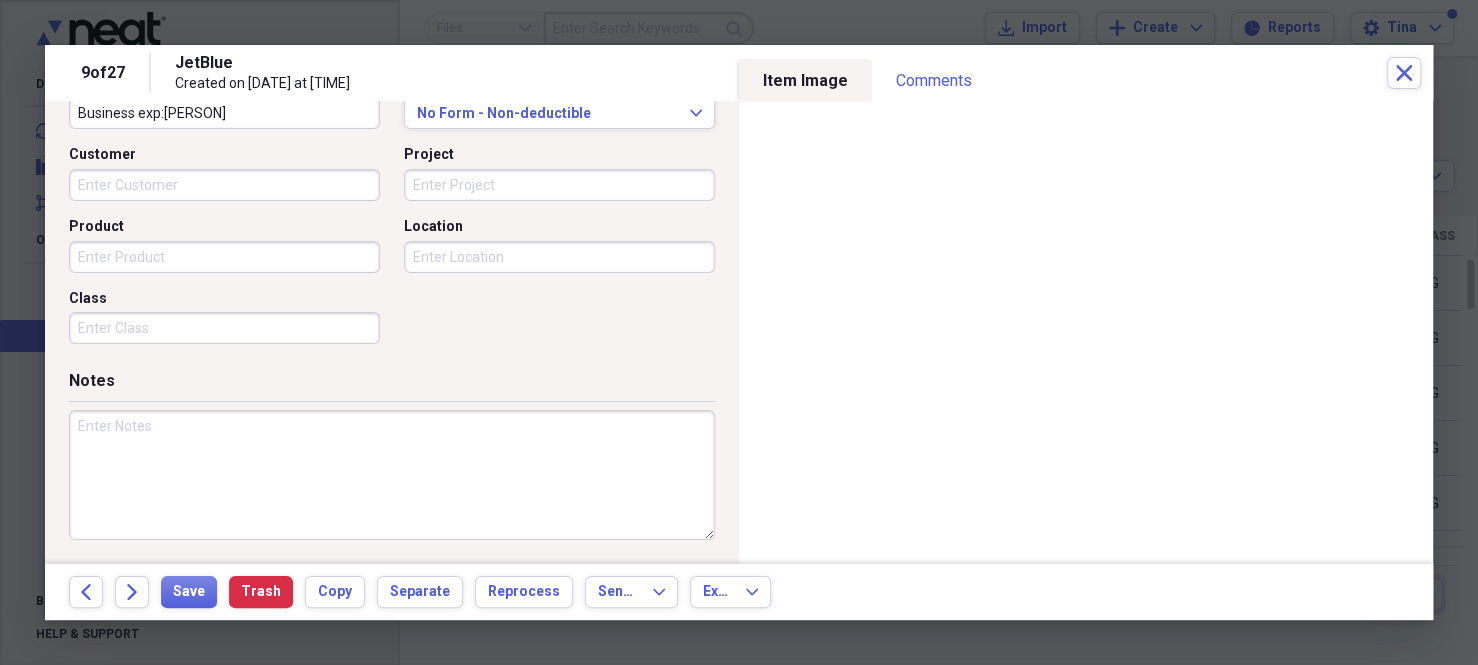 click on "Class" at bounding box center (224, 328) 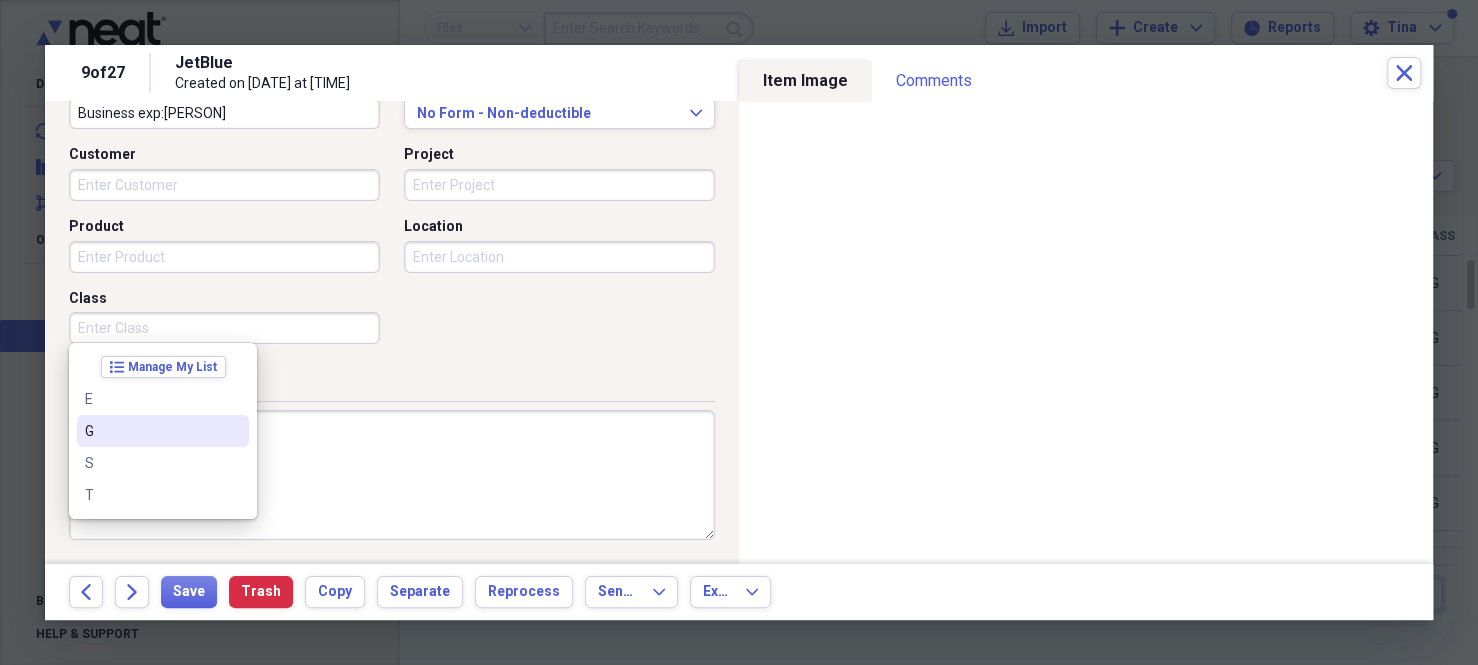 click on "G" at bounding box center (151, 431) 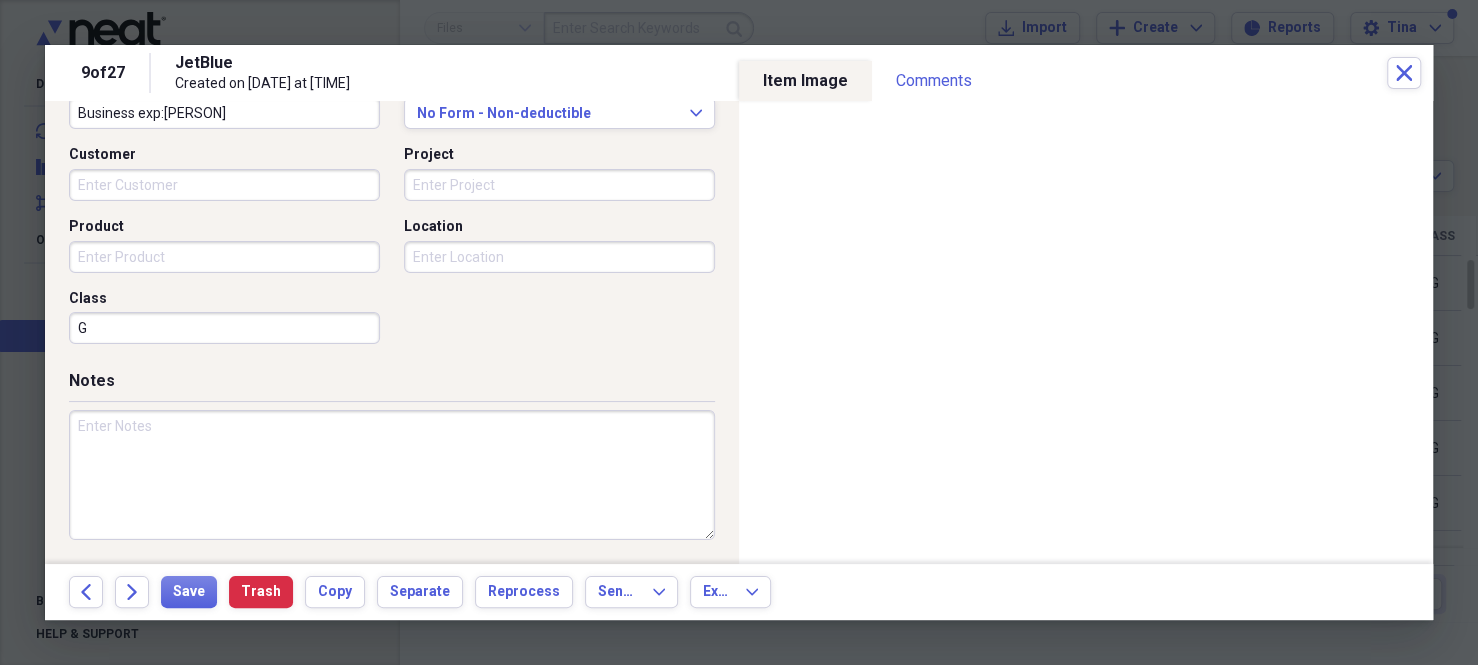 click at bounding box center (392, 475) 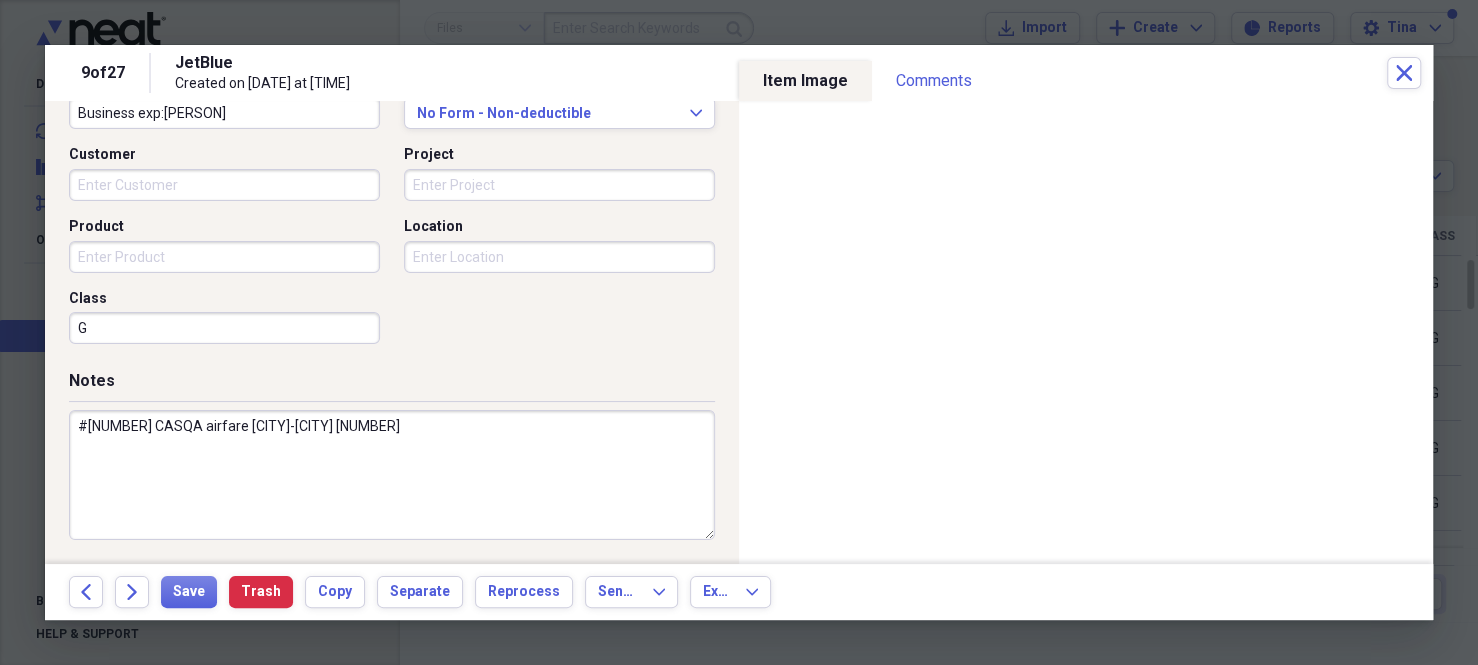scroll, scrollTop: 156, scrollLeft: 0, axis: vertical 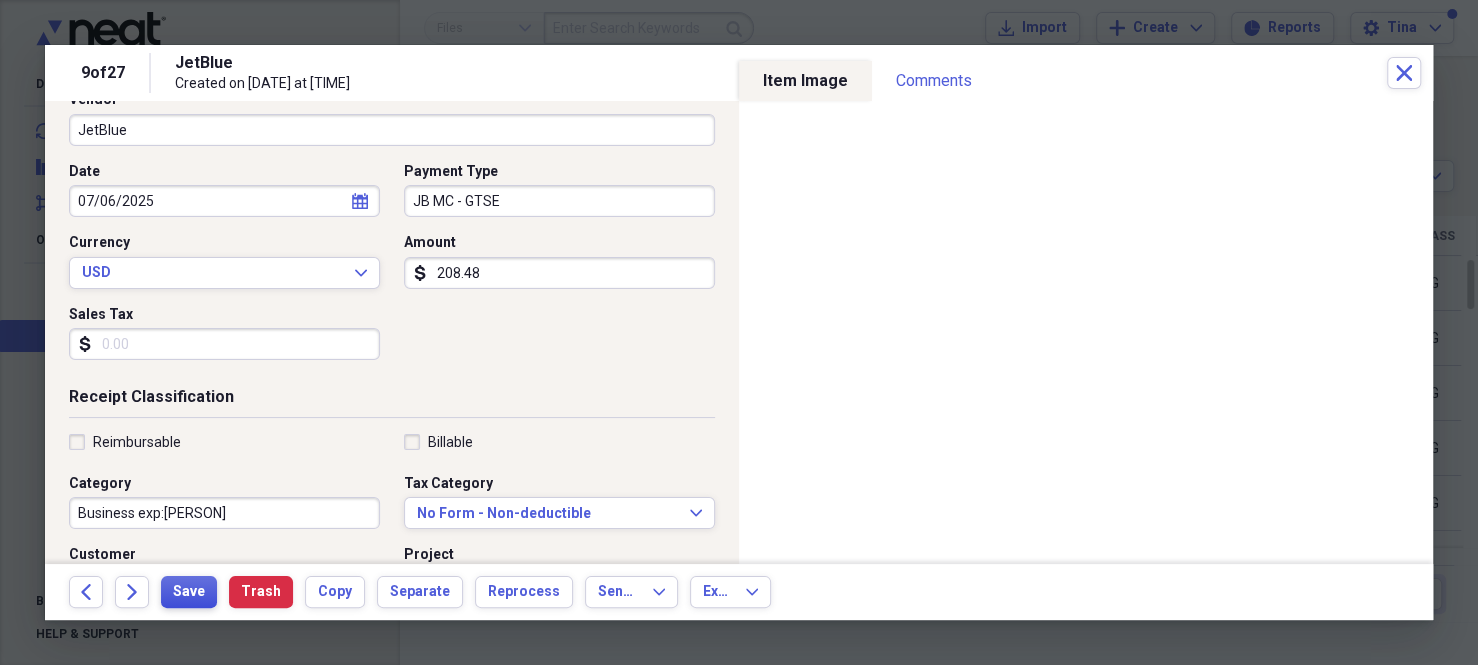 type on "#[NUMBER] CASQA airfare [CITY]-[CITY] [NUMBER]" 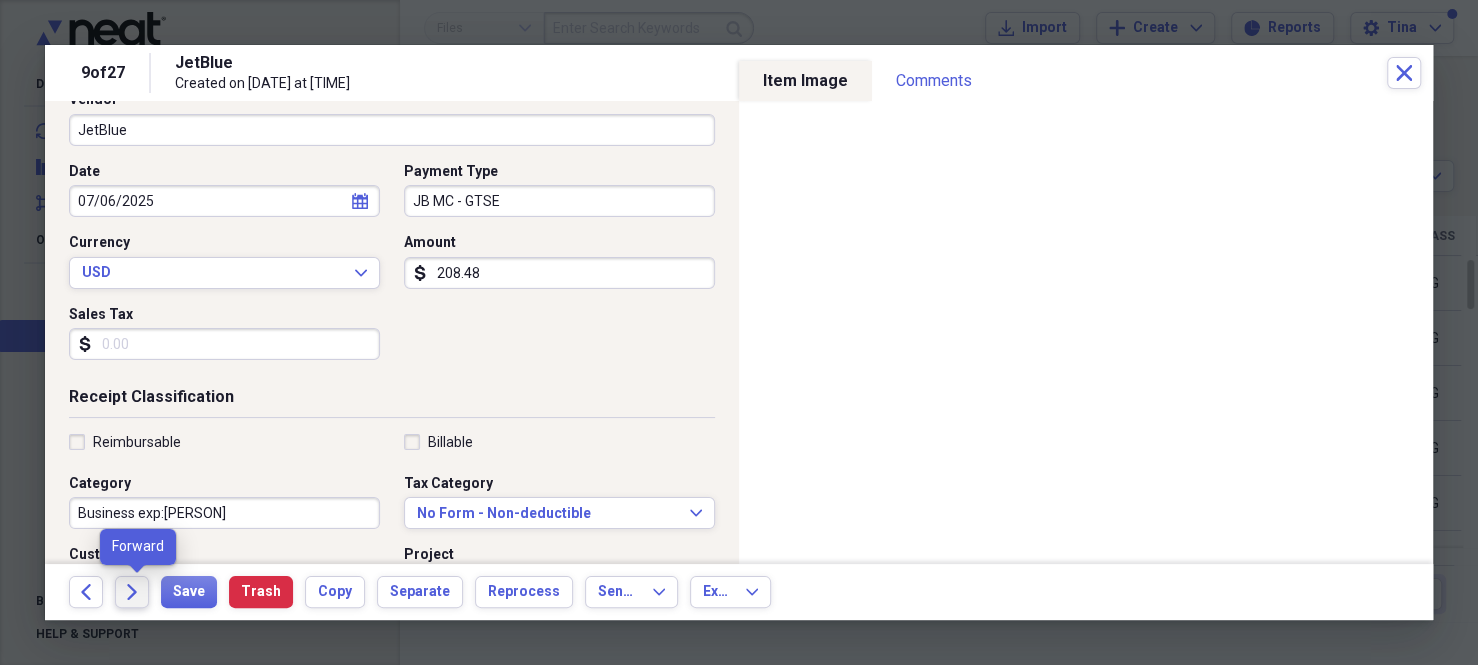 click on "Forward" 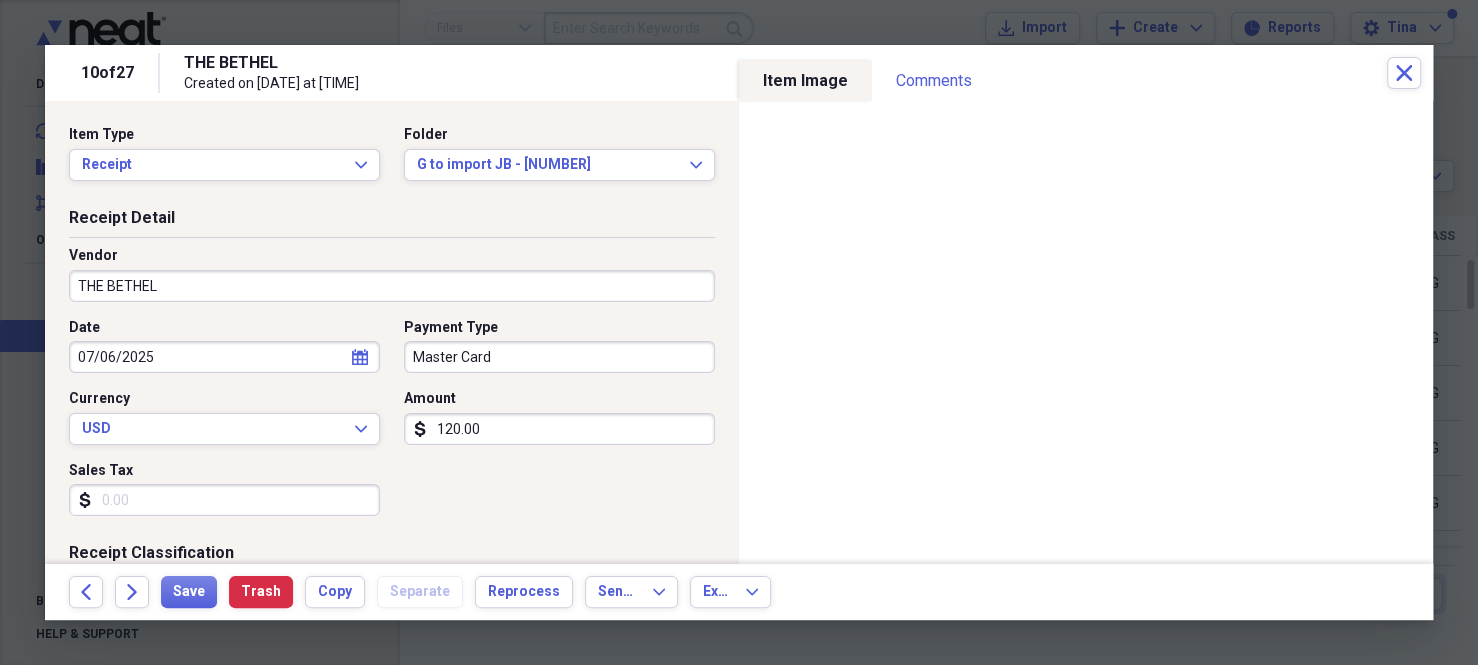 click on "THE BETHEL" at bounding box center [392, 286] 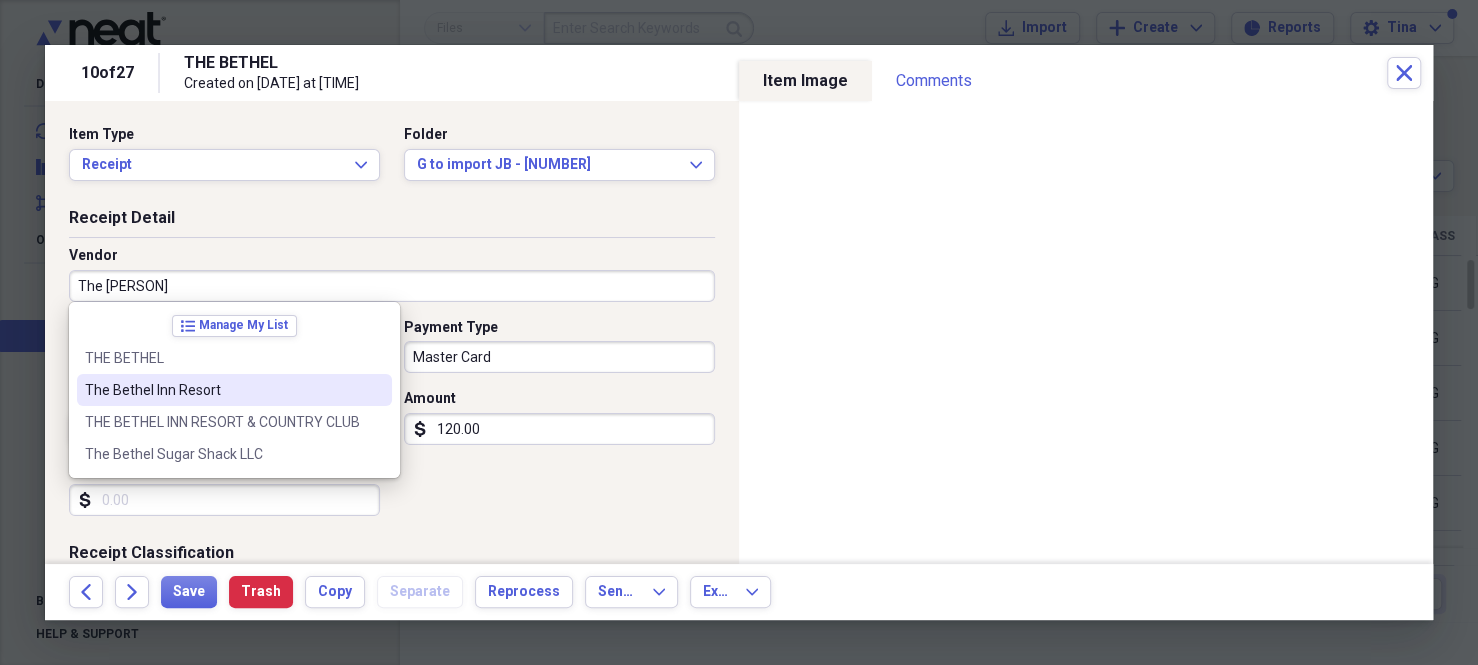 click on "The Bethel Inn Resort" at bounding box center [222, 390] 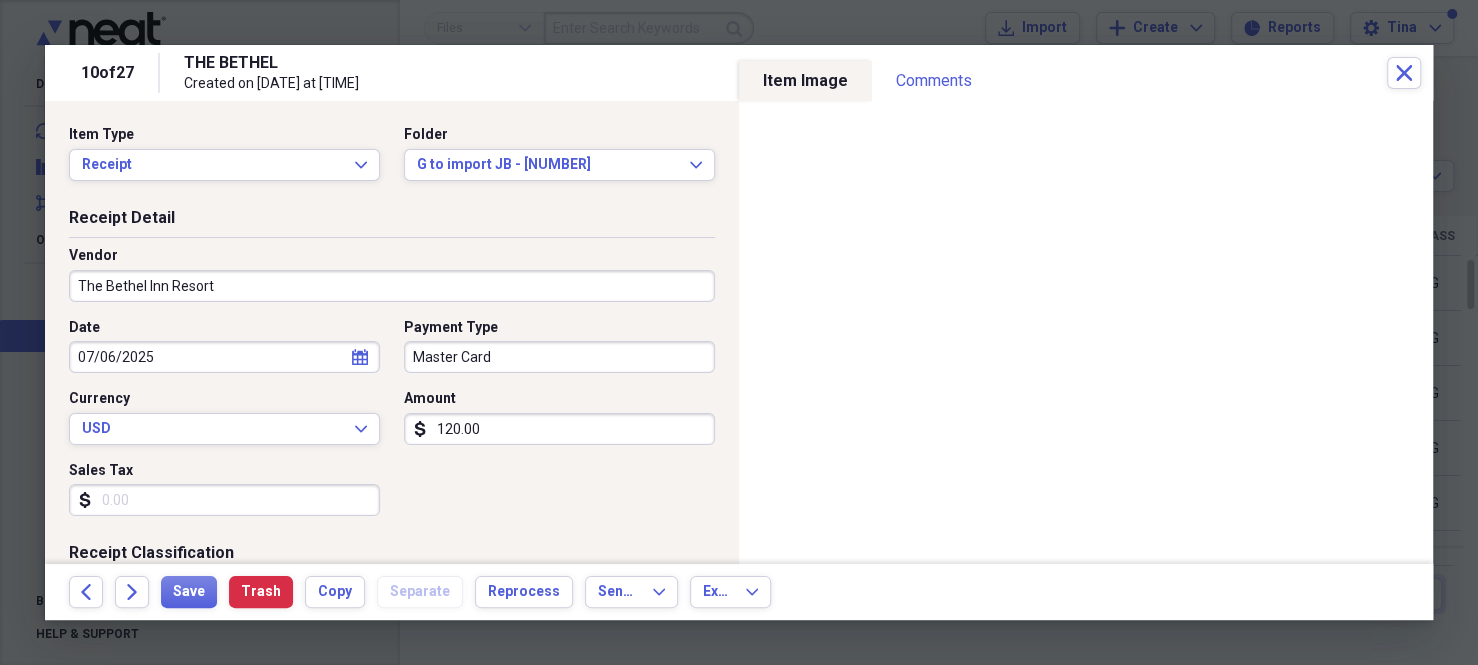 type on "Entertainment" 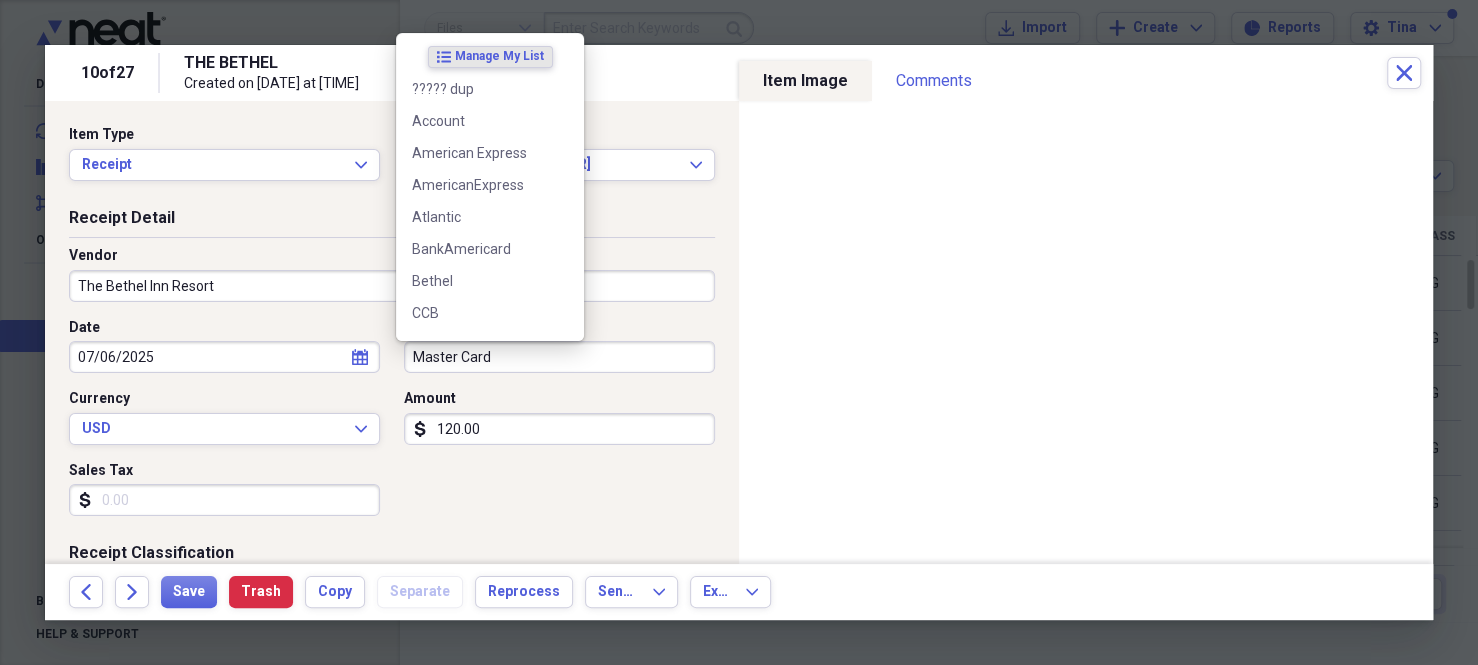 click on "Master Card" at bounding box center (559, 357) 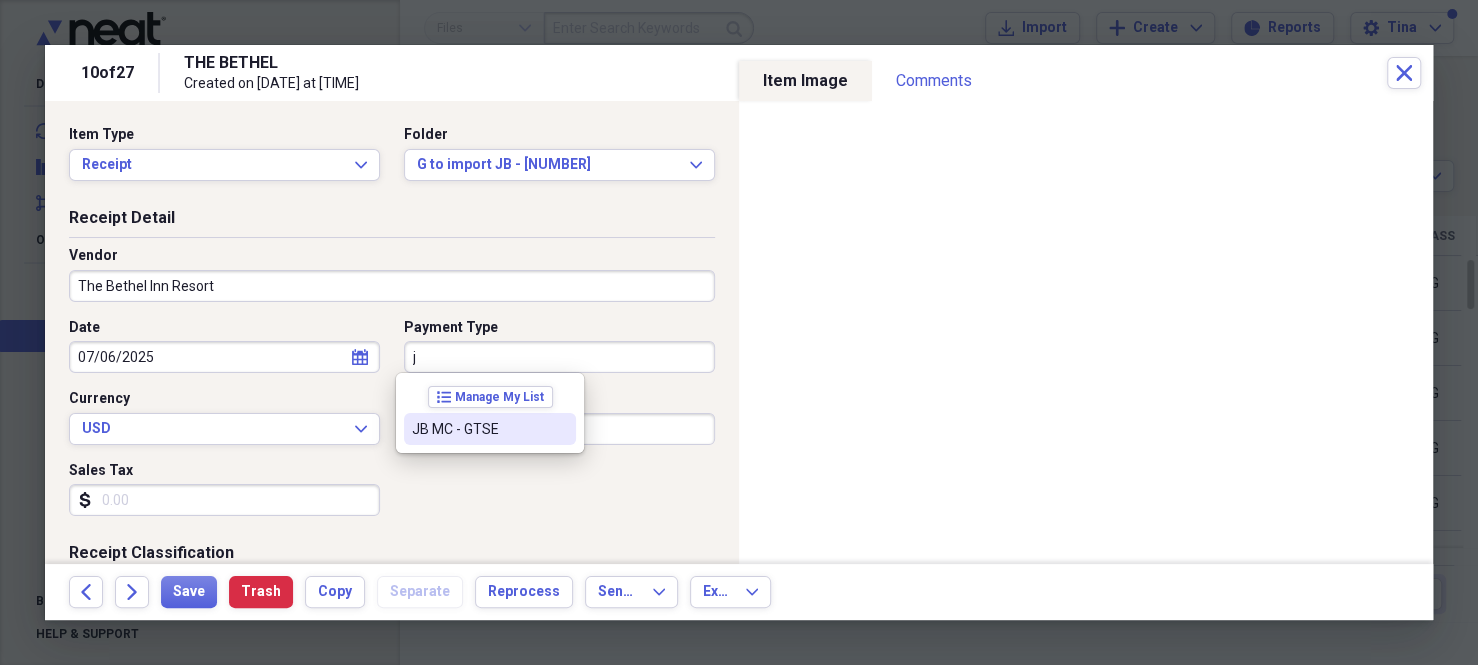 click on "JB MC - GTSE" at bounding box center [478, 429] 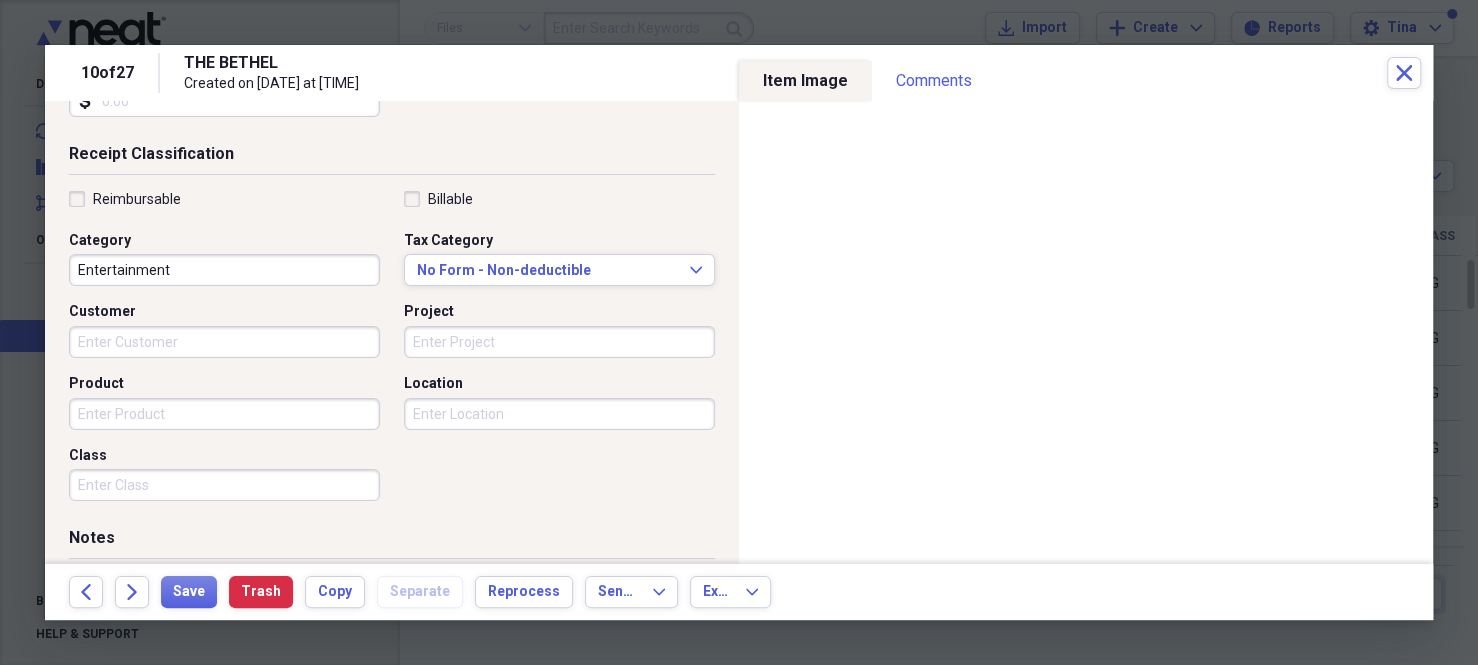 scroll, scrollTop: 400, scrollLeft: 0, axis: vertical 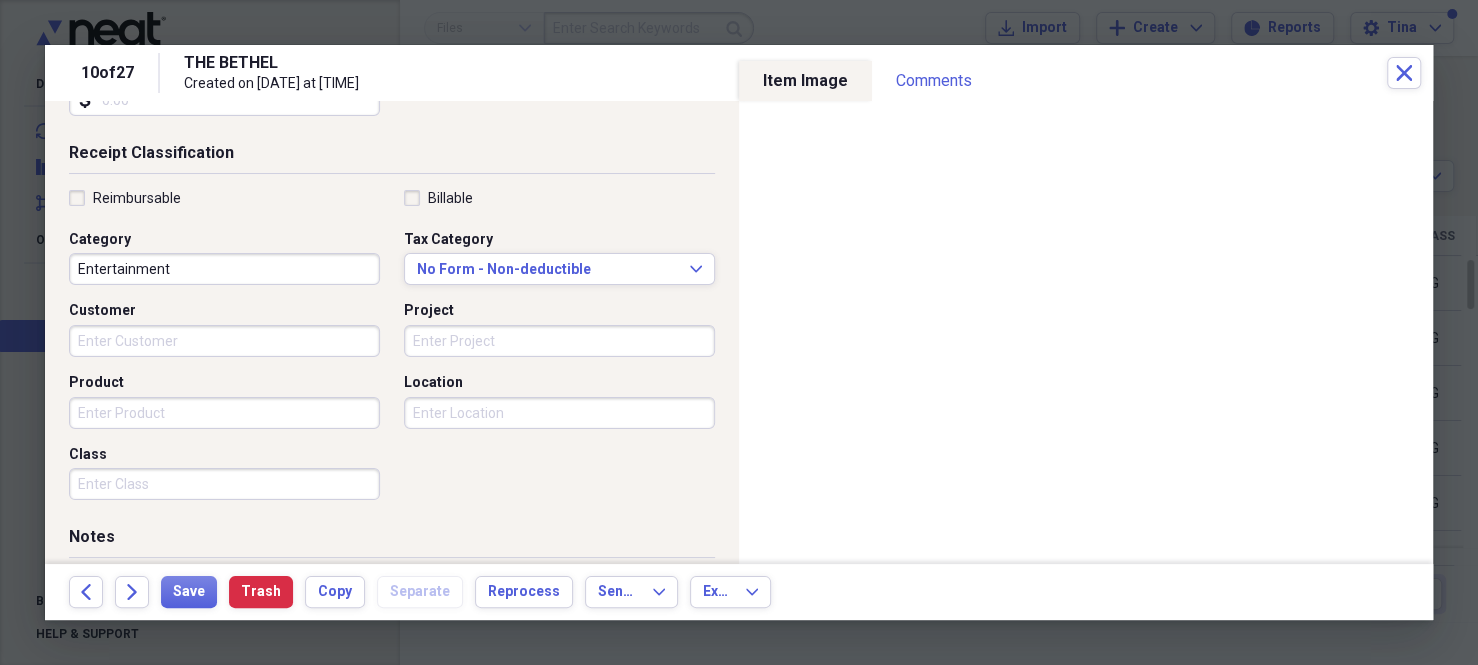 click on "Class" at bounding box center (224, 484) 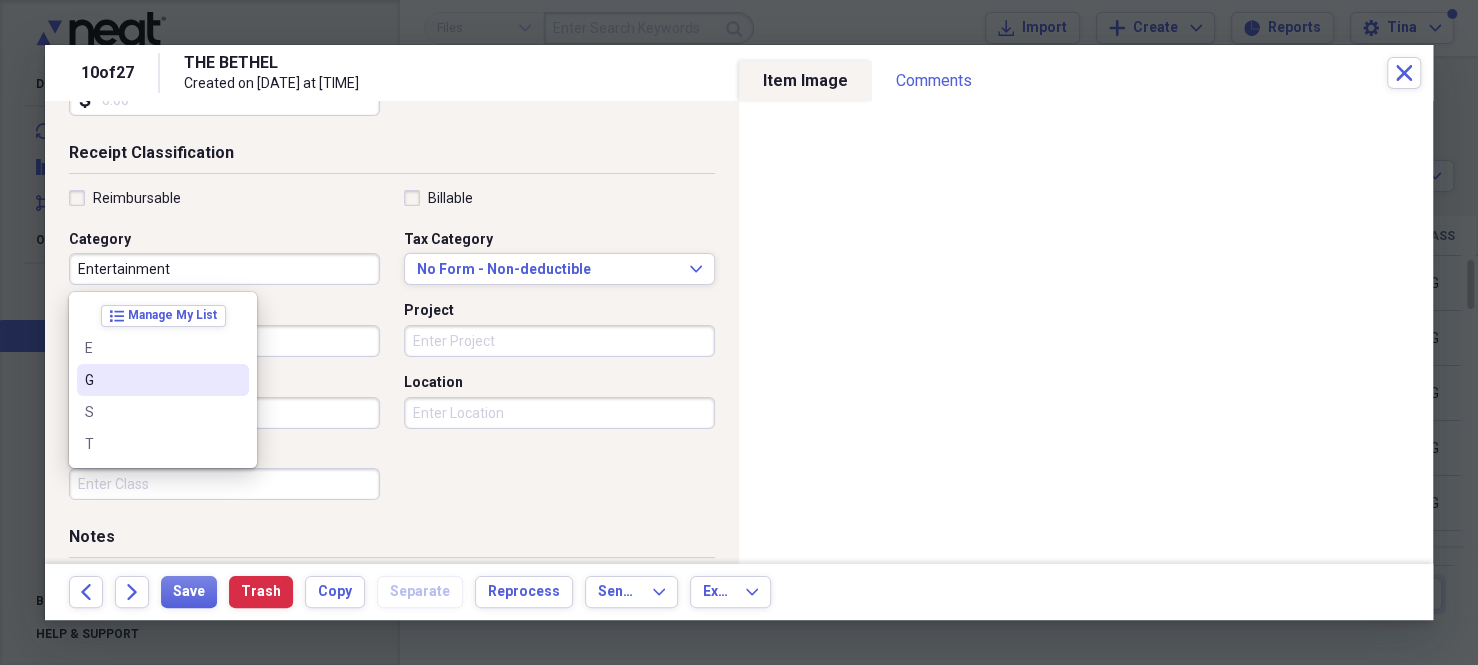click on "G" at bounding box center [163, 380] 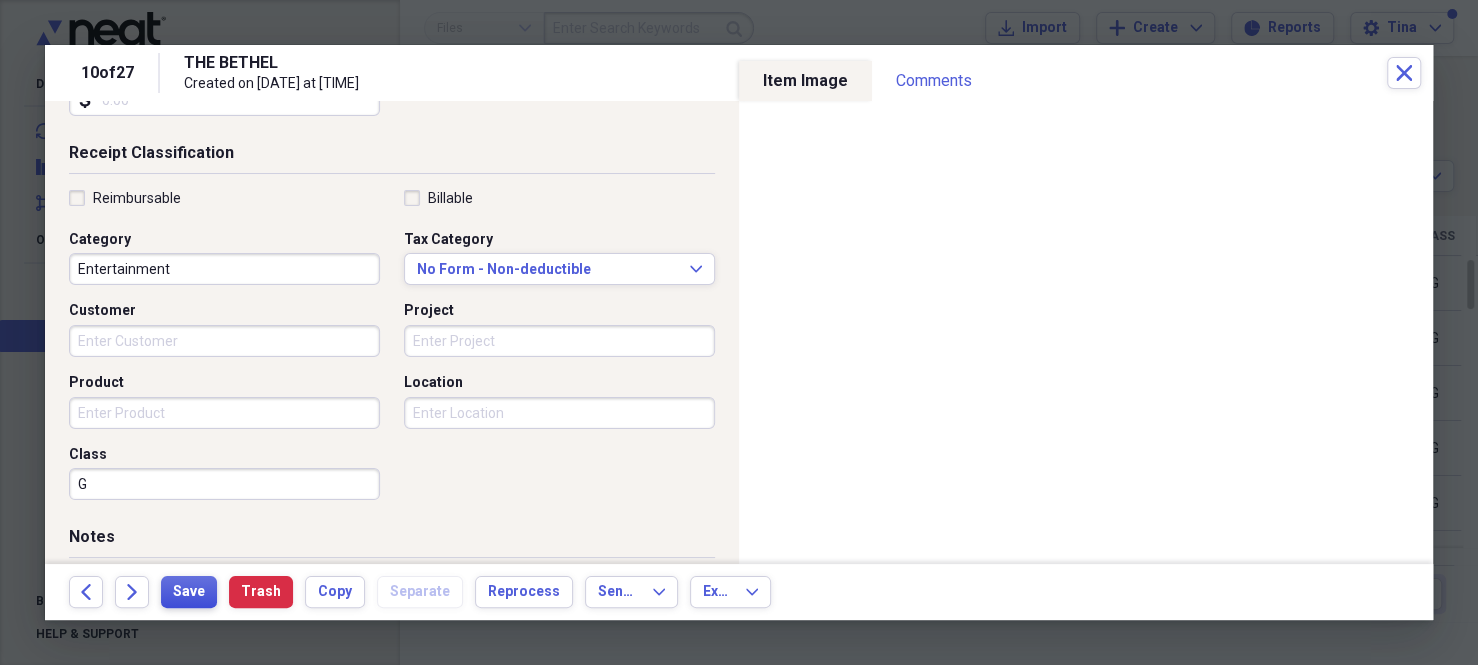 click on "Save" at bounding box center [189, 592] 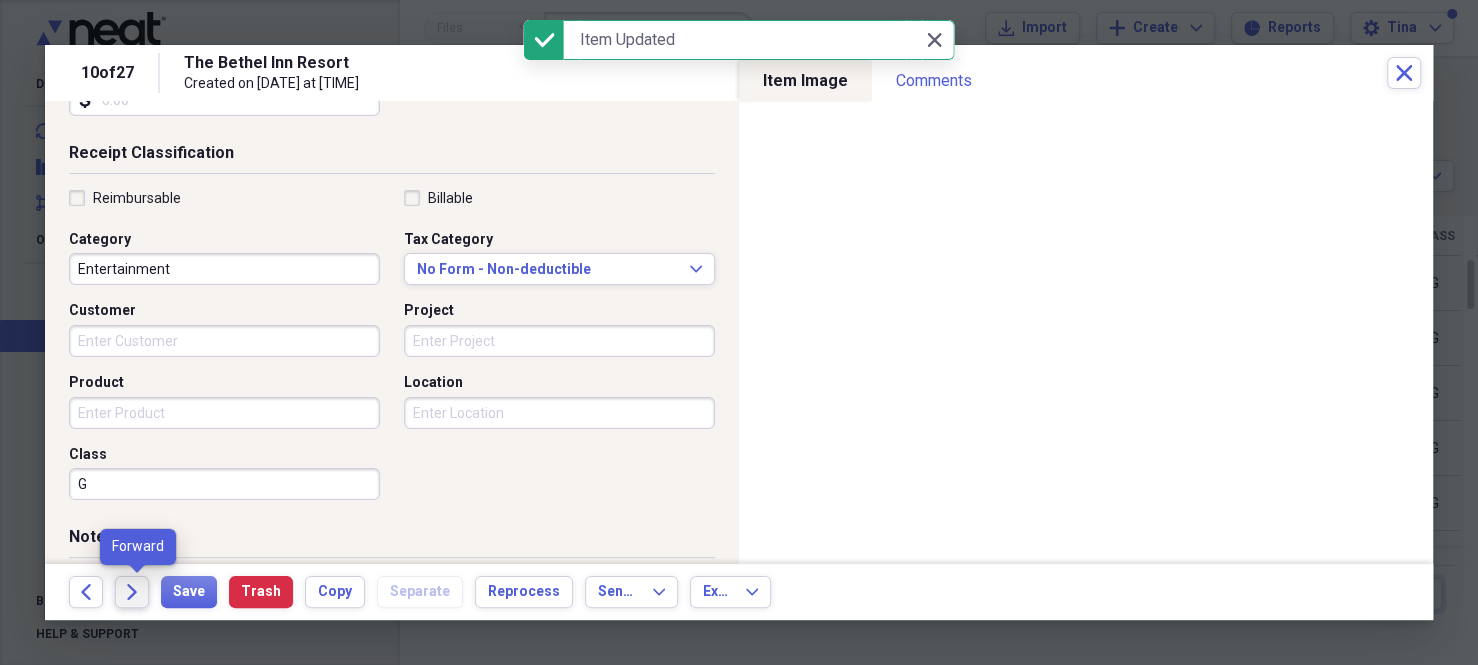 click on "Forward" 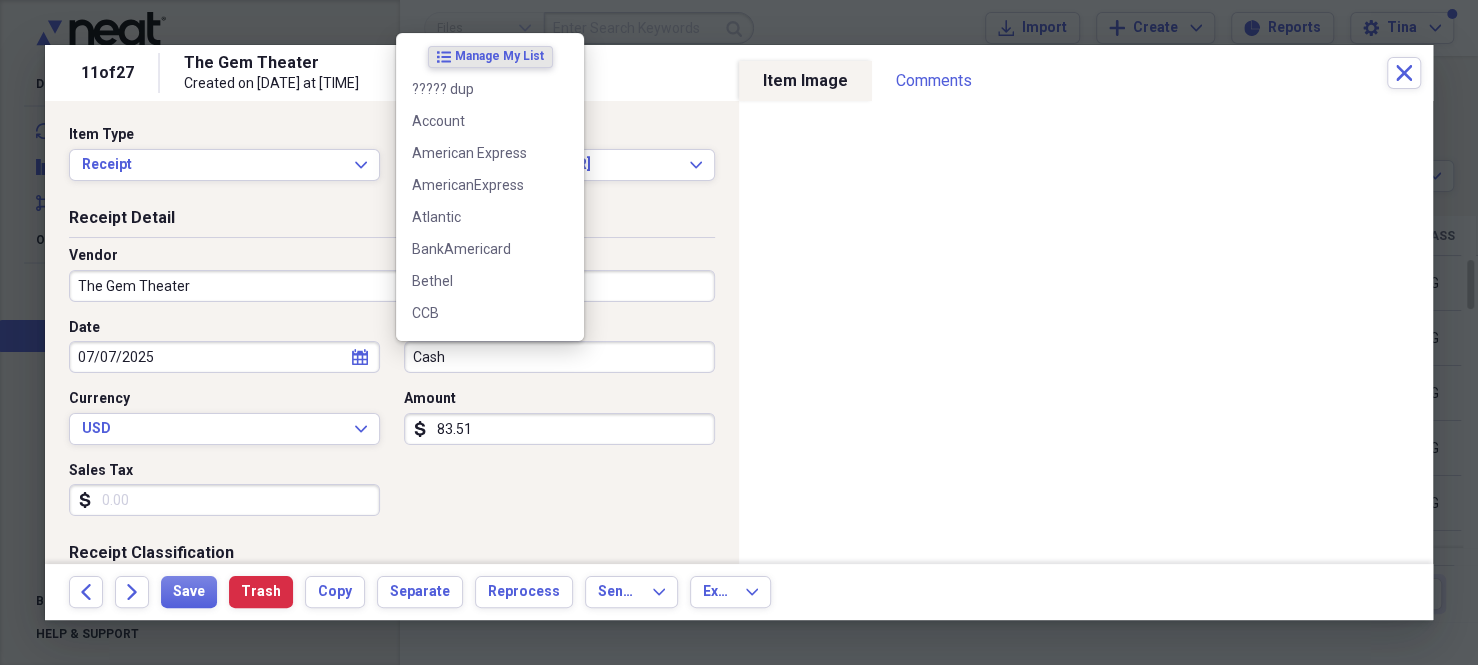 click on "Cash" at bounding box center (559, 357) 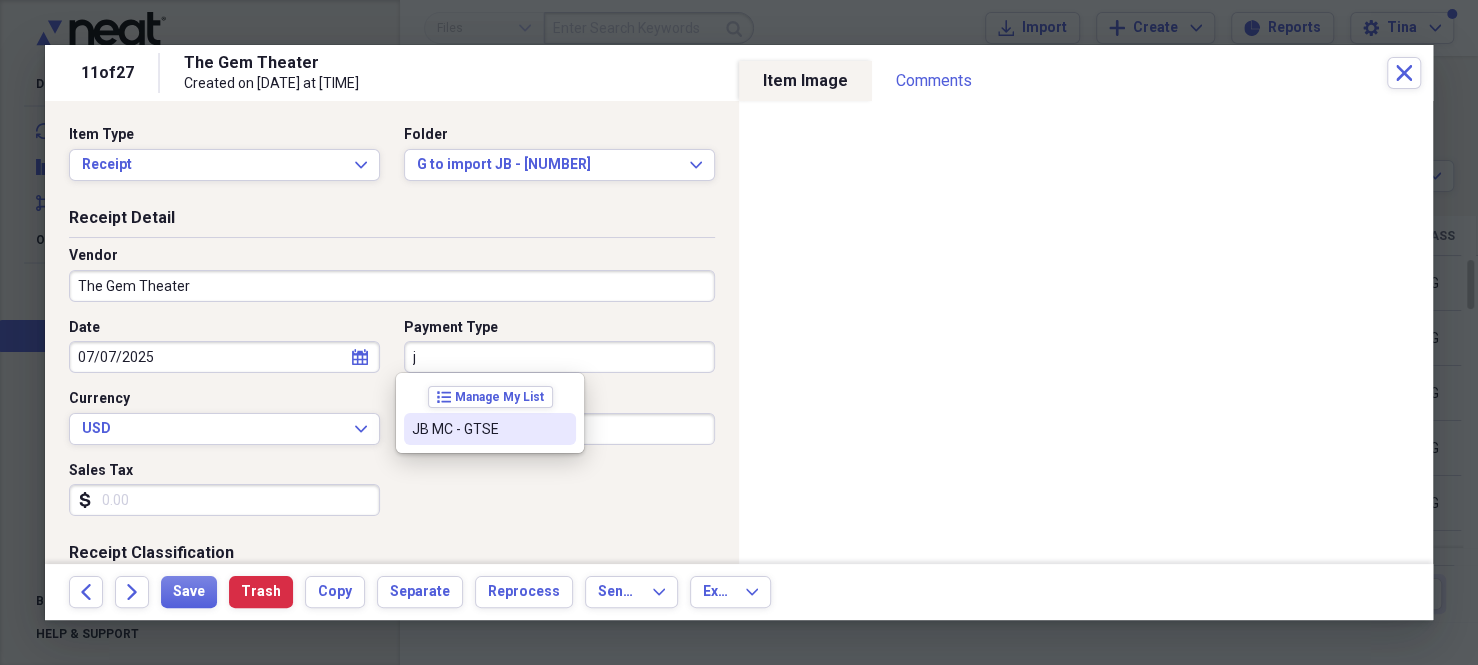 click on "JB MC - GTSE" at bounding box center [478, 429] 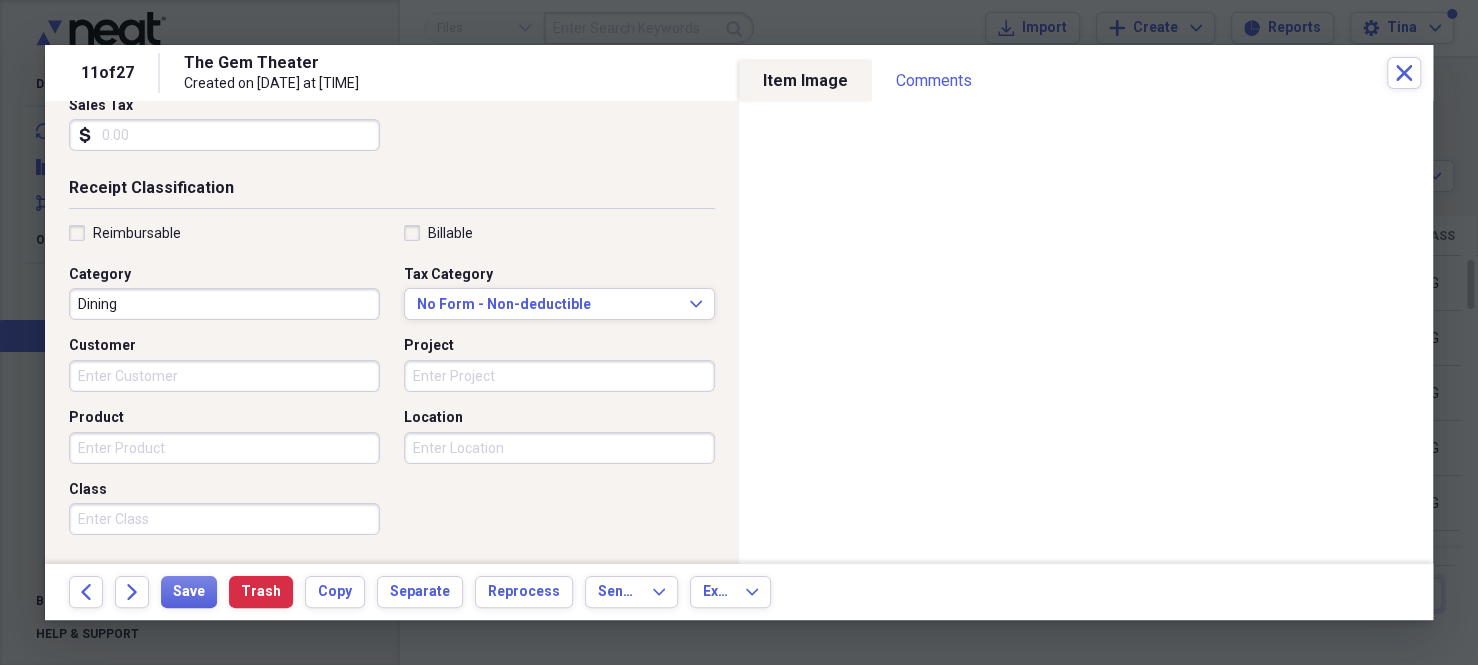 scroll, scrollTop: 500, scrollLeft: 0, axis: vertical 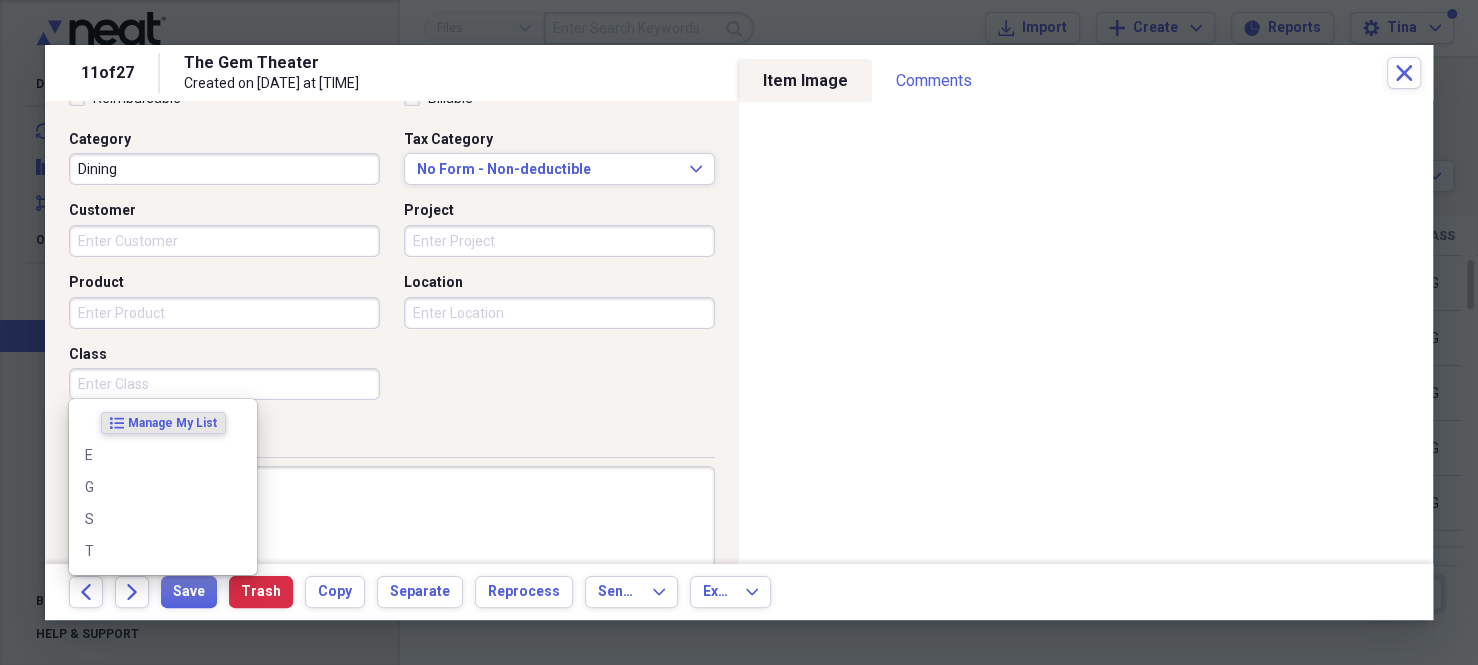 click on "Class" at bounding box center (224, 384) 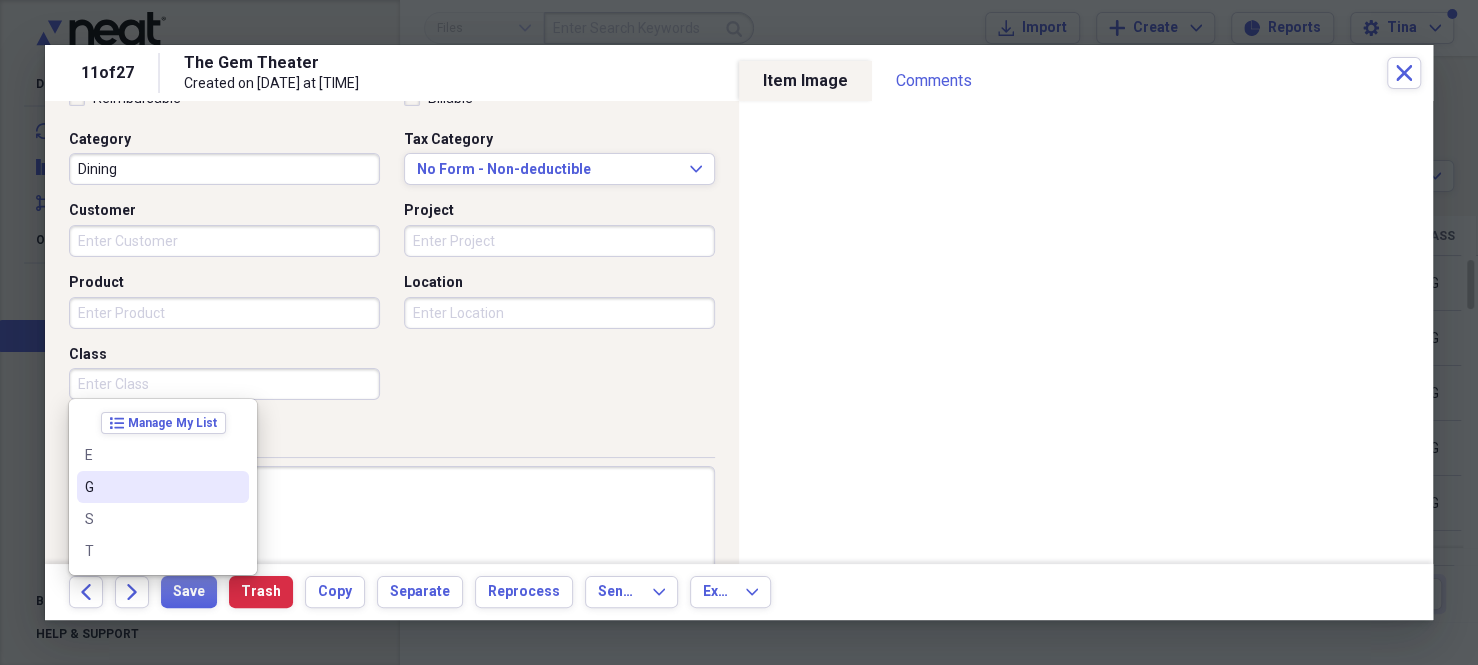 click on "G" at bounding box center [151, 487] 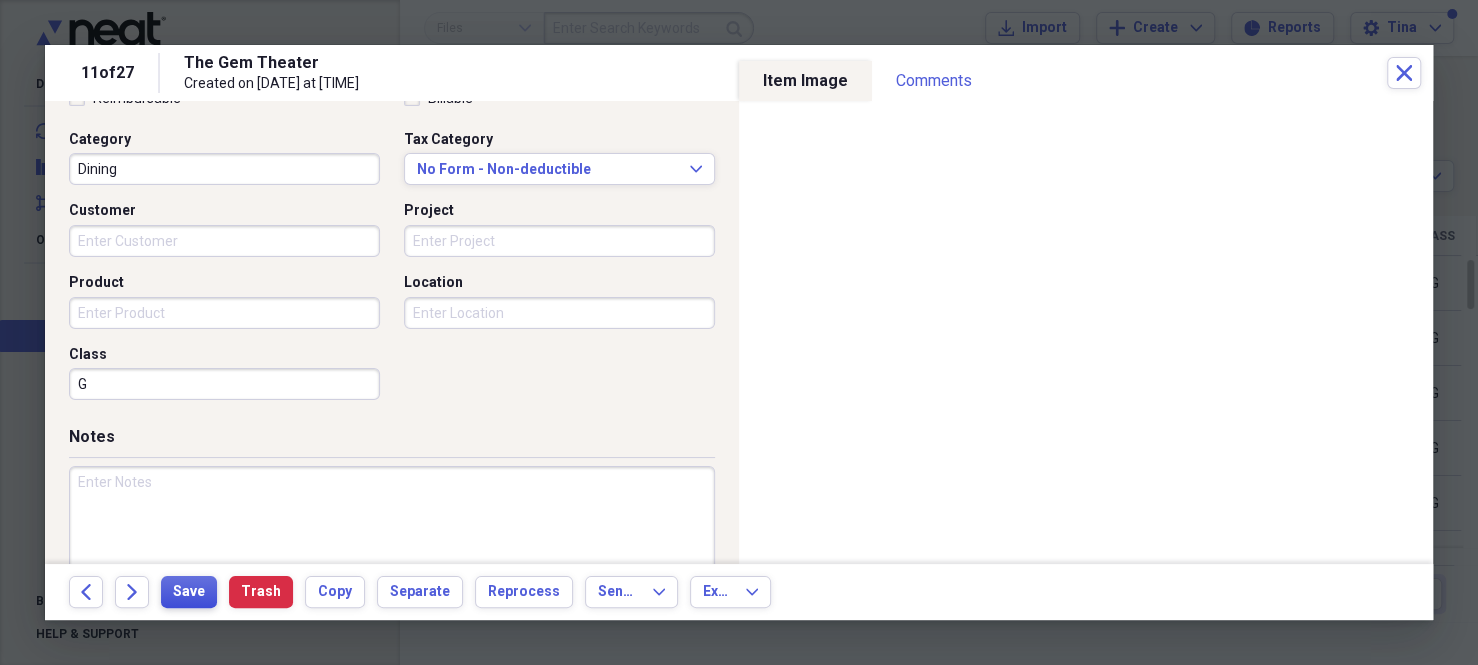 click on "Save" at bounding box center [189, 592] 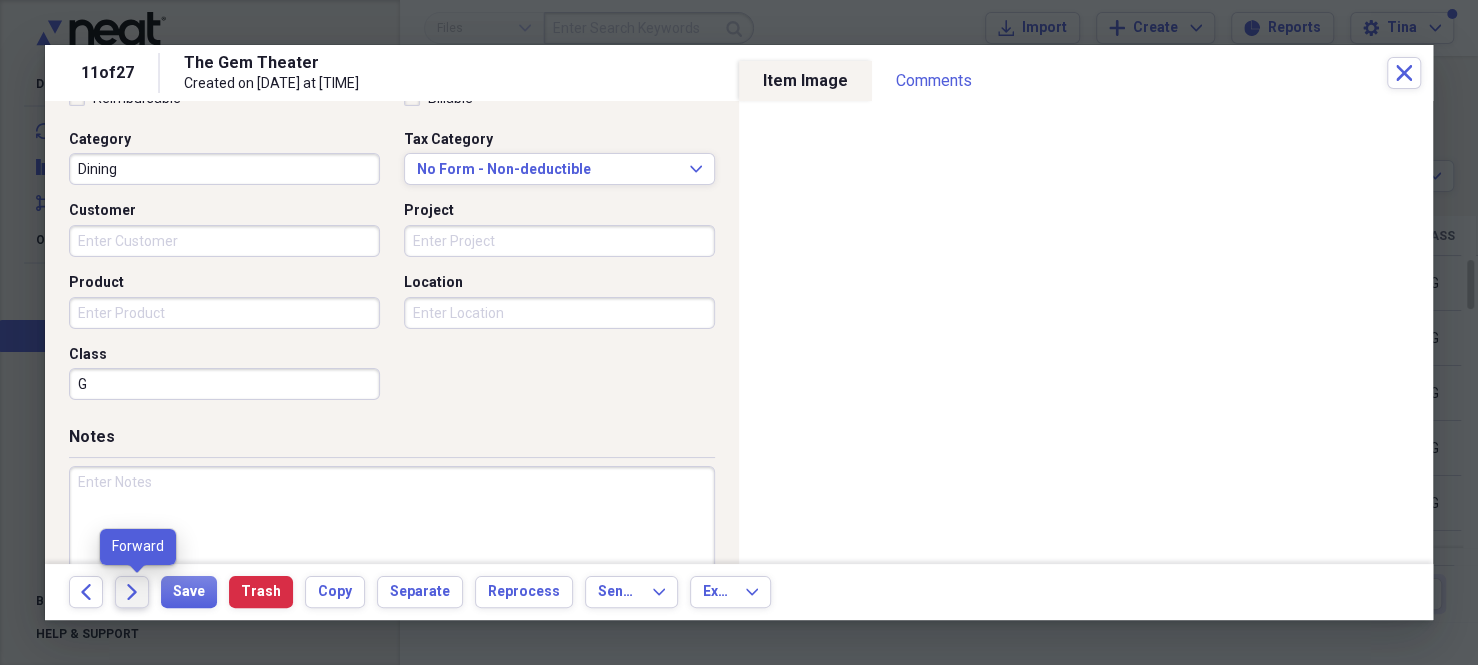 click on "Forward" 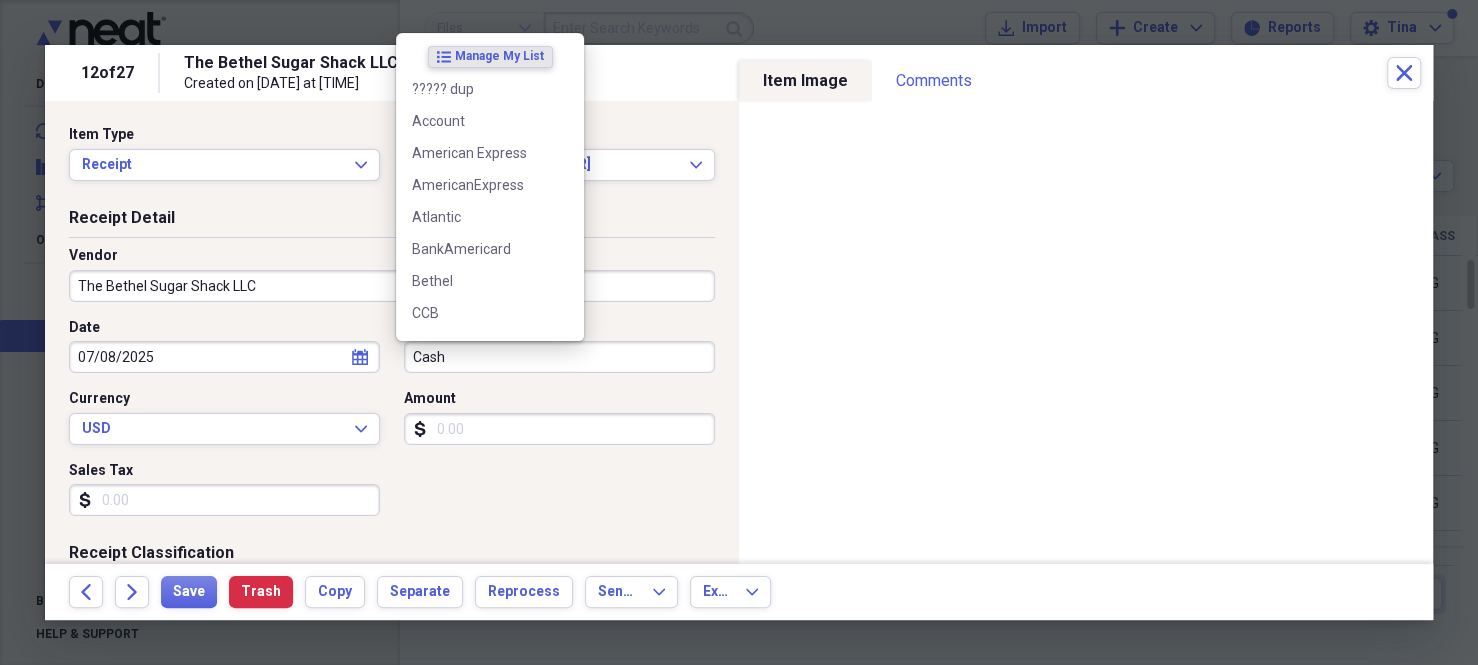 click on "Cash" at bounding box center (559, 357) 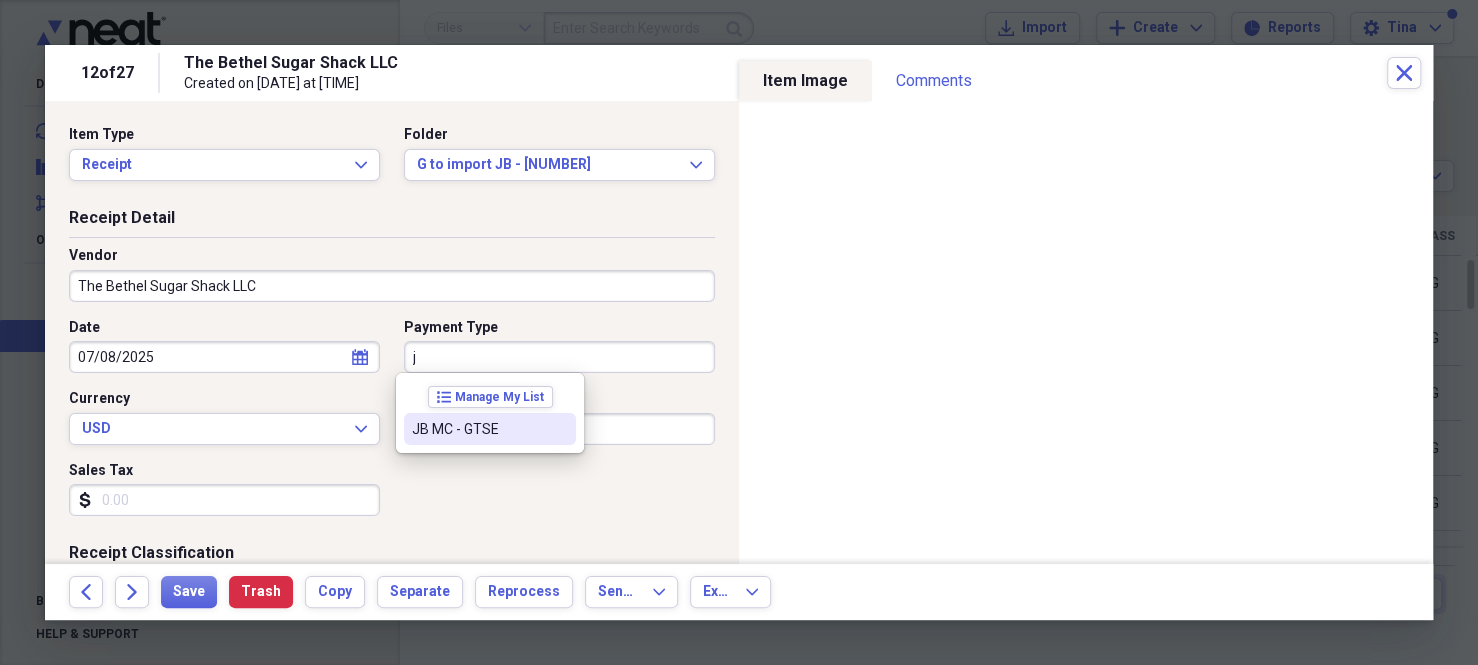 click on "JB MC - GTSE" at bounding box center [478, 429] 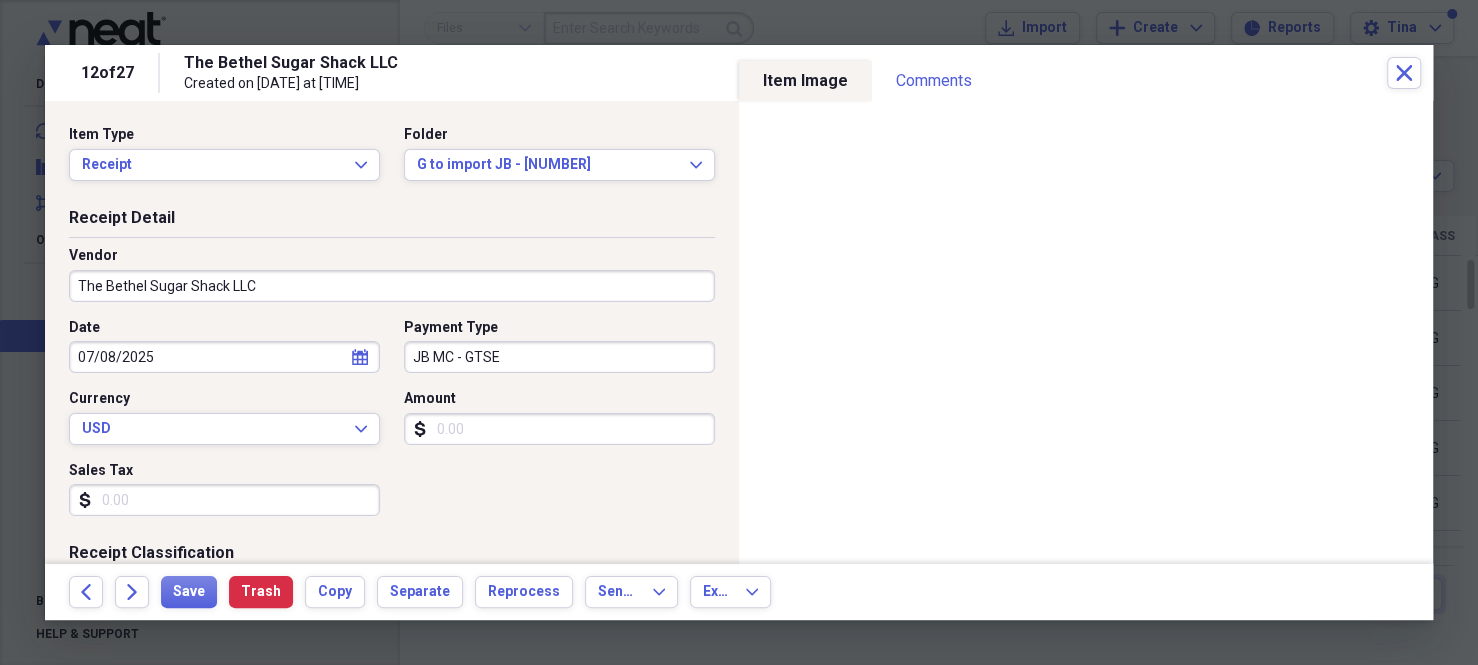 click on "Amount" at bounding box center [559, 429] 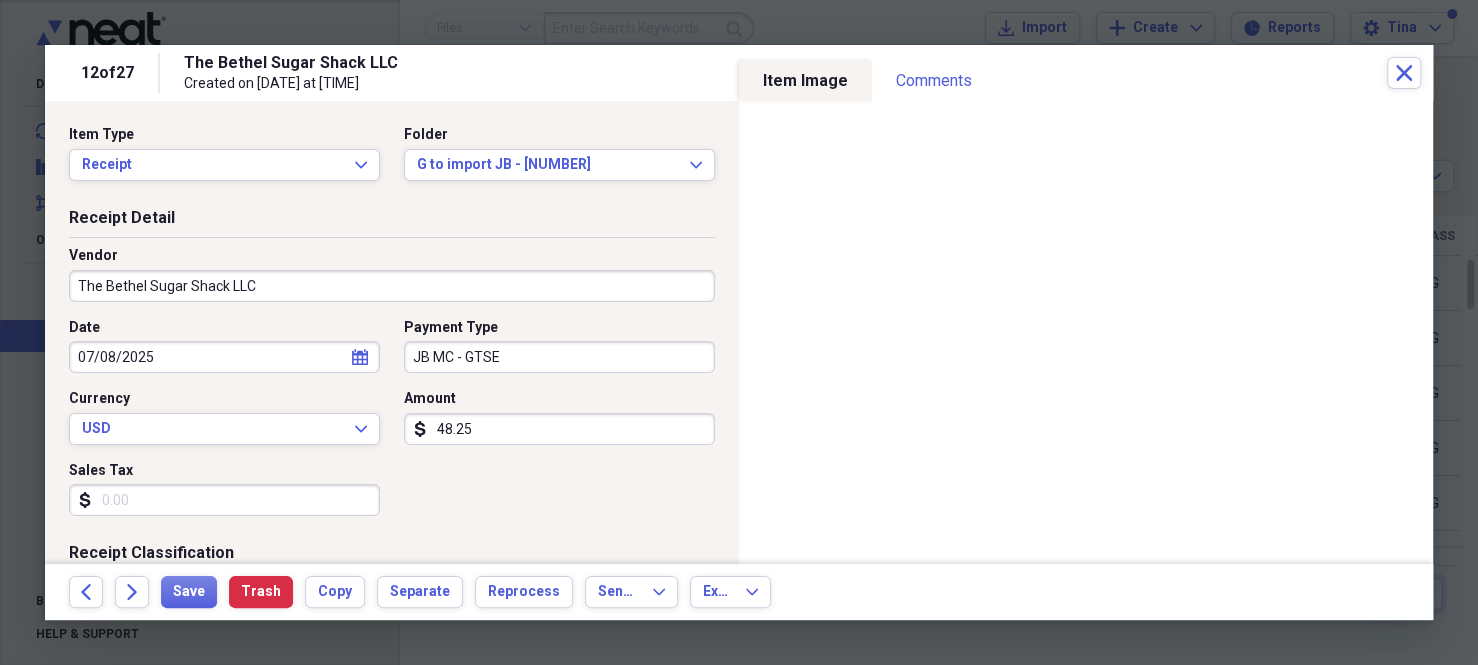 type on "48.25" 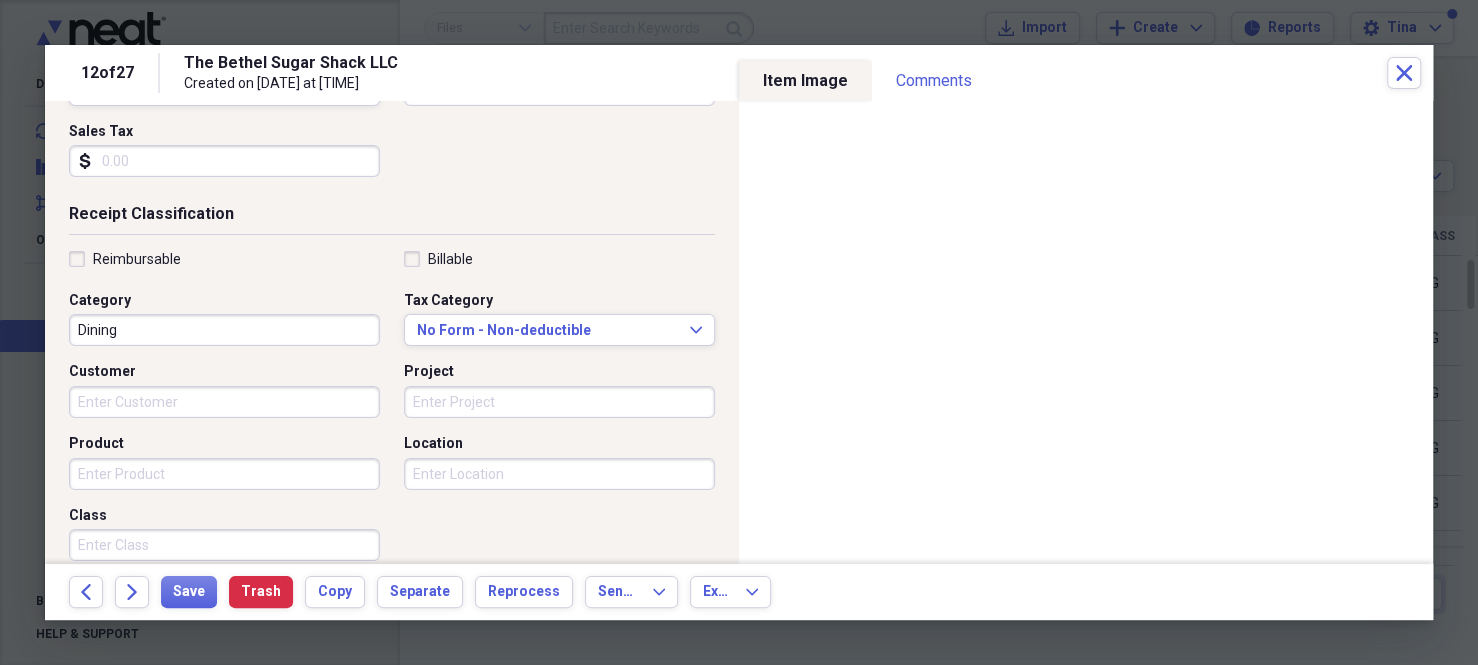scroll, scrollTop: 400, scrollLeft: 0, axis: vertical 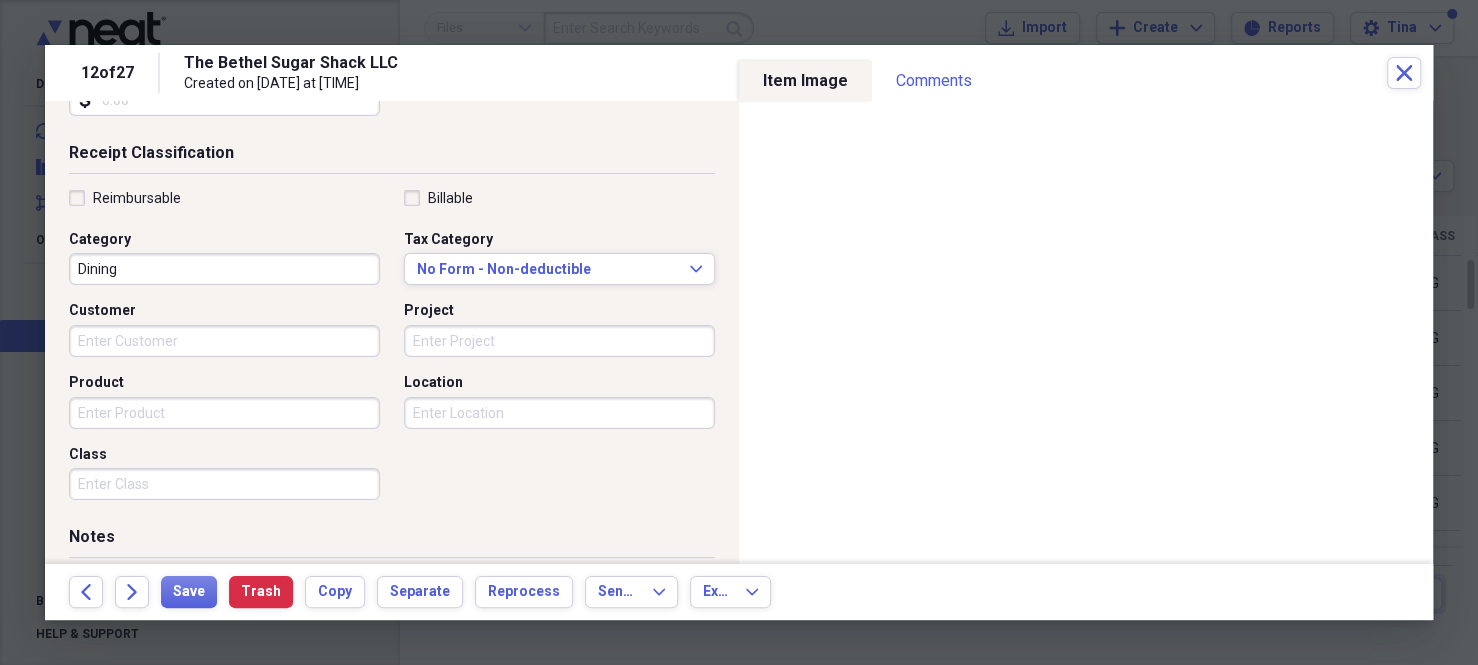 click on "Class" at bounding box center [224, 484] 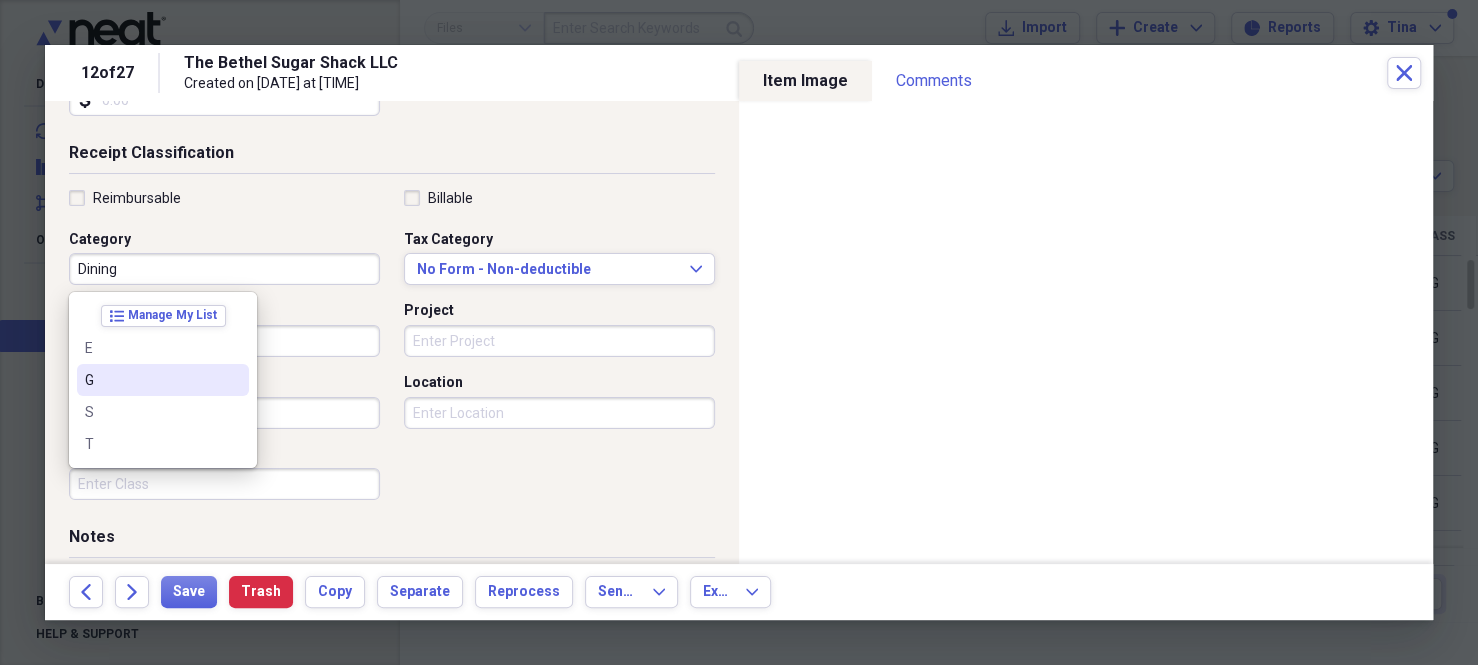 click on "G" at bounding box center (151, 380) 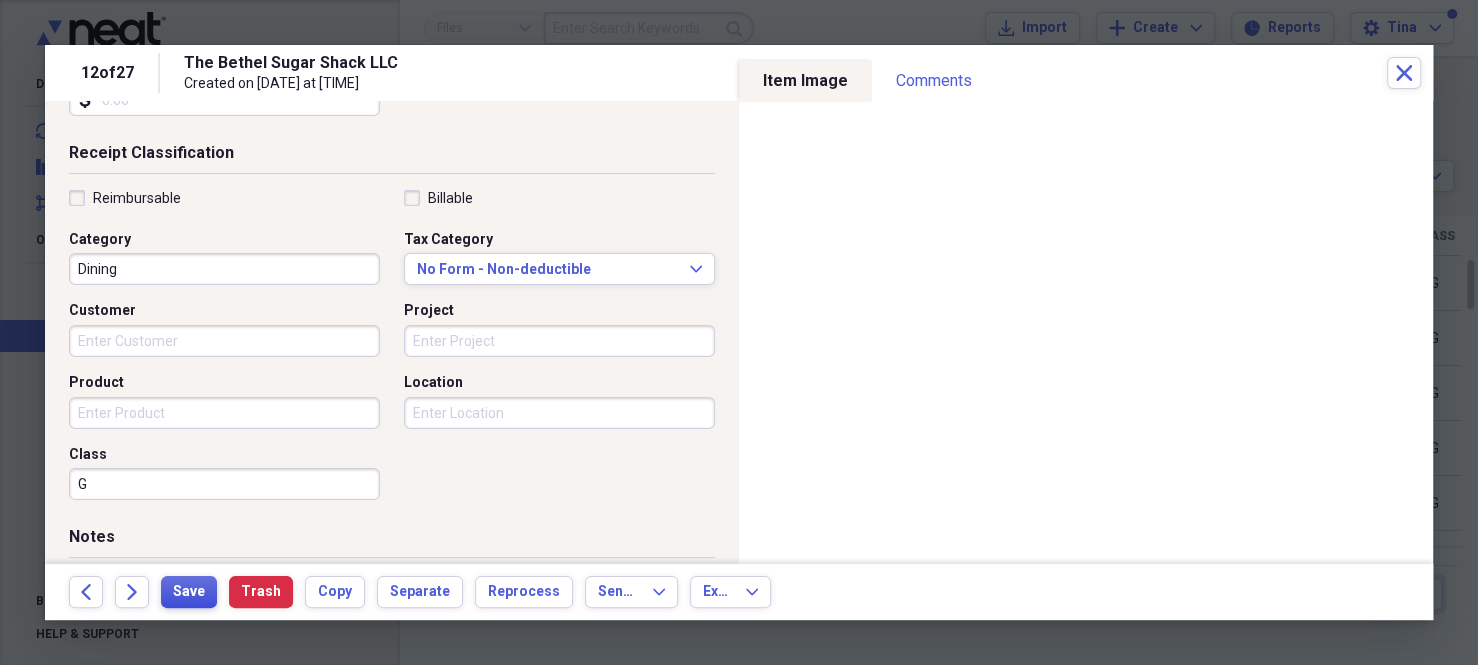 click on "Save" at bounding box center (189, 592) 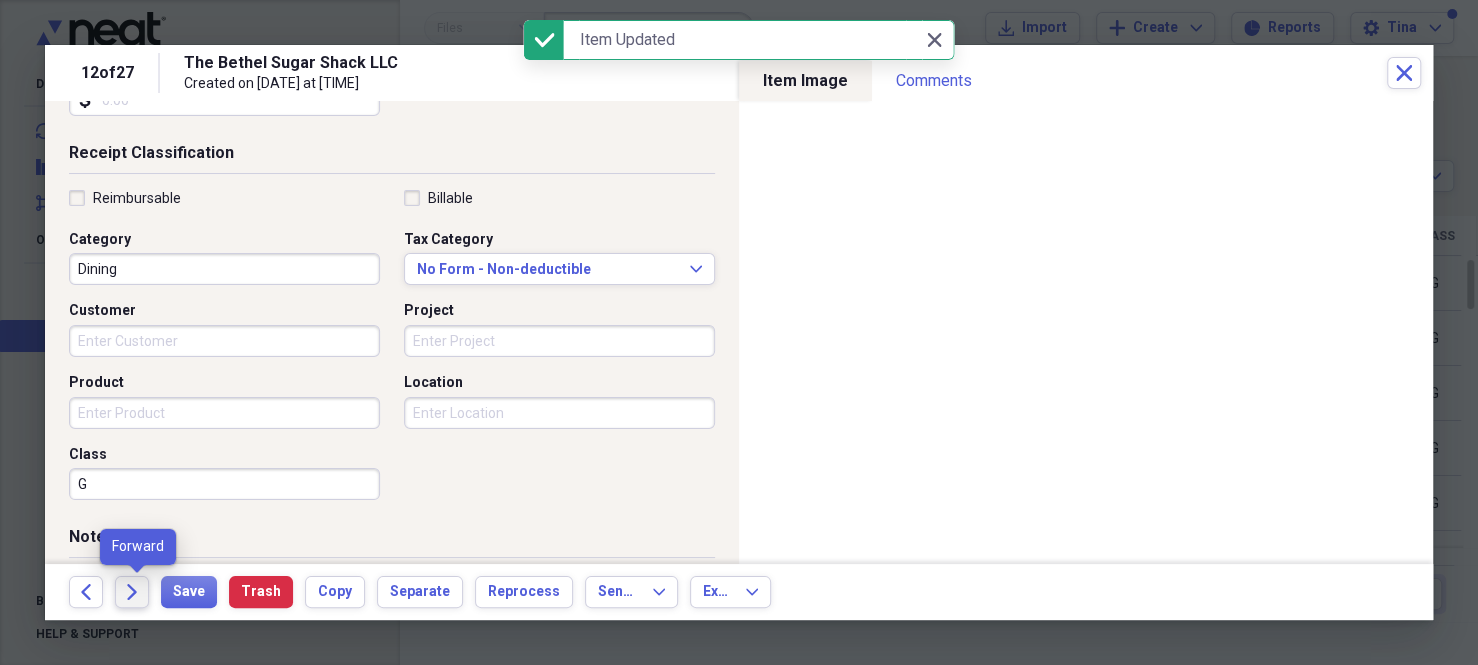 click 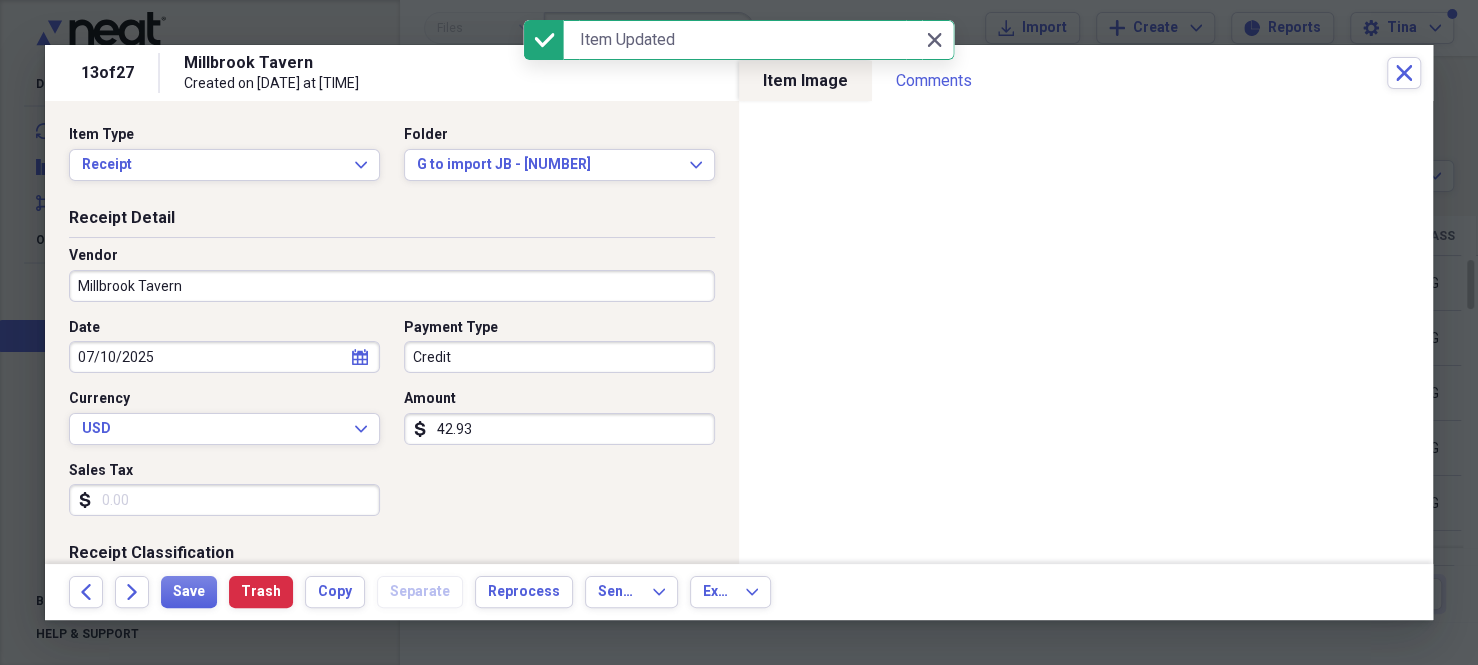 click on "Credit" at bounding box center [559, 357] 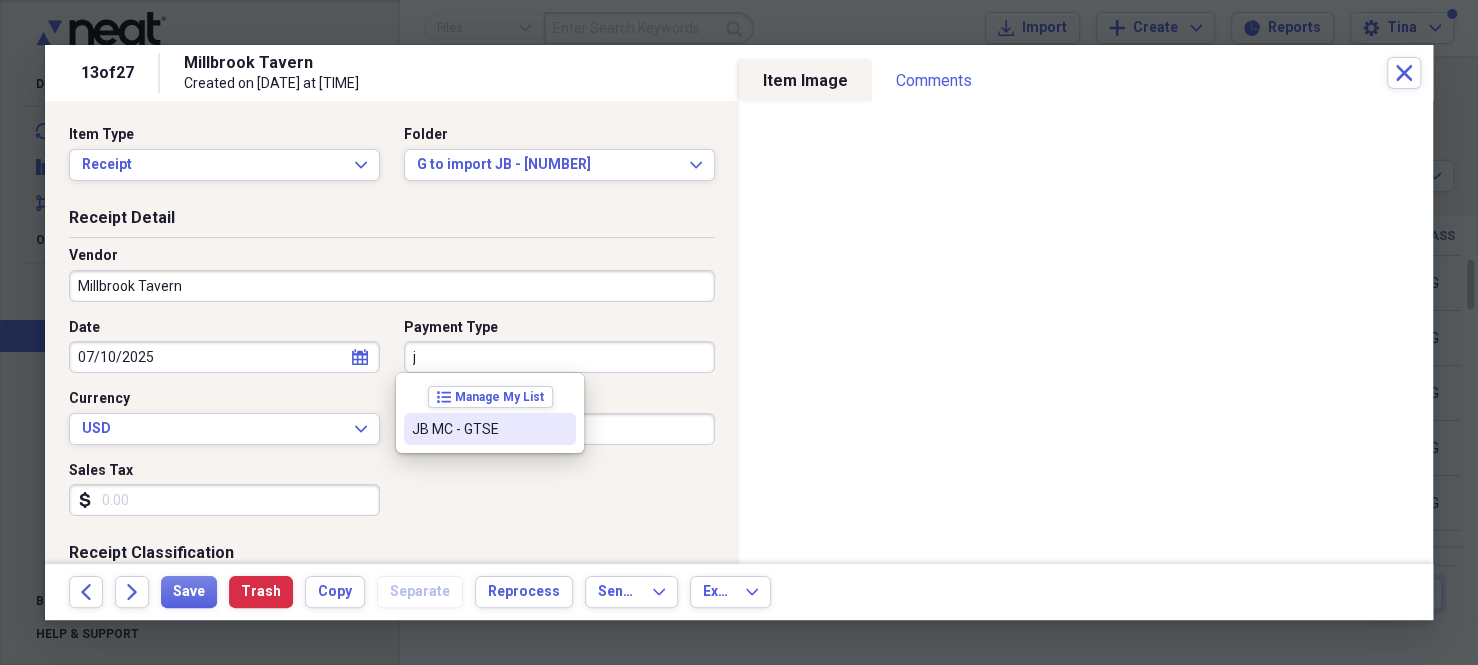 click on "JB MC - GTSE" at bounding box center [478, 429] 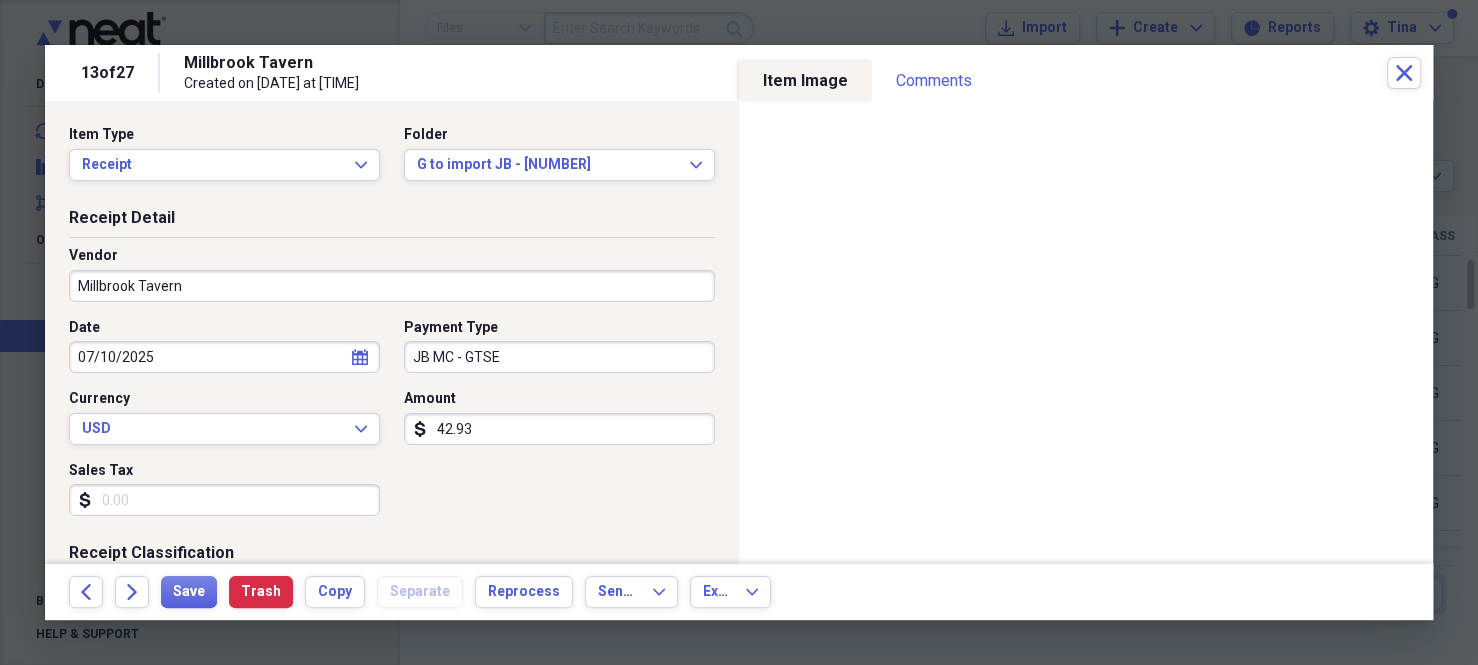 click on "42.93" at bounding box center [559, 429] 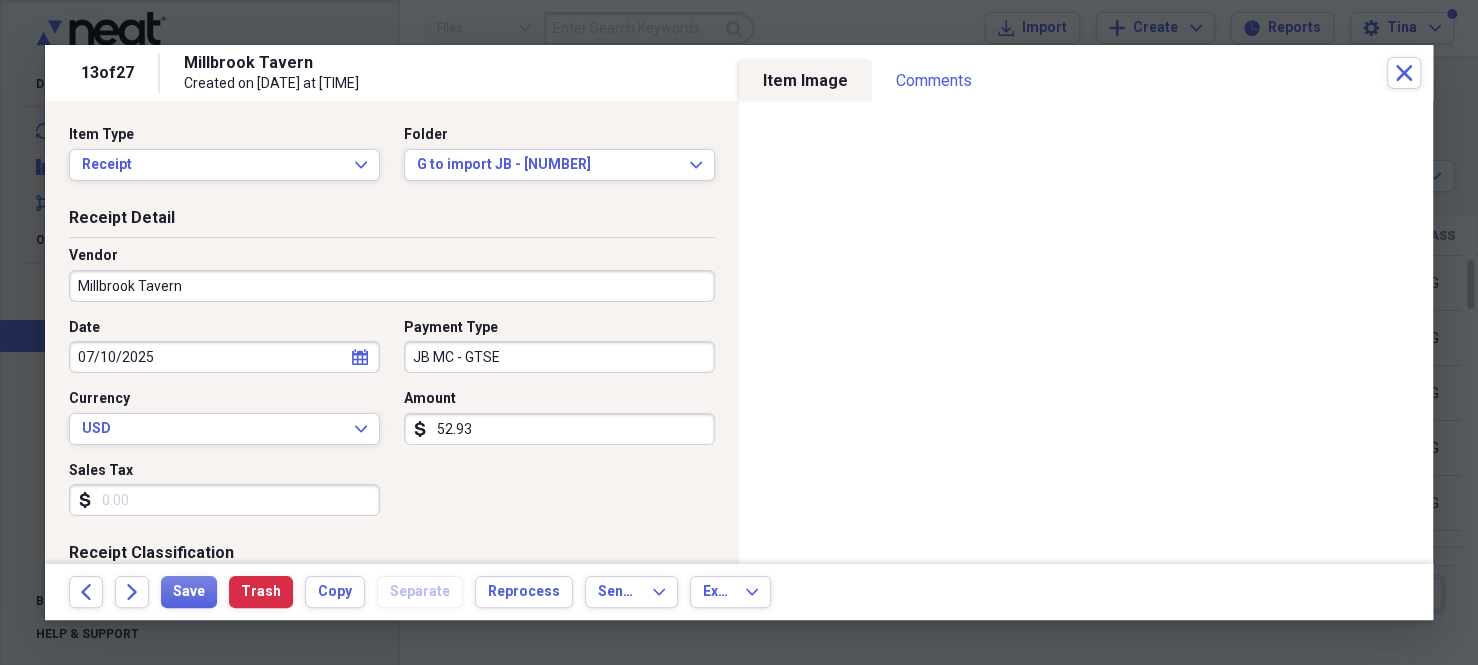 type on "52.93" 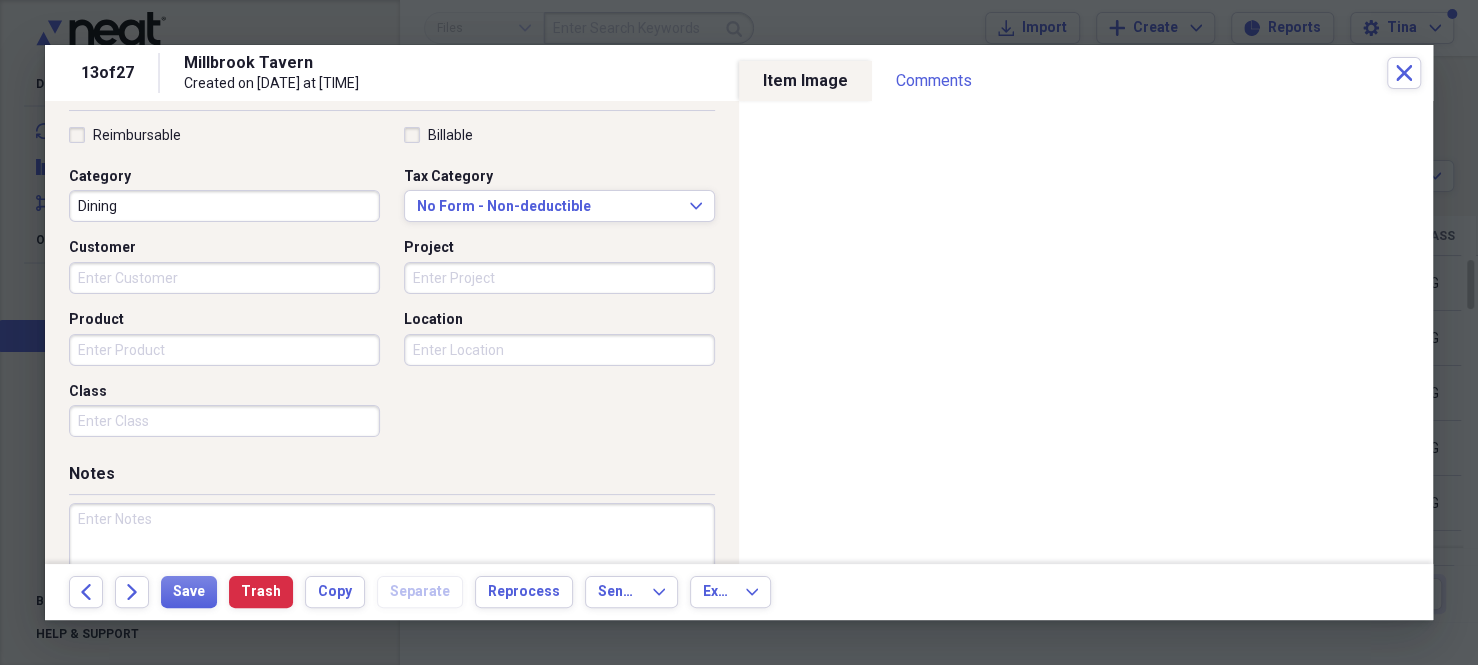 scroll, scrollTop: 500, scrollLeft: 0, axis: vertical 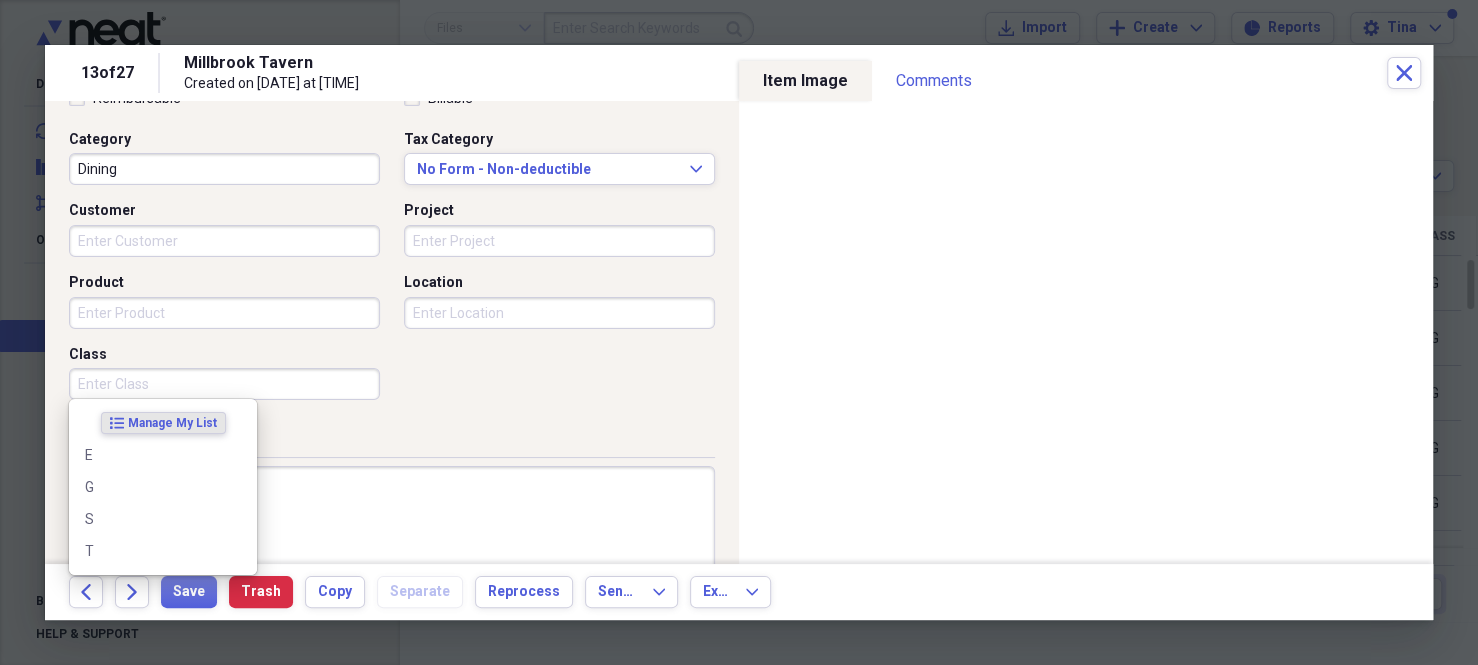 click on "Class" at bounding box center [224, 384] 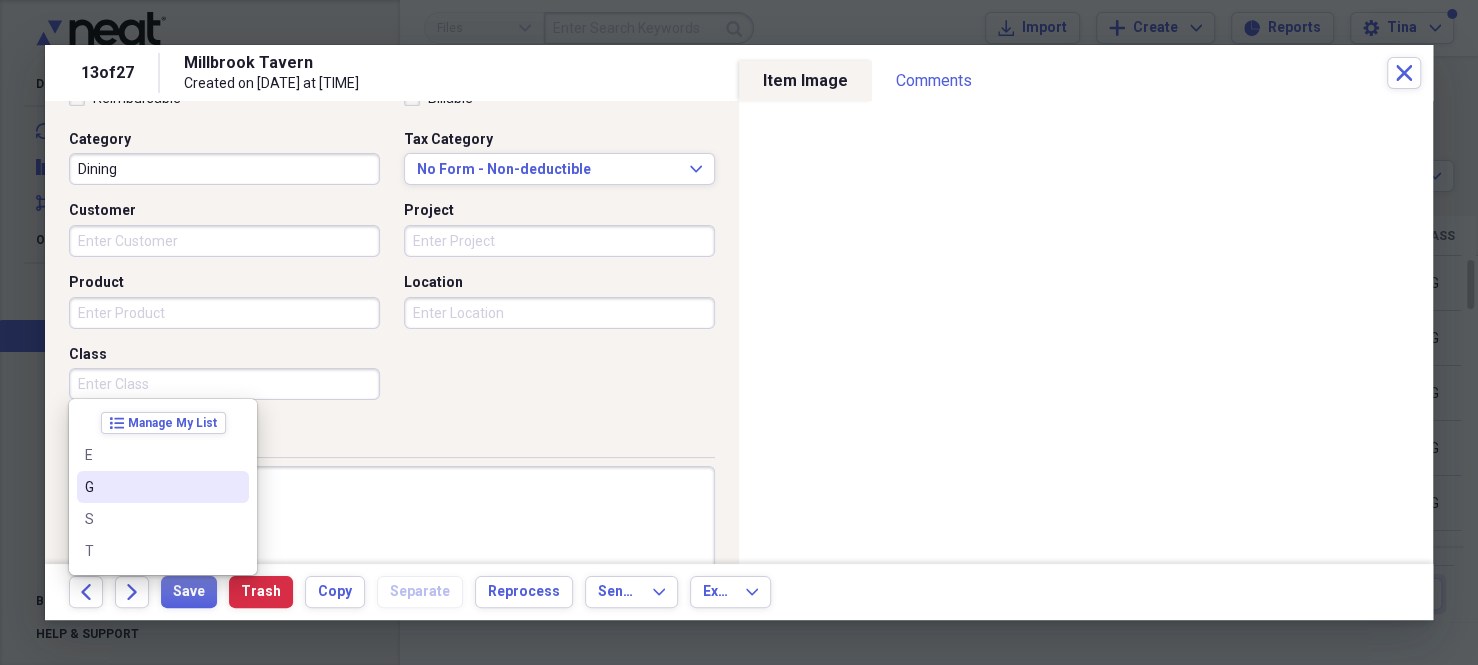 click on "G" at bounding box center [151, 487] 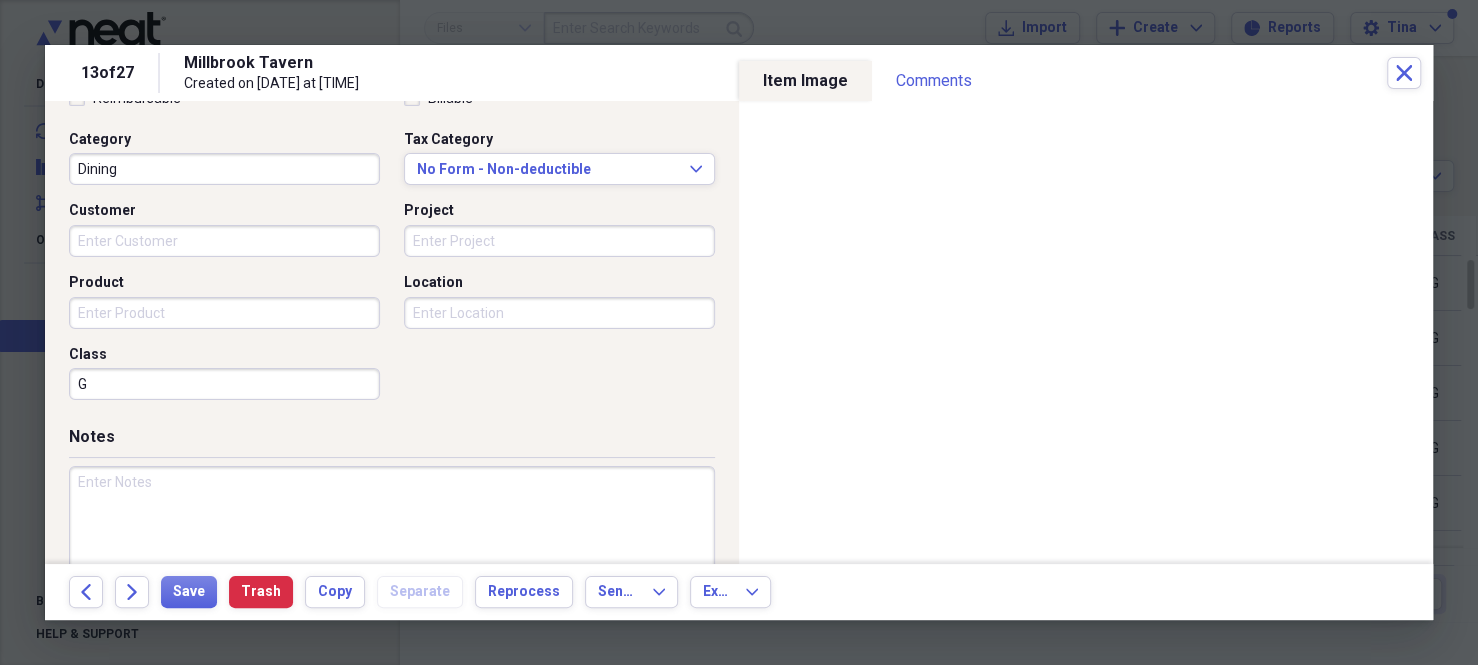 type on "G" 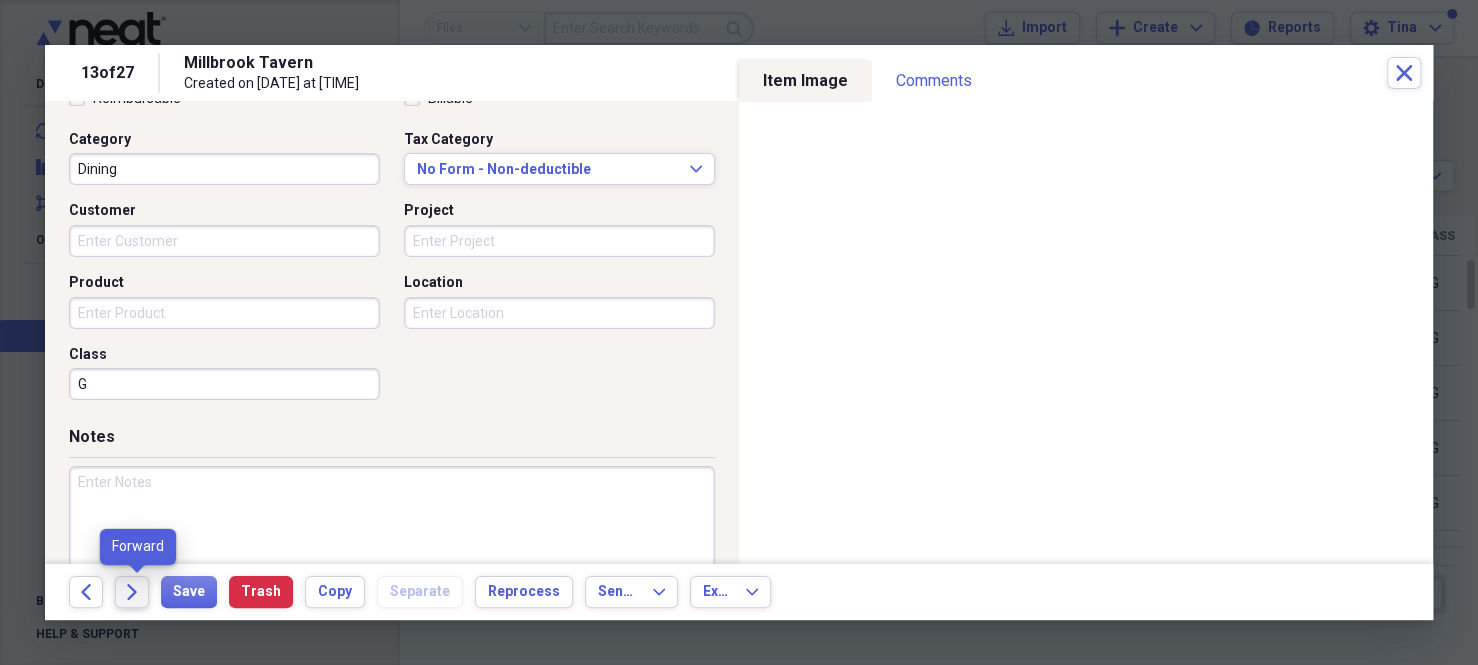 click on "Forward" 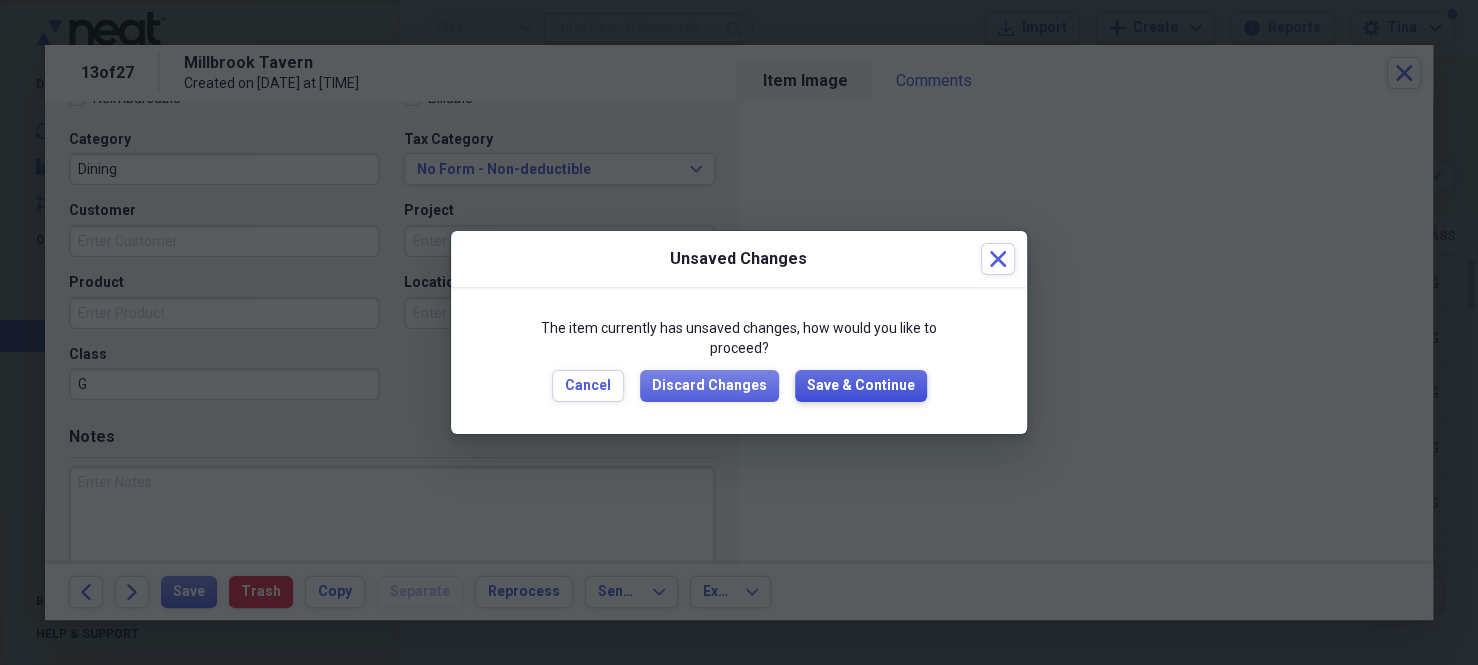 click on "Save & Continue" at bounding box center [861, 386] 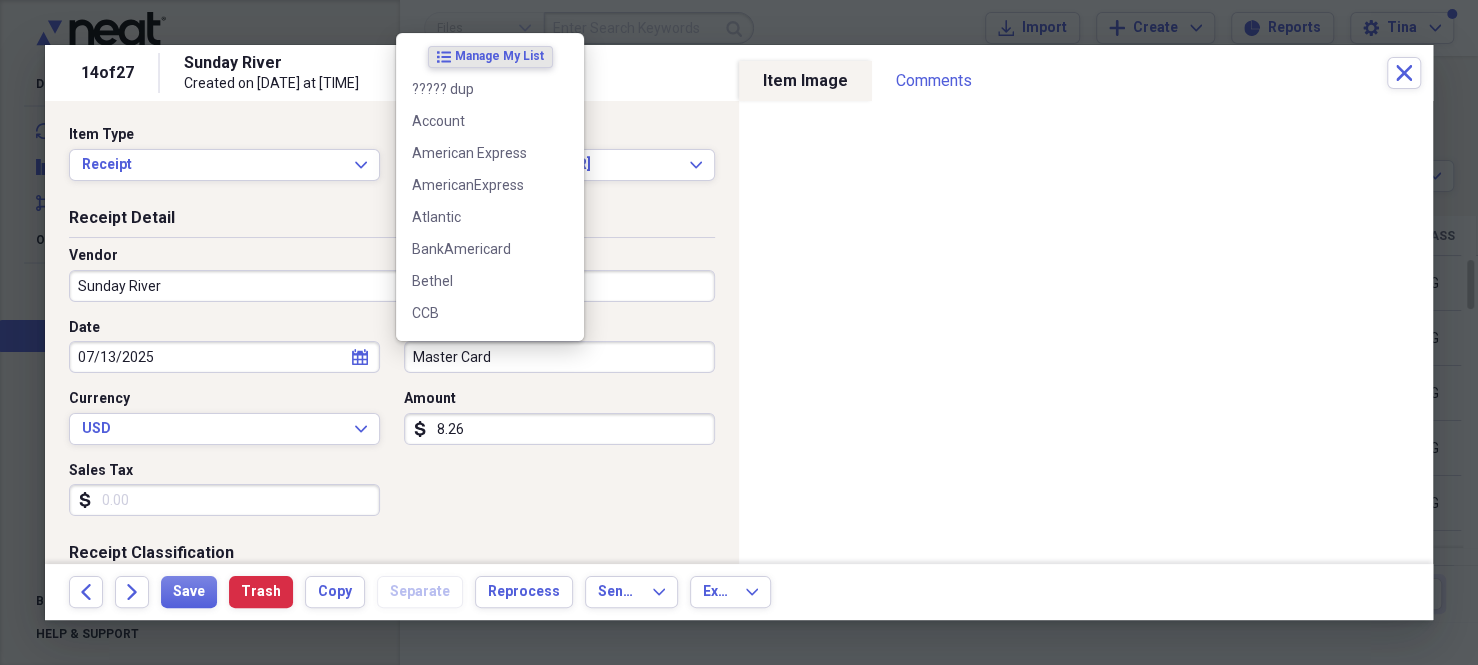 click on "Master Card" at bounding box center (559, 357) 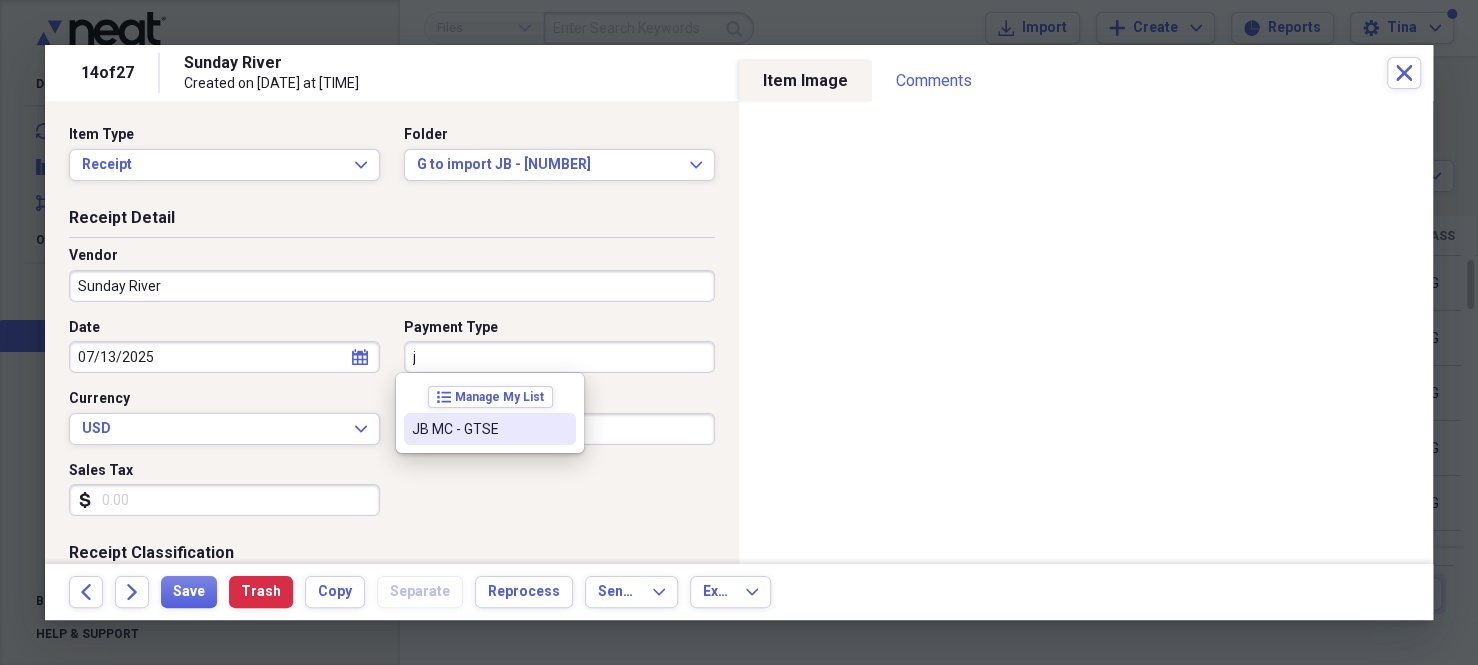 click on "JB MC - GTSE" at bounding box center (478, 429) 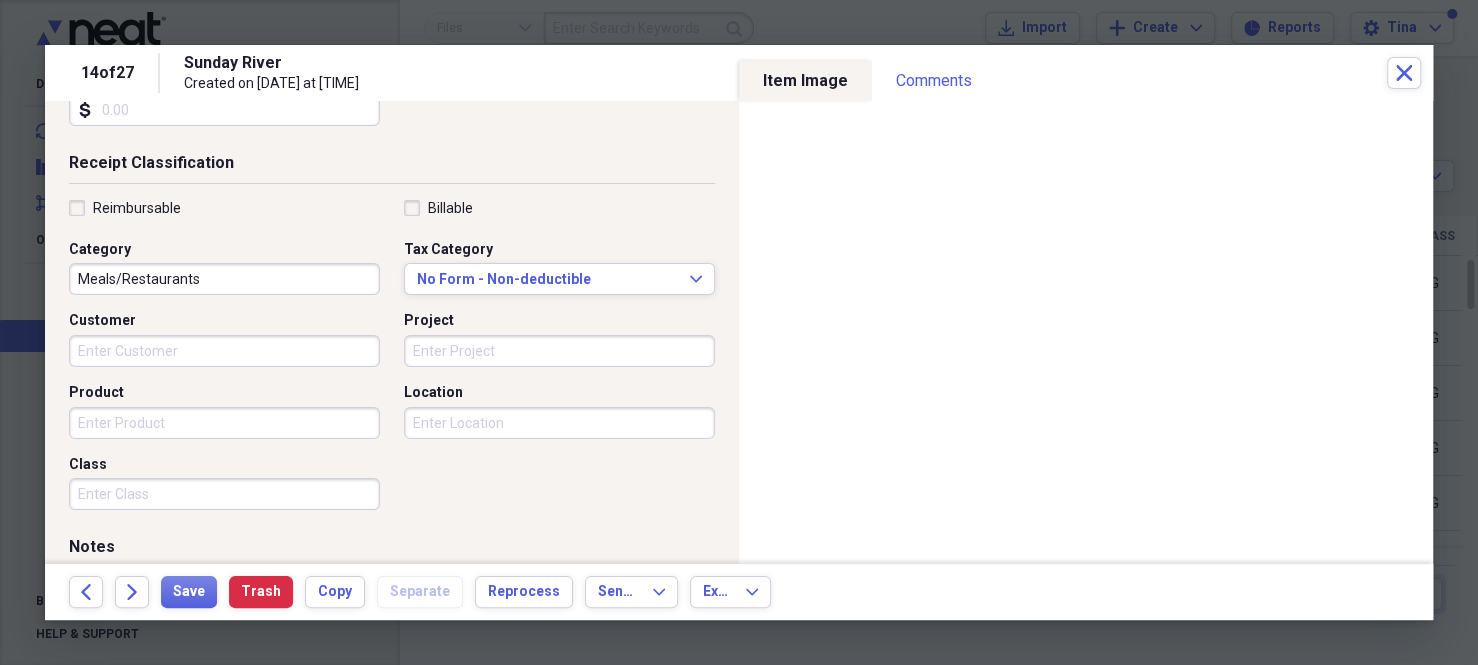scroll, scrollTop: 400, scrollLeft: 0, axis: vertical 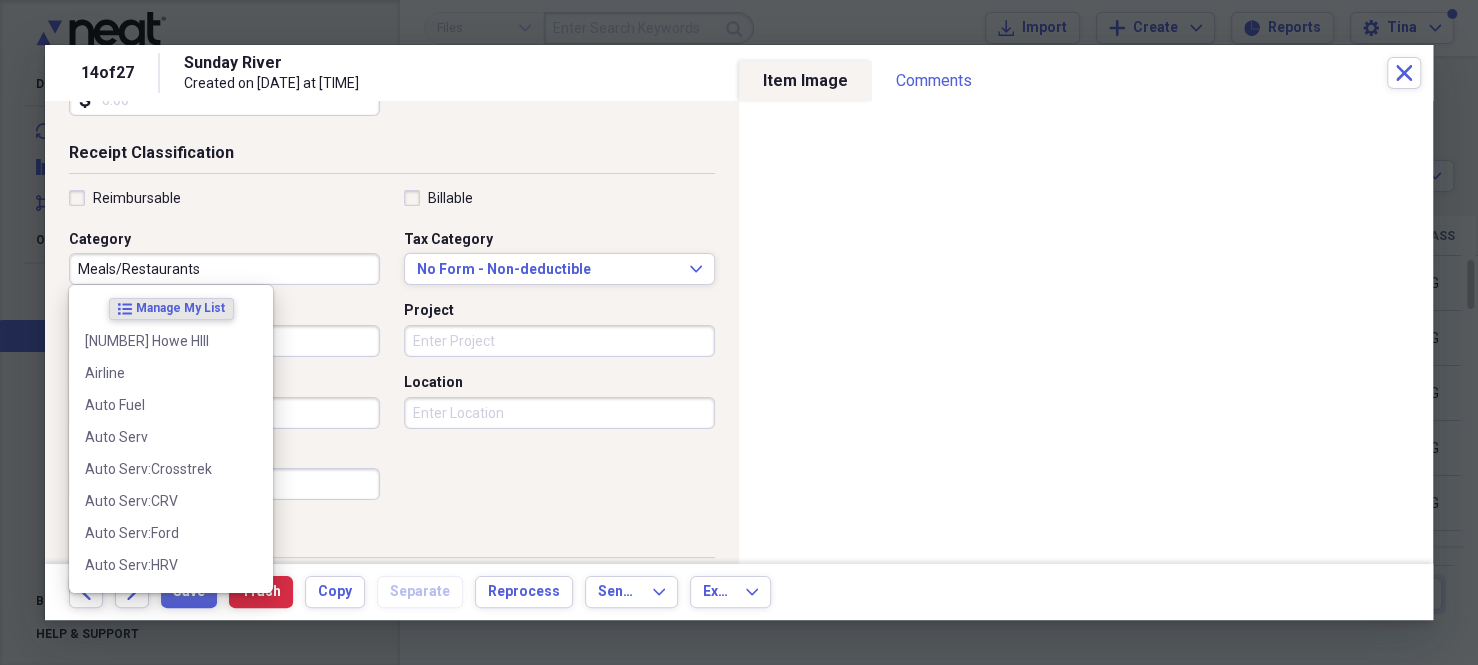 click on "Meals/Restaurants" at bounding box center [224, 269] 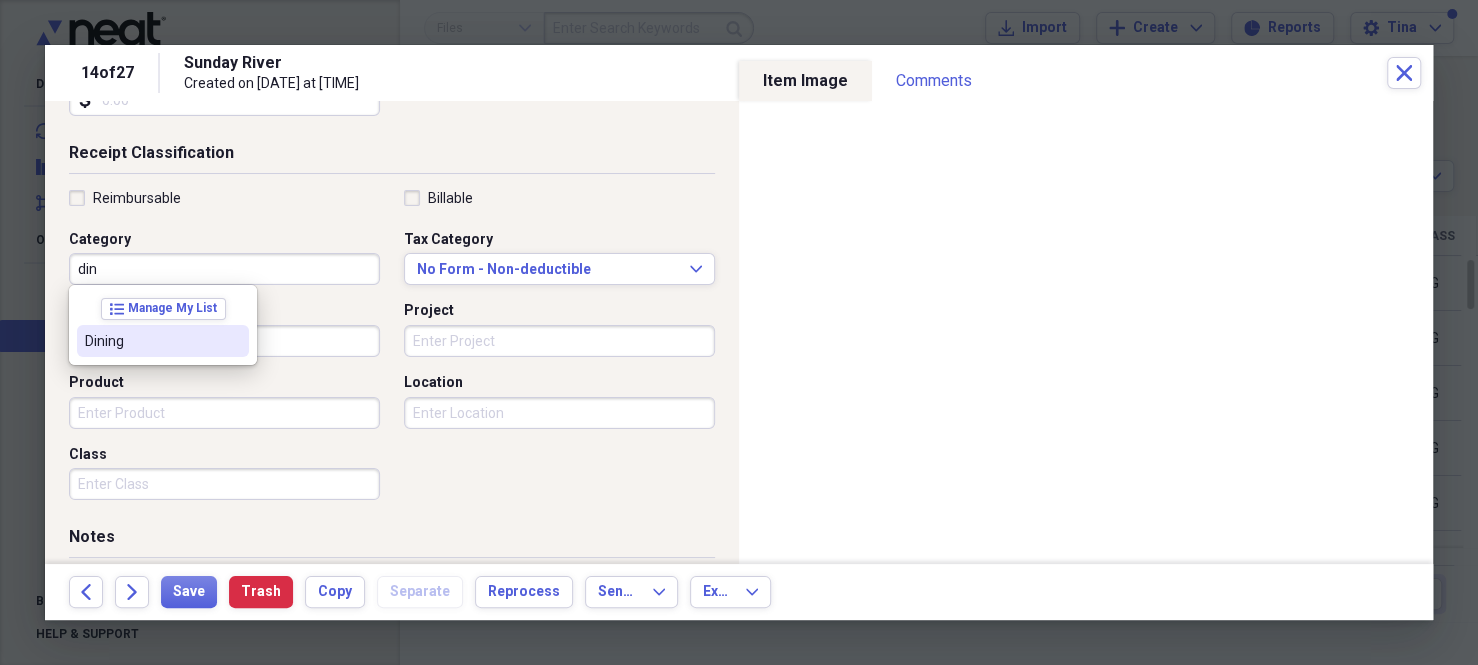 click on "Dining" at bounding box center (151, 341) 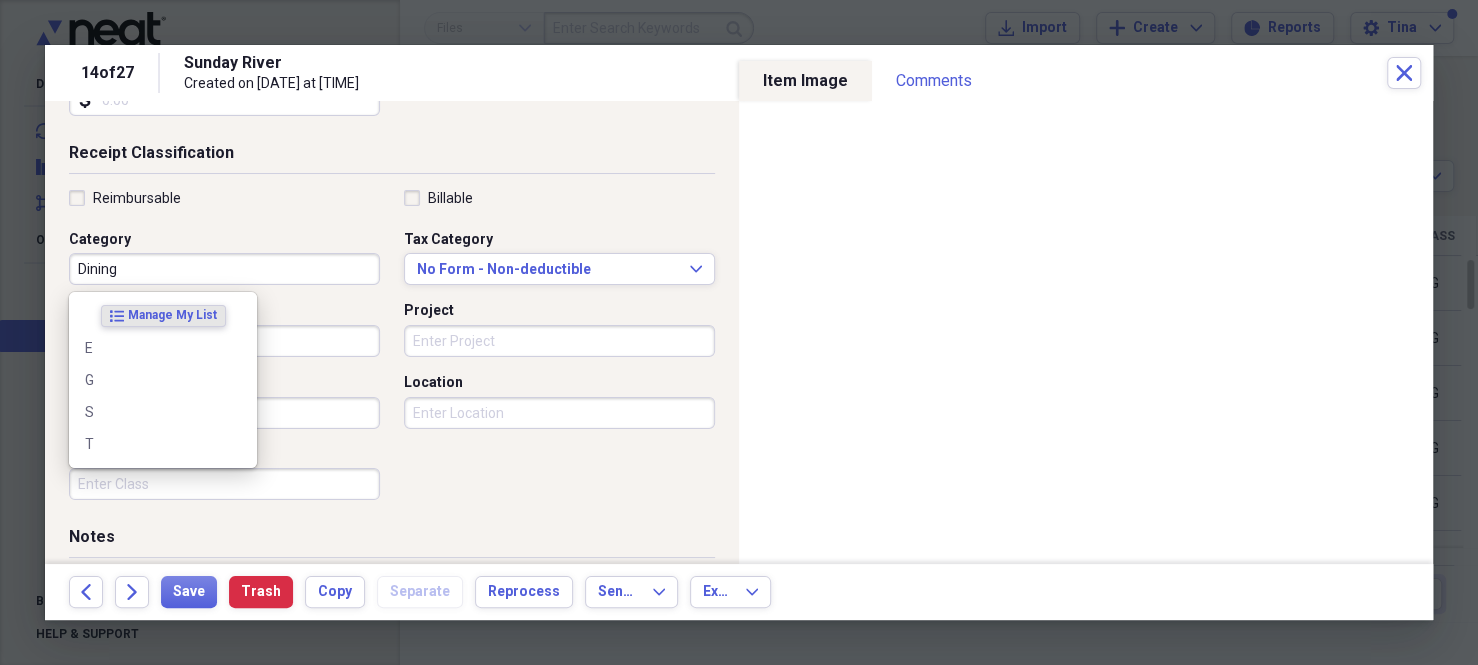 click on "Class" at bounding box center (224, 484) 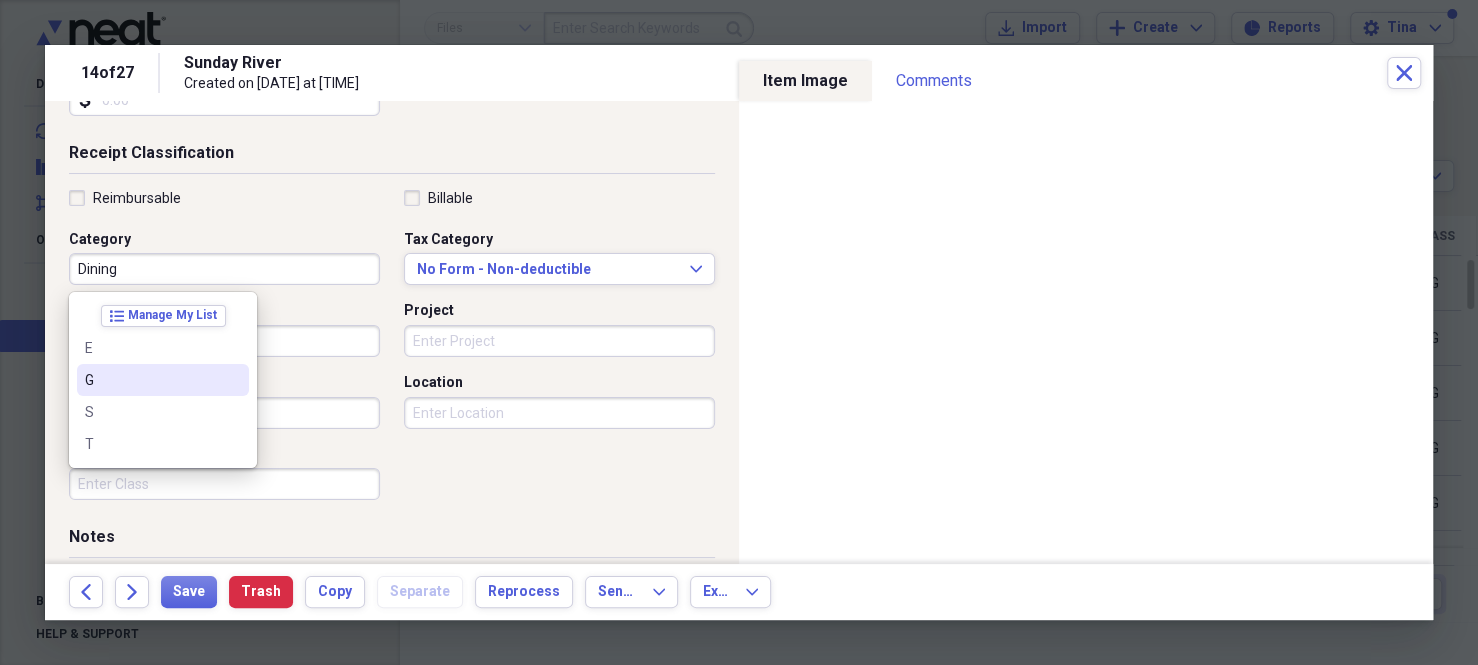 click on "G" at bounding box center (151, 380) 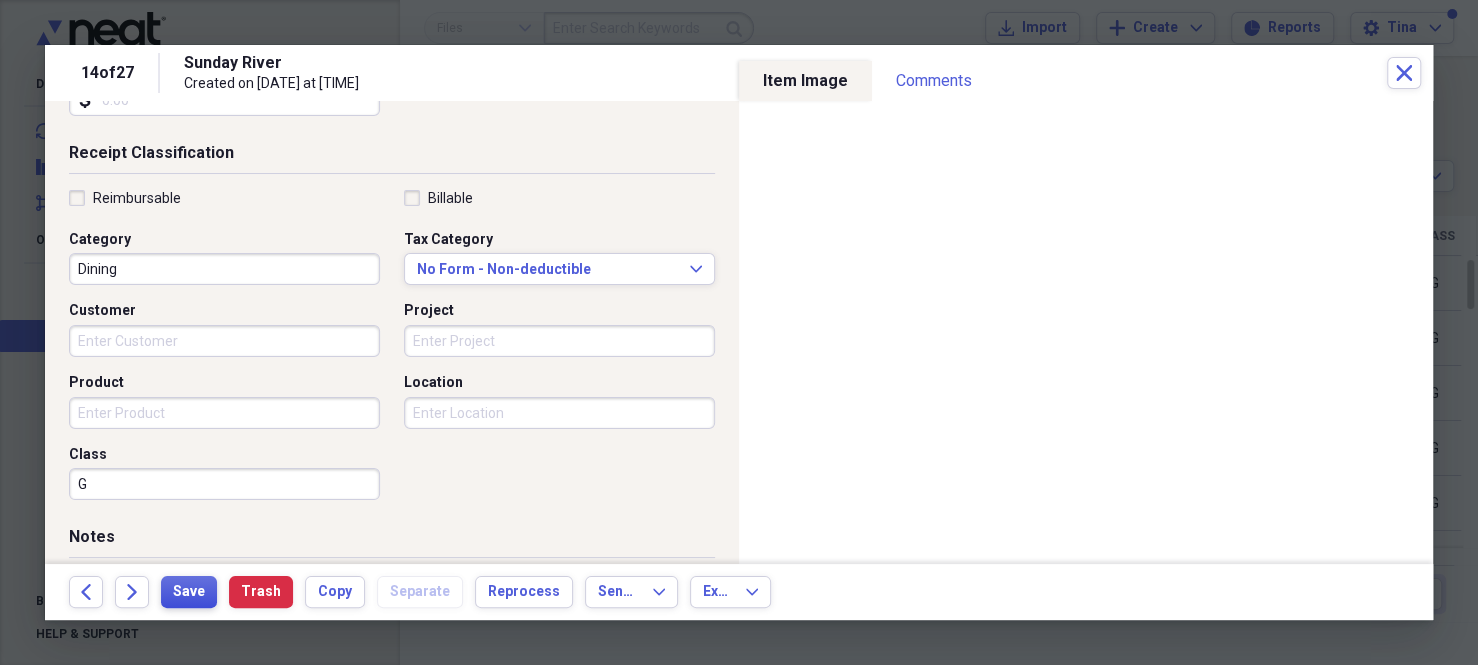 click on "Save" at bounding box center (189, 592) 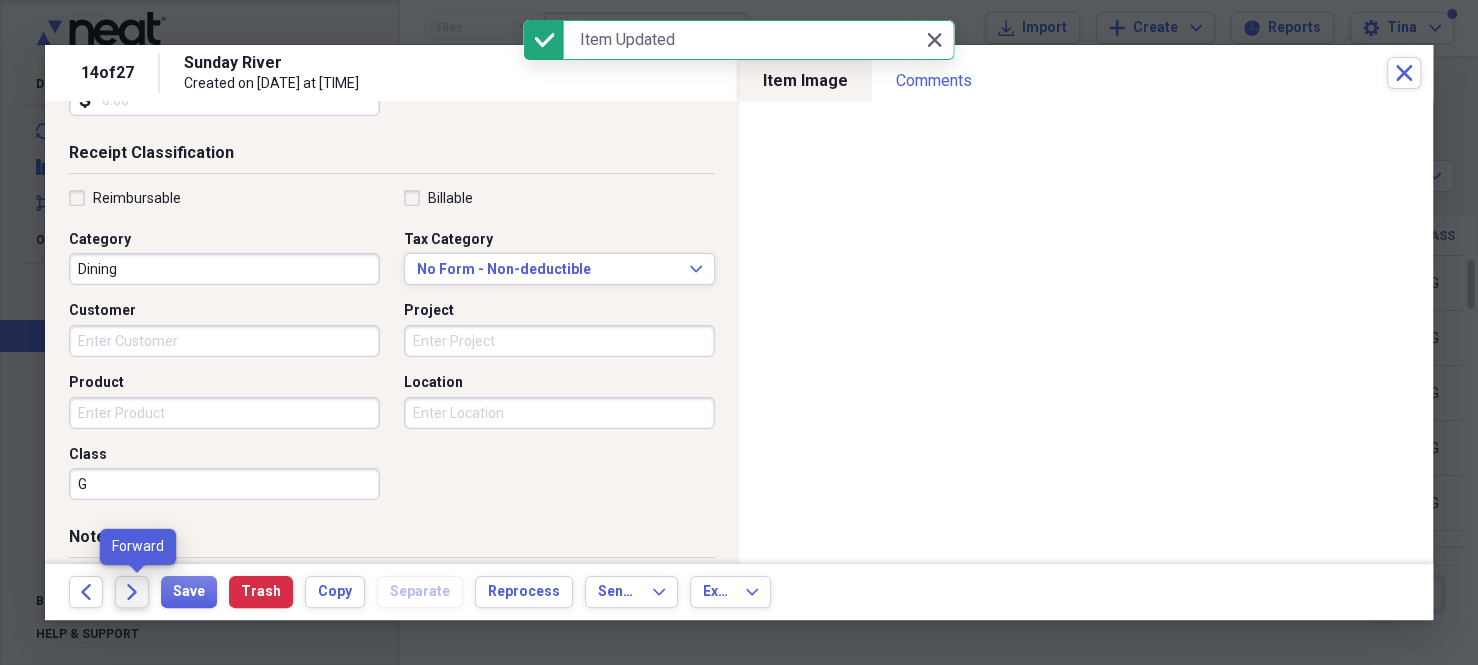 click on "Forward" 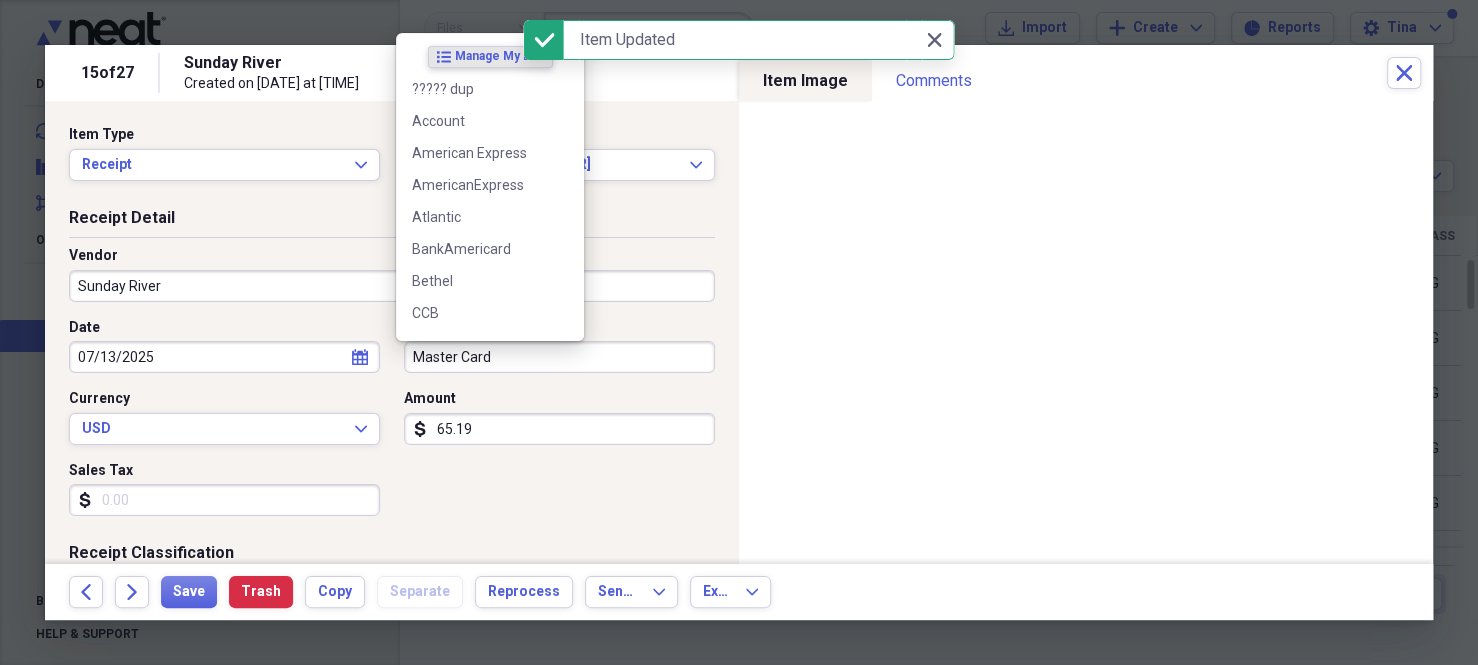 click on "Master Card" at bounding box center (559, 357) 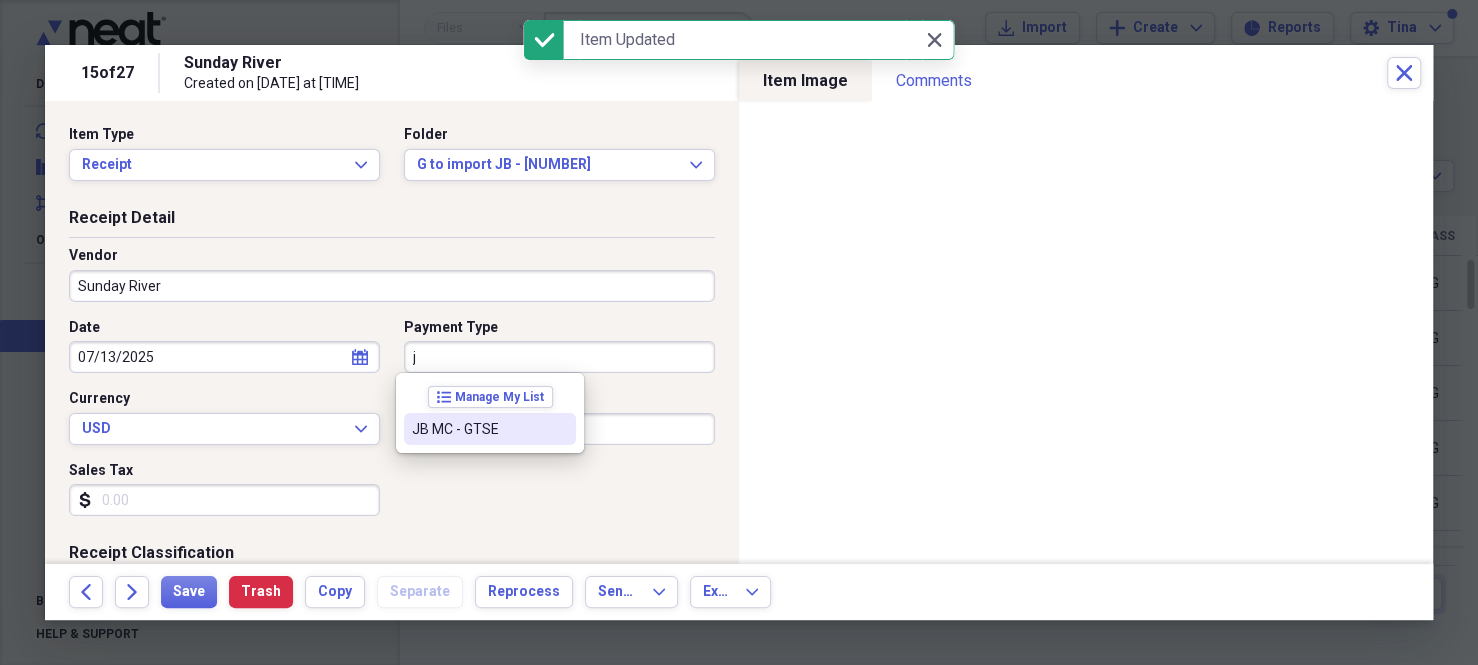 click on "JB MC - GTSE" at bounding box center [478, 429] 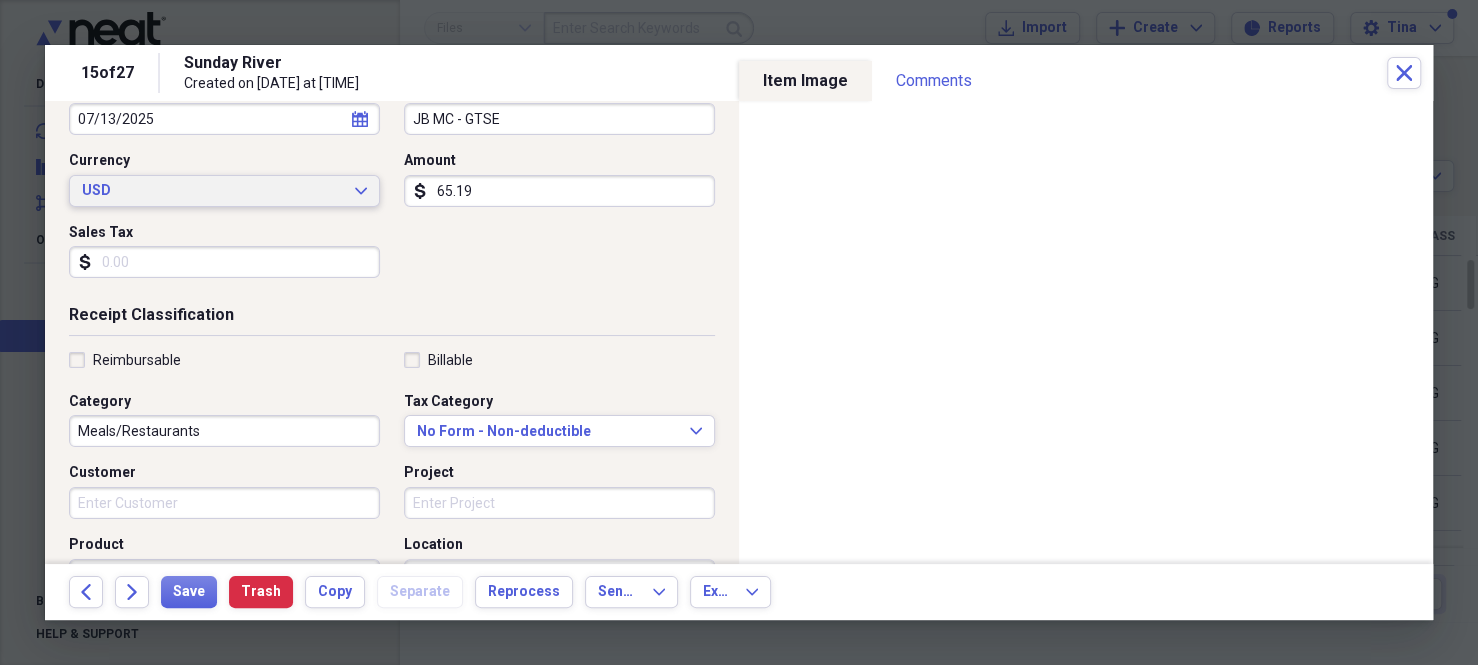 scroll, scrollTop: 300, scrollLeft: 0, axis: vertical 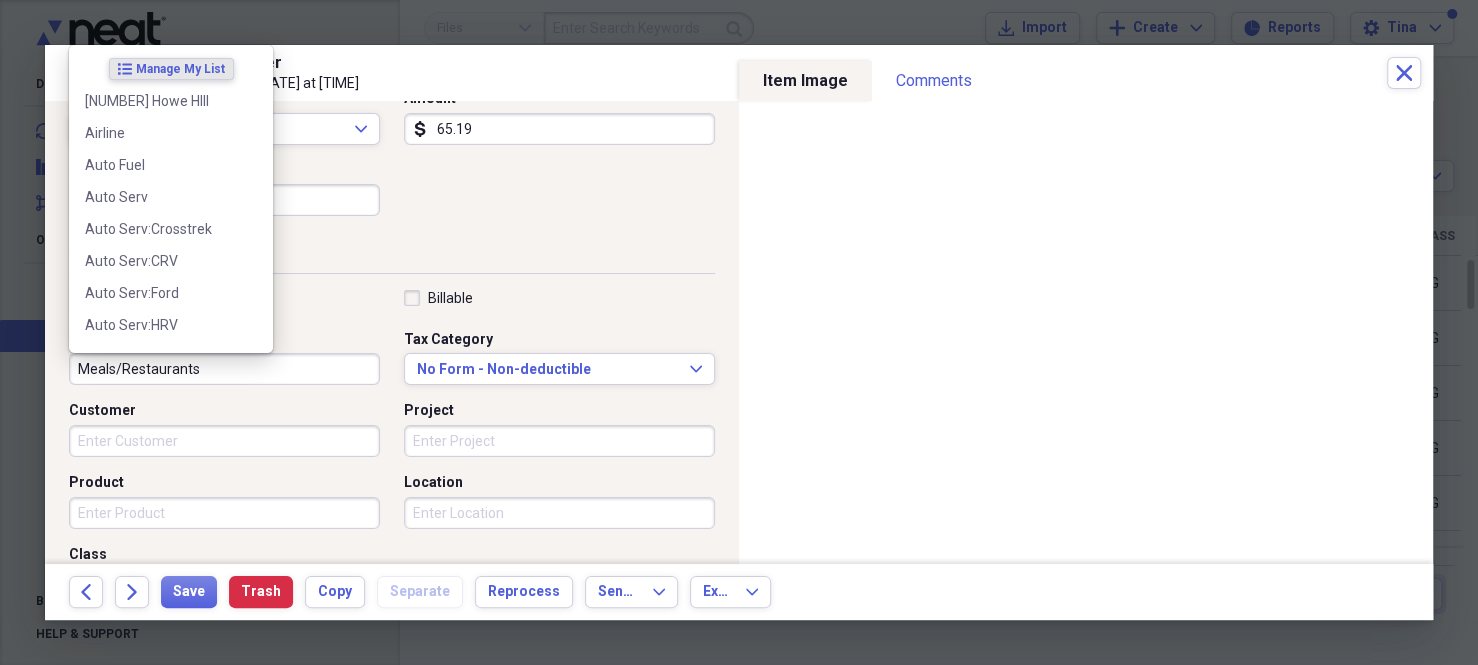 click on "Meals/Restaurants" at bounding box center [224, 369] 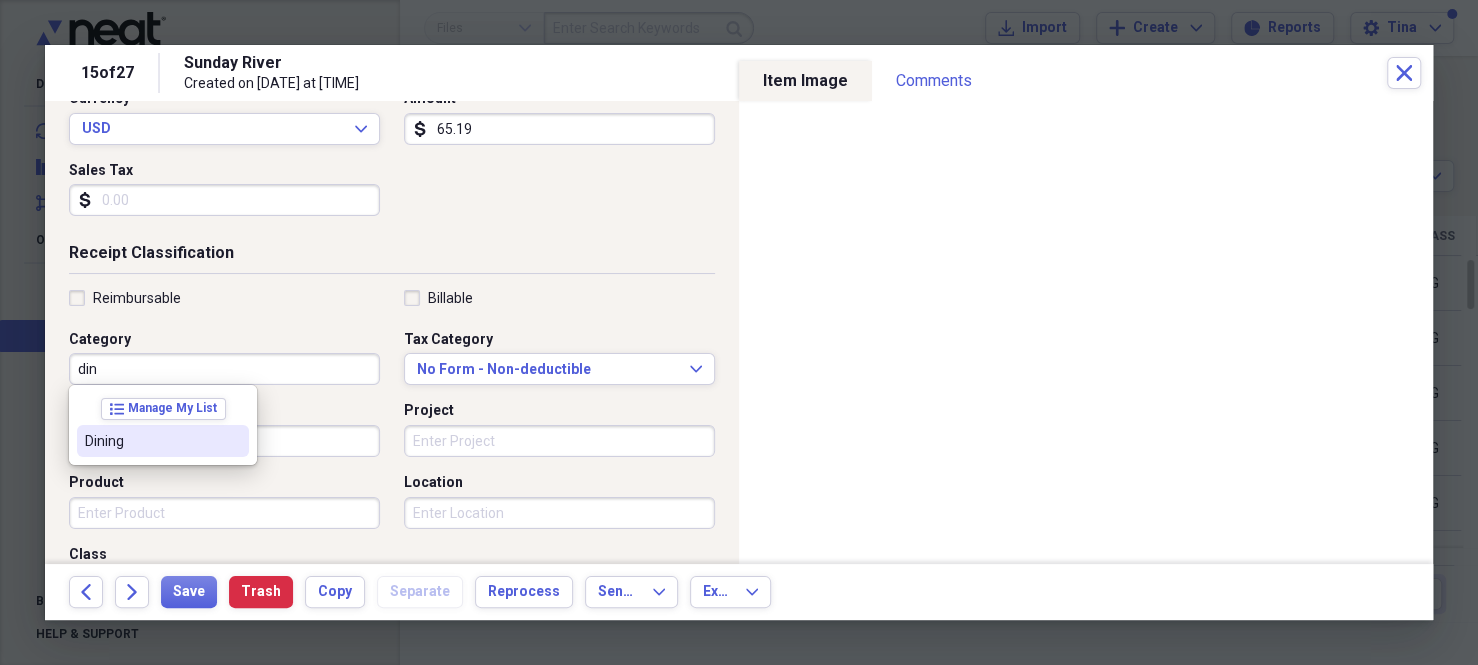 click on "Dining" at bounding box center [151, 441] 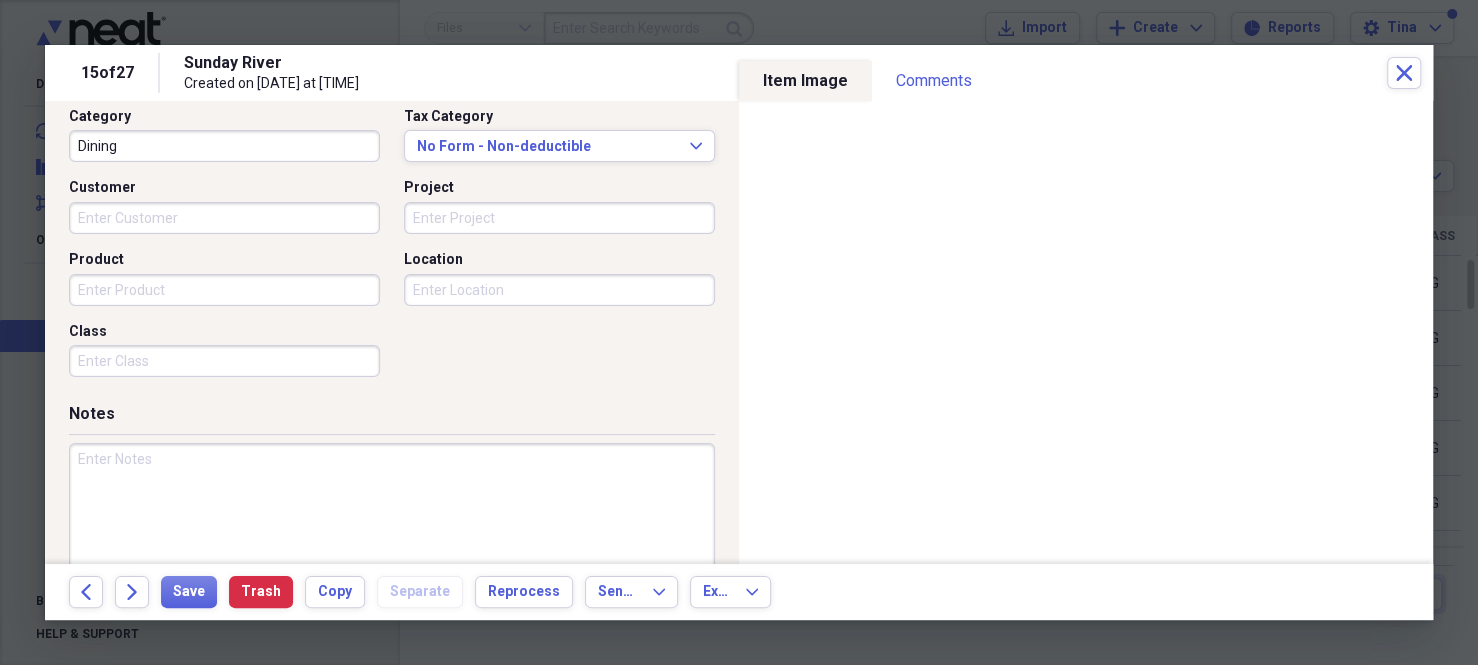 scroll, scrollTop: 556, scrollLeft: 0, axis: vertical 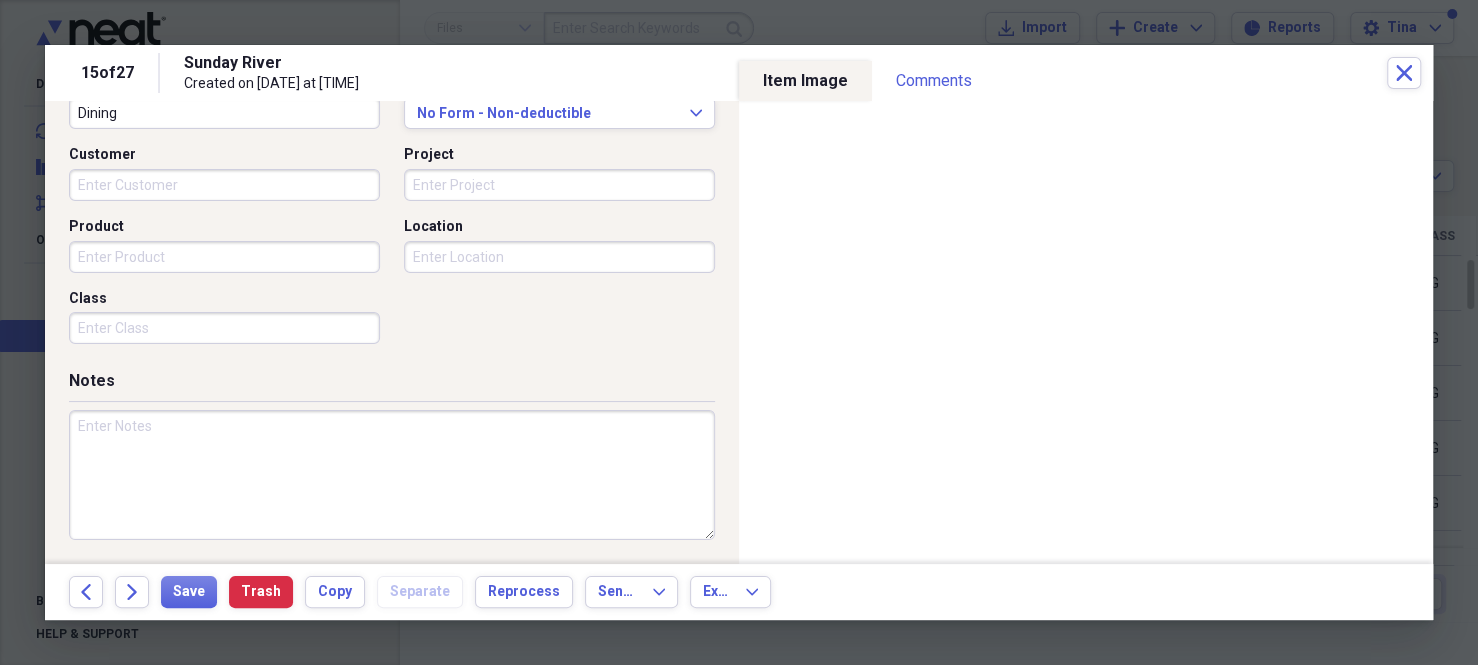 click on "Class" at bounding box center (224, 328) 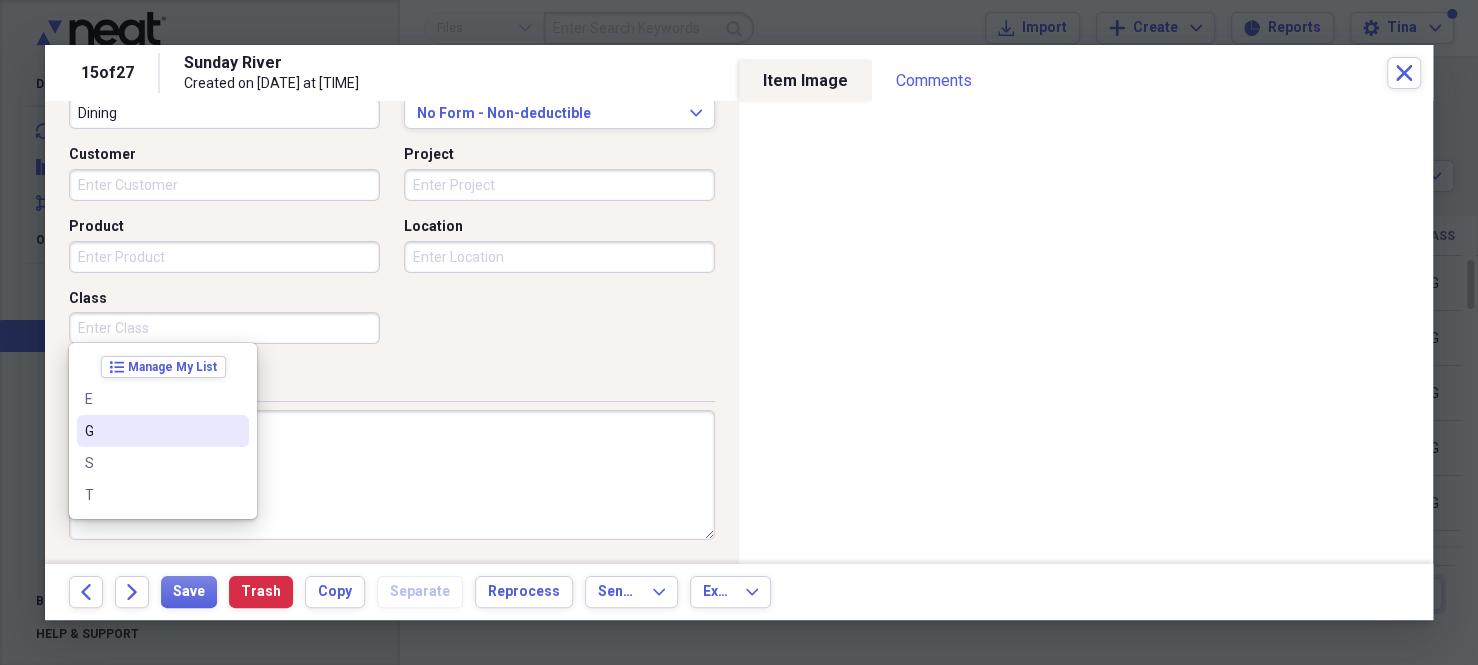 click on "G" at bounding box center [151, 431] 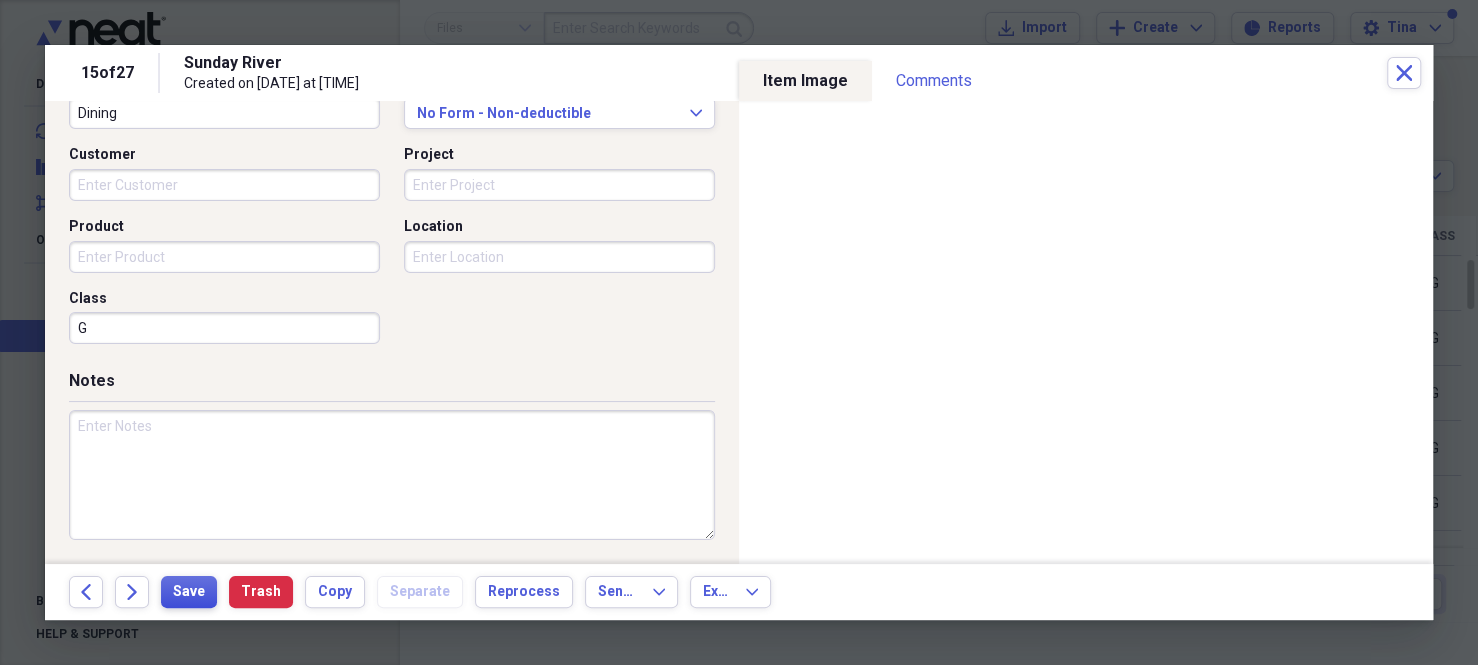 click on "Save" at bounding box center (189, 592) 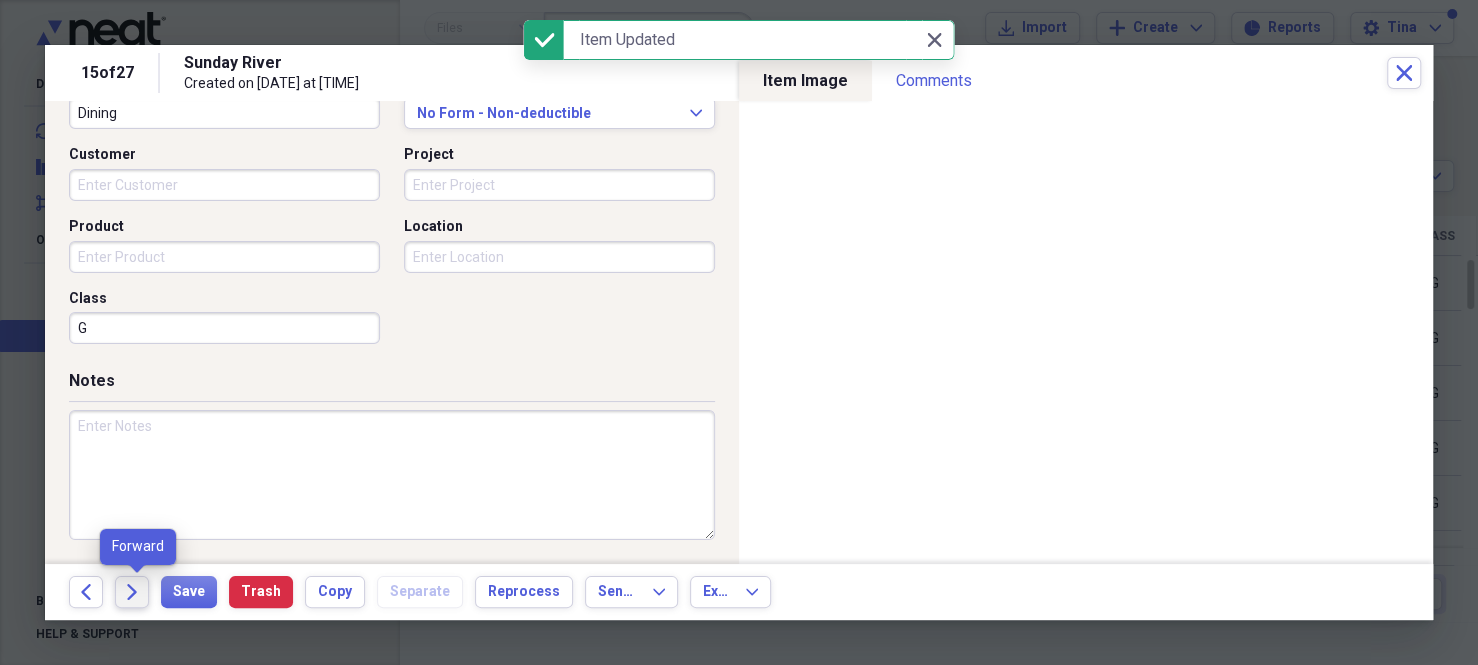 click 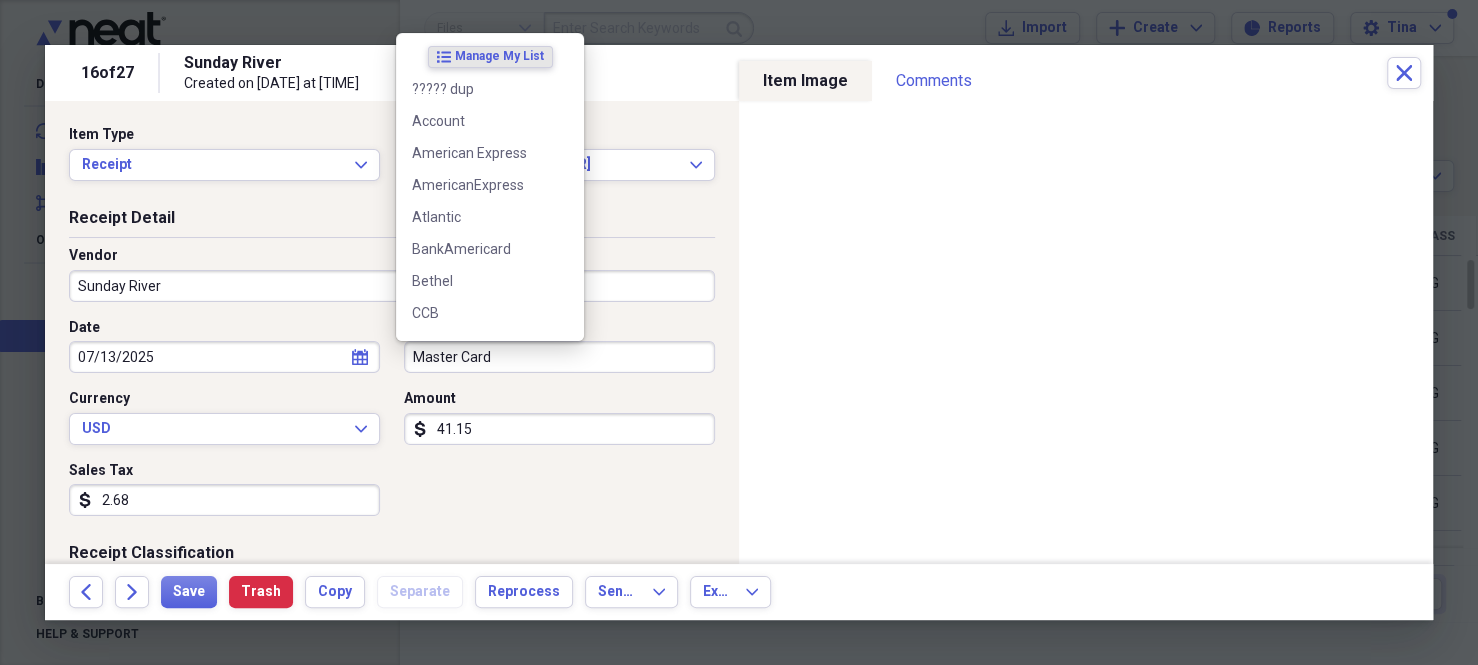 click on "Master Card" at bounding box center [559, 357] 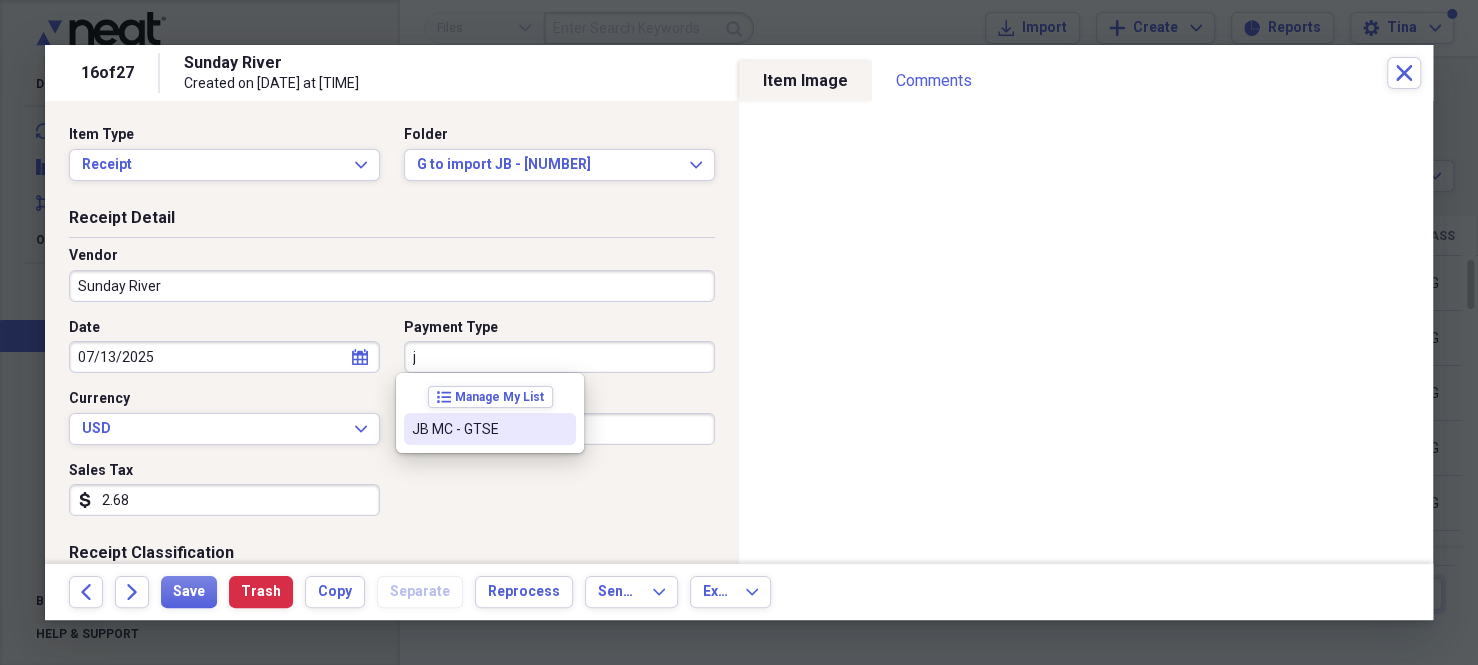 click on "JB MC - GTSE" at bounding box center [478, 429] 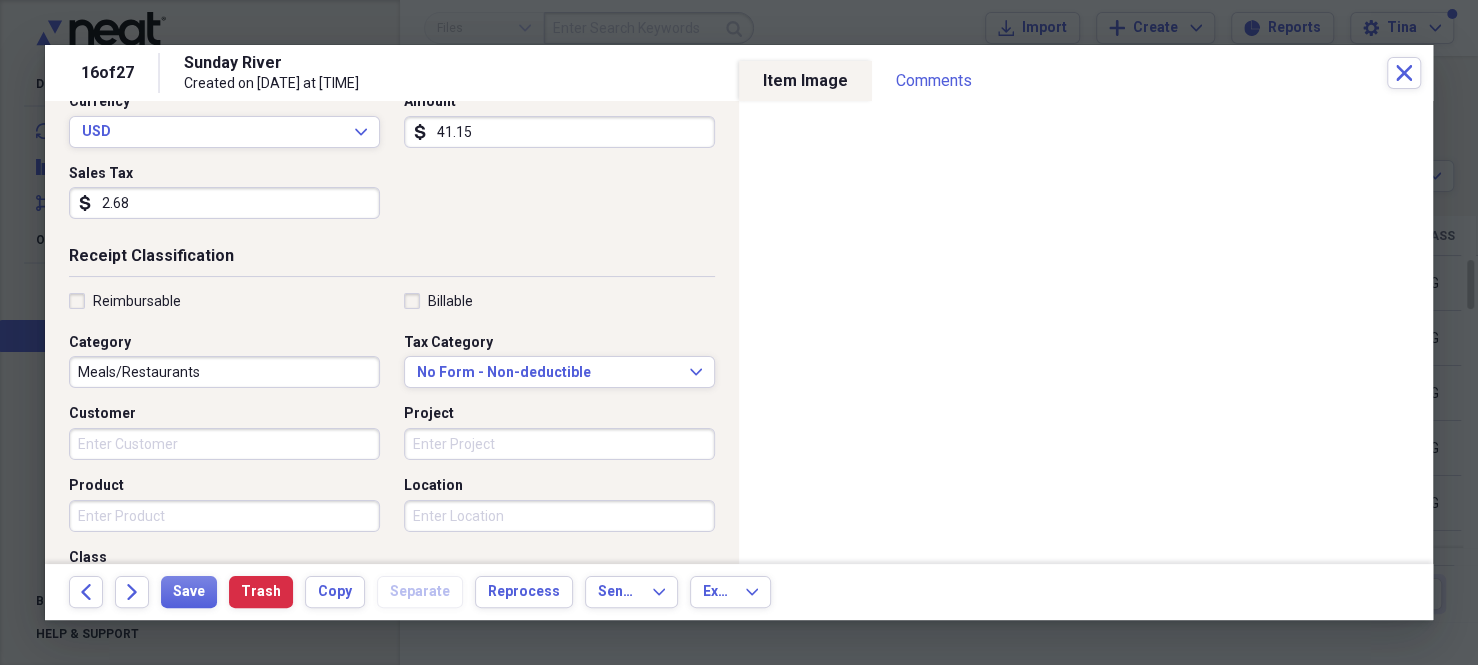 scroll, scrollTop: 300, scrollLeft: 0, axis: vertical 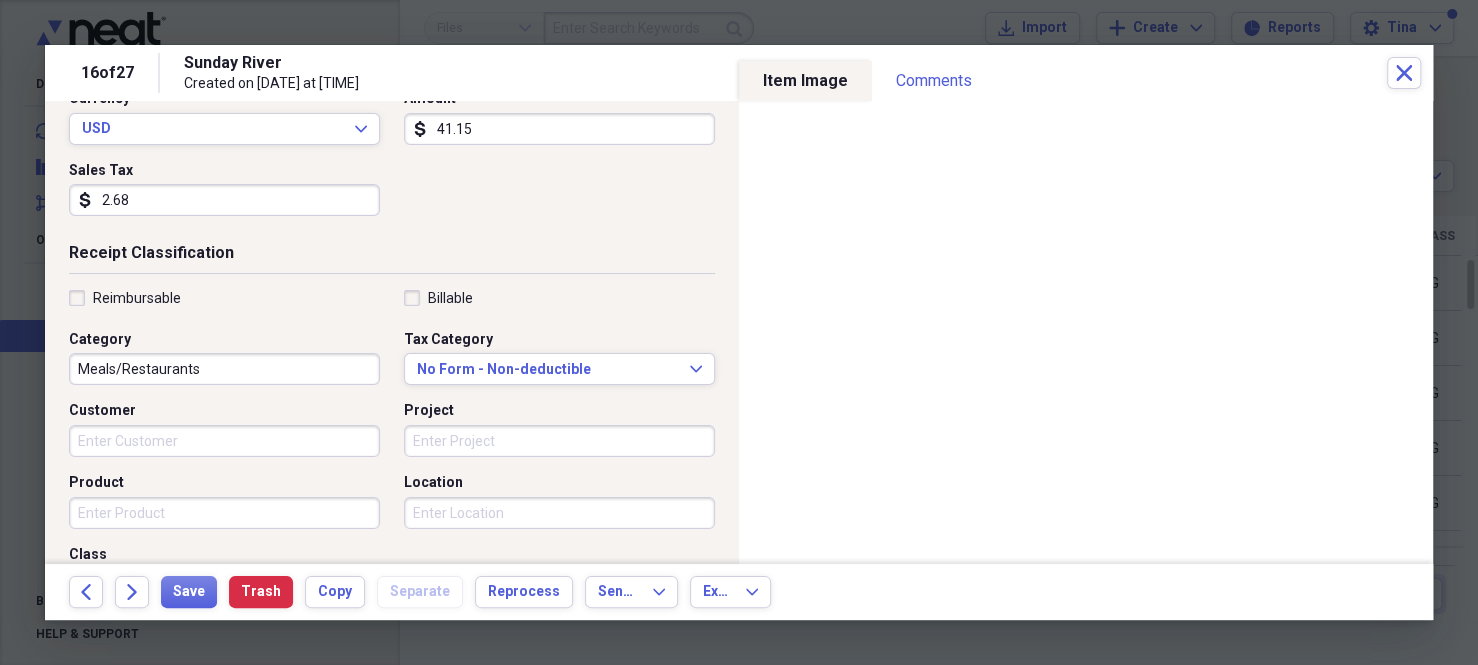 click on "Meals/Restaurants" at bounding box center (224, 369) 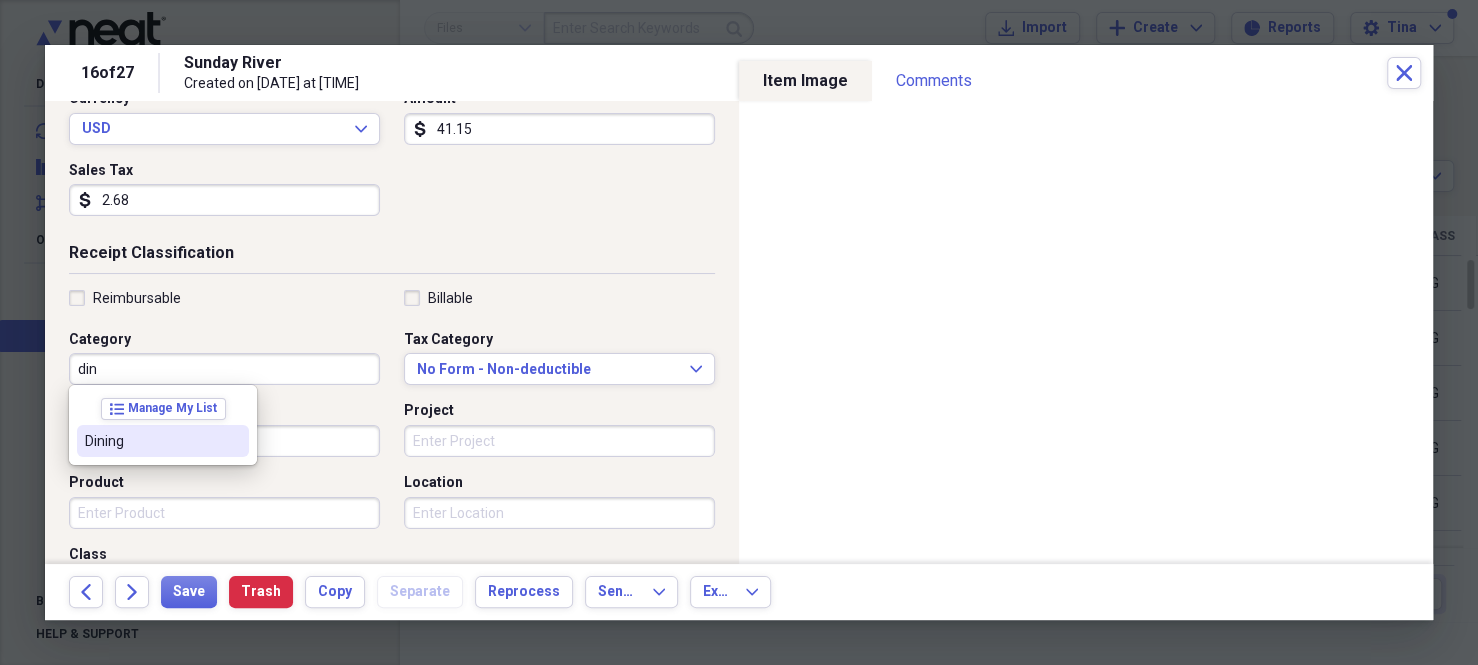 click on "Dining" at bounding box center [163, 441] 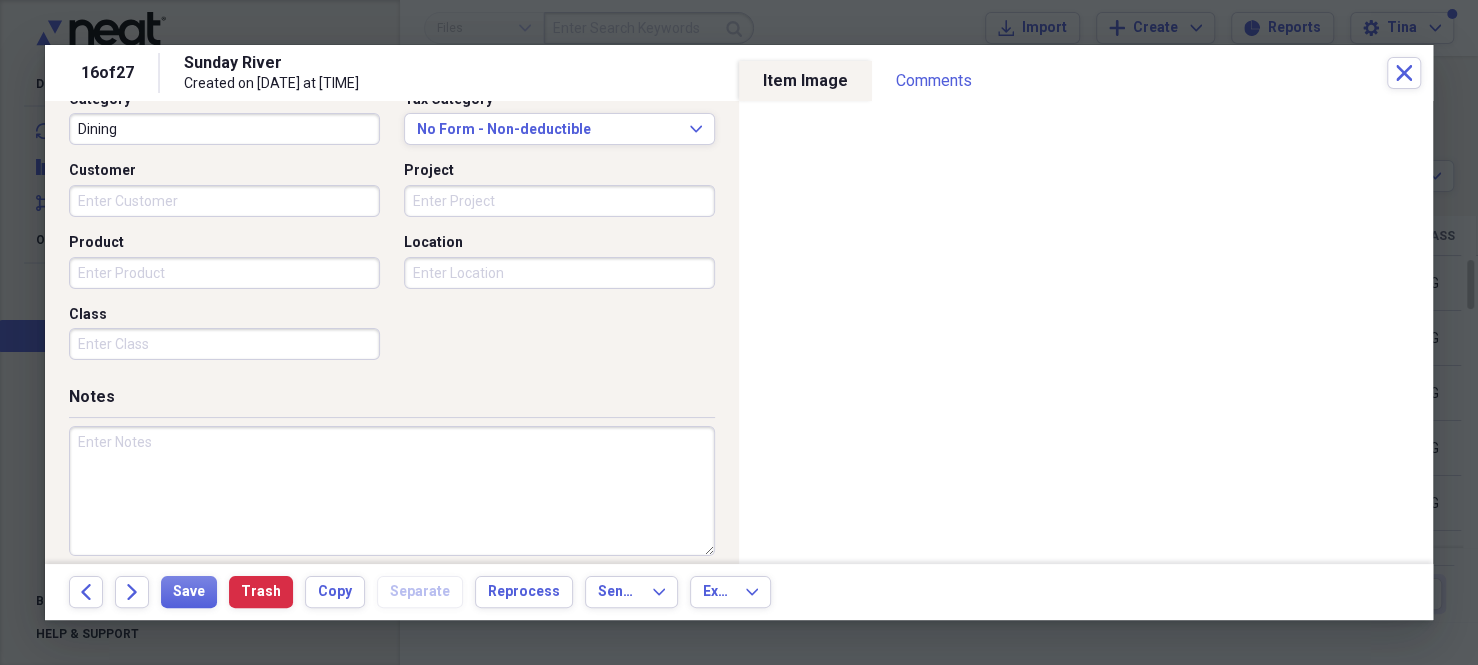 scroll, scrollTop: 556, scrollLeft: 0, axis: vertical 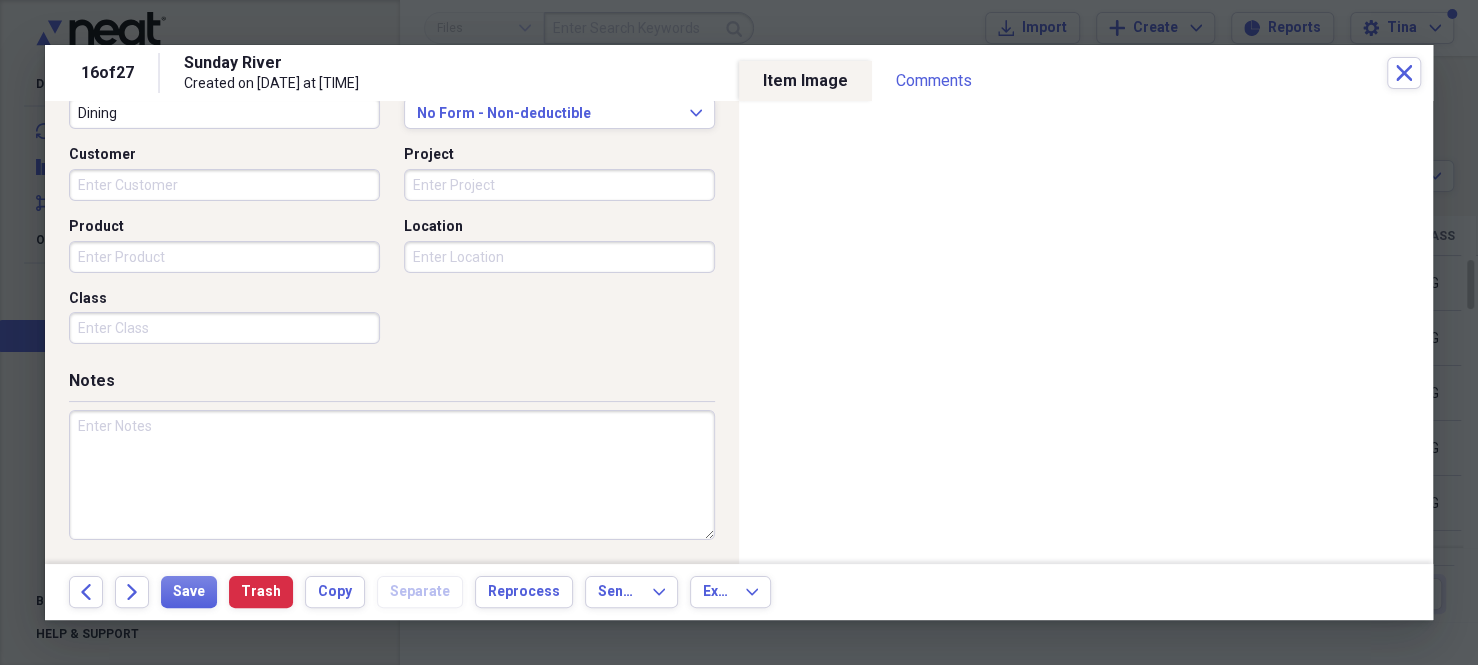click on "Class" at bounding box center (224, 328) 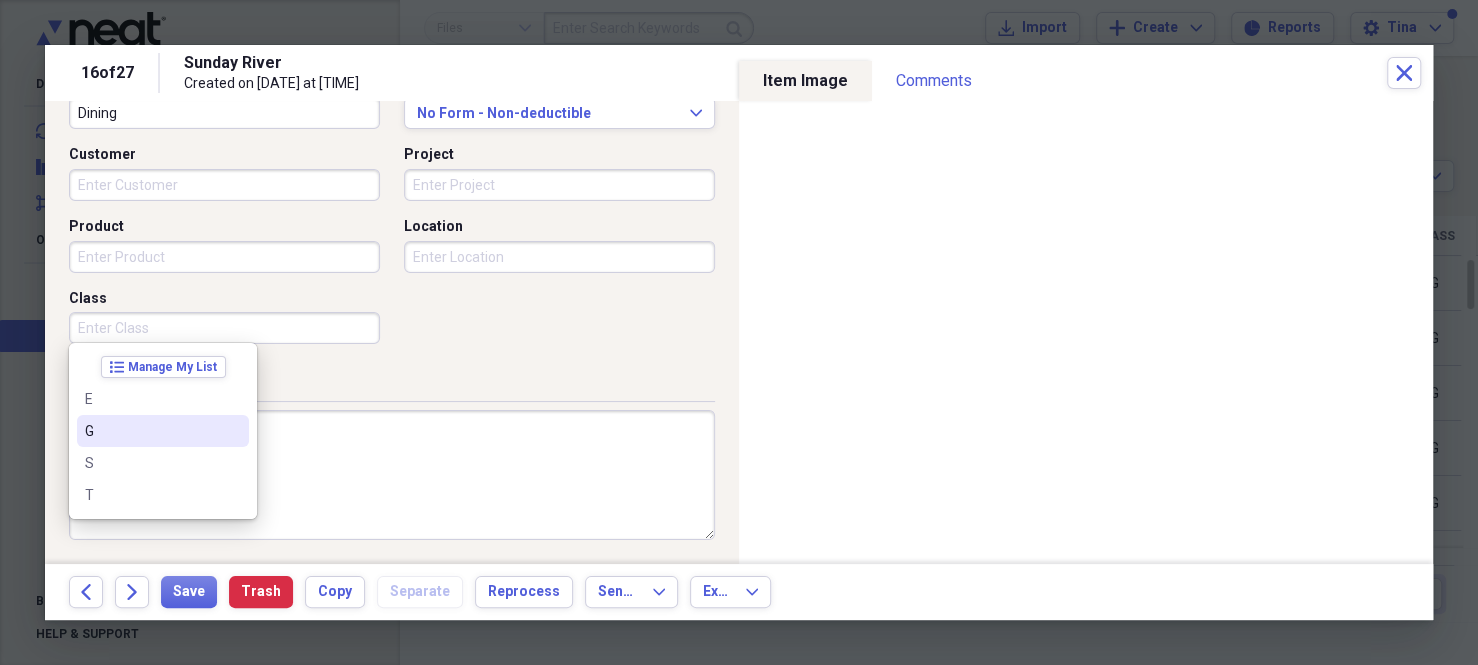 click on "G" at bounding box center (151, 431) 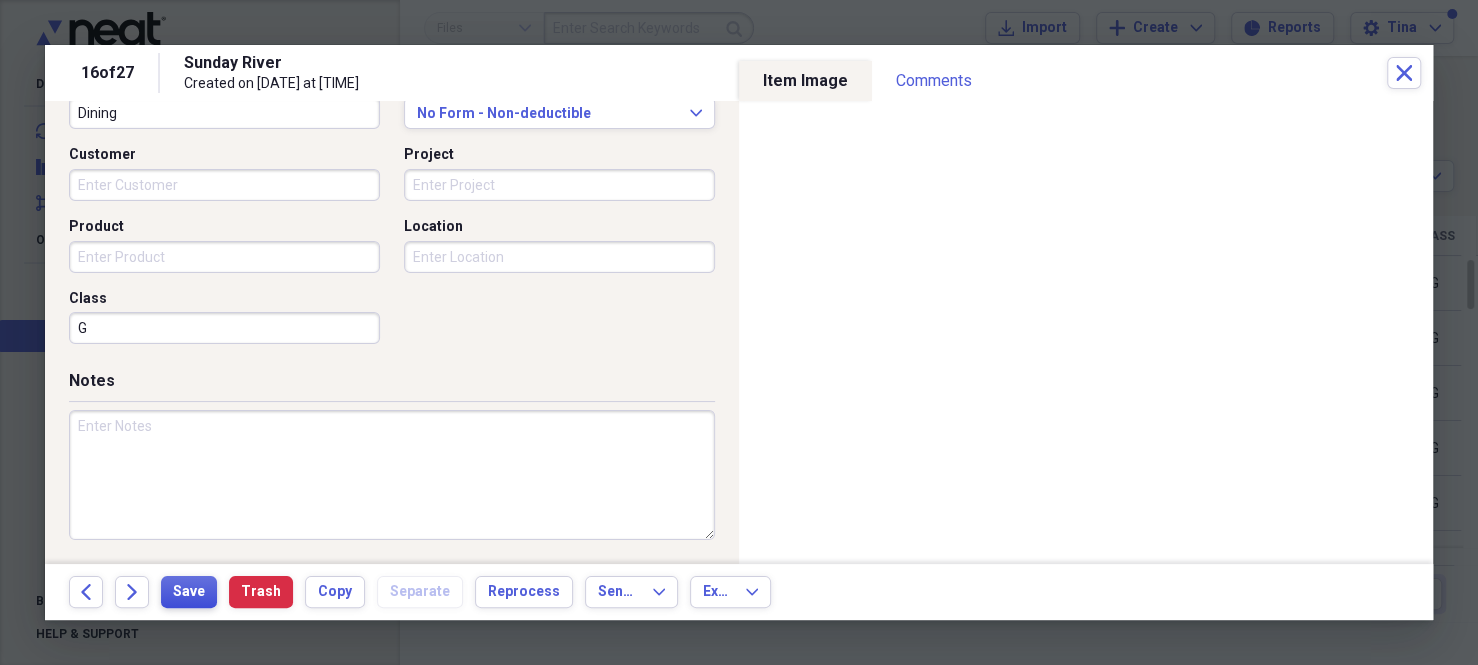 click on "Save" at bounding box center [189, 592] 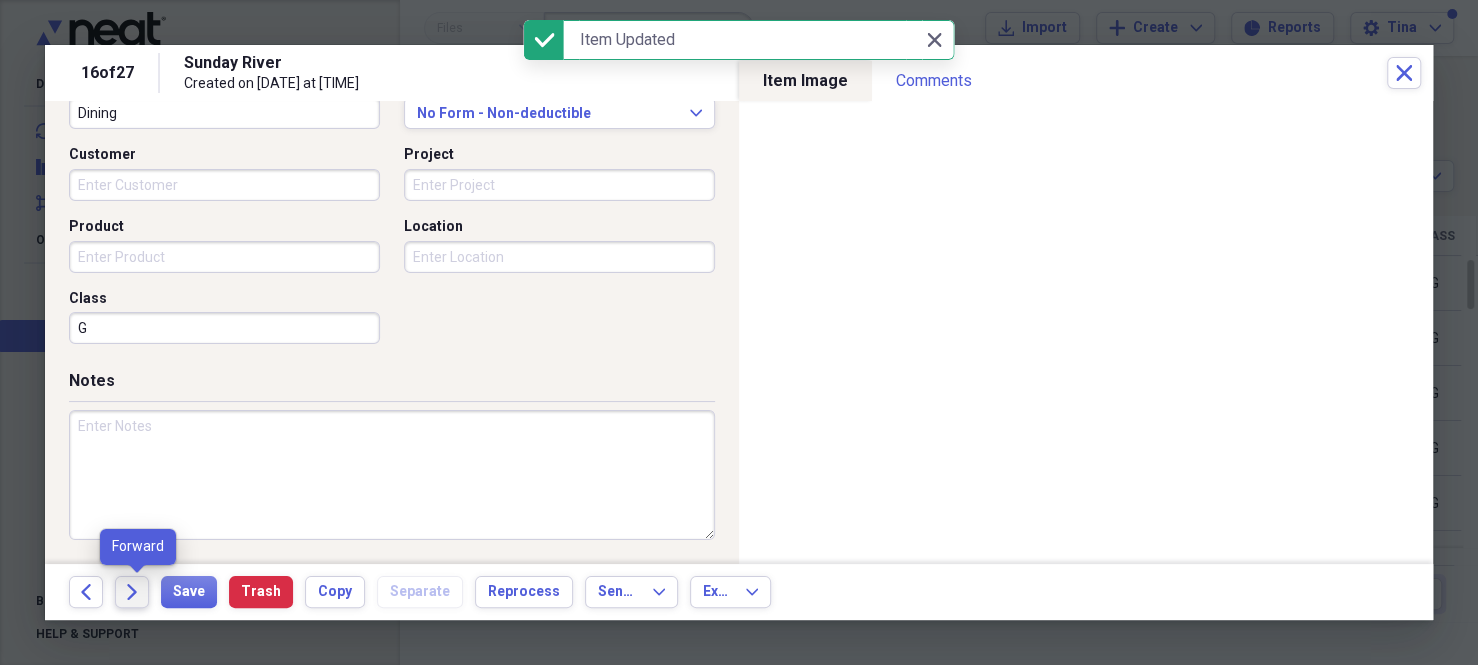 click on "Forward" 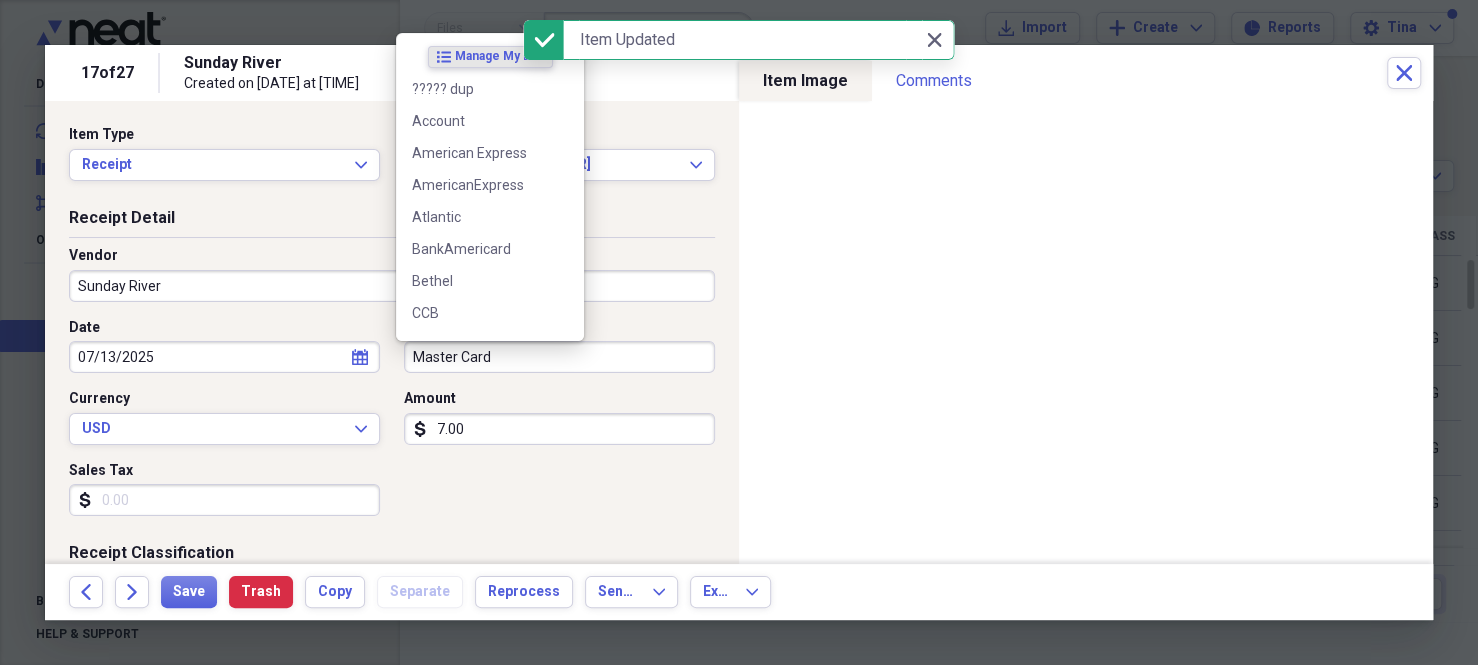 click on "Master Card" at bounding box center (559, 357) 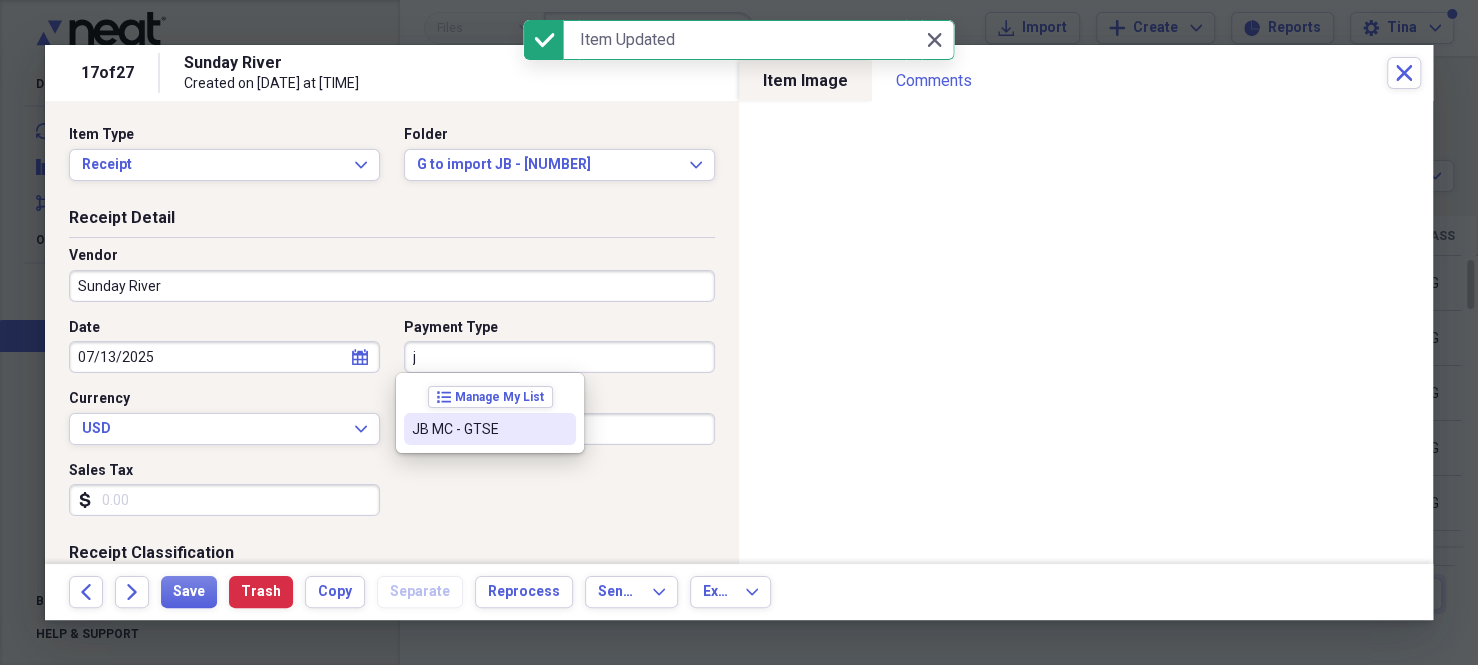 drag, startPoint x: 496, startPoint y: 437, endPoint x: 513, endPoint y: 434, distance: 17.262676 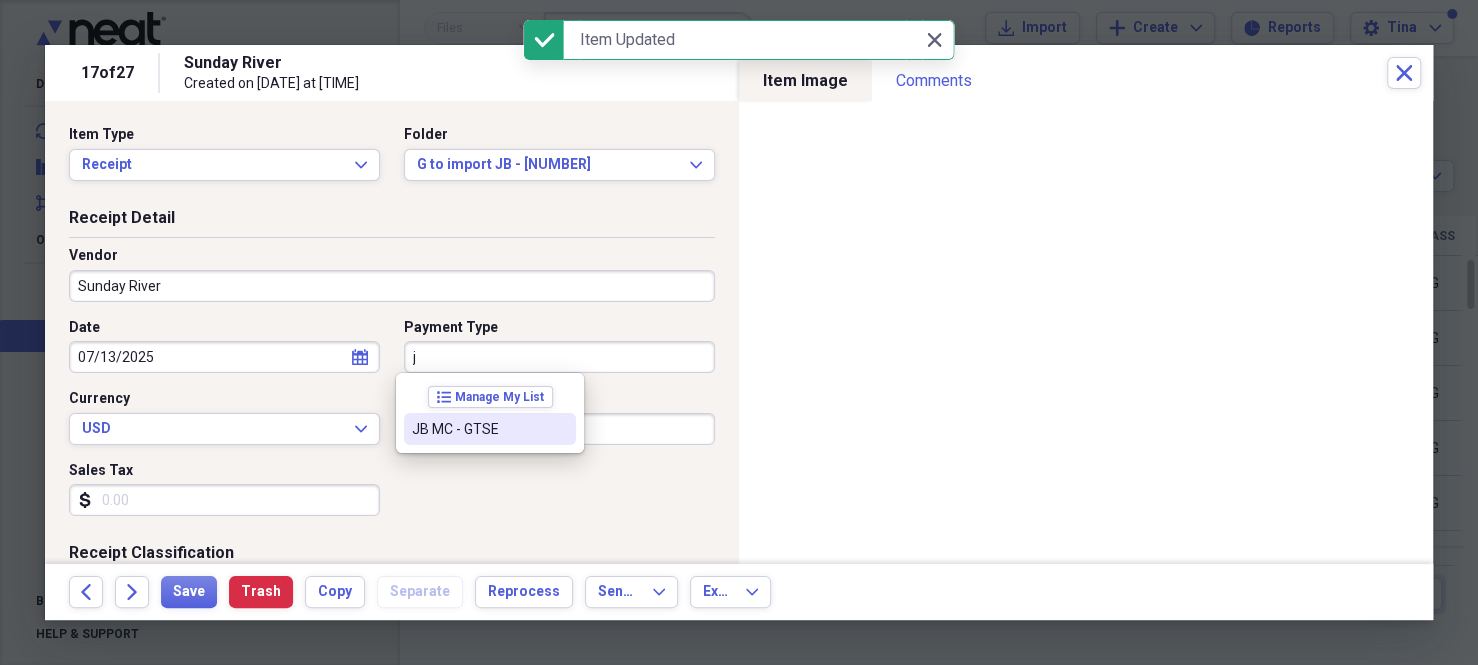 click on "JB MC - GTSE" at bounding box center (490, 429) 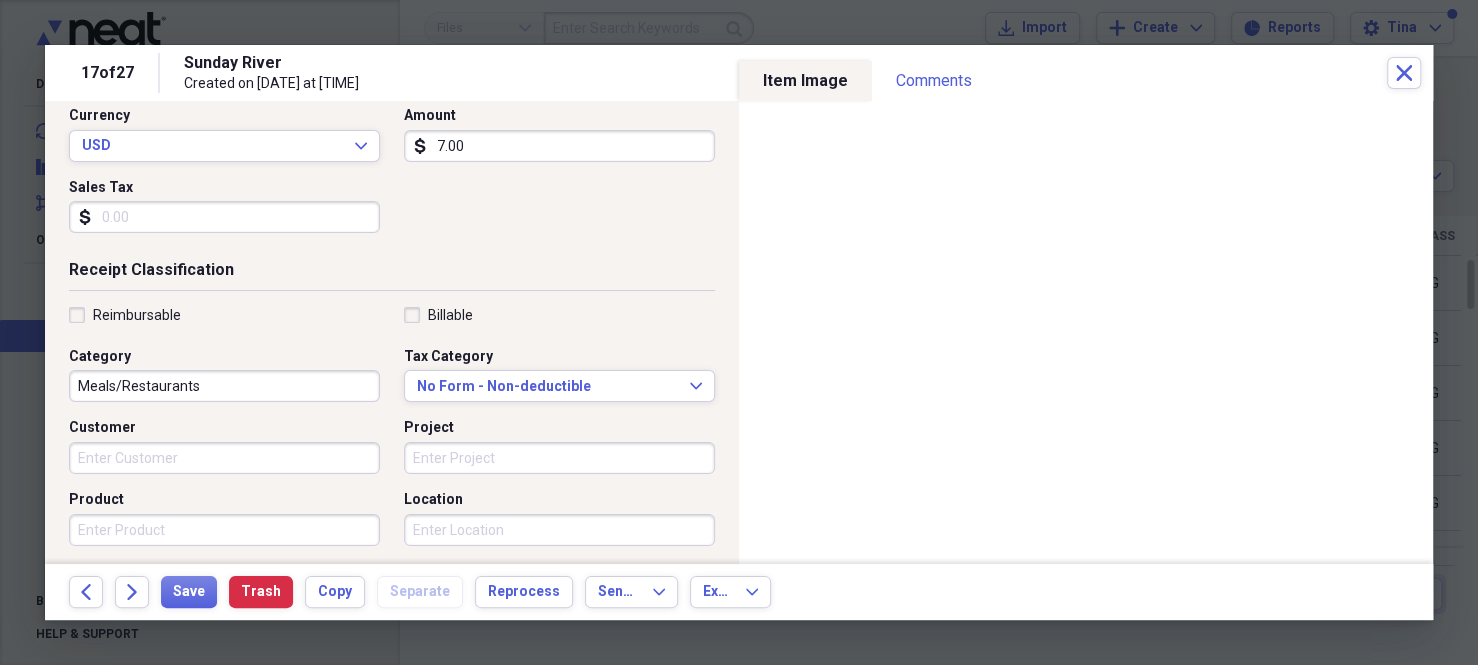 scroll, scrollTop: 300, scrollLeft: 0, axis: vertical 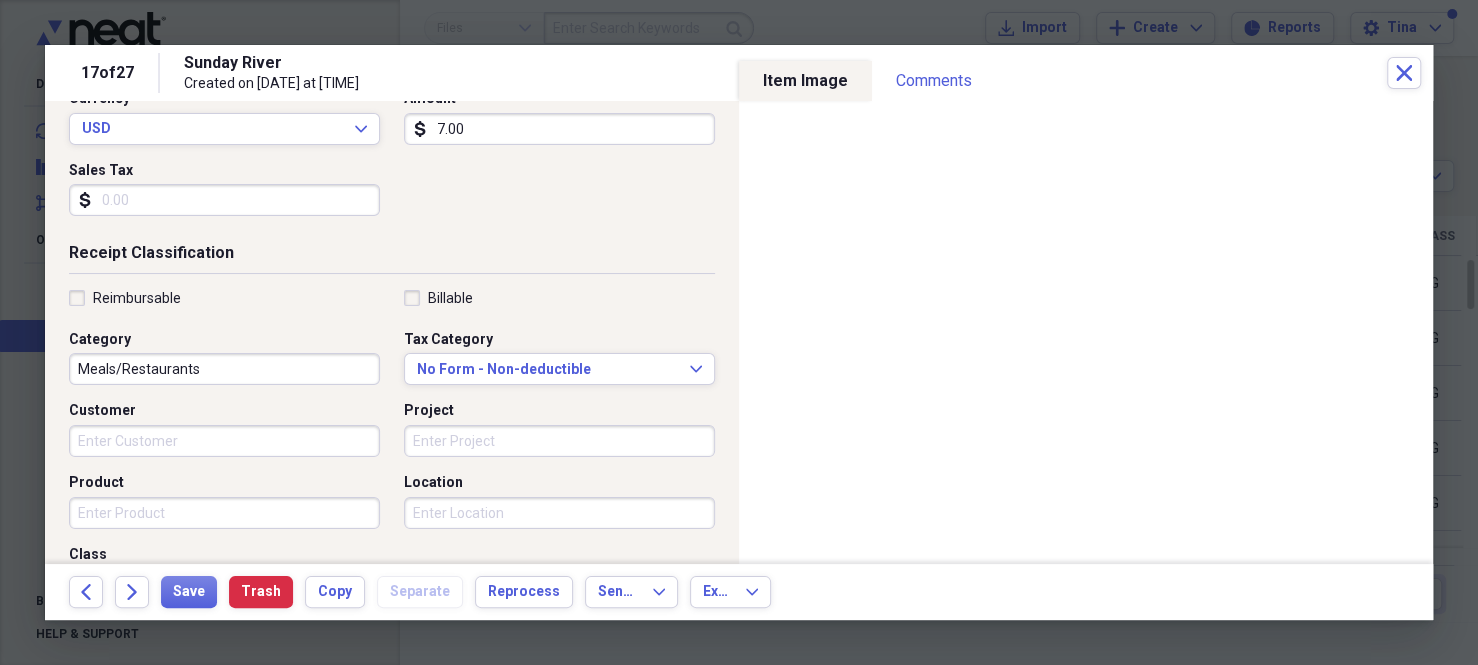 click on "Meals/Restaurants" at bounding box center [224, 369] 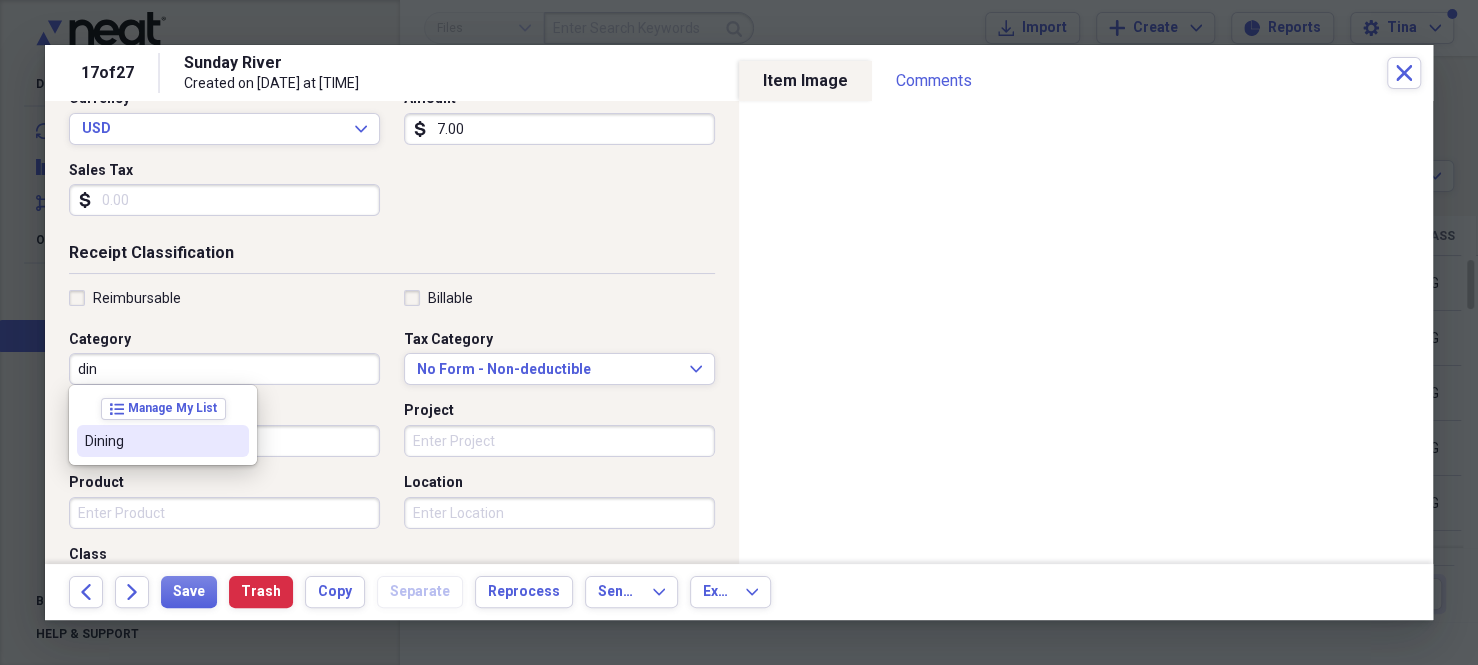 click on "Dining" at bounding box center [151, 441] 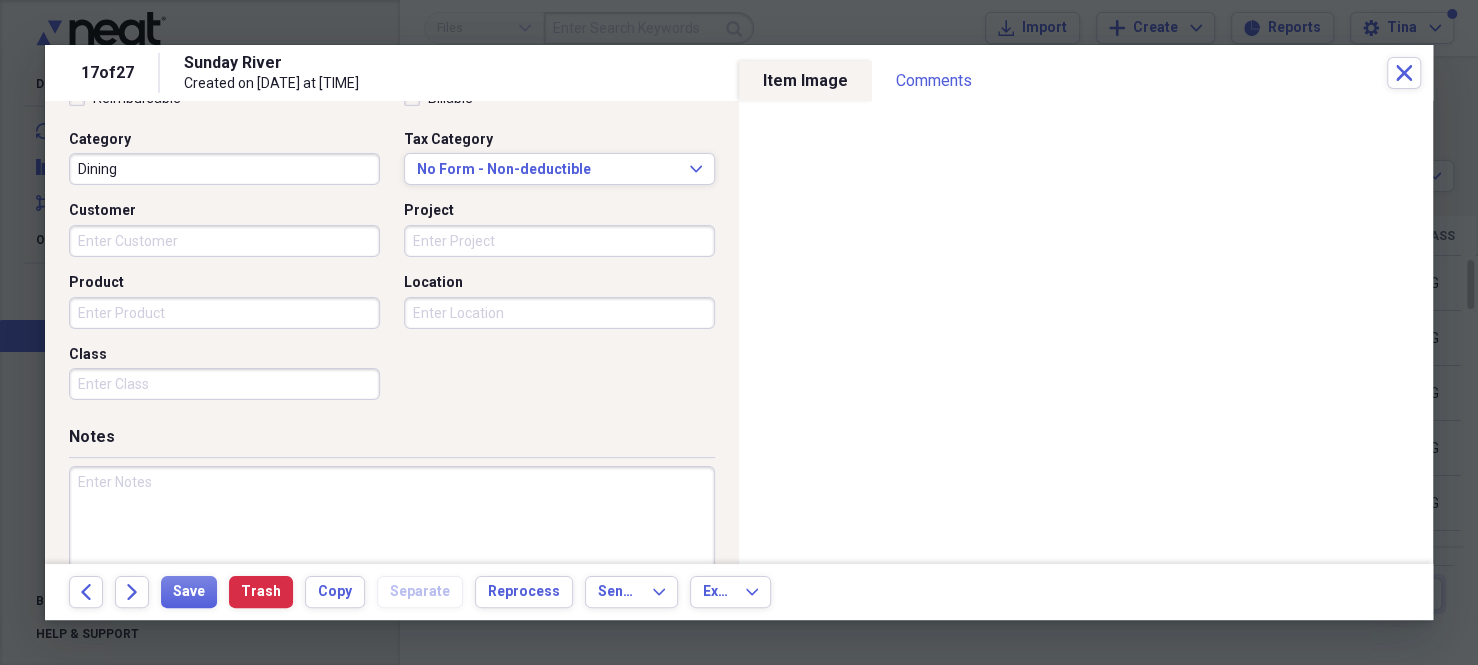 scroll, scrollTop: 556, scrollLeft: 0, axis: vertical 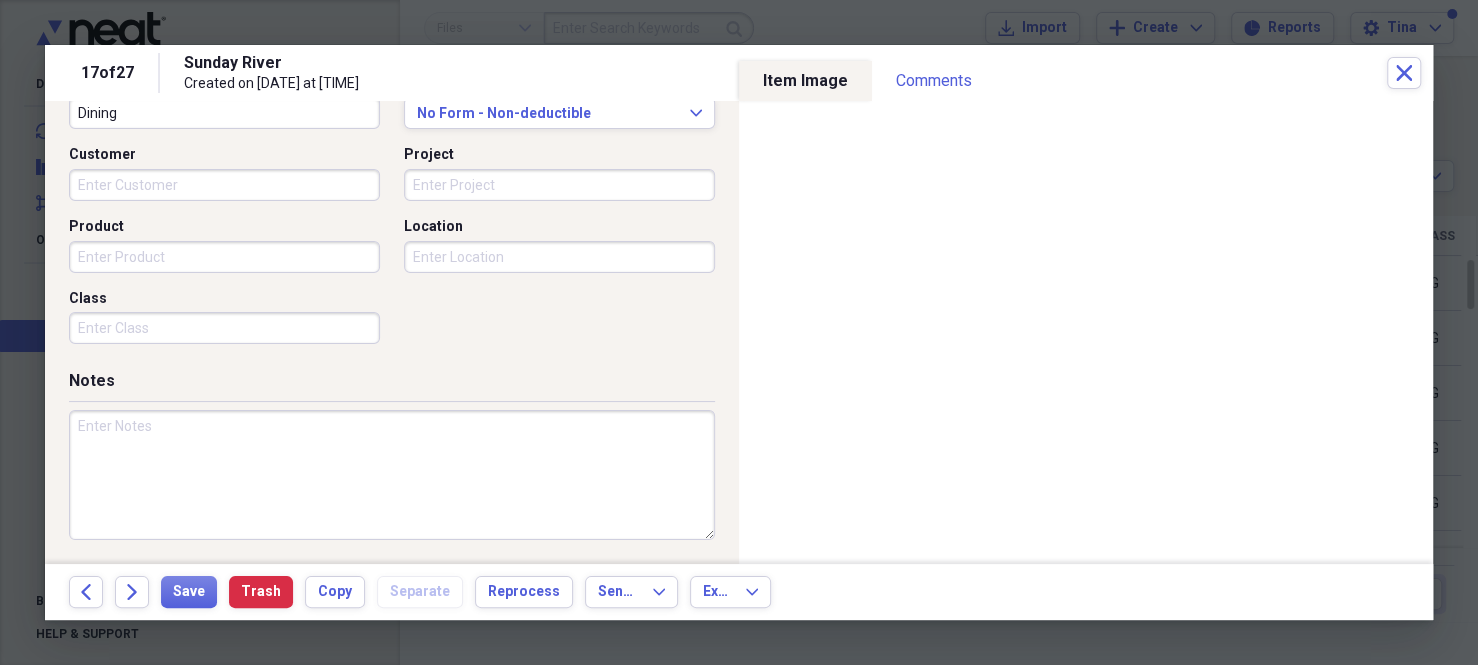 click on "Class" at bounding box center [224, 328] 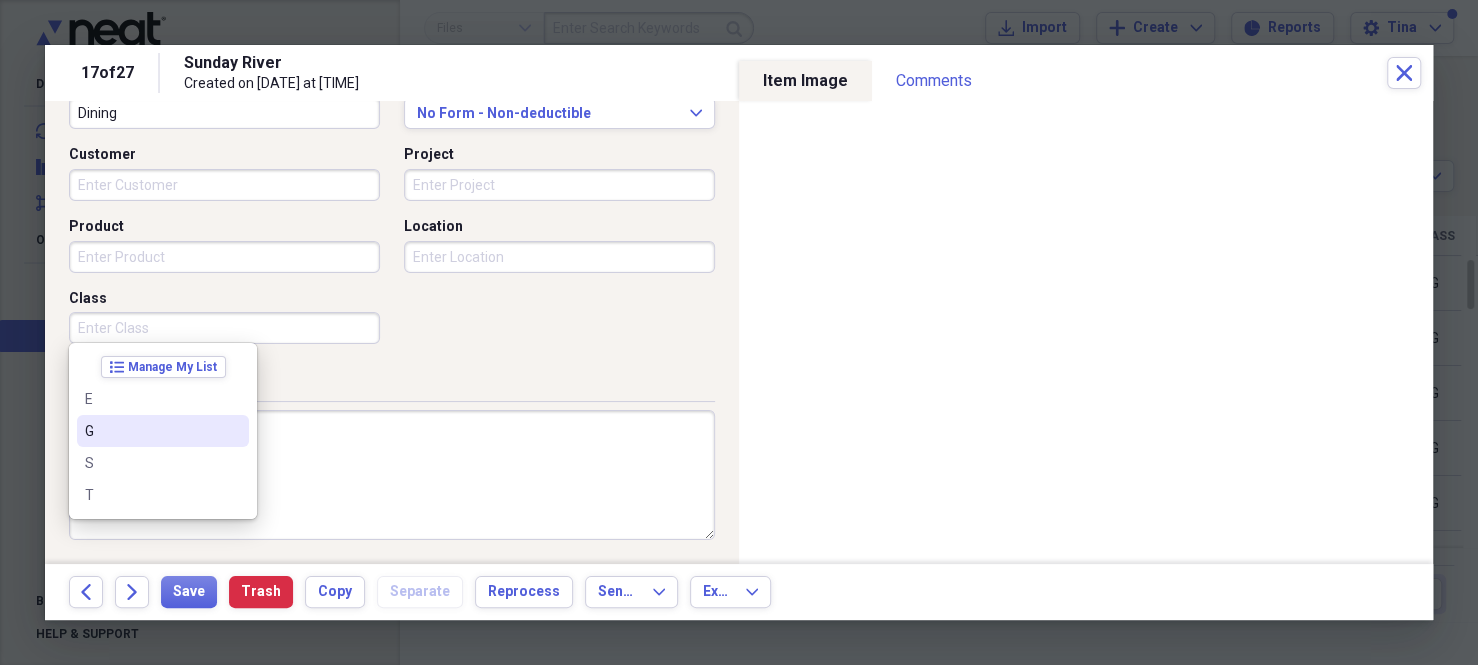 click on "G" at bounding box center (151, 431) 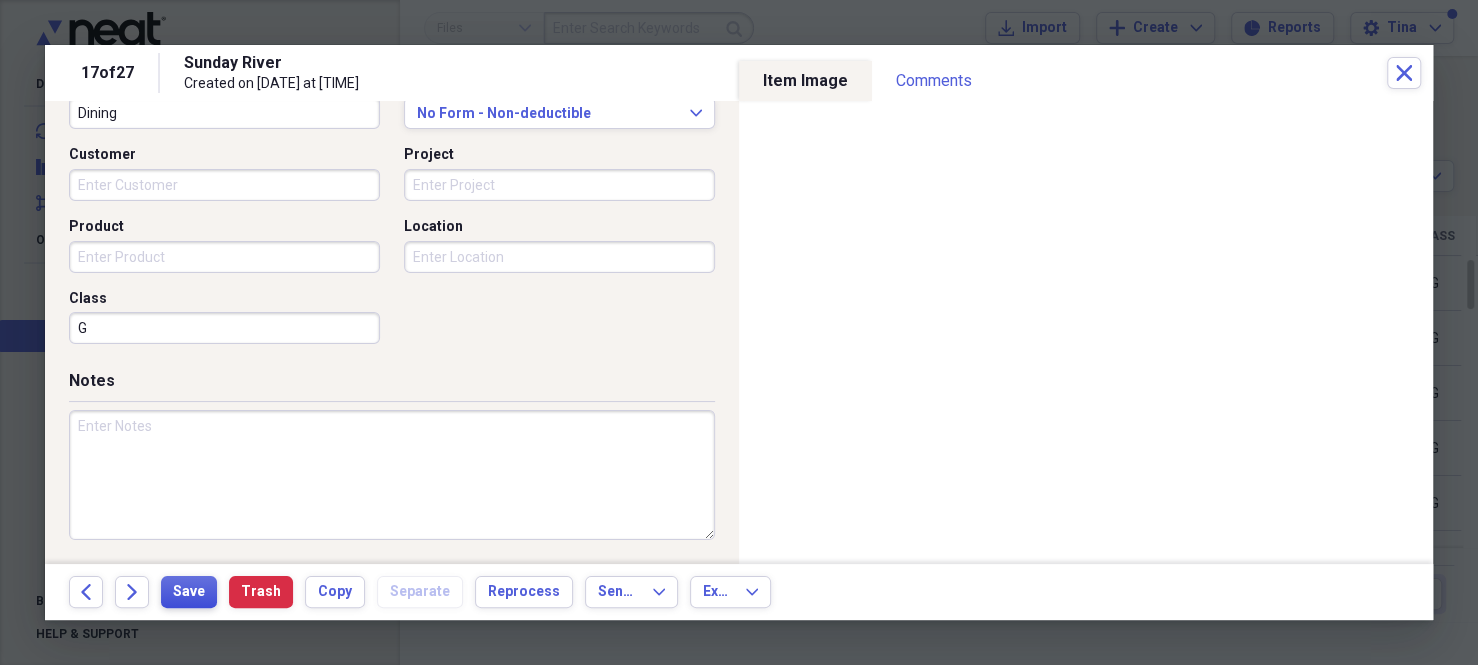 click on "Save" at bounding box center (189, 592) 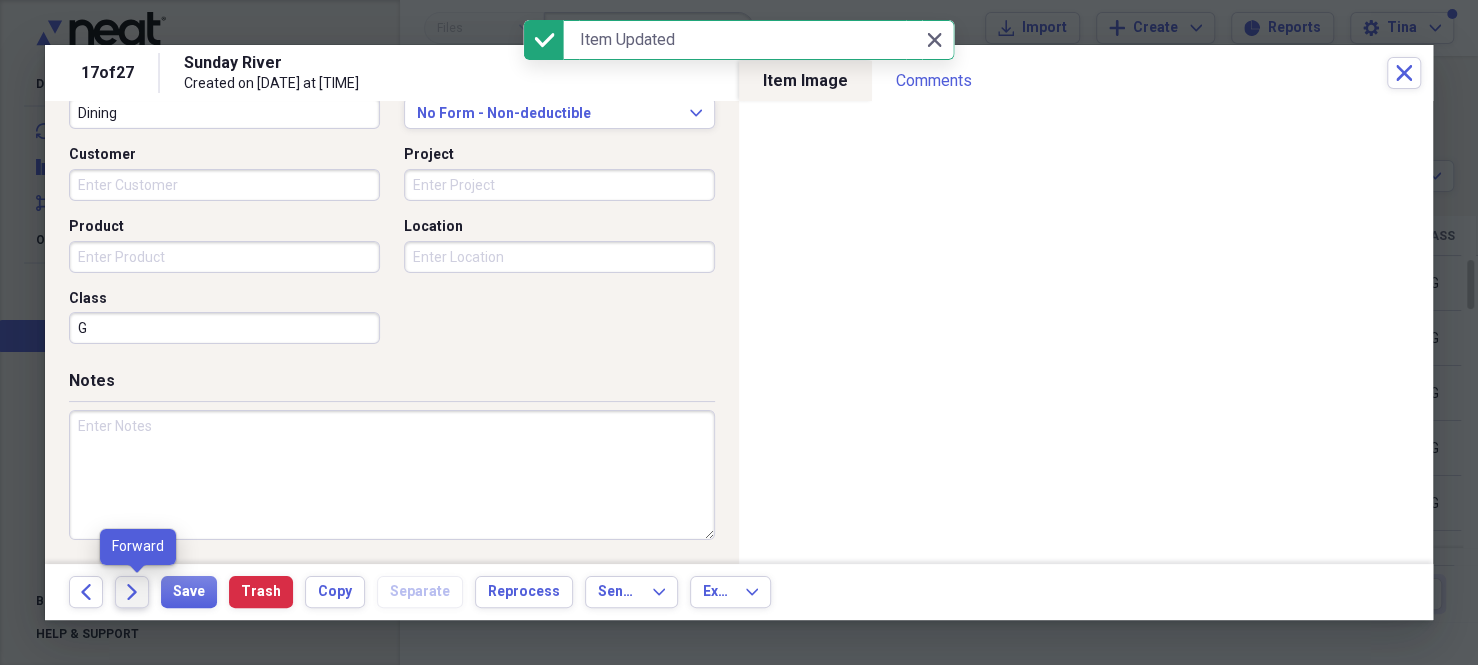 click on "Forward" 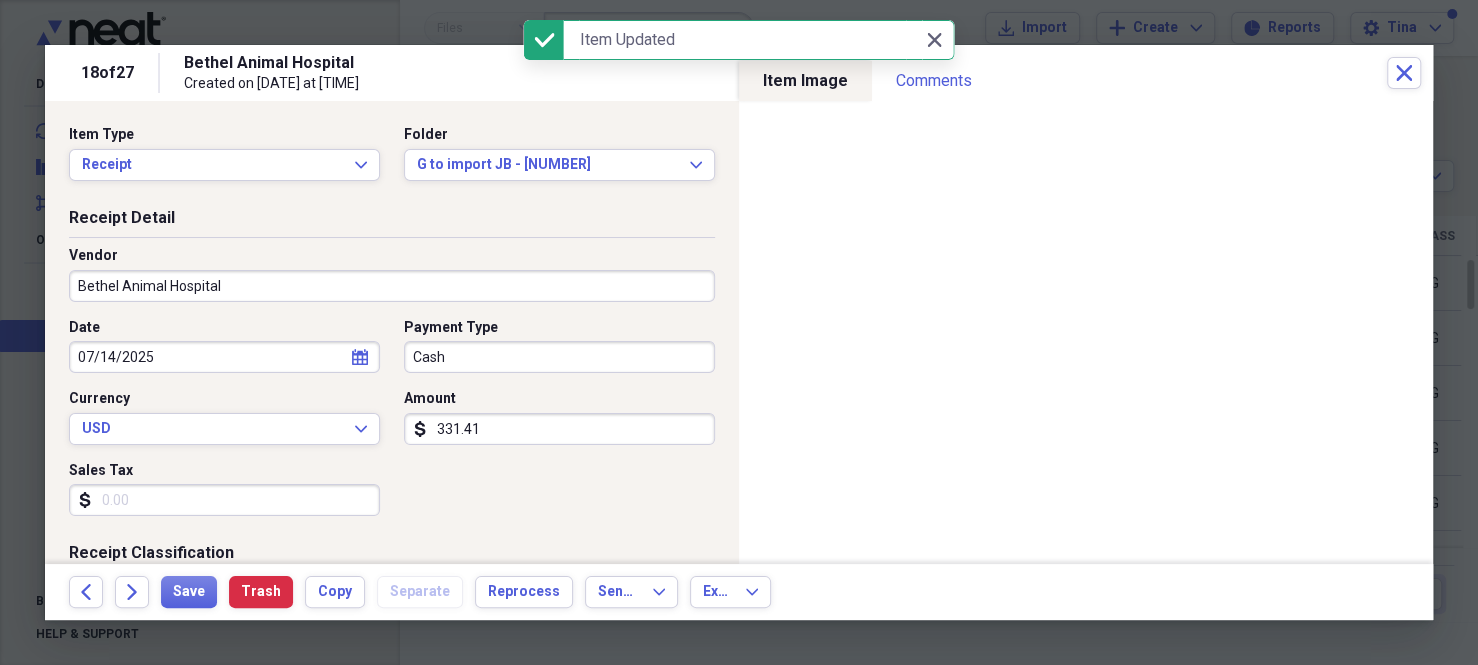 click on "Cash" at bounding box center (559, 357) 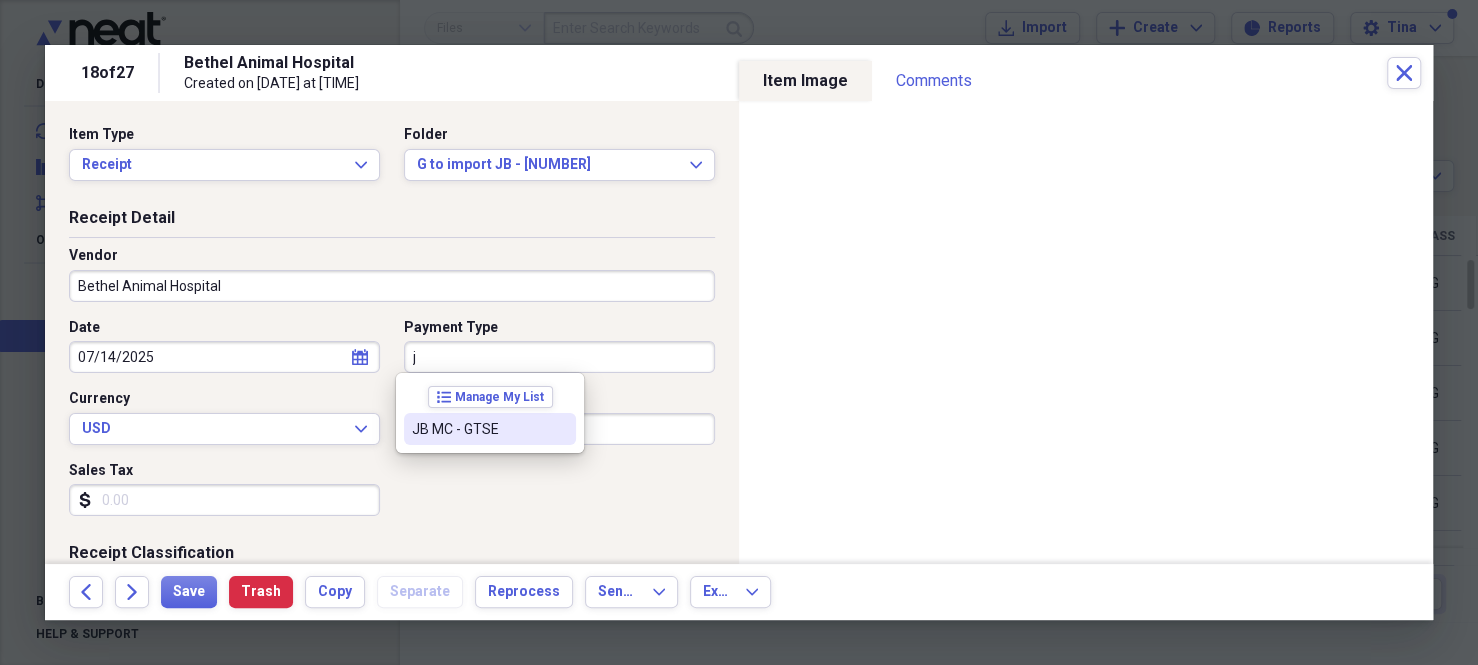 click on "JB MC - GTSE" at bounding box center (478, 429) 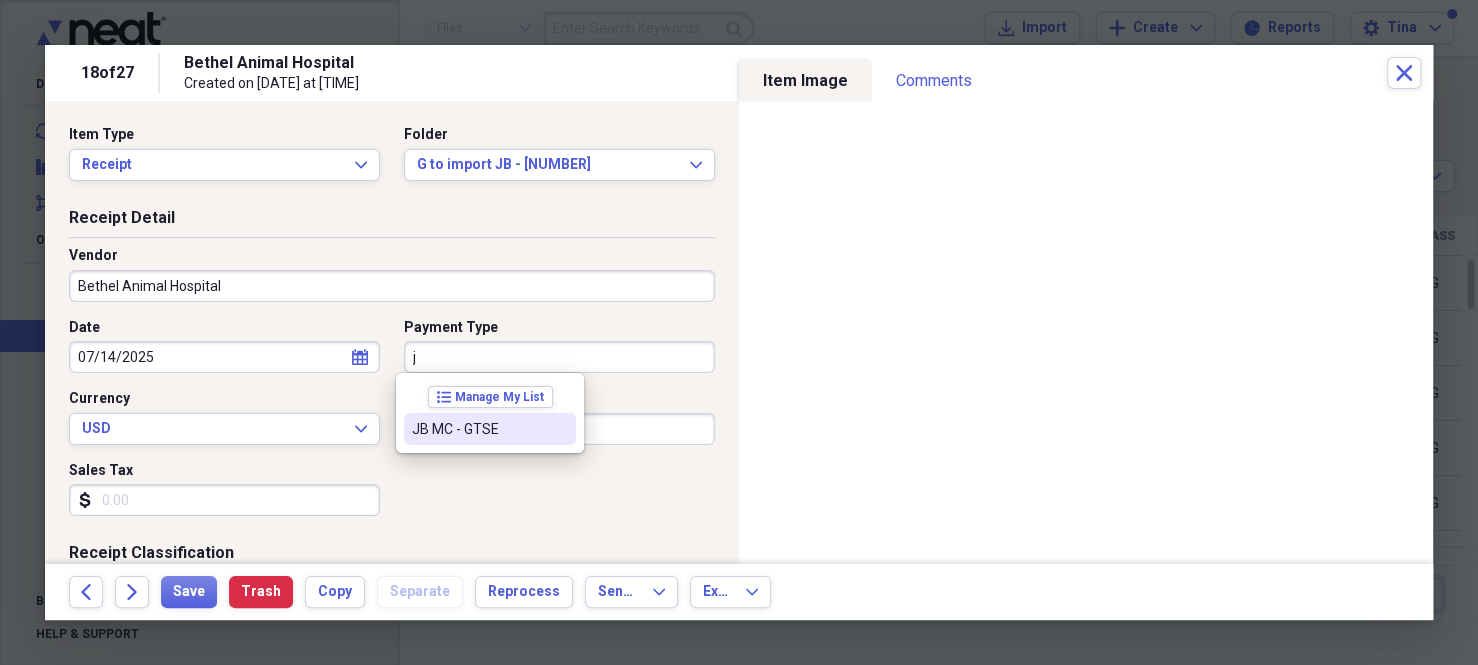 type on "JB MC - GTSE" 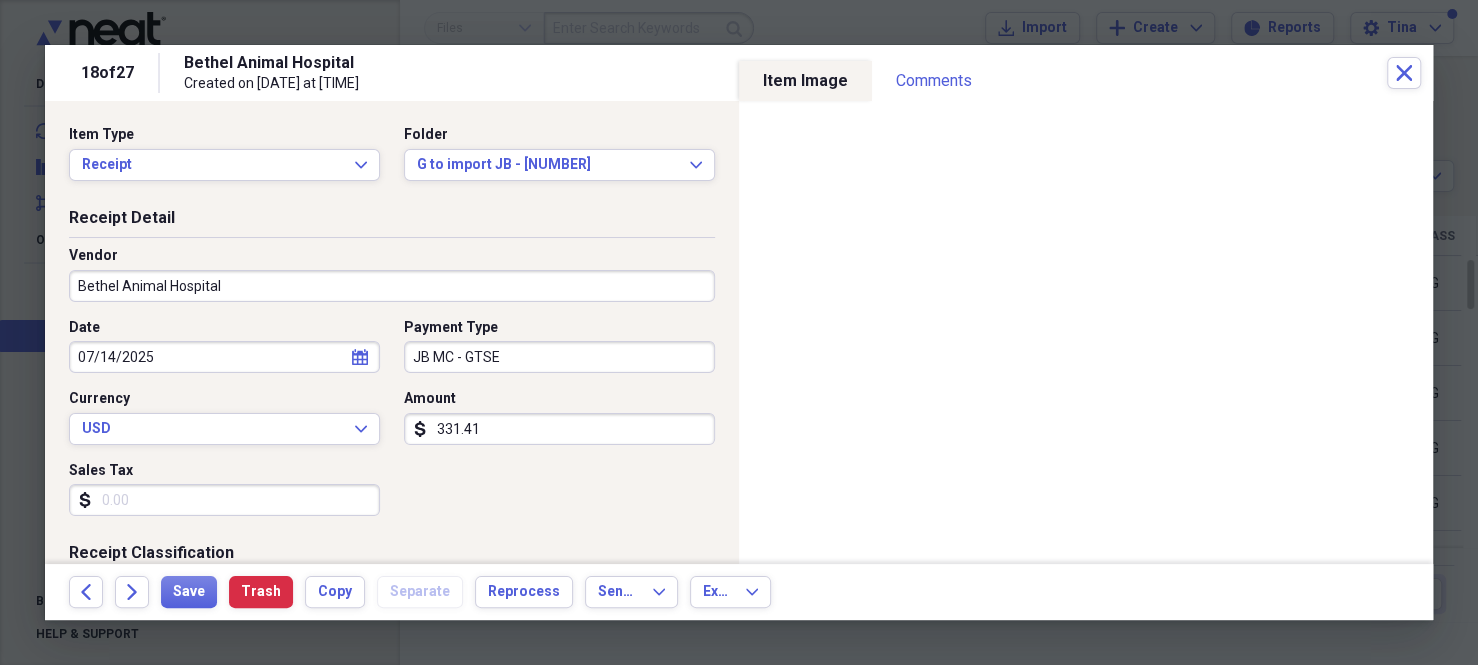 click on "331.41" at bounding box center [559, 429] 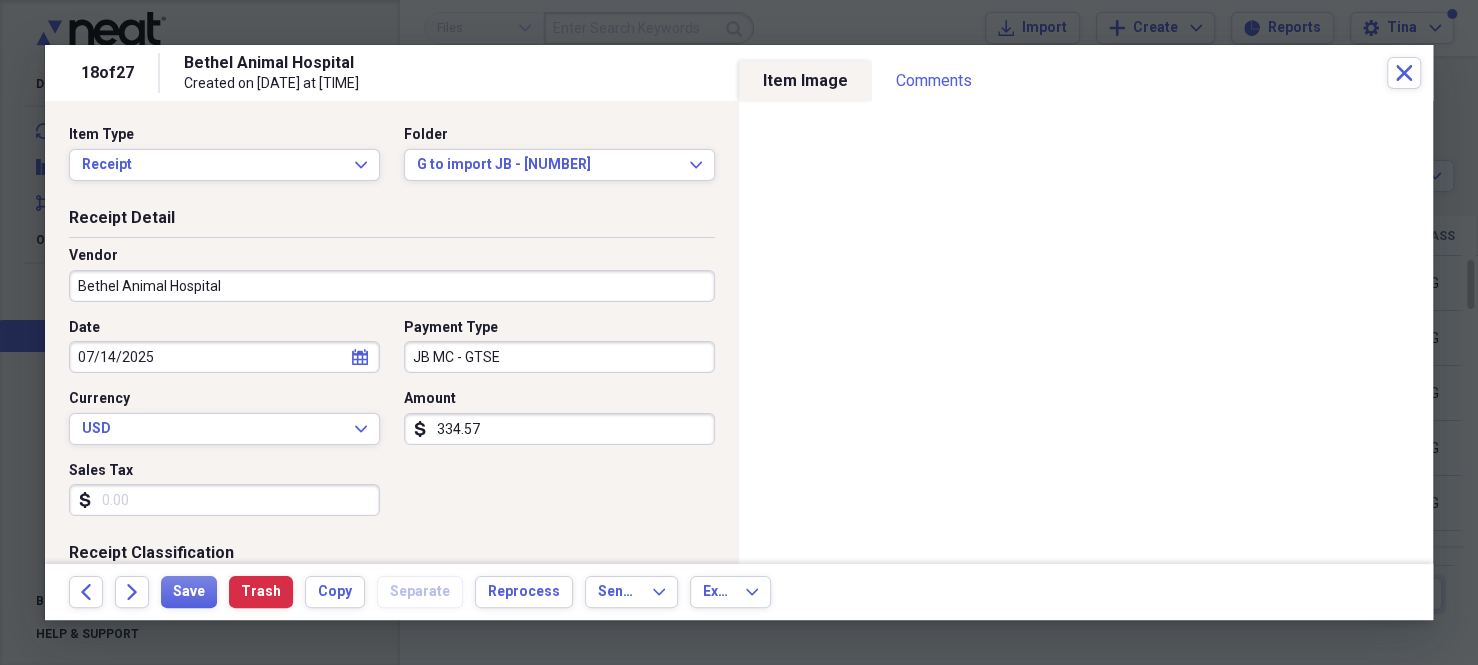 type on "334.57" 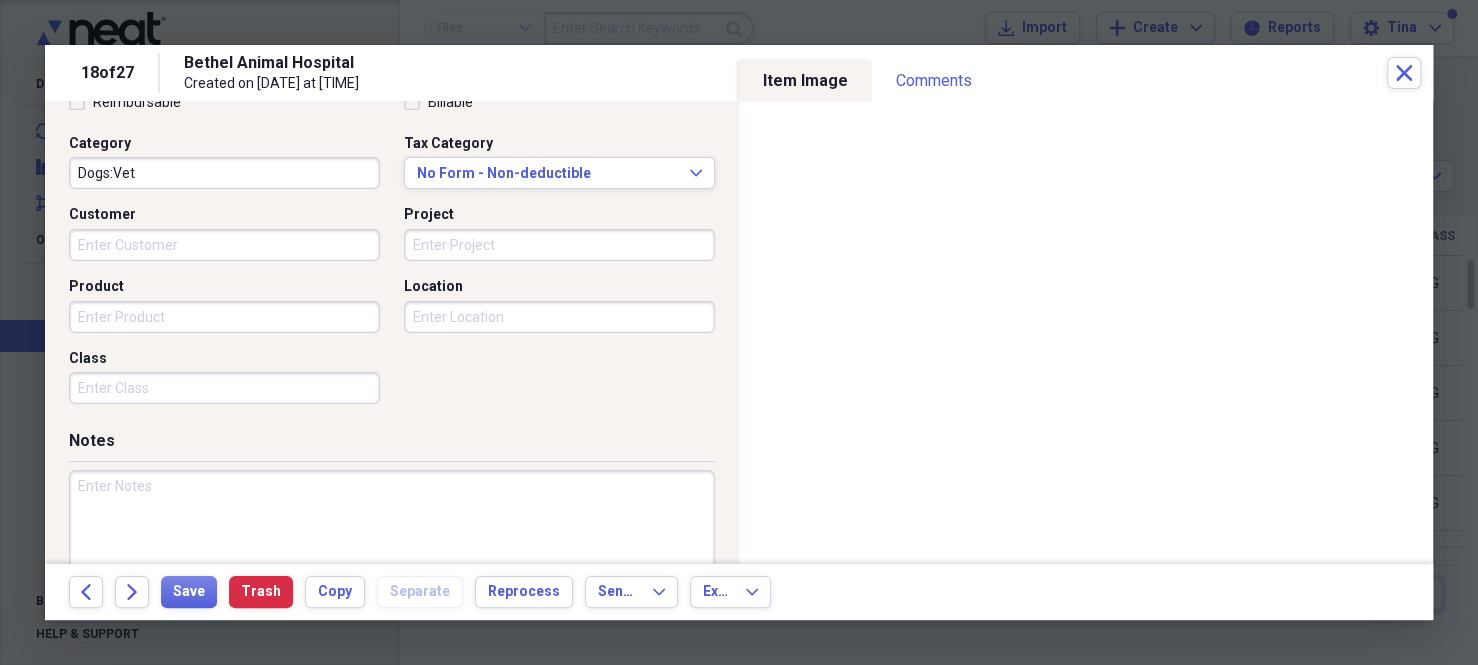 scroll, scrollTop: 500, scrollLeft: 0, axis: vertical 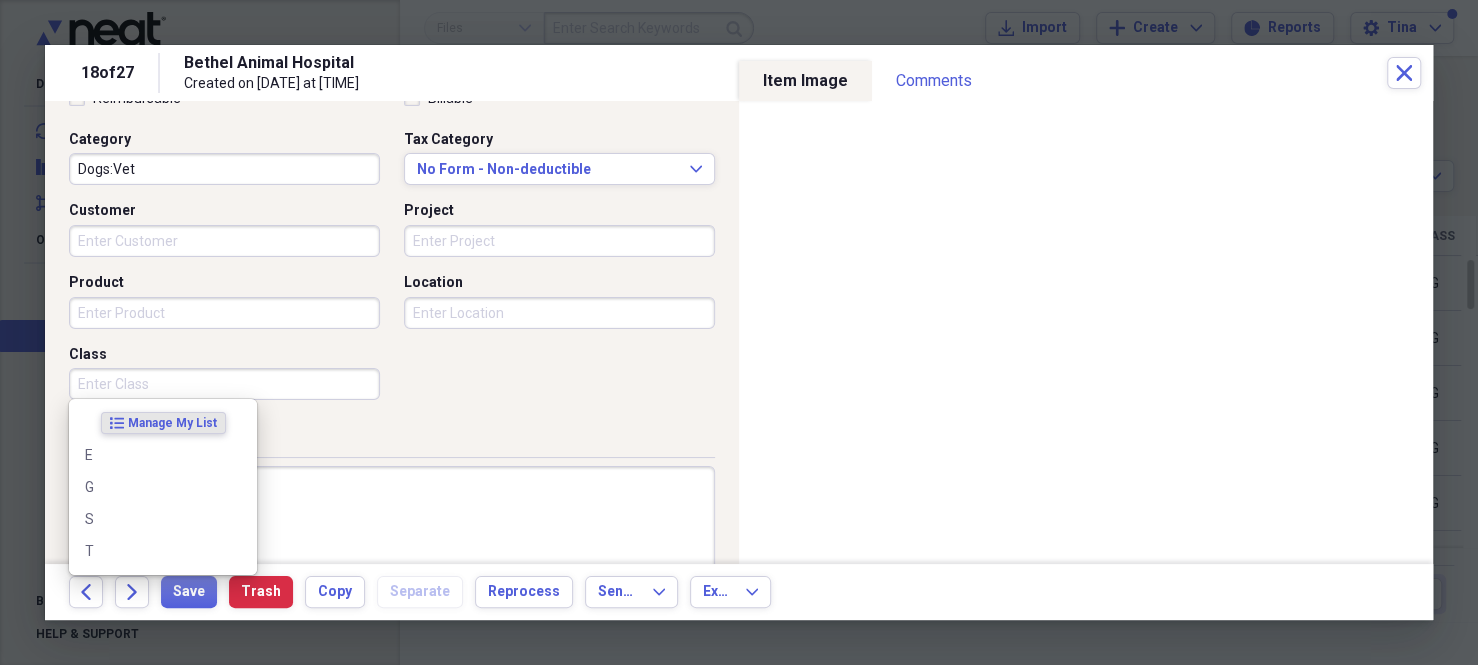 click on "Class" at bounding box center (224, 384) 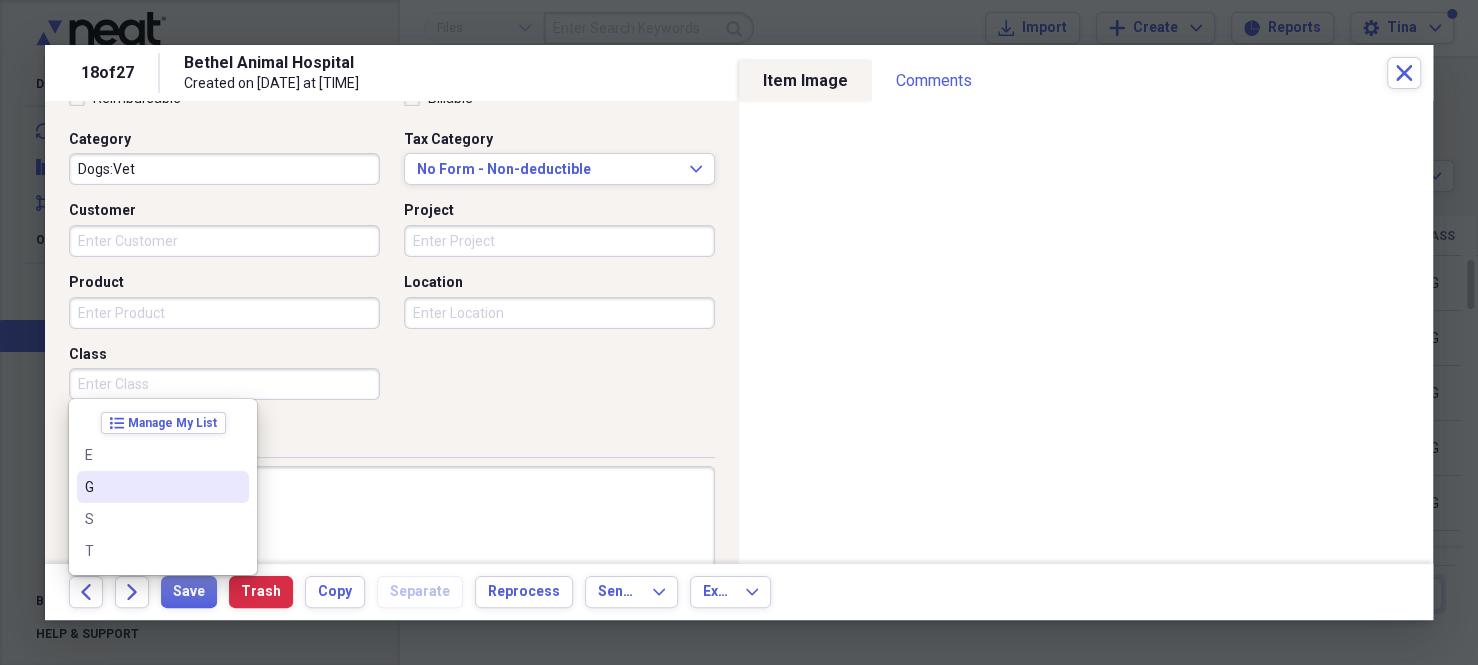 click on "G" at bounding box center [151, 487] 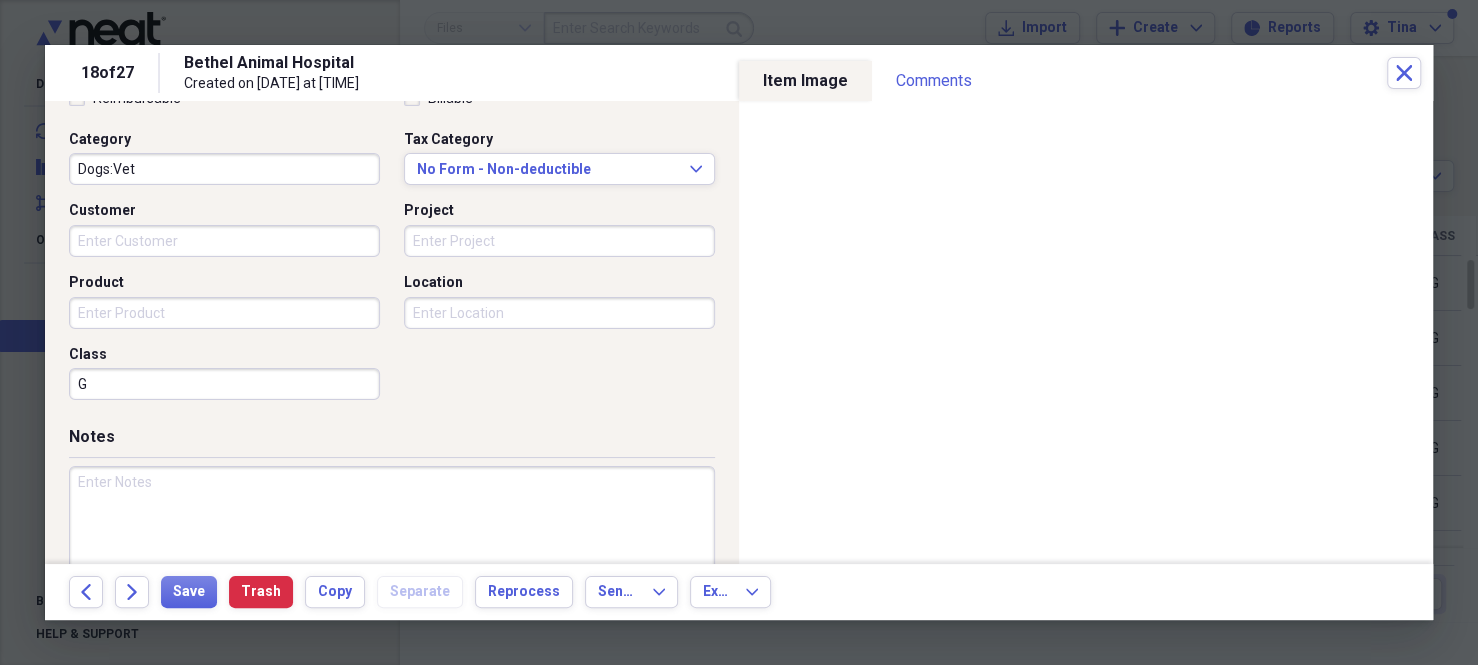 click at bounding box center [392, 531] 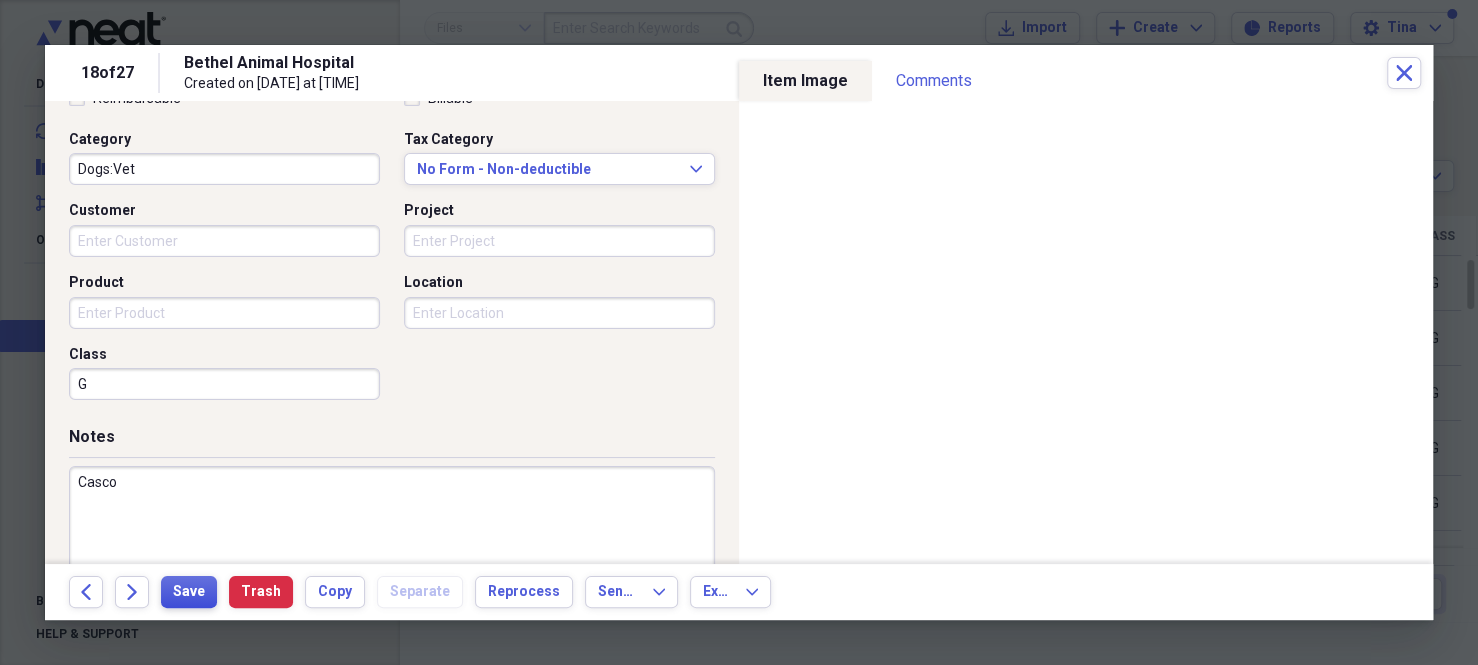 type on "Casco" 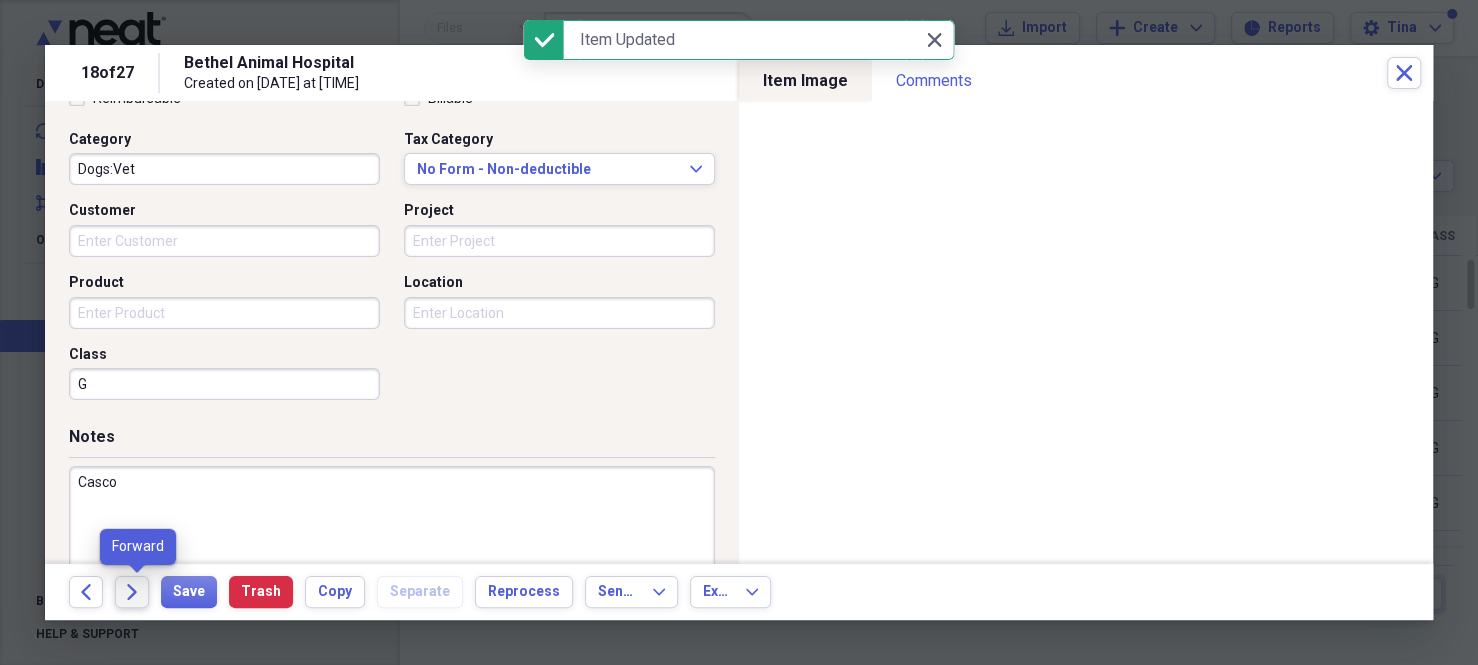 click on "Forward" 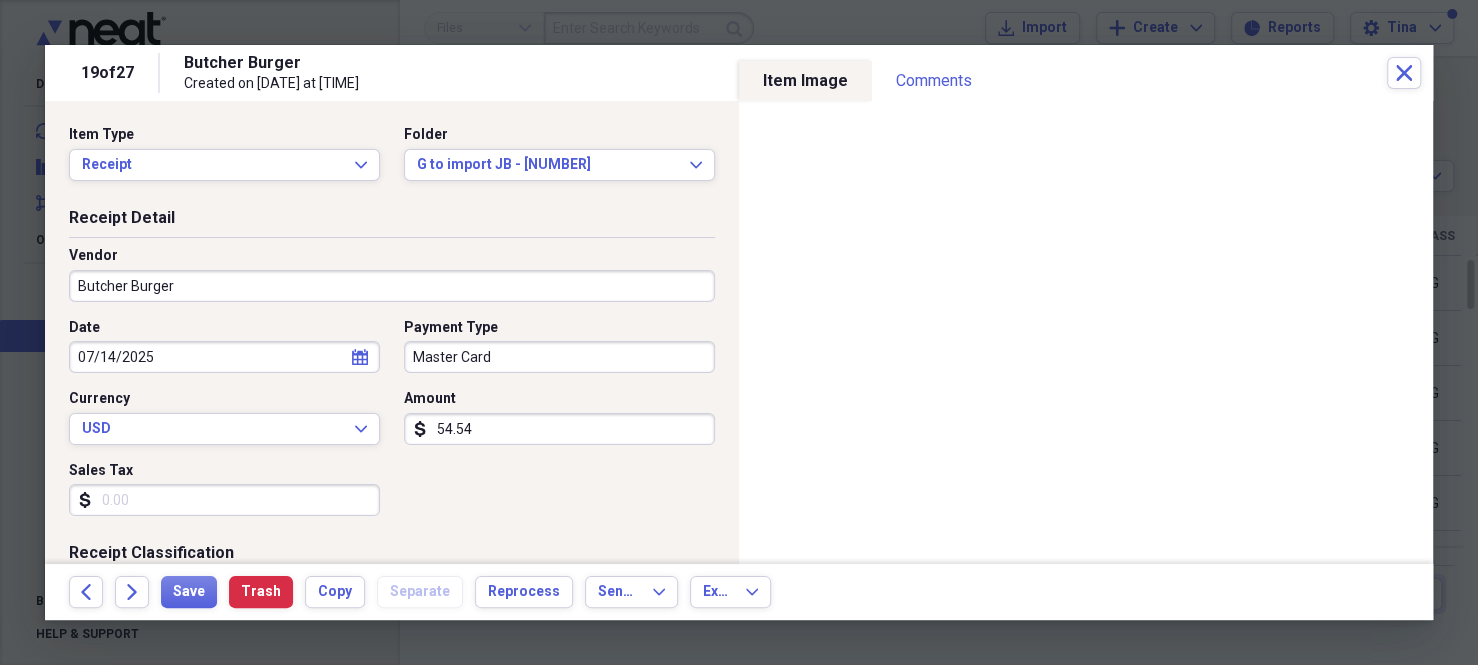 click on "Master Card" at bounding box center [559, 357] 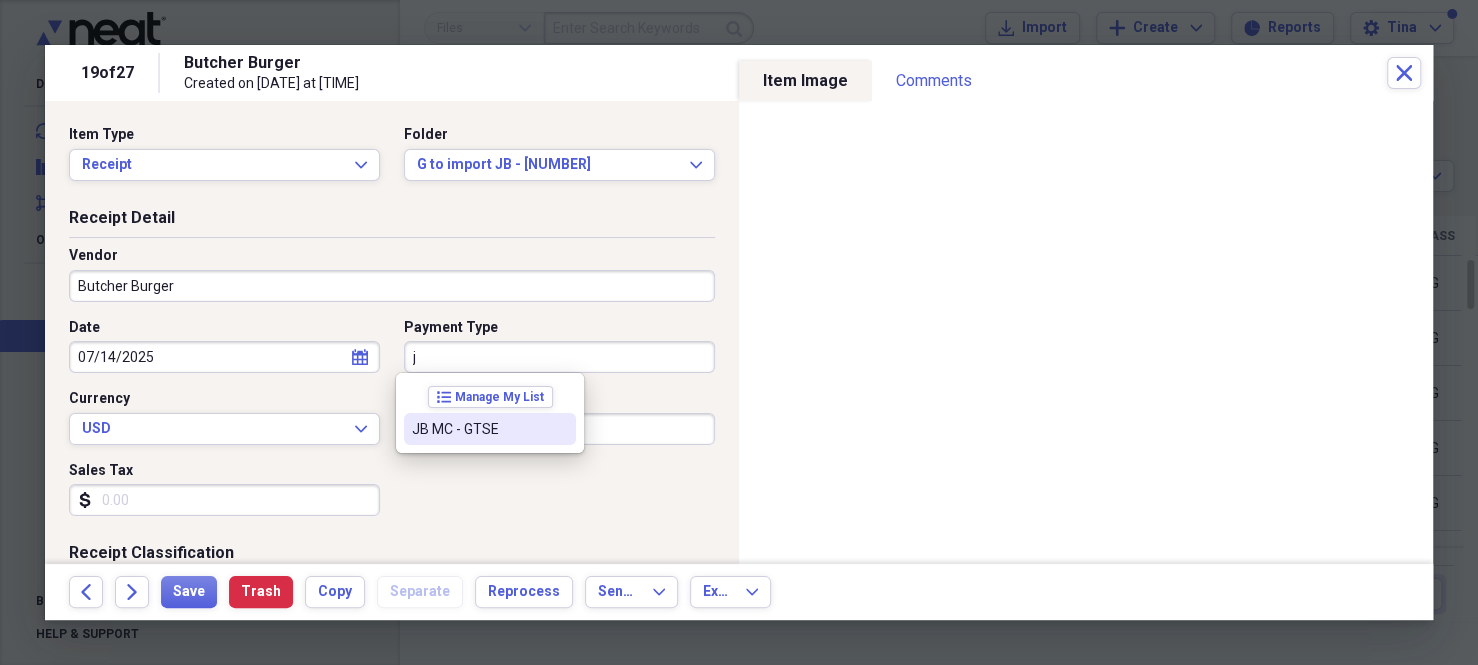 click on "JB MC - GTSE" at bounding box center (478, 429) 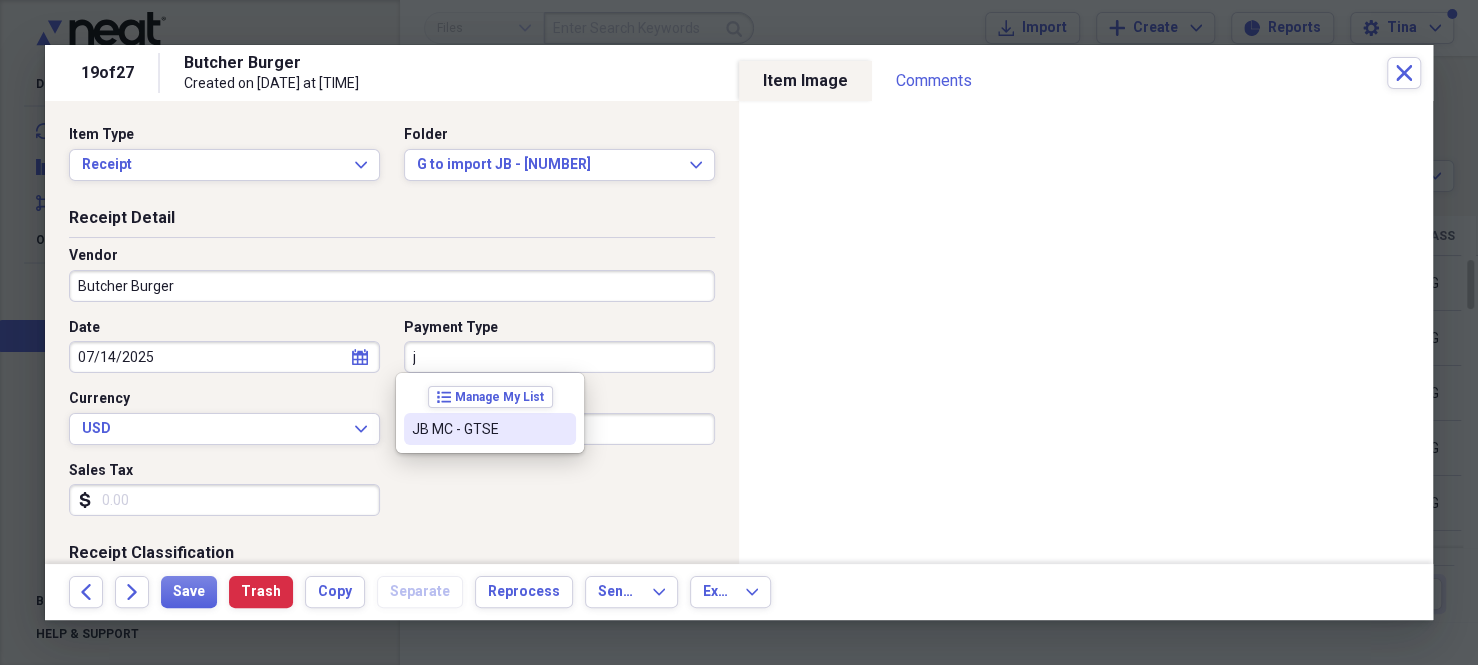 type on "JB MC - GTSE" 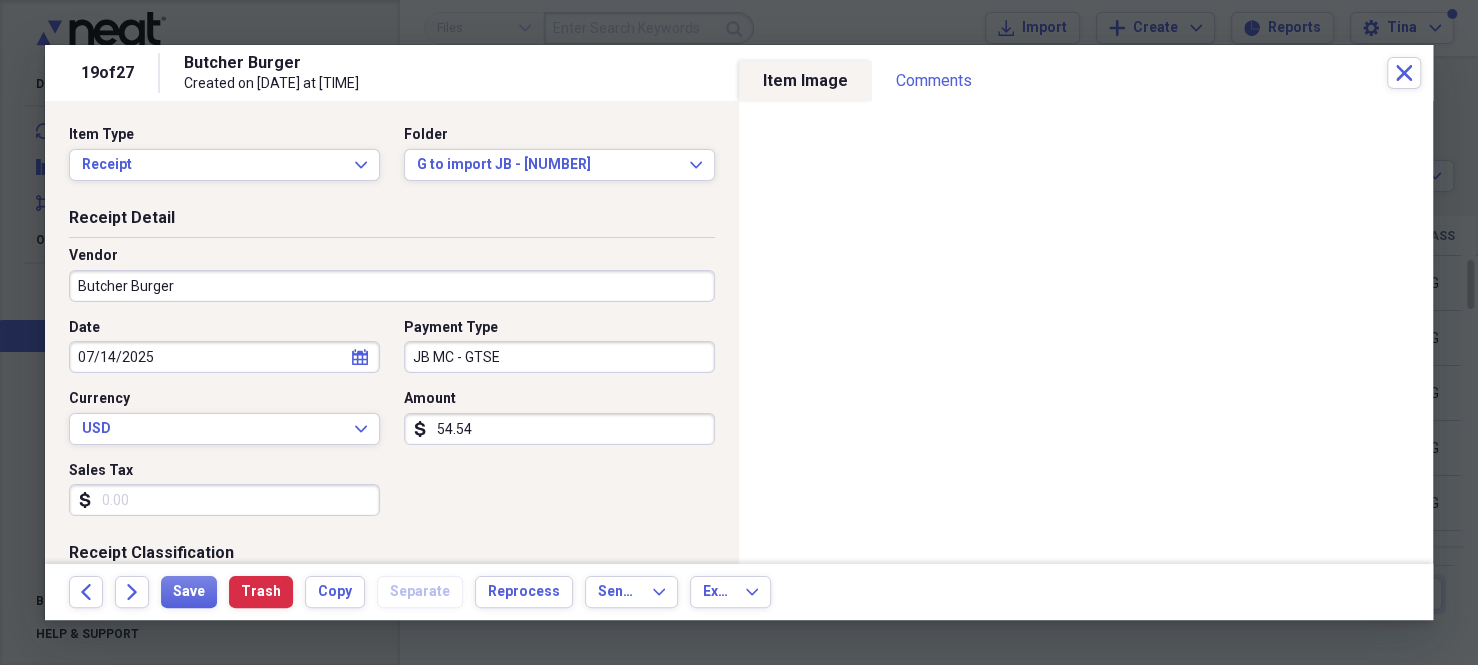 click on "54.54" at bounding box center (559, 429) 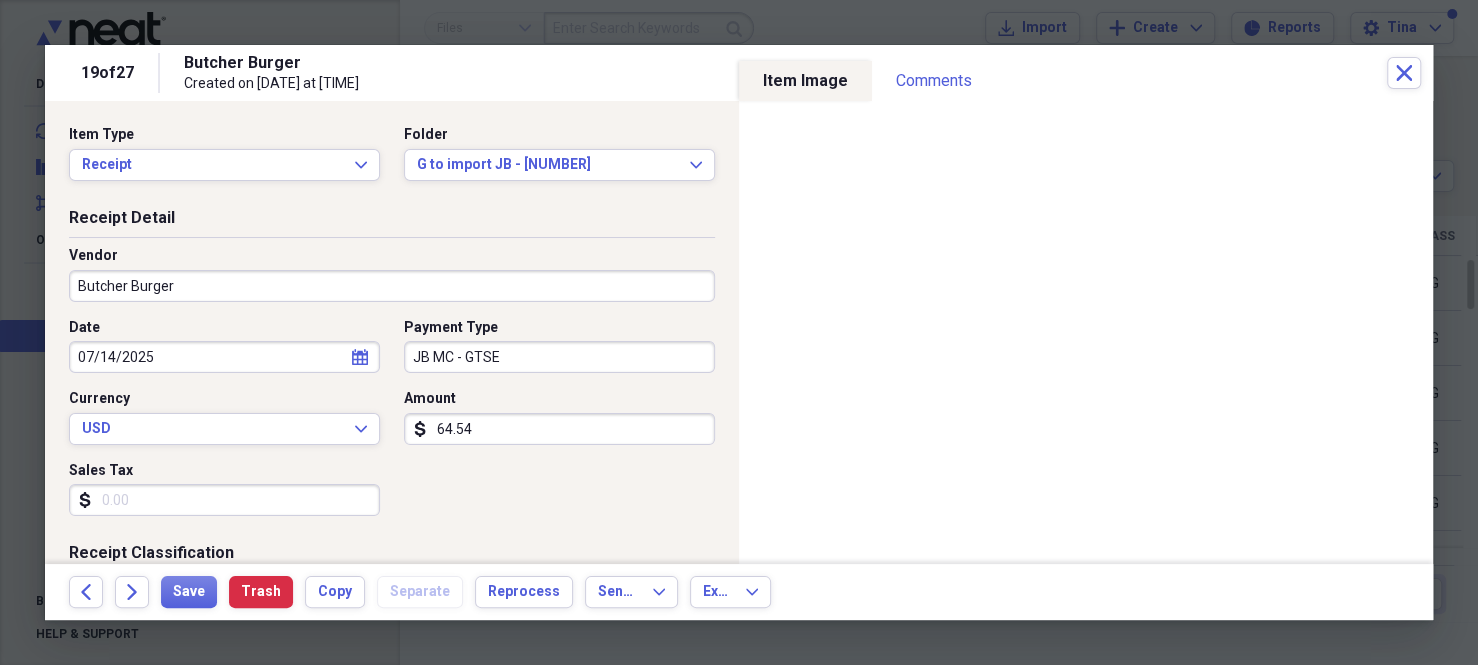 type on "64.54" 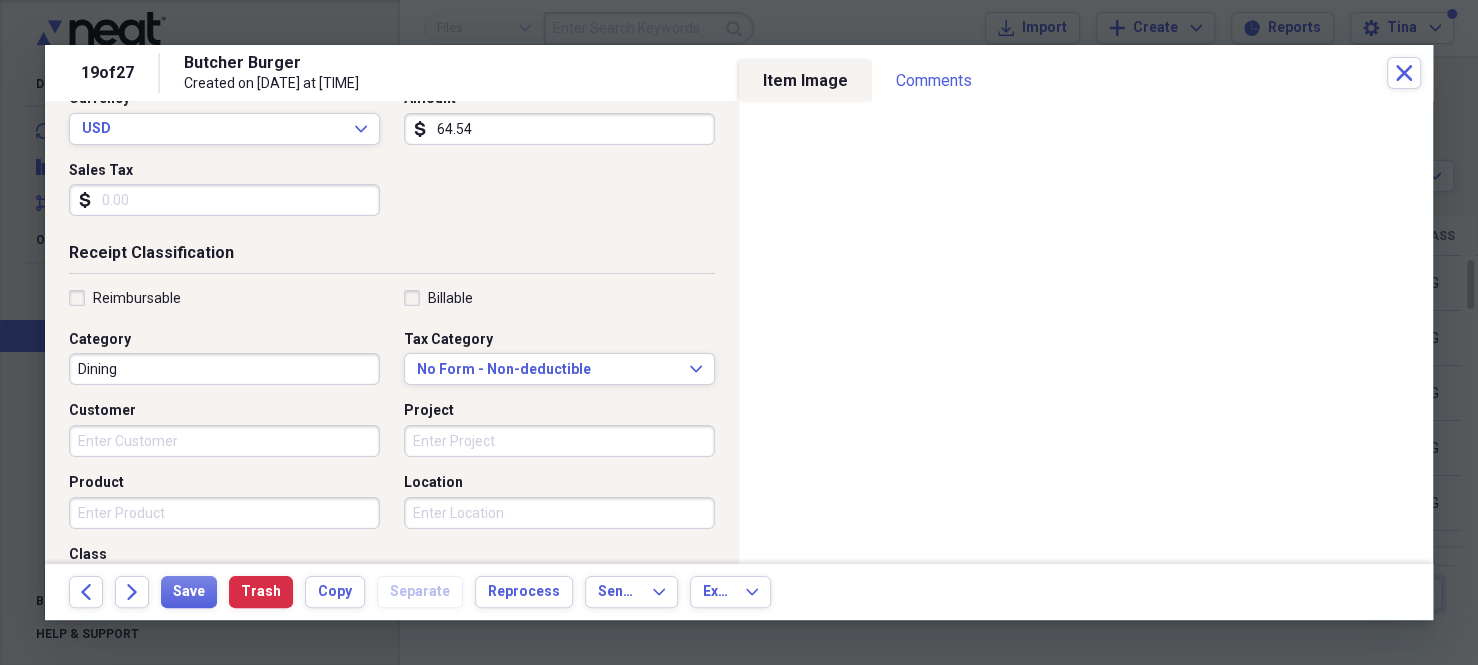 scroll, scrollTop: 500, scrollLeft: 0, axis: vertical 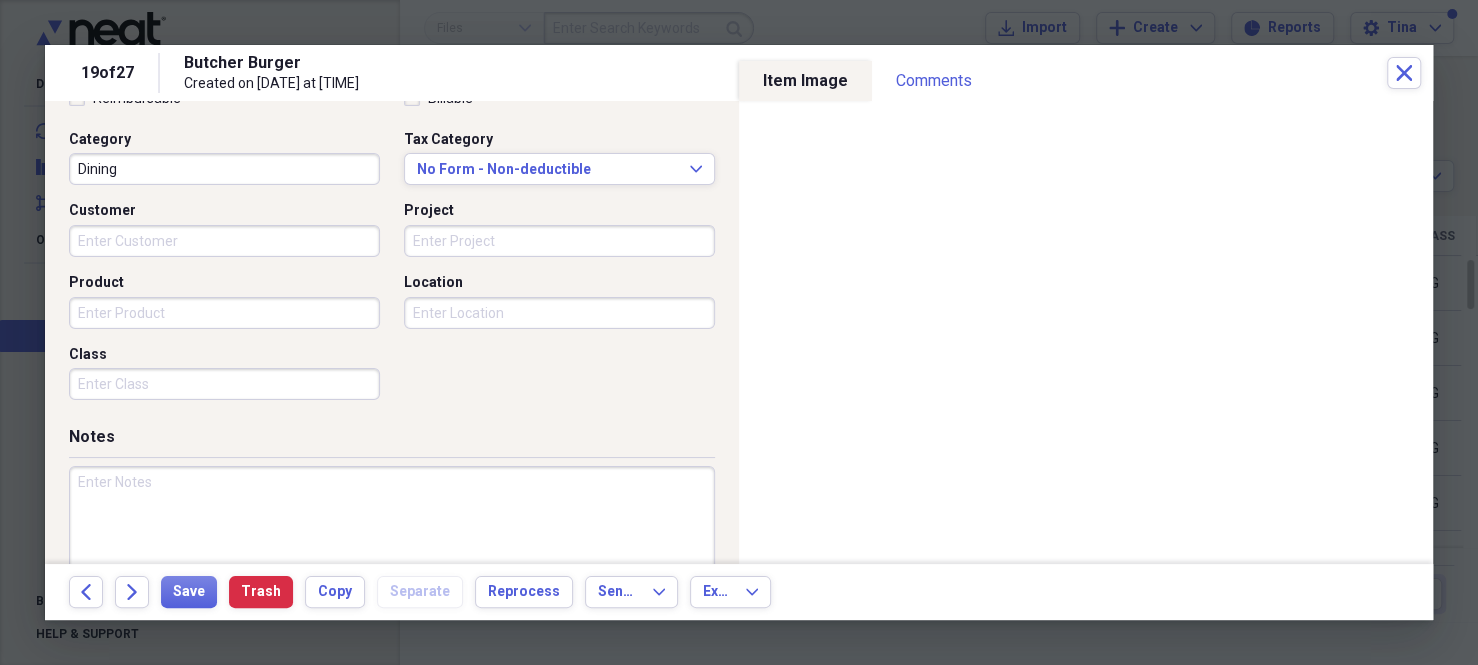 click on "Class" at bounding box center [224, 384] 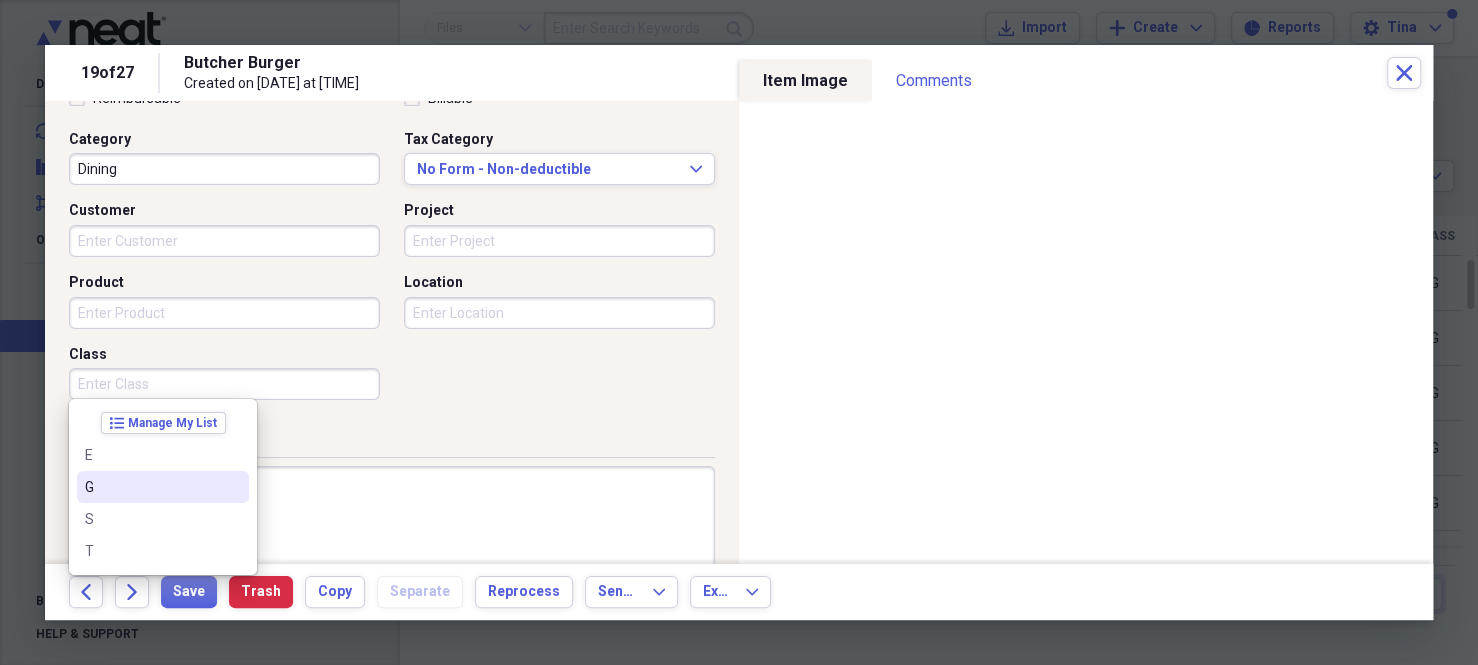 click on "G" at bounding box center (151, 487) 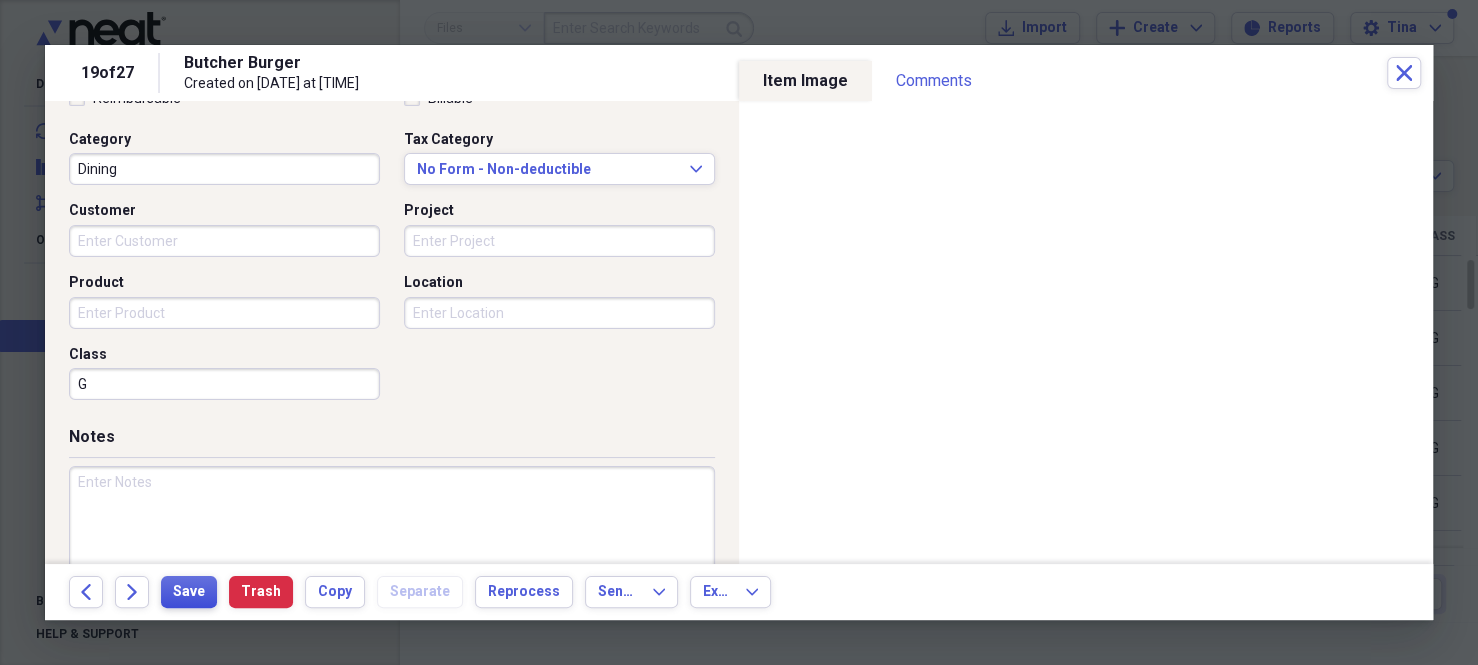 click on "Save" at bounding box center [189, 592] 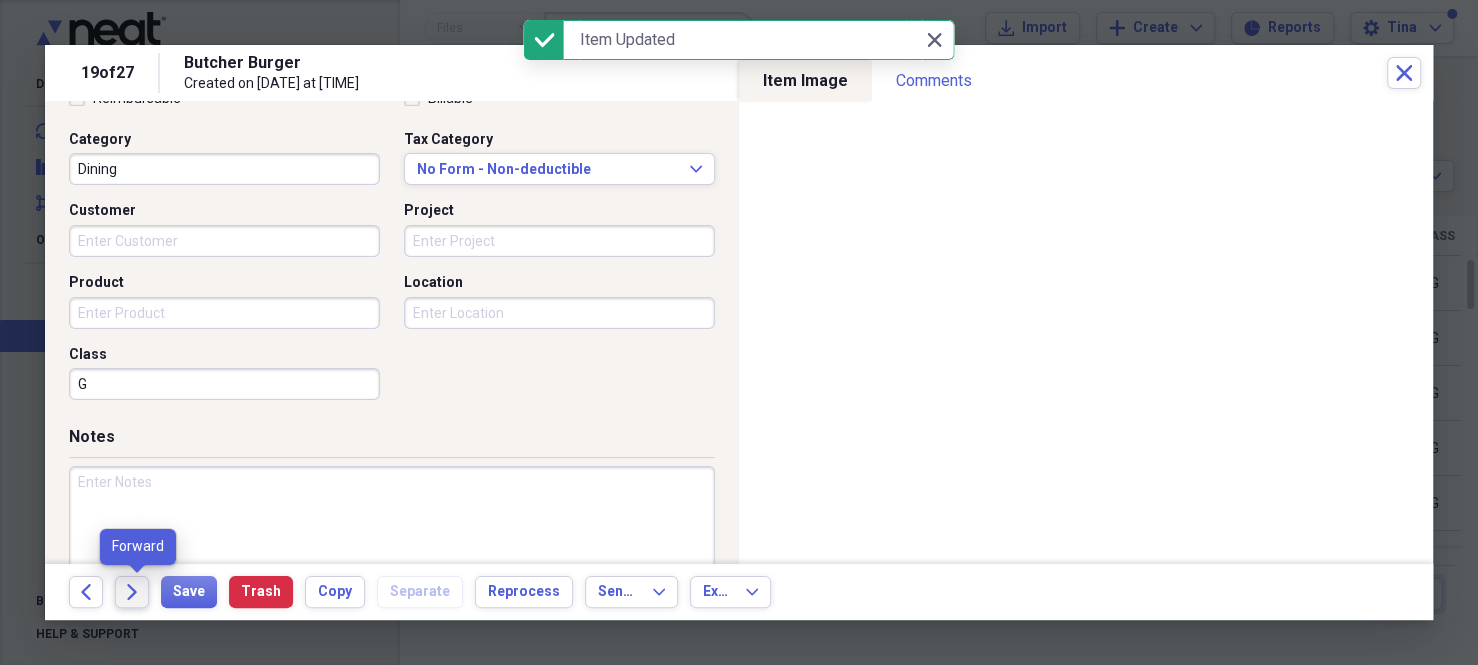 click on "Forward" 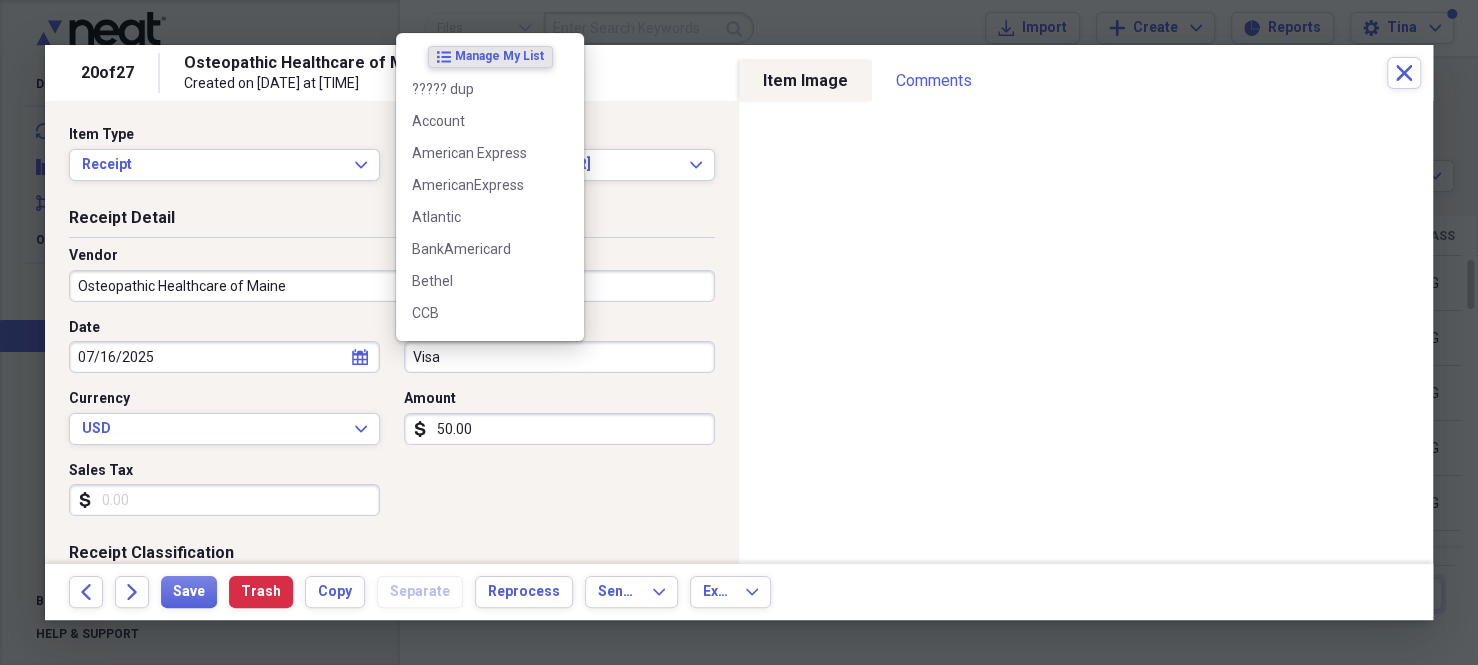 click on "Visa" at bounding box center [559, 357] 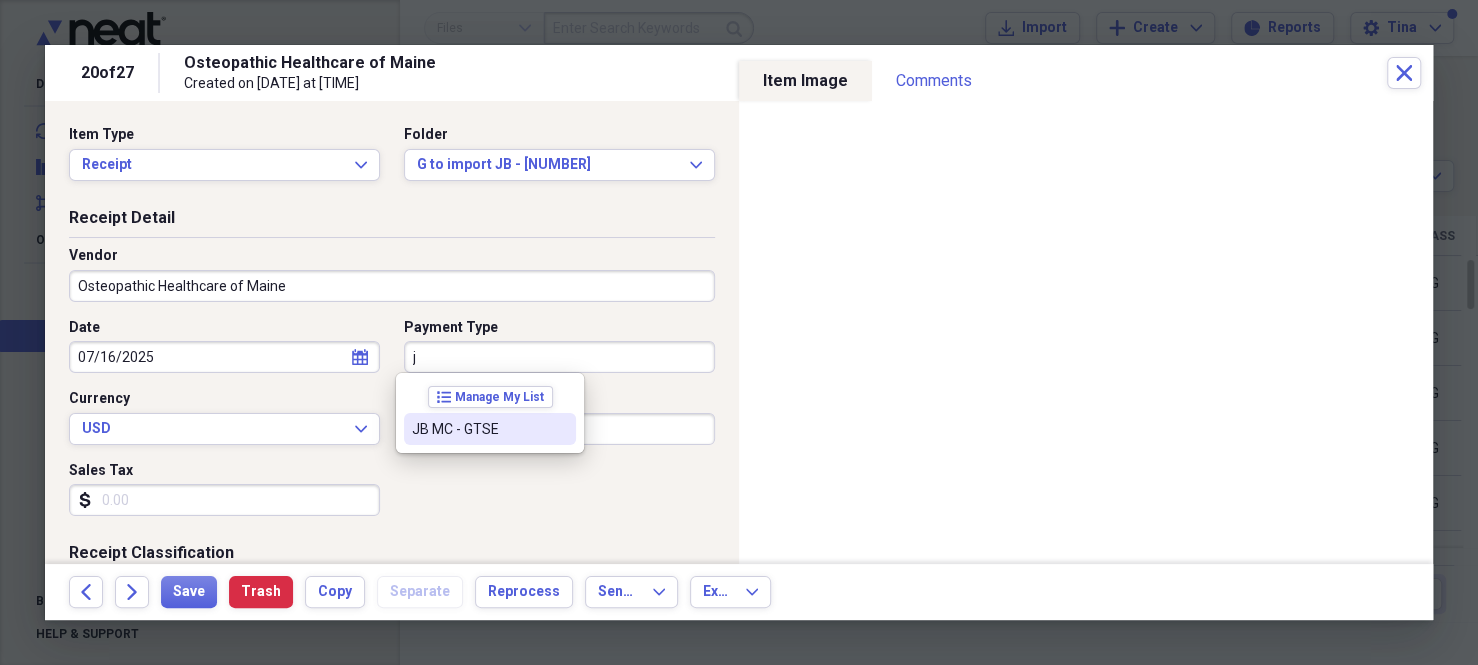click on "JB MC - GTSE" at bounding box center [478, 429] 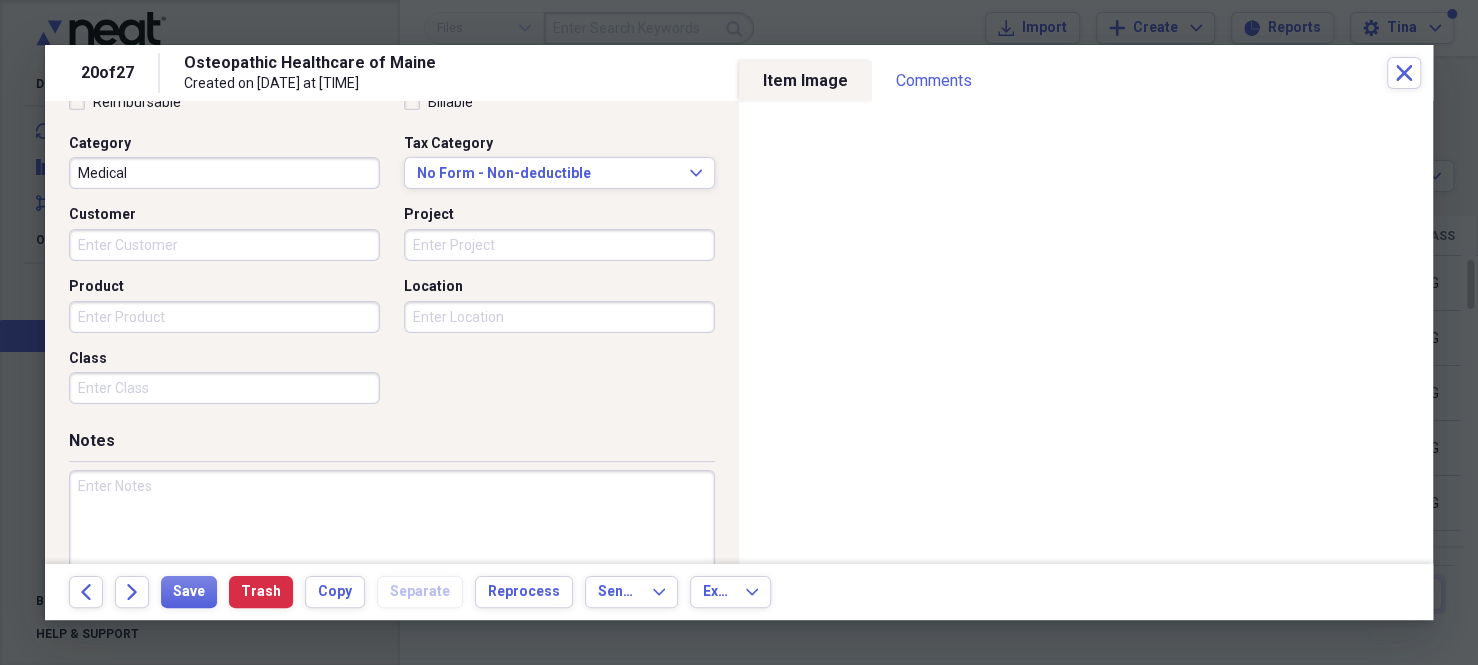 scroll, scrollTop: 500, scrollLeft: 0, axis: vertical 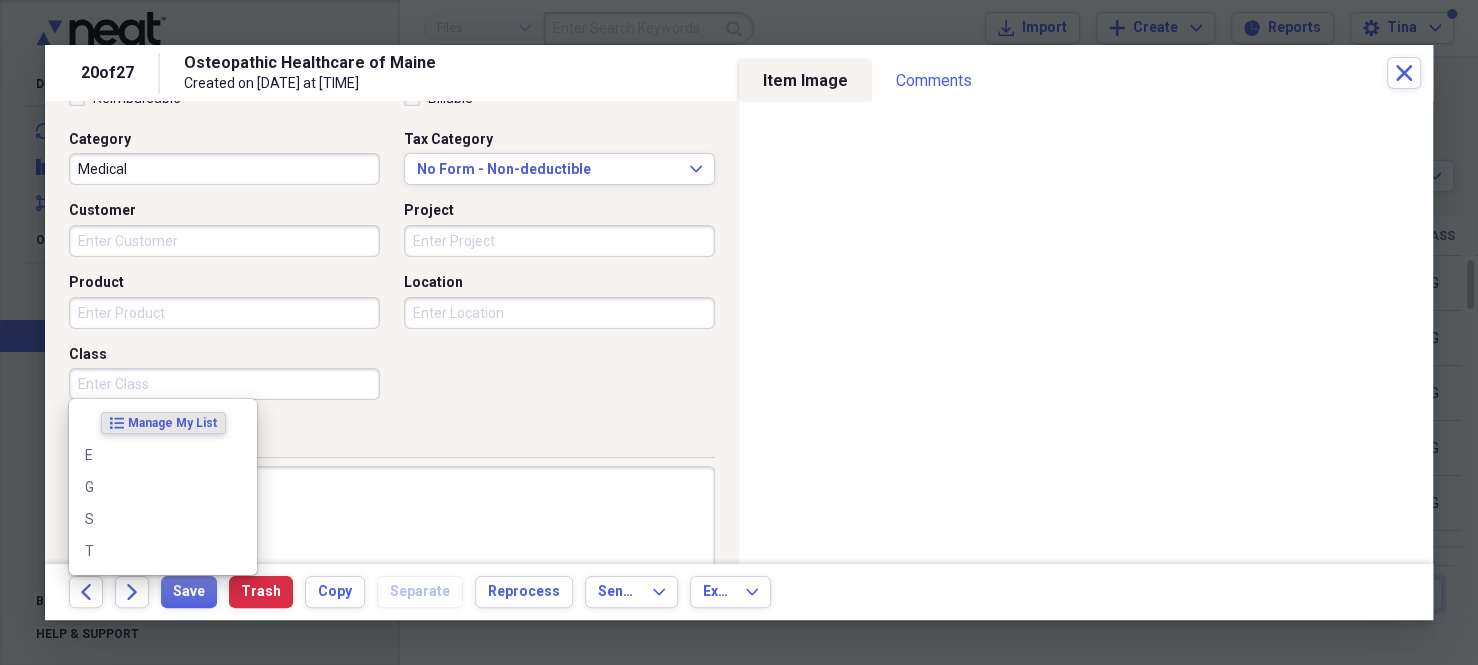 click on "Class" at bounding box center (224, 384) 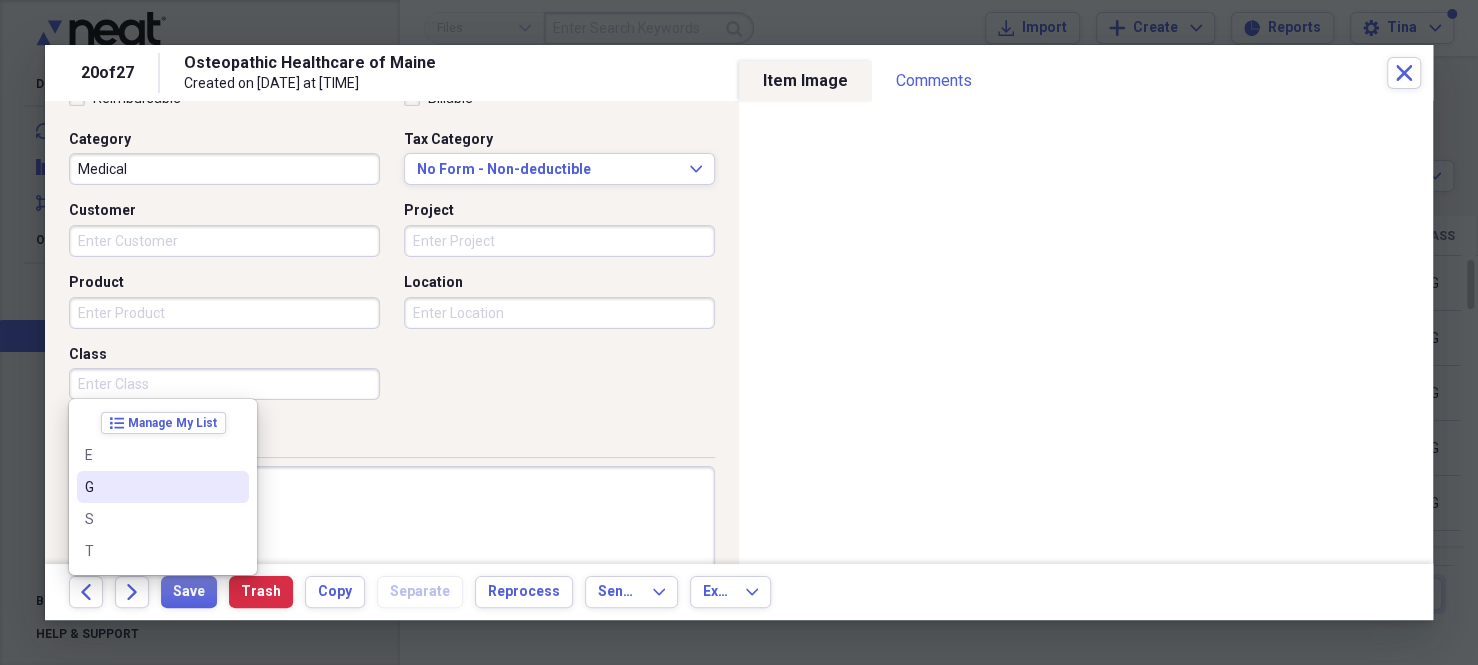 click on "G" at bounding box center [151, 487] 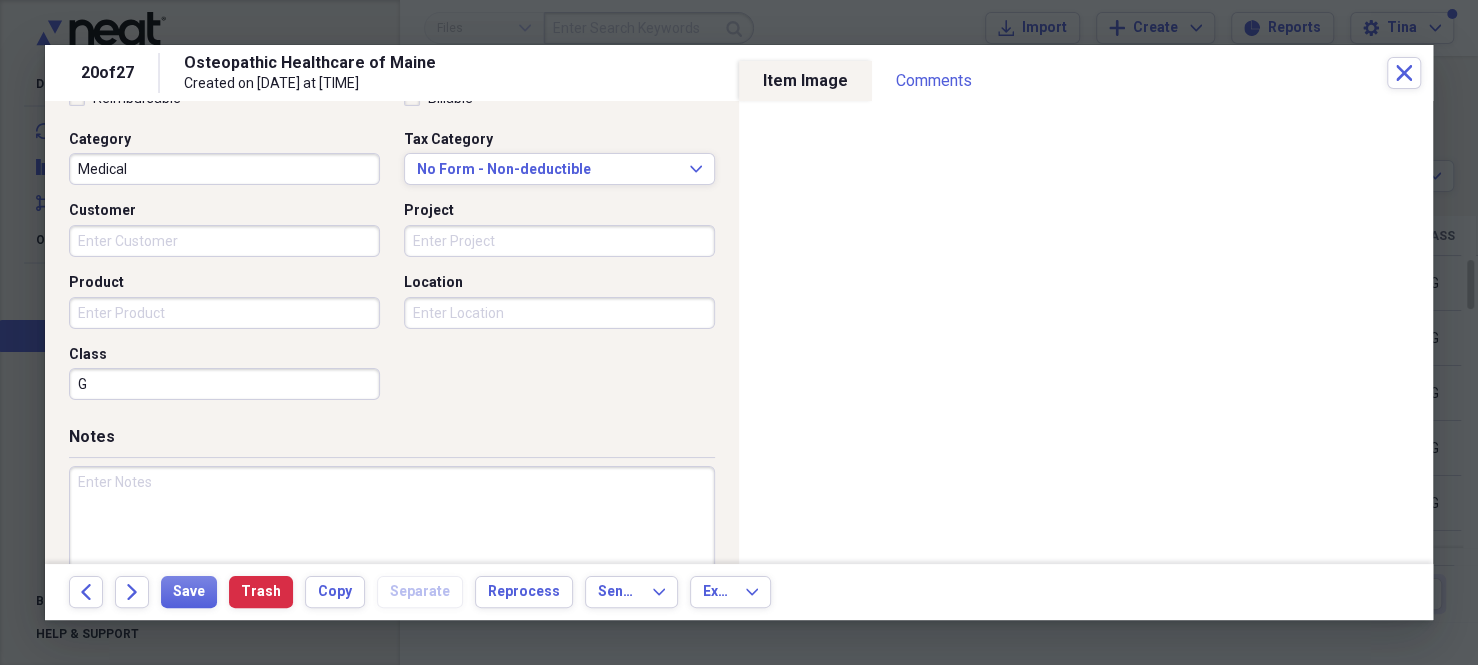 click at bounding box center (392, 531) 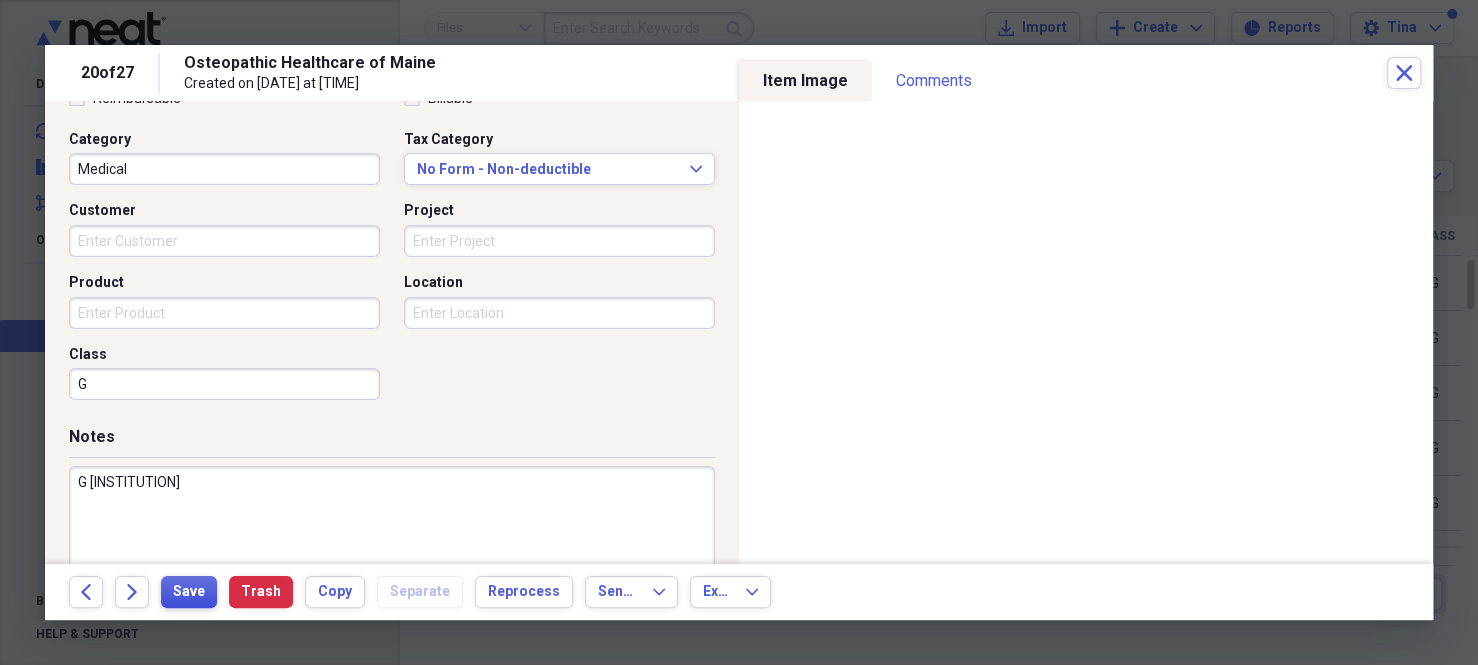 type on "G [INSTITUTION]" 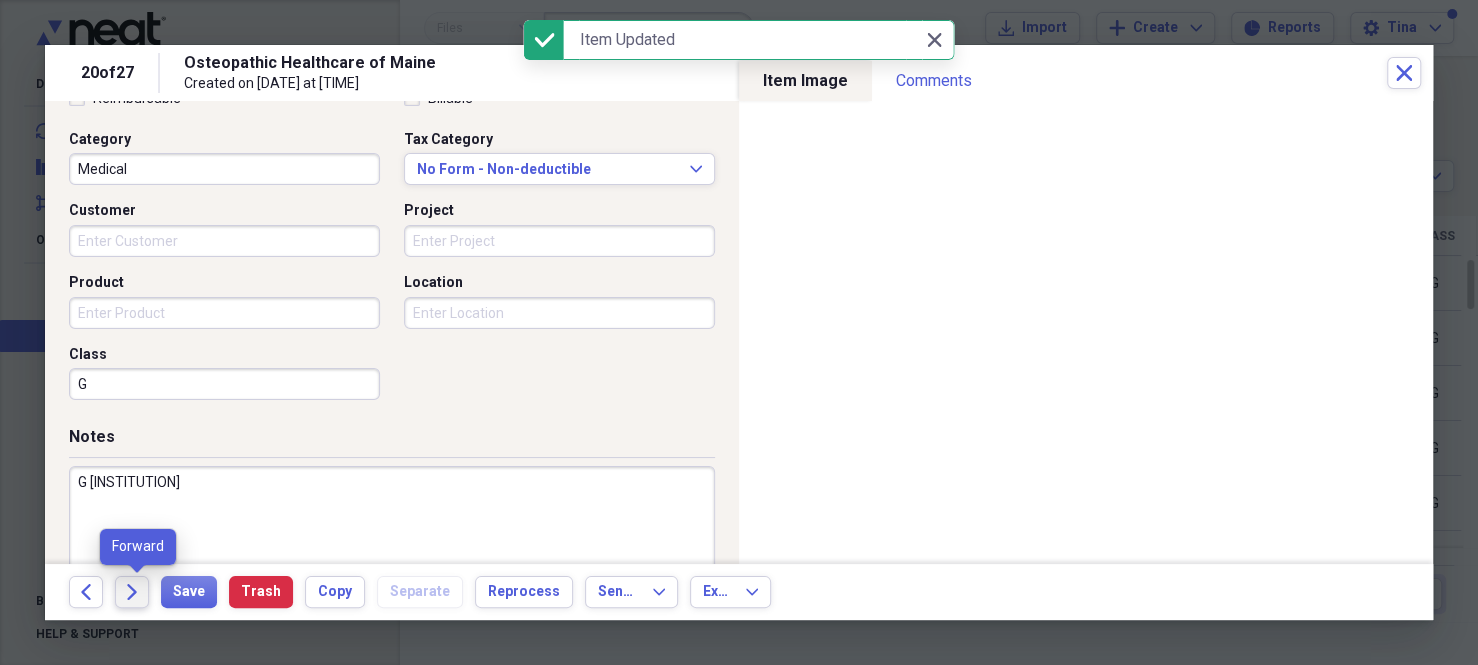 click on "Forward" 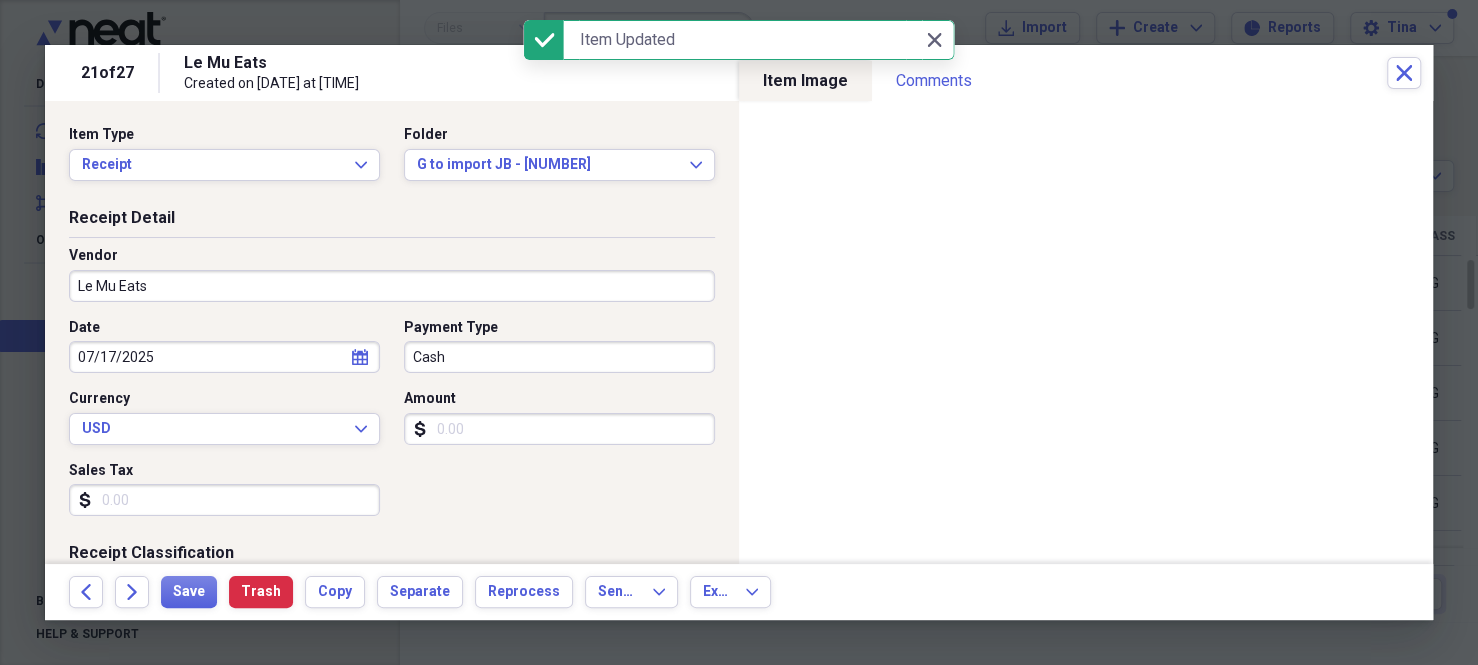 click on "Cash" at bounding box center [559, 357] 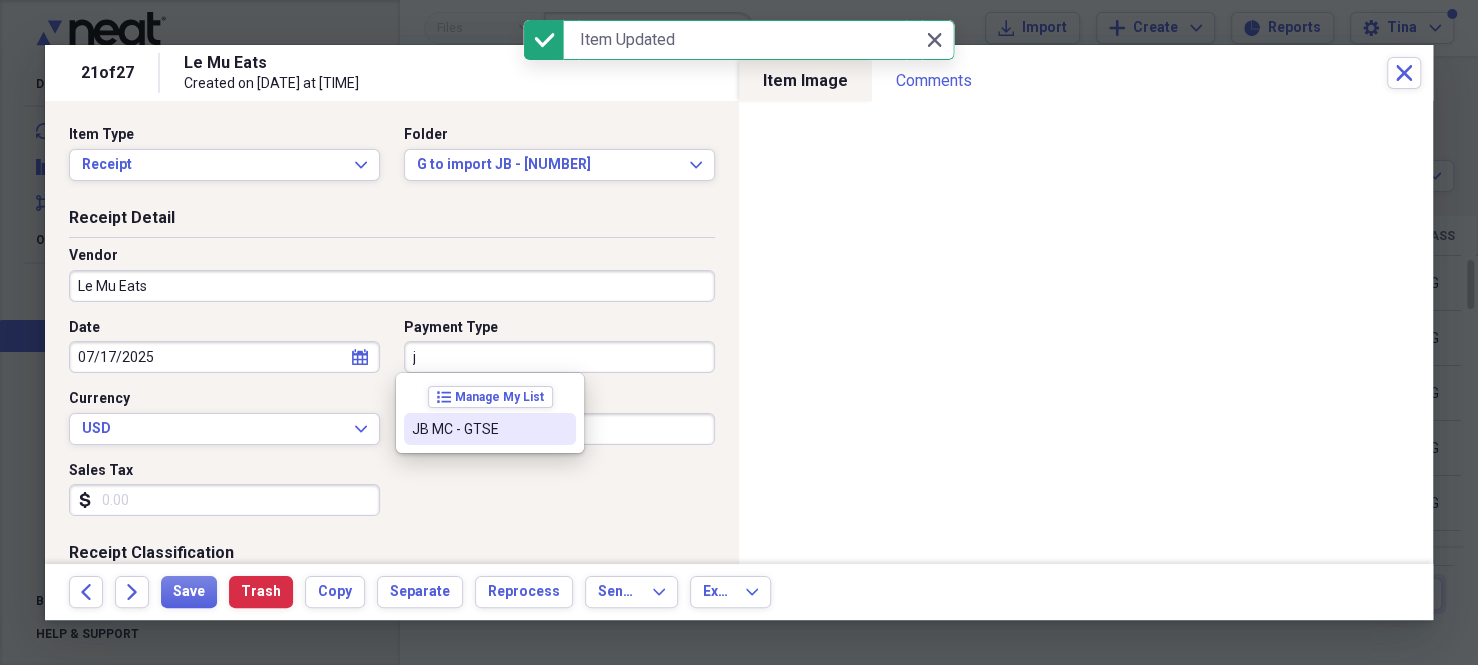click on "JB MC - GTSE" at bounding box center [478, 429] 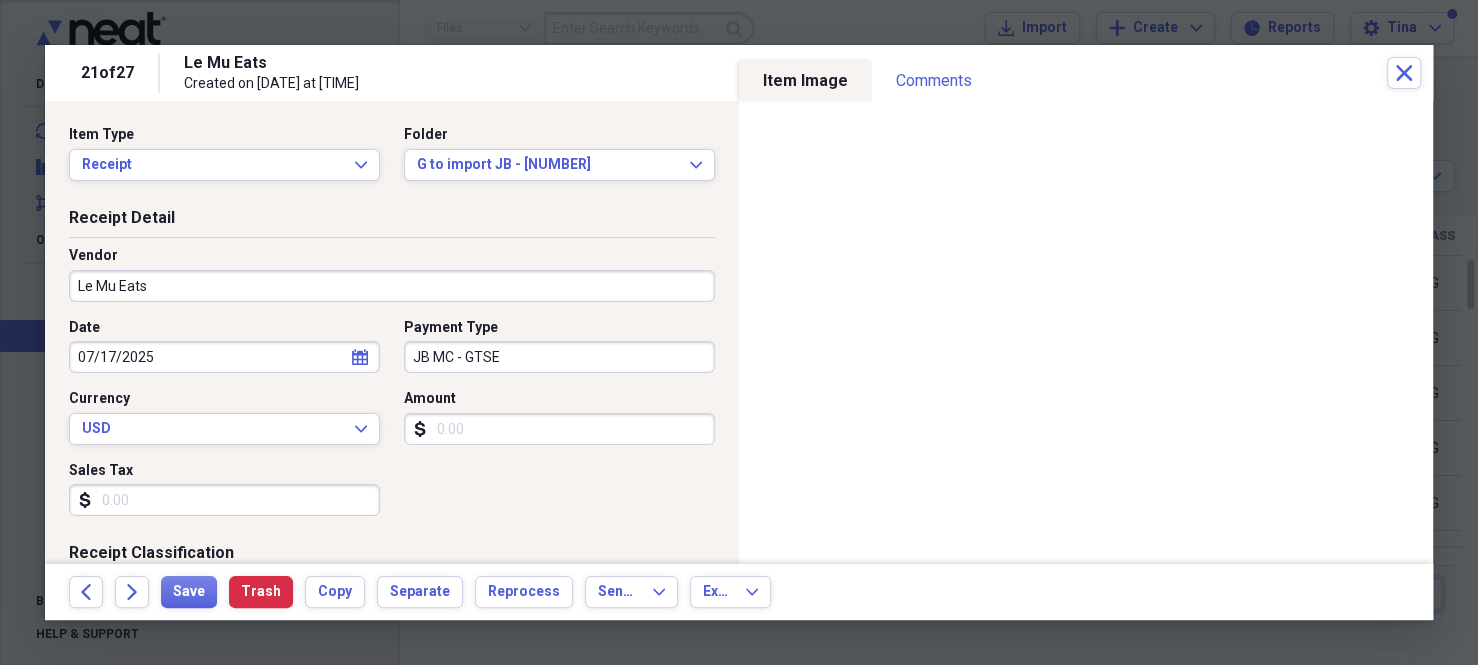 click on "Amount" at bounding box center [559, 429] 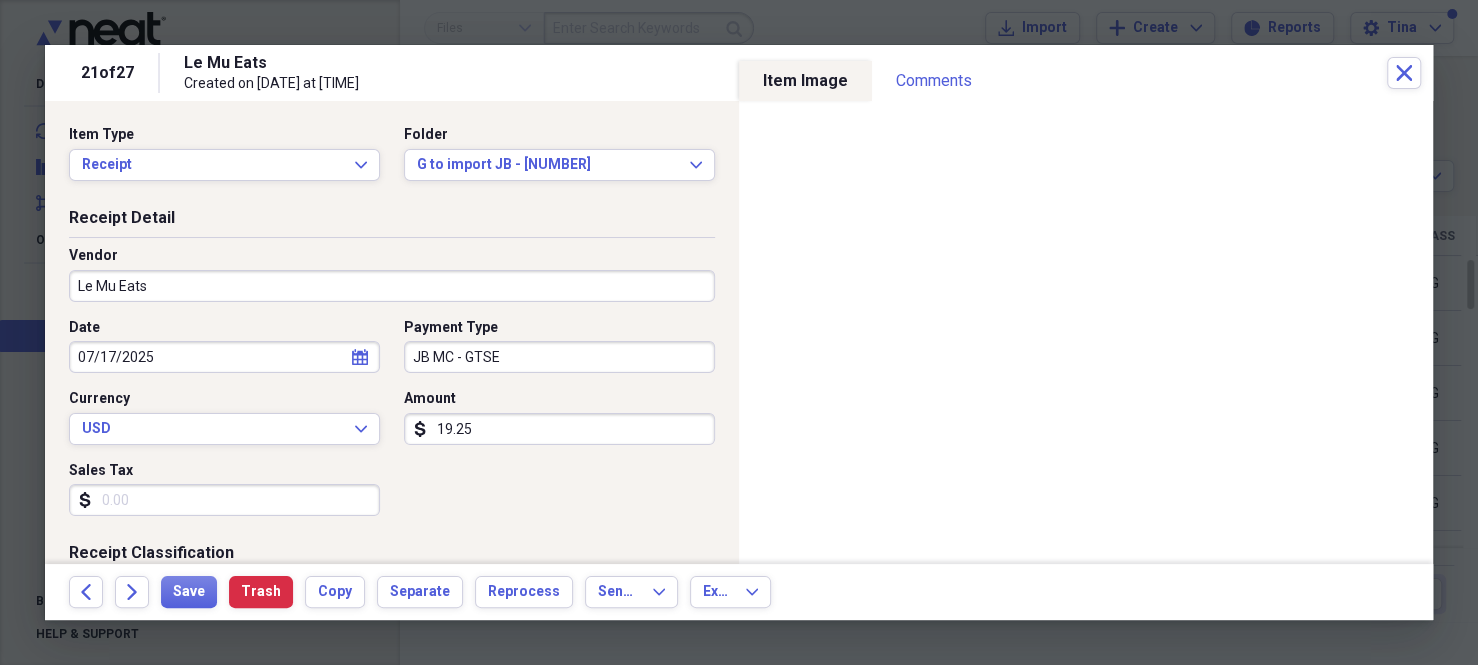 type on "19.25" 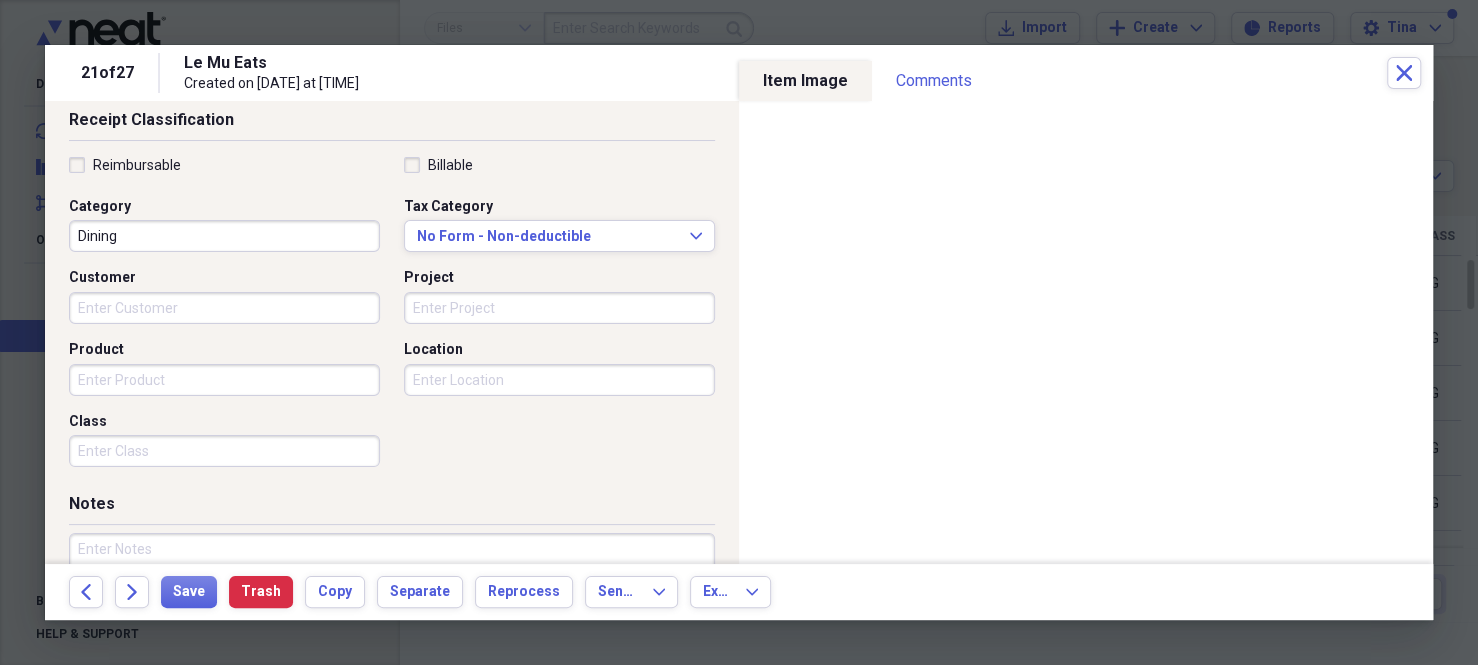 scroll, scrollTop: 500, scrollLeft: 0, axis: vertical 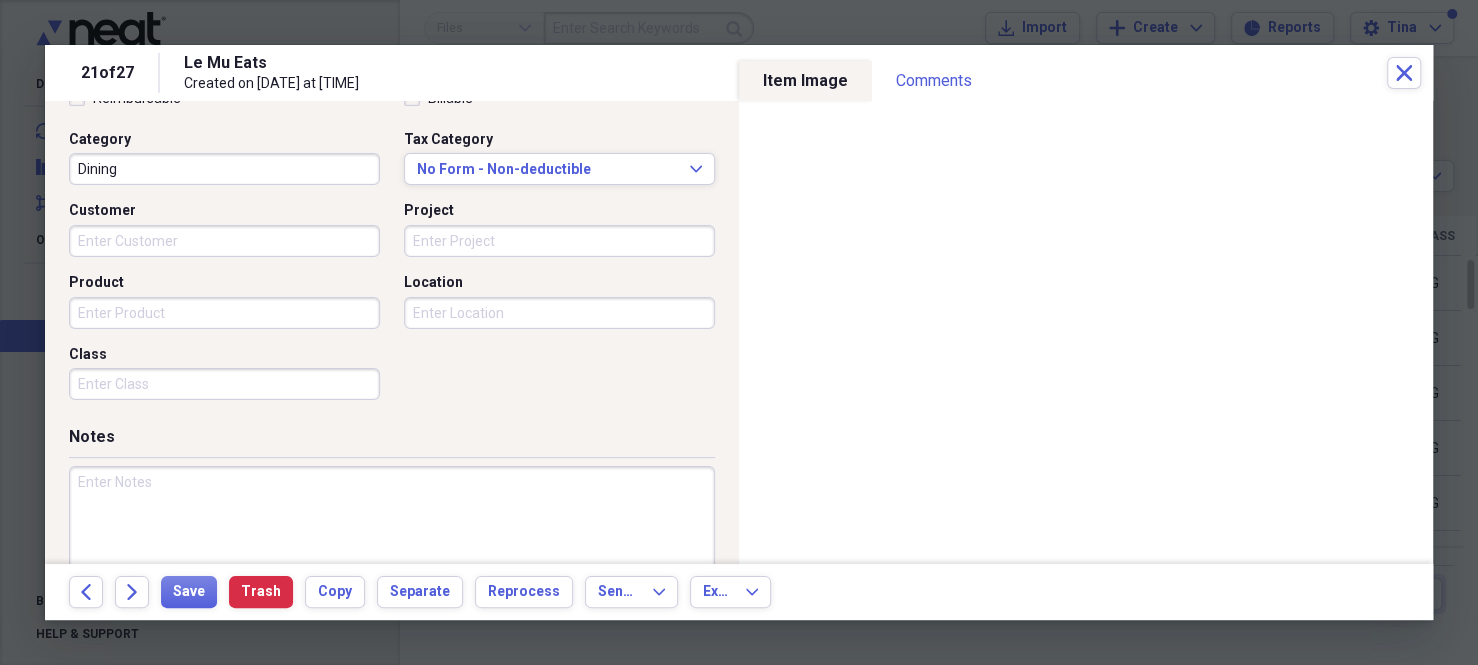 click on "Class" at bounding box center [224, 384] 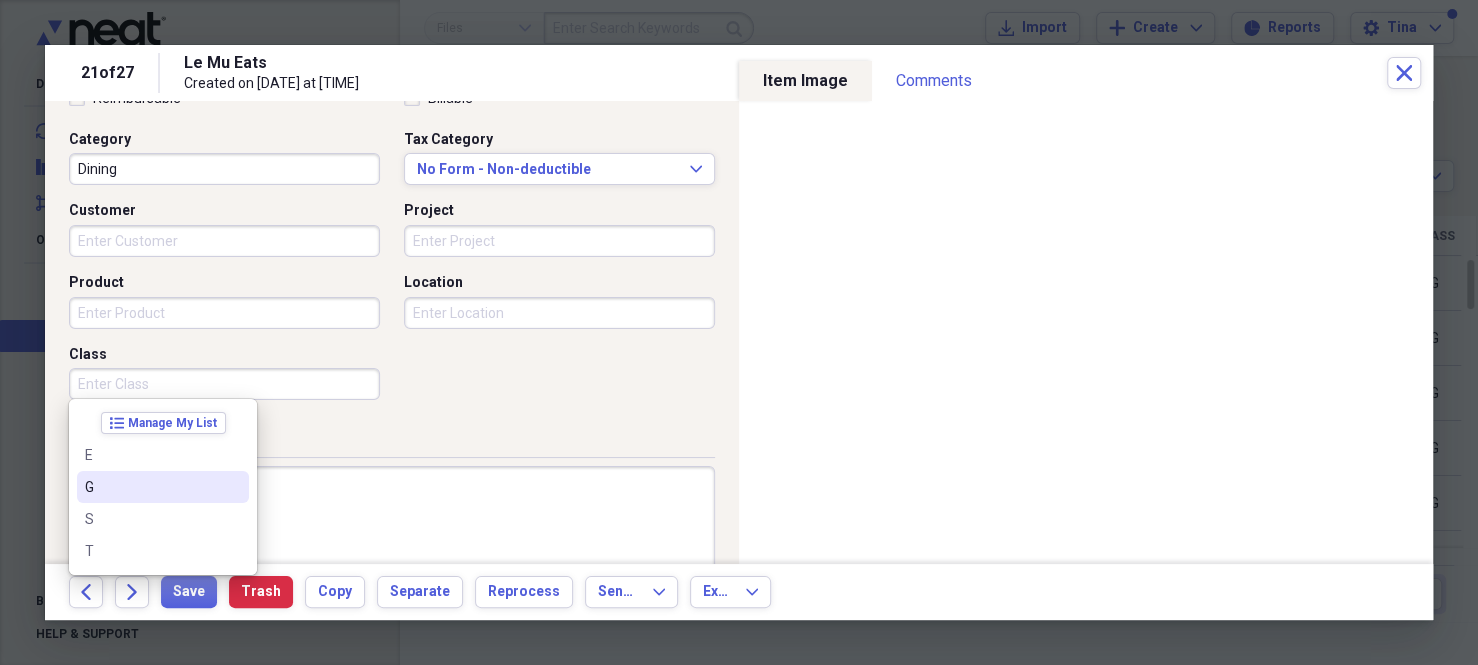 click on "G" at bounding box center [151, 487] 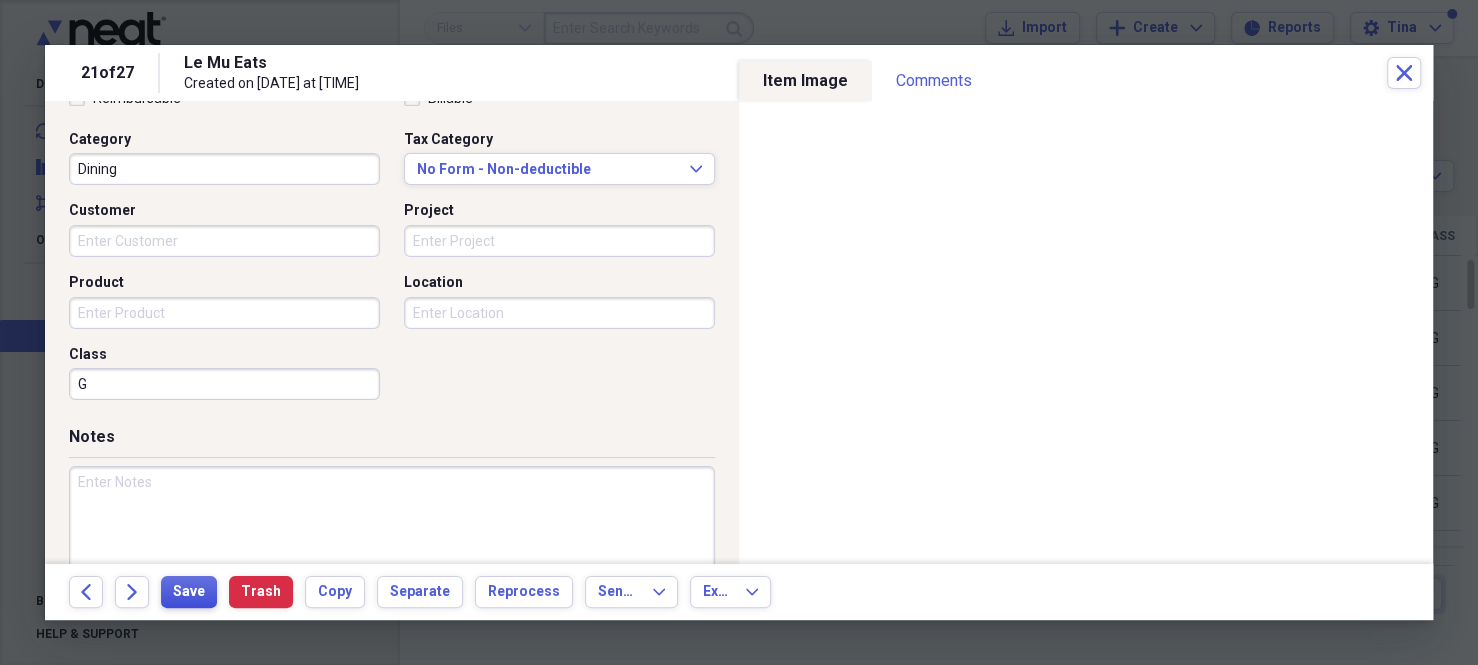 click on "Save" at bounding box center [189, 592] 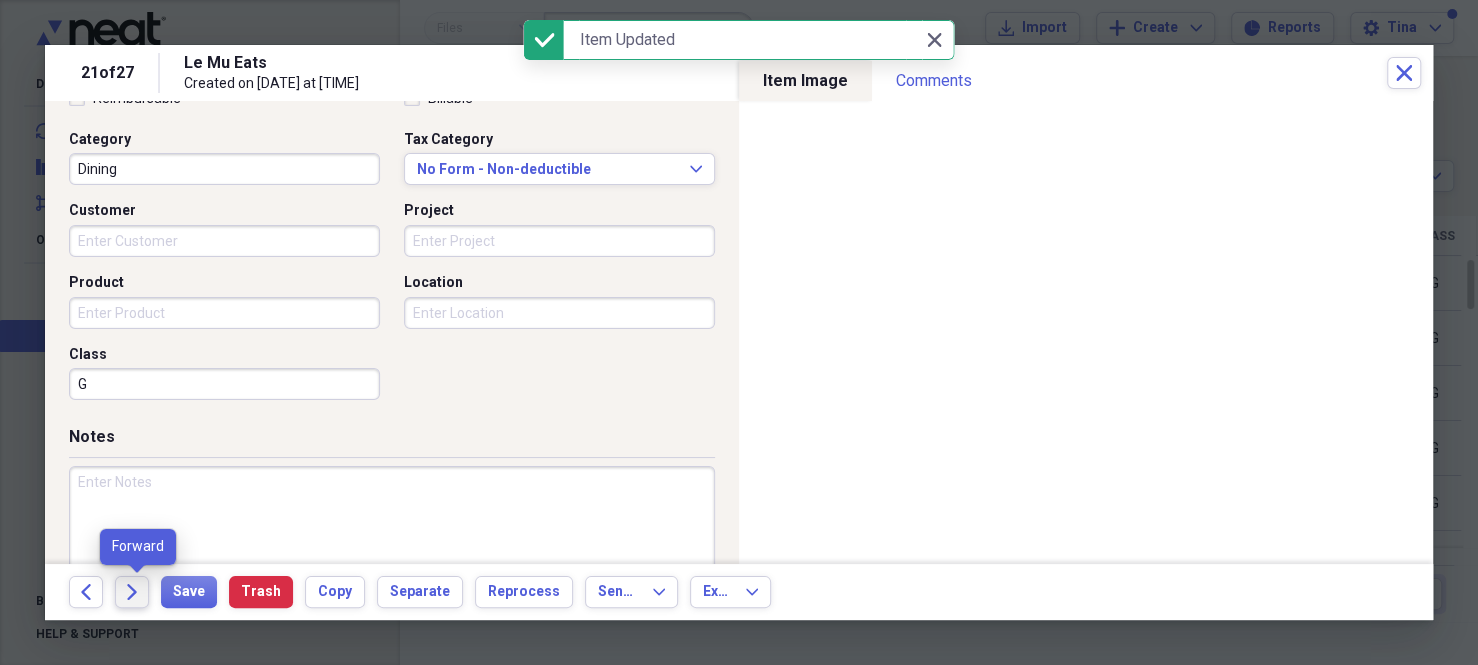 click on "Forward" 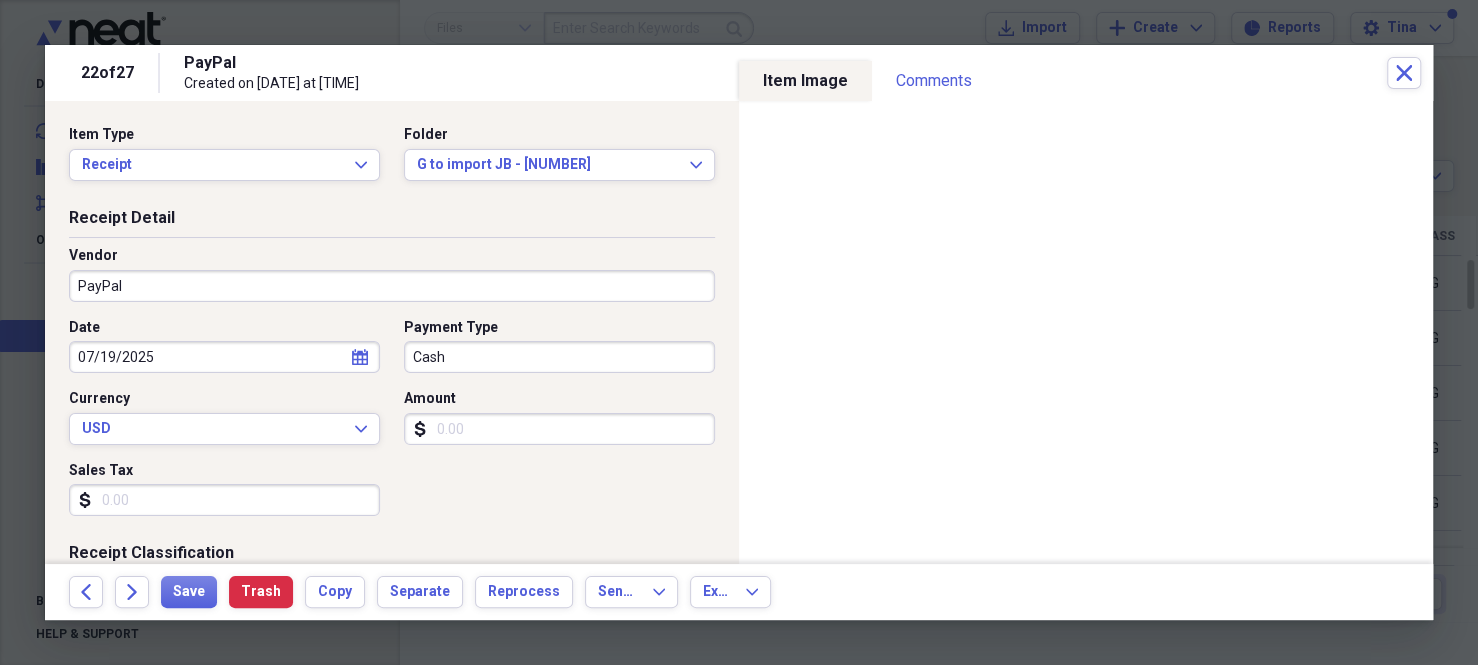 click on "PayPal" at bounding box center (392, 286) 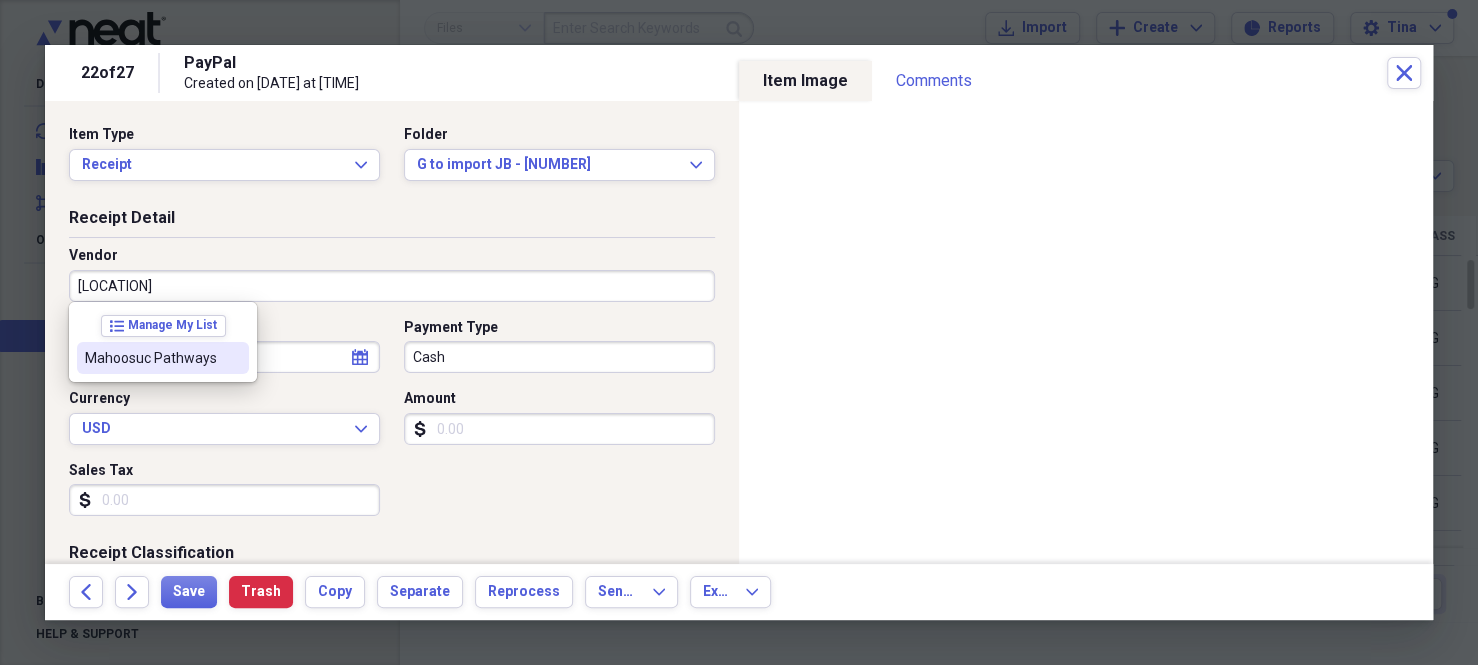 click on "Mahoosuc Pathways" at bounding box center [151, 358] 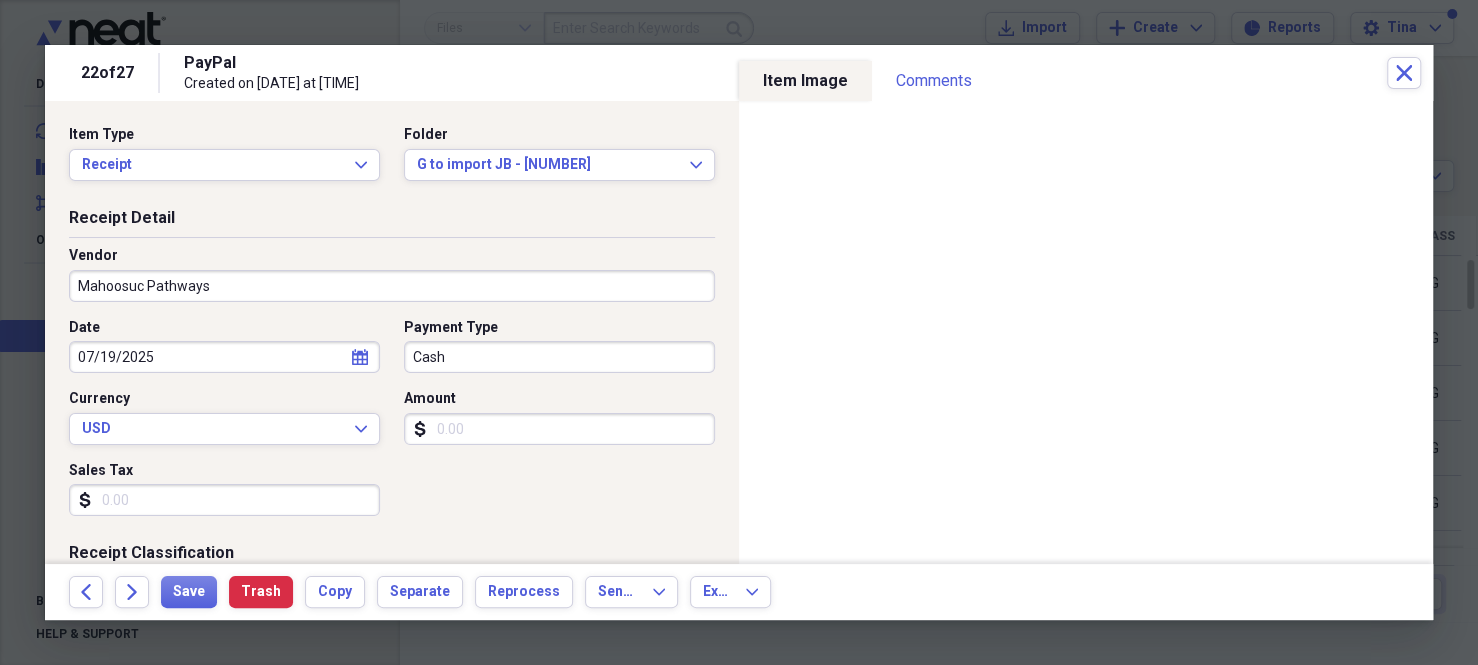 type on "Entertainment" 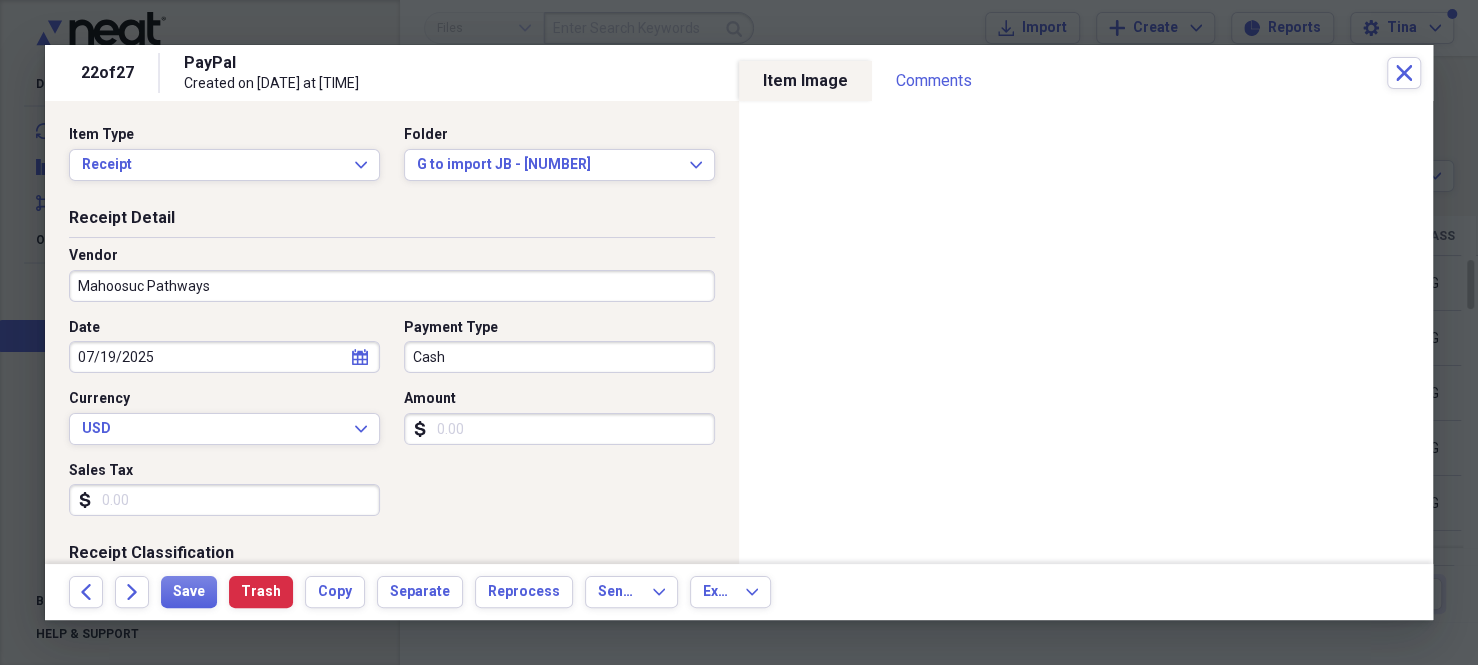 click on "Mahoosuc Pathways" at bounding box center [392, 286] 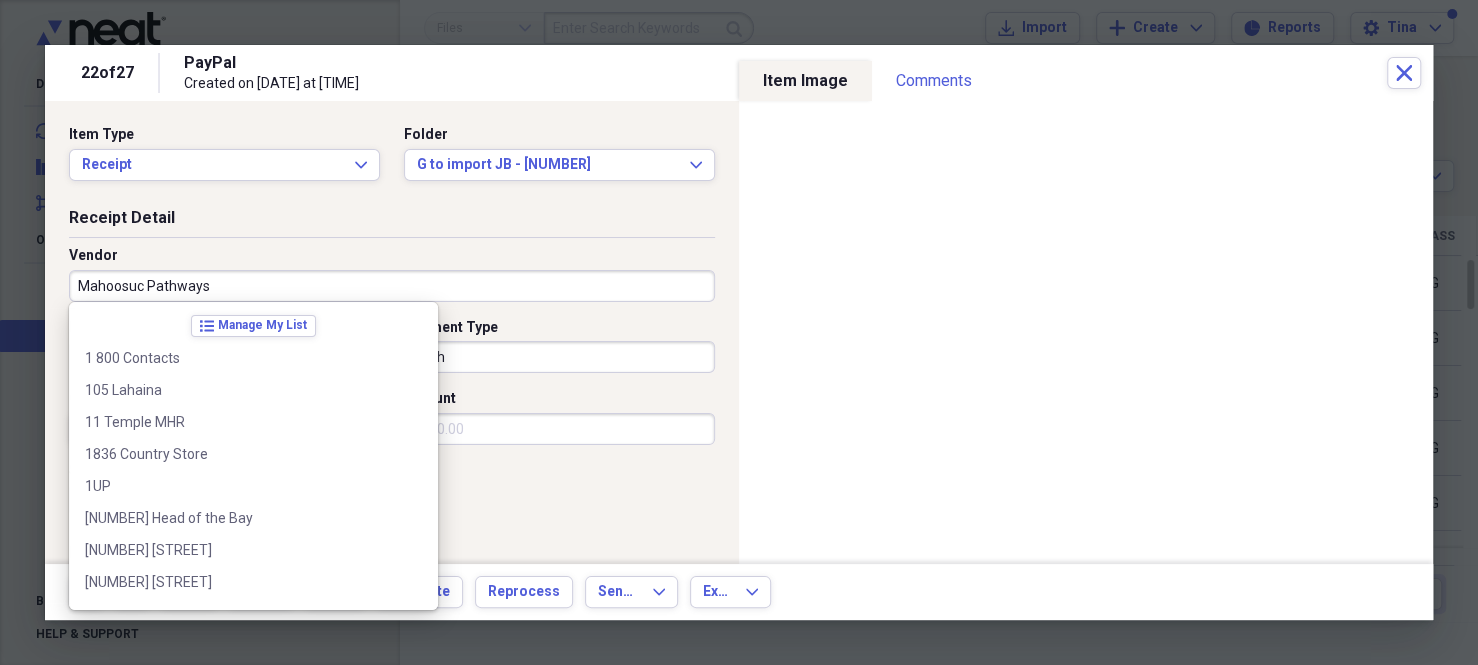 click on "Mahoosuc Pathways" at bounding box center [392, 286] 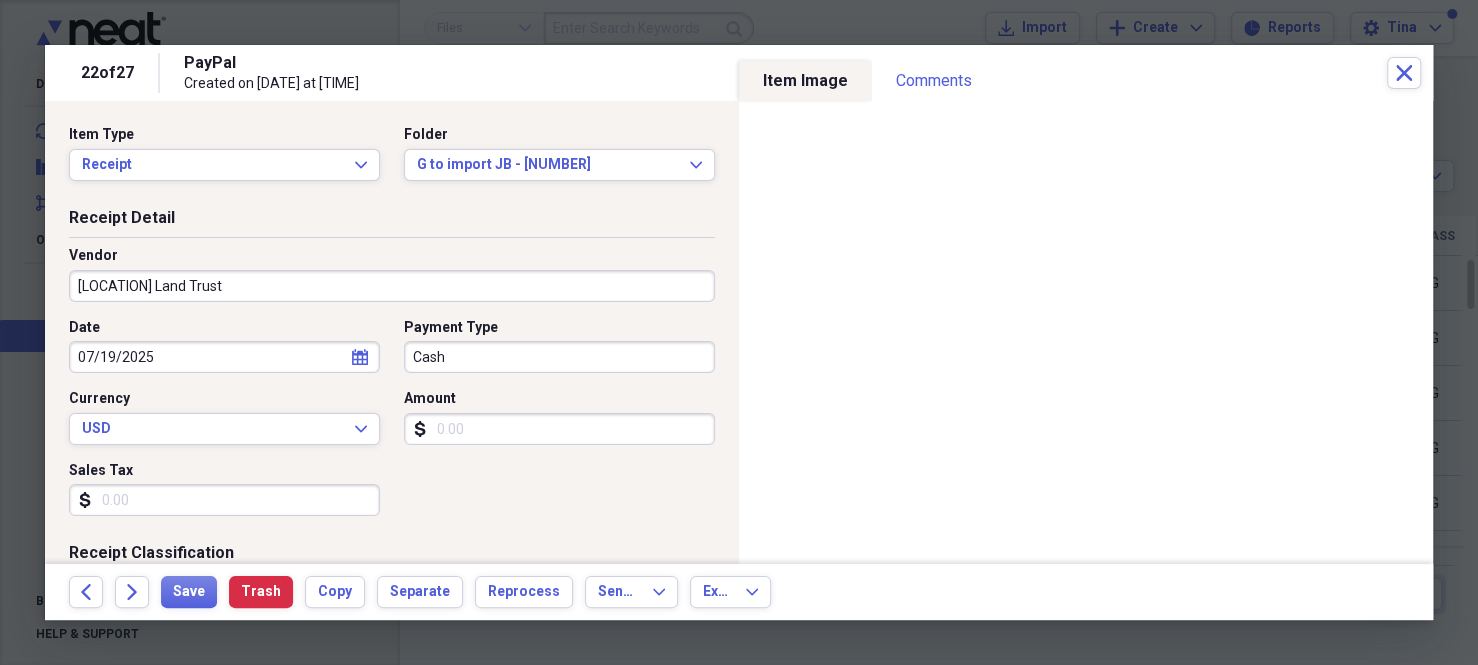 type on "[LOCATION] Land Trust" 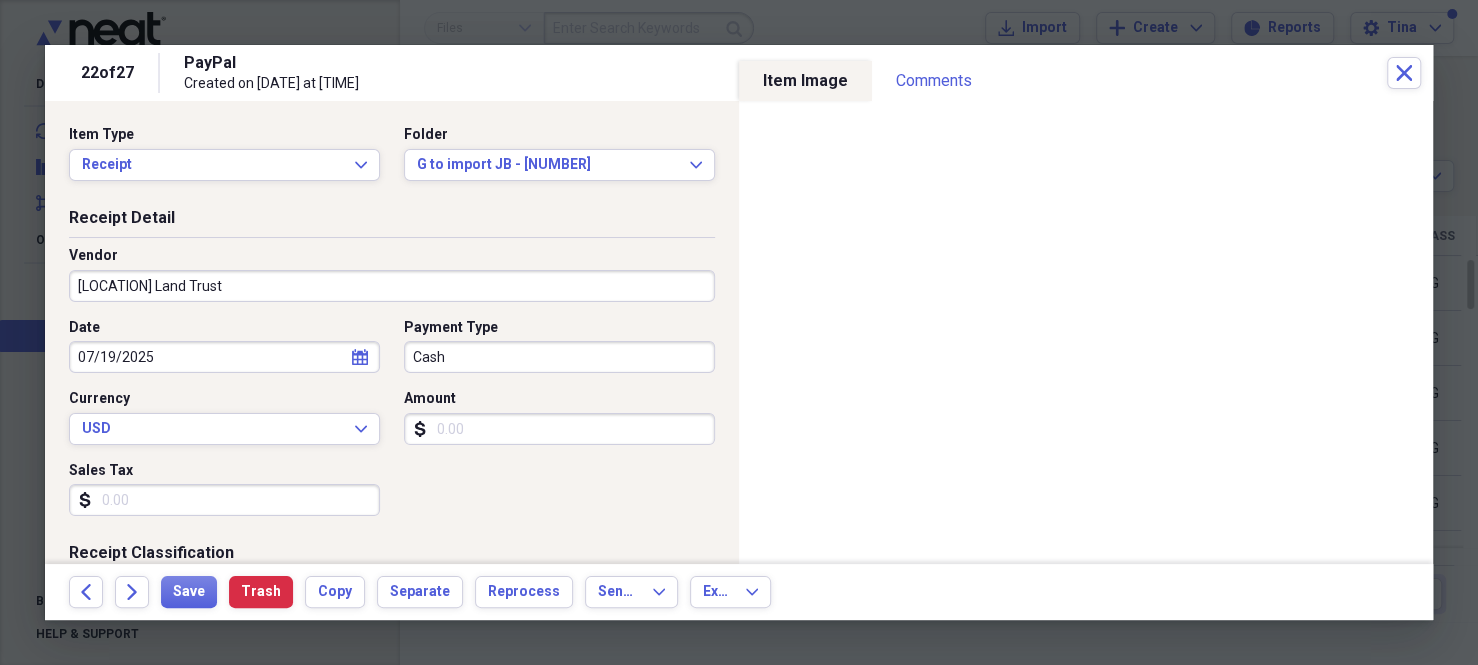 select on "6" 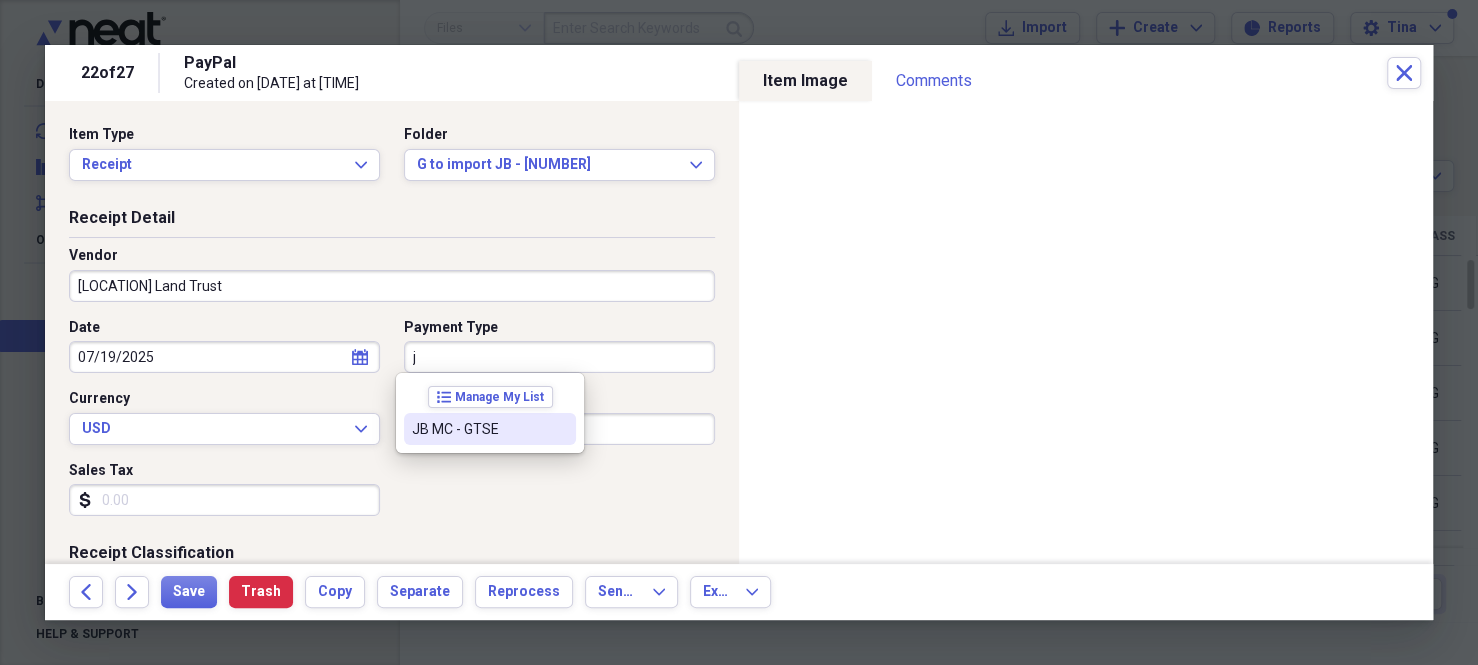 click on "JB MC - GTSE" at bounding box center [478, 429] 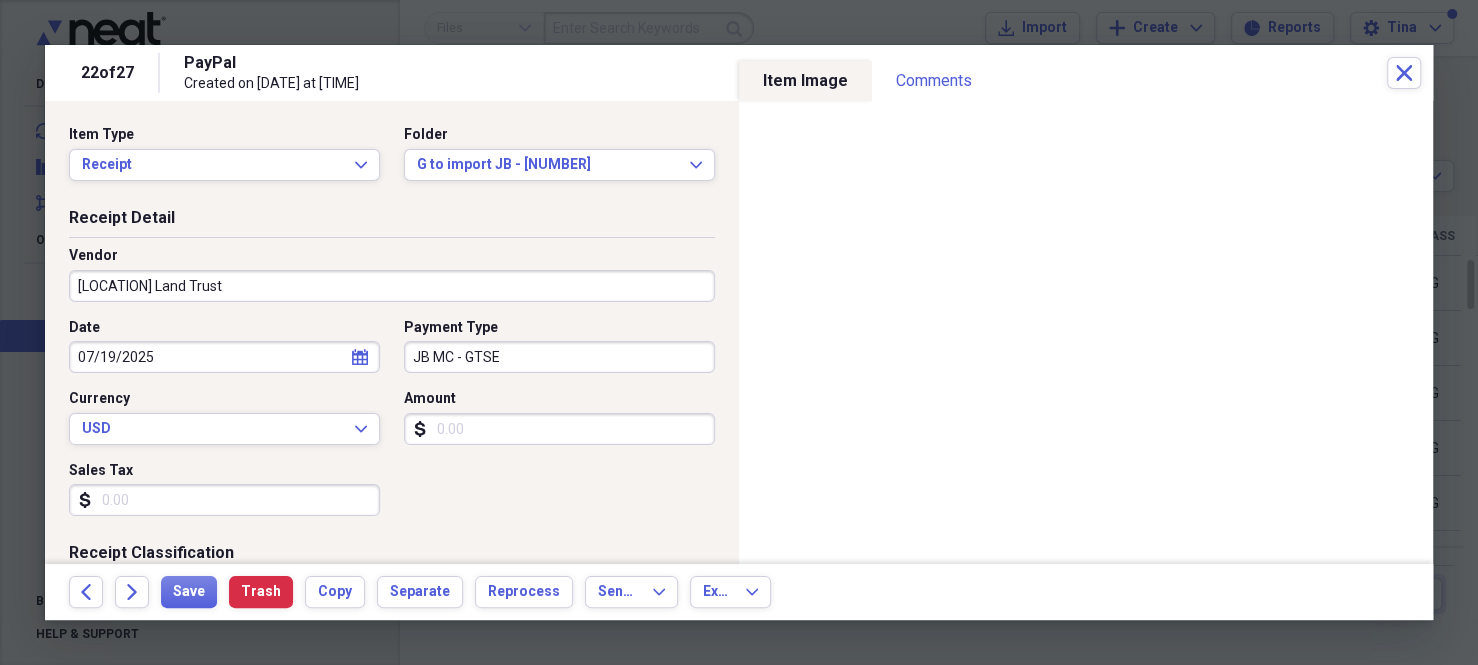 click on "Amount" at bounding box center [559, 429] 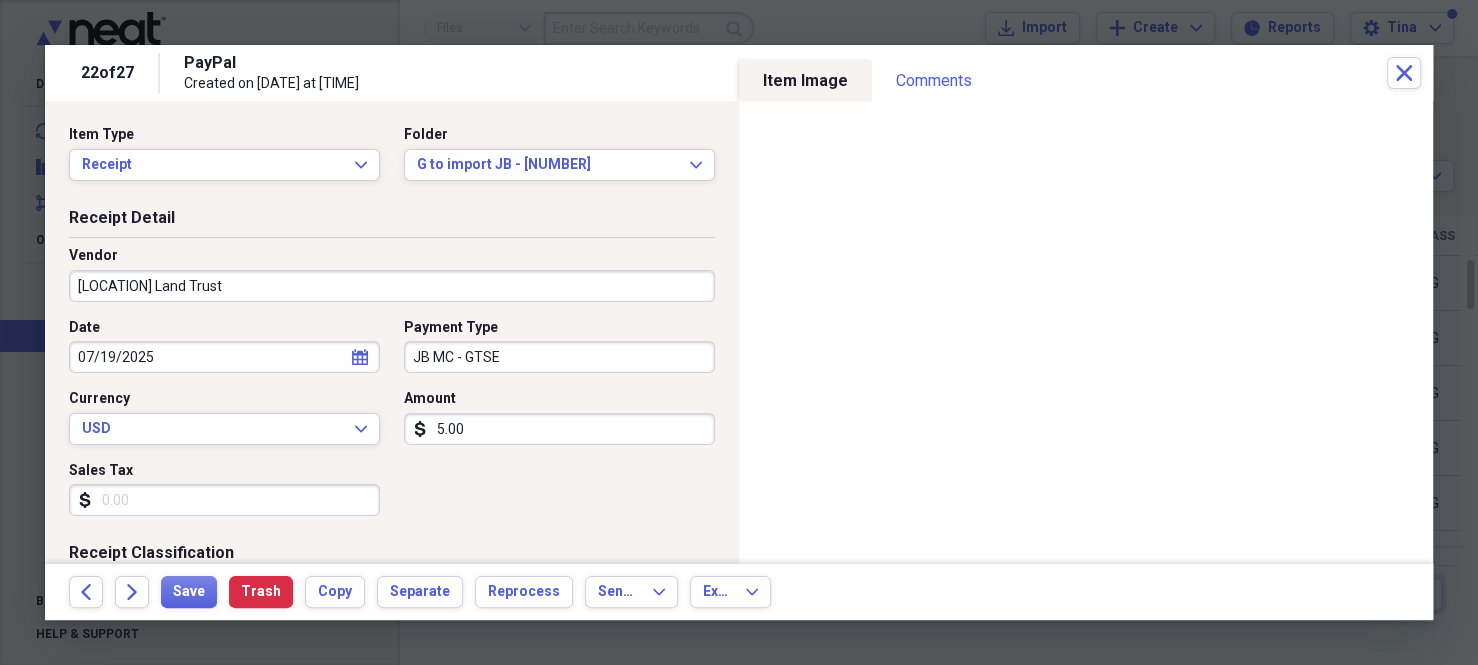 type on "5.00" 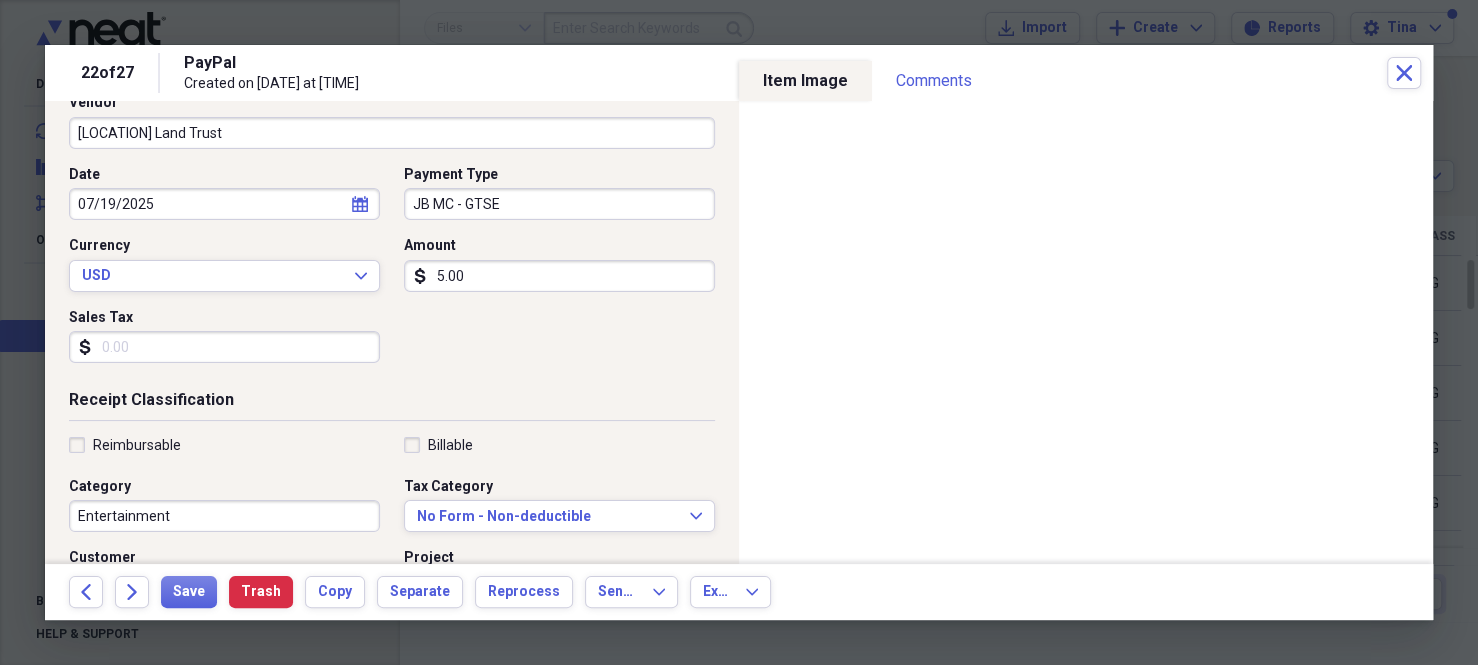 scroll, scrollTop: 200, scrollLeft: 0, axis: vertical 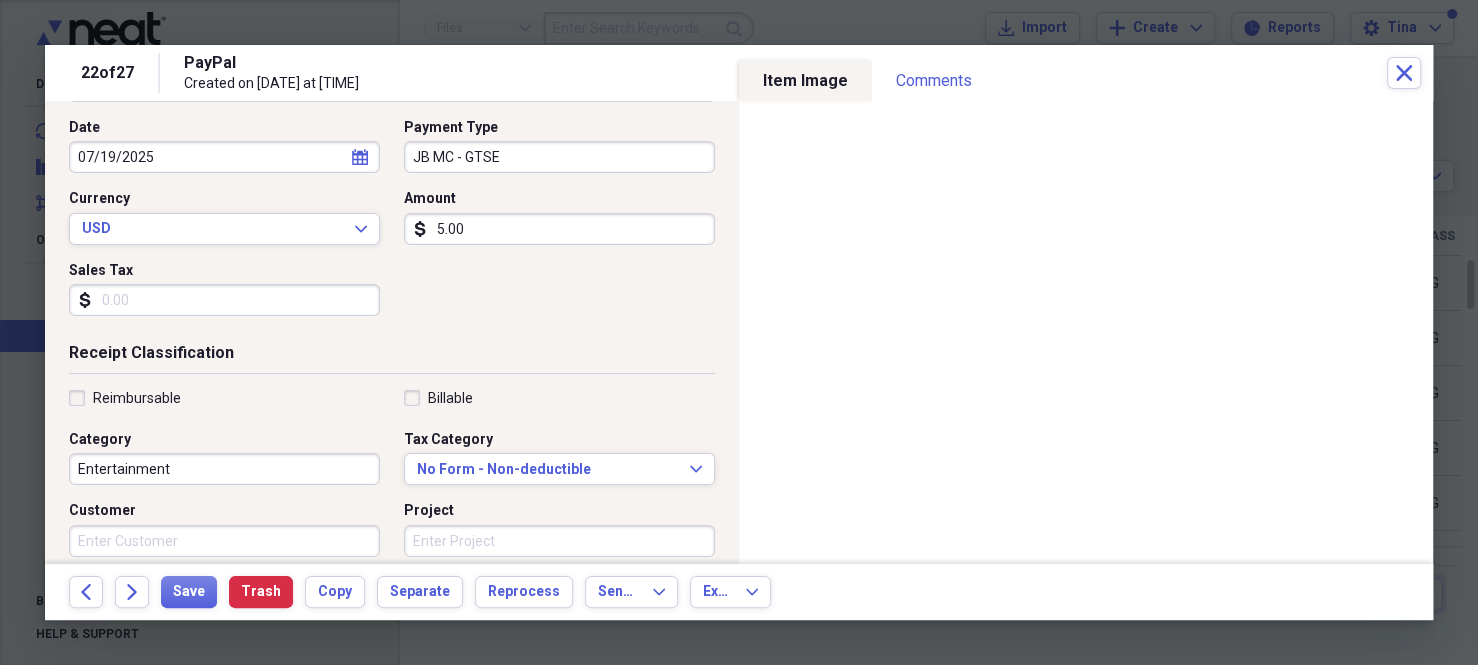 click on "Entertainment" at bounding box center [224, 469] 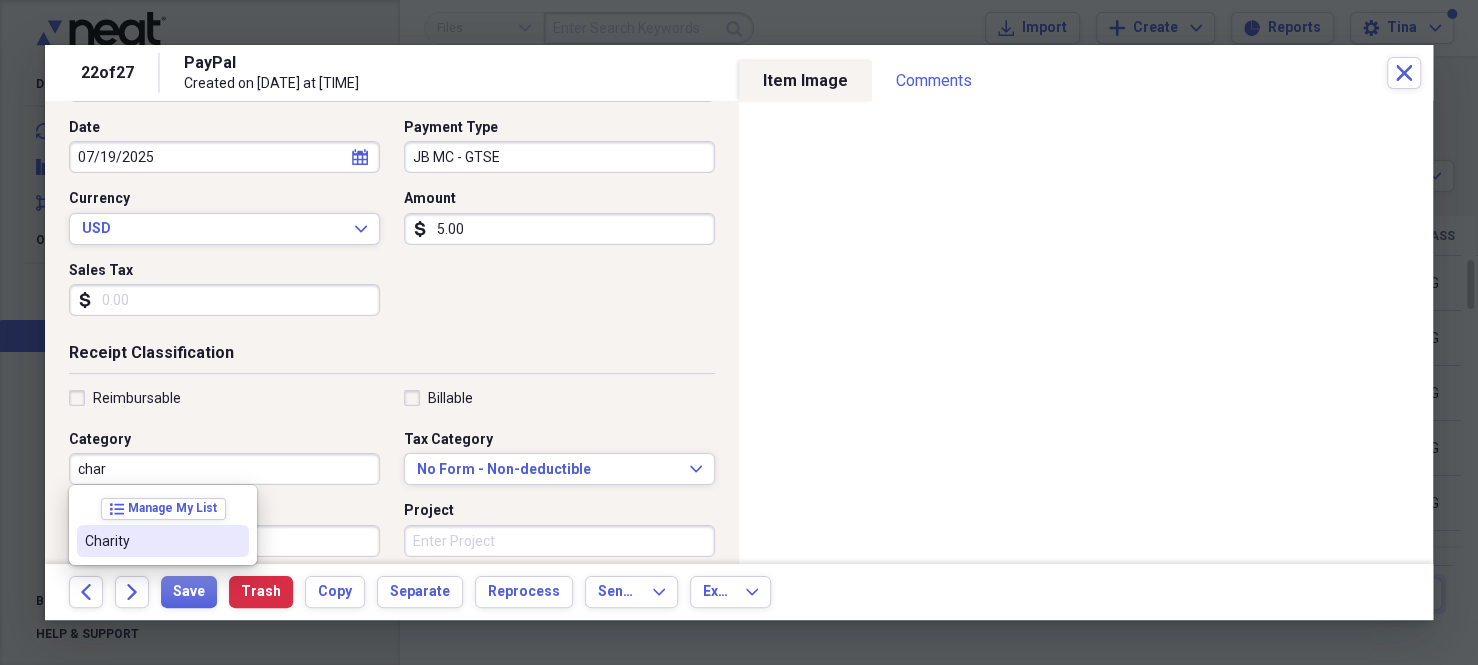 click on "Charity" at bounding box center [151, 541] 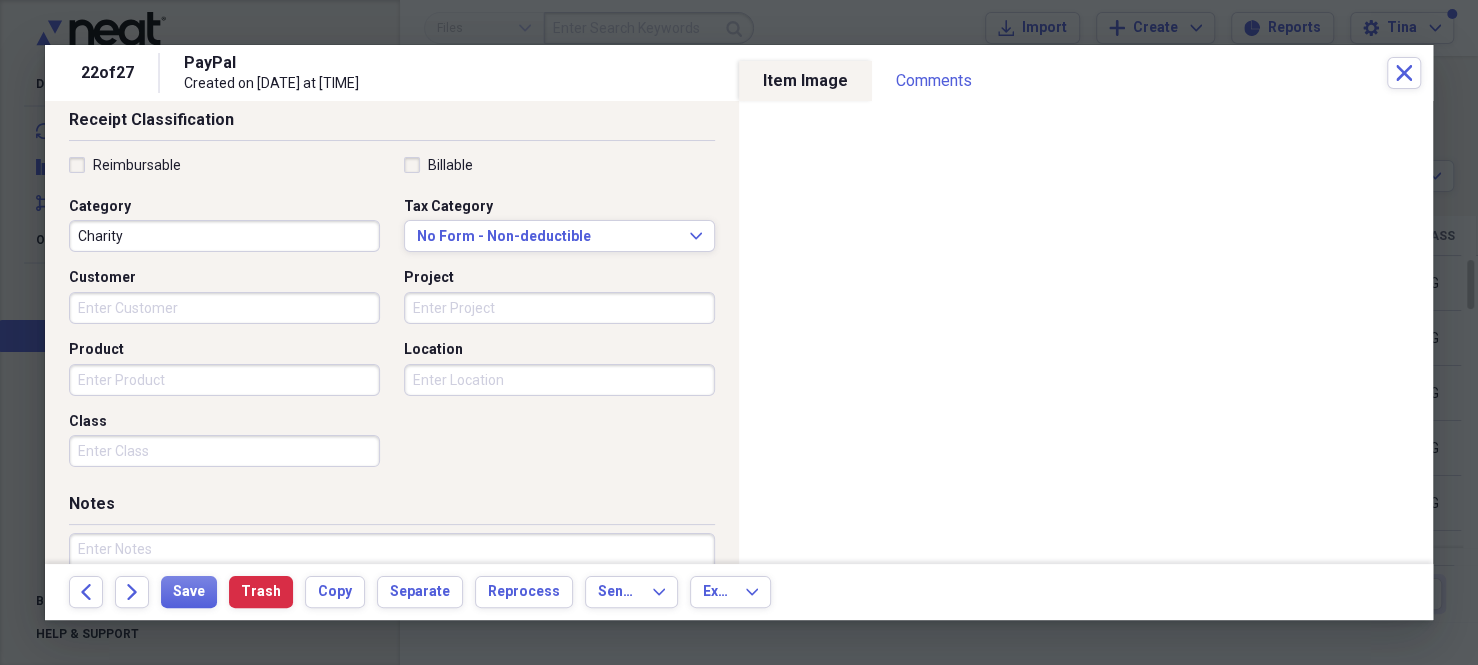 scroll, scrollTop: 500, scrollLeft: 0, axis: vertical 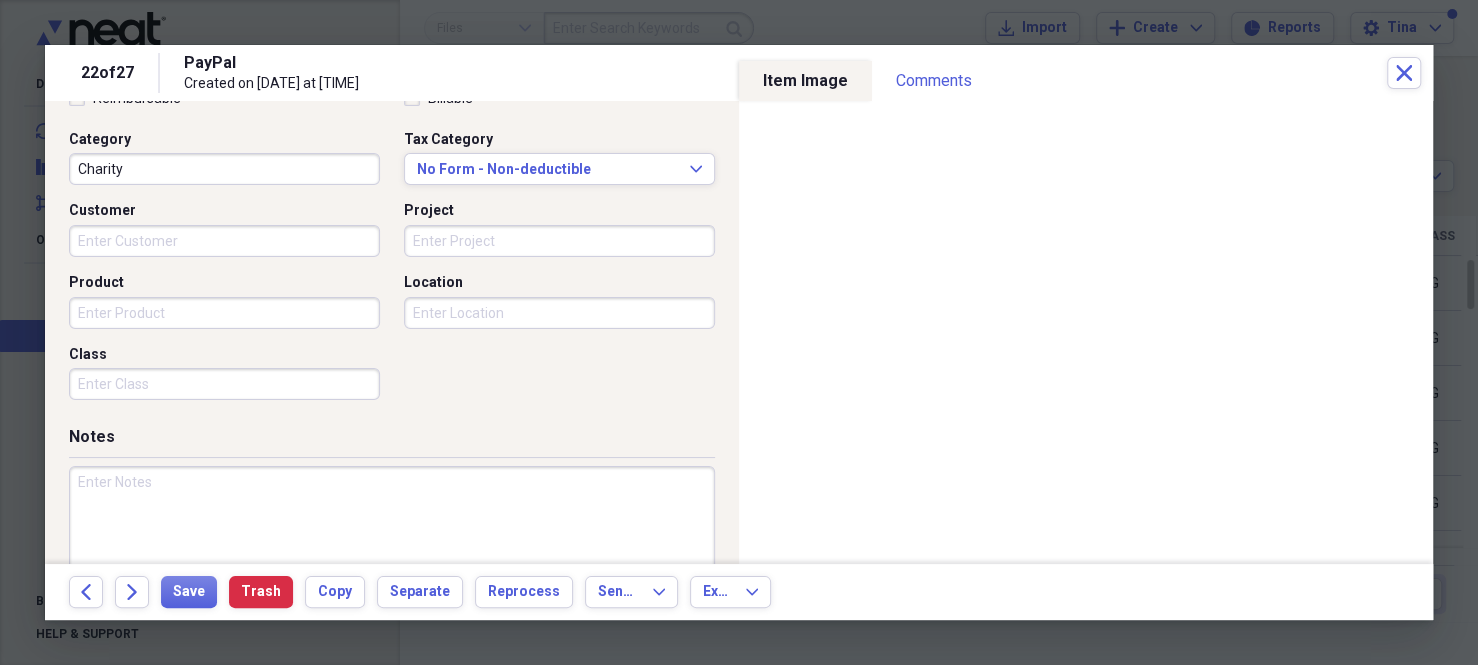 click on "Class" at bounding box center [224, 384] 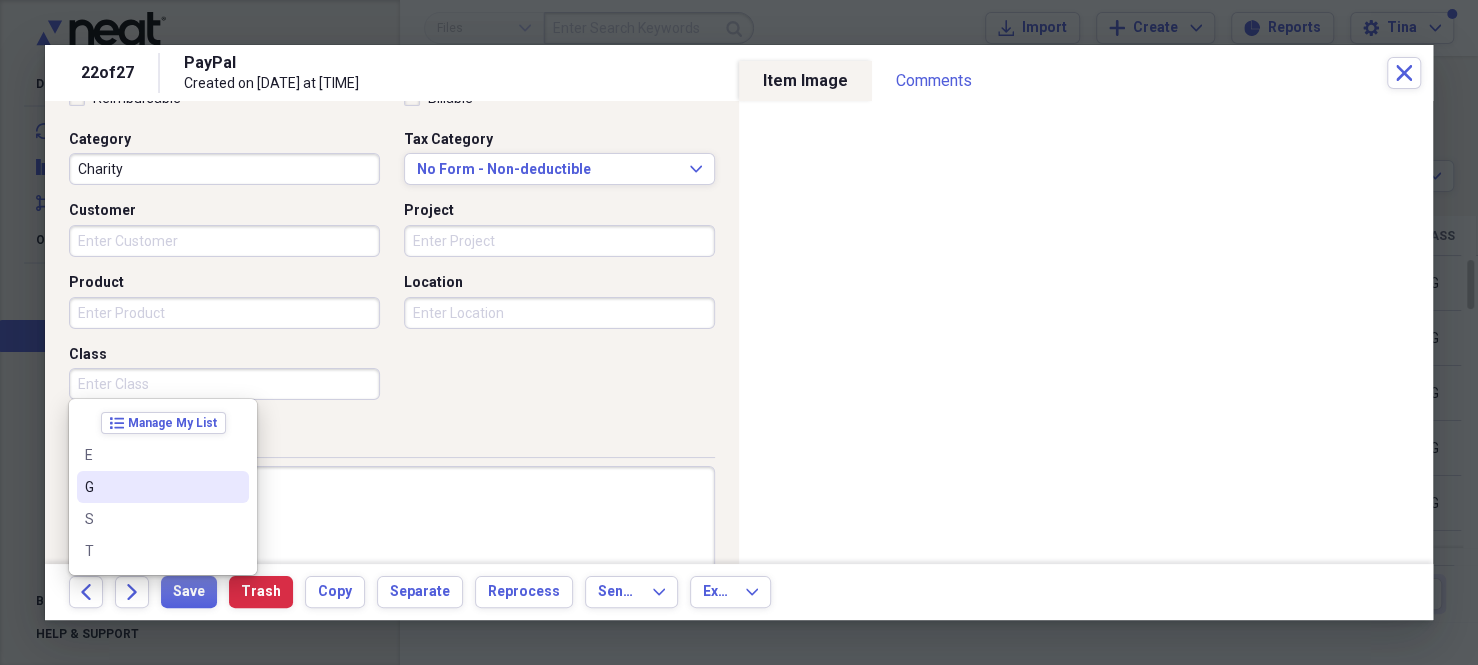 click on "G" at bounding box center (163, 487) 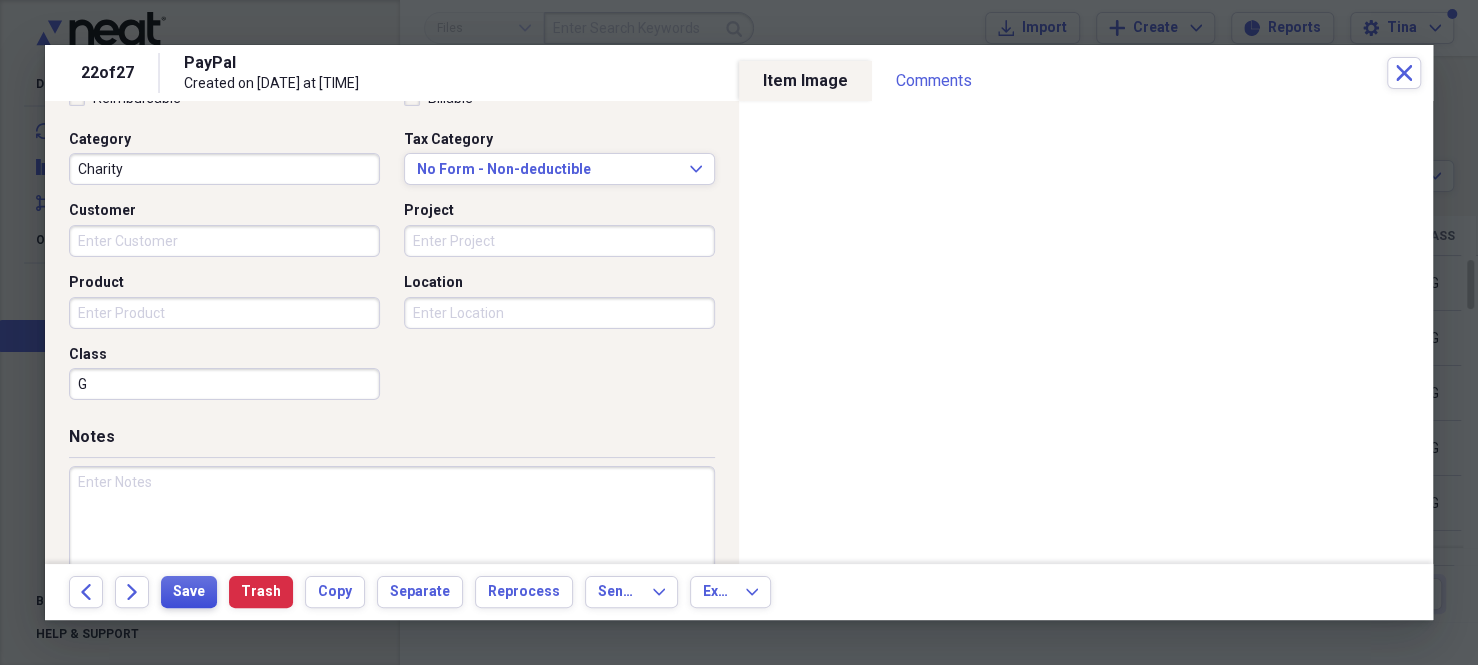 click on "Save" at bounding box center [189, 592] 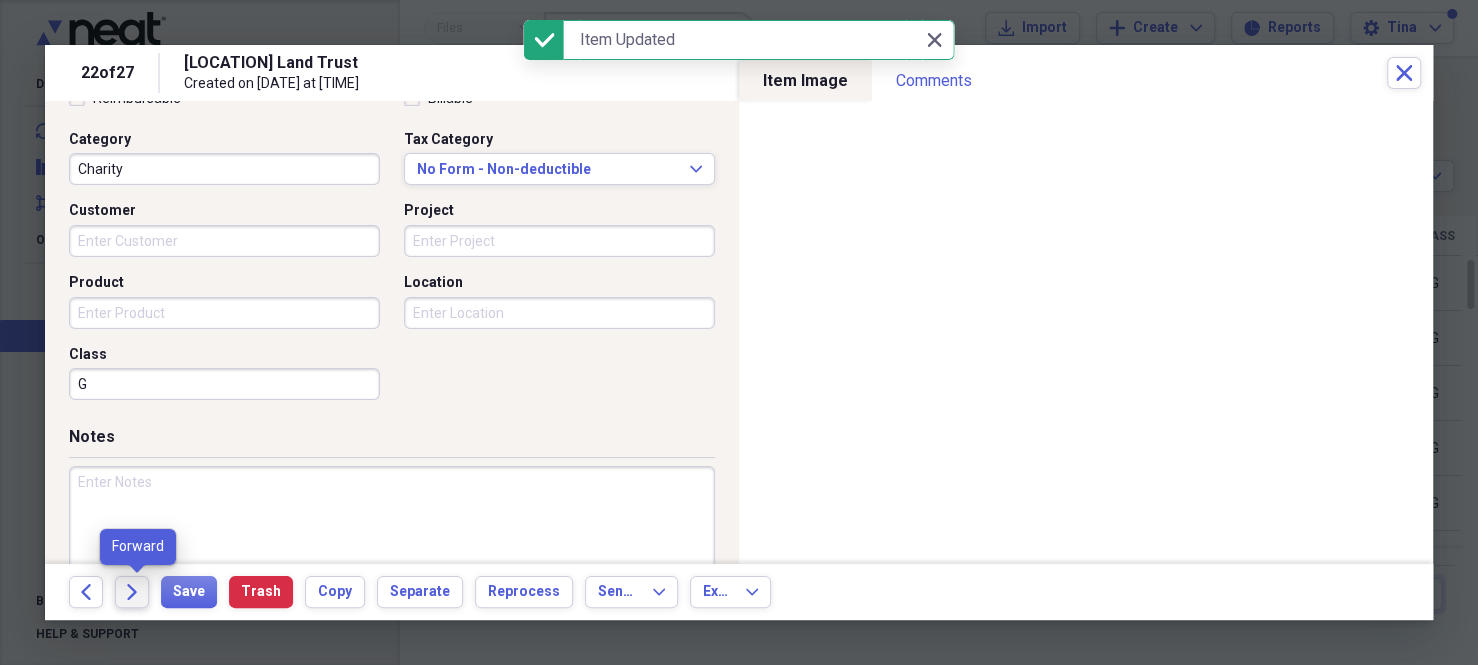 click 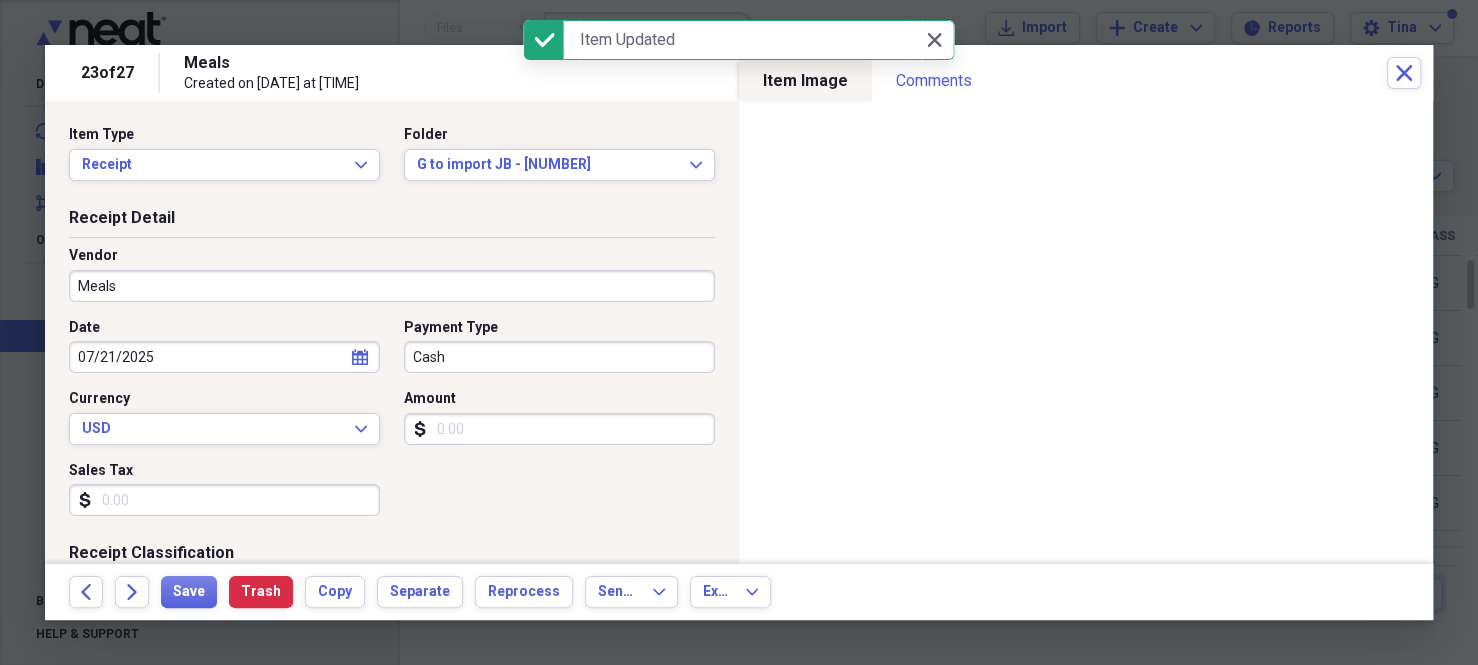 click on "Meals" at bounding box center (392, 286) 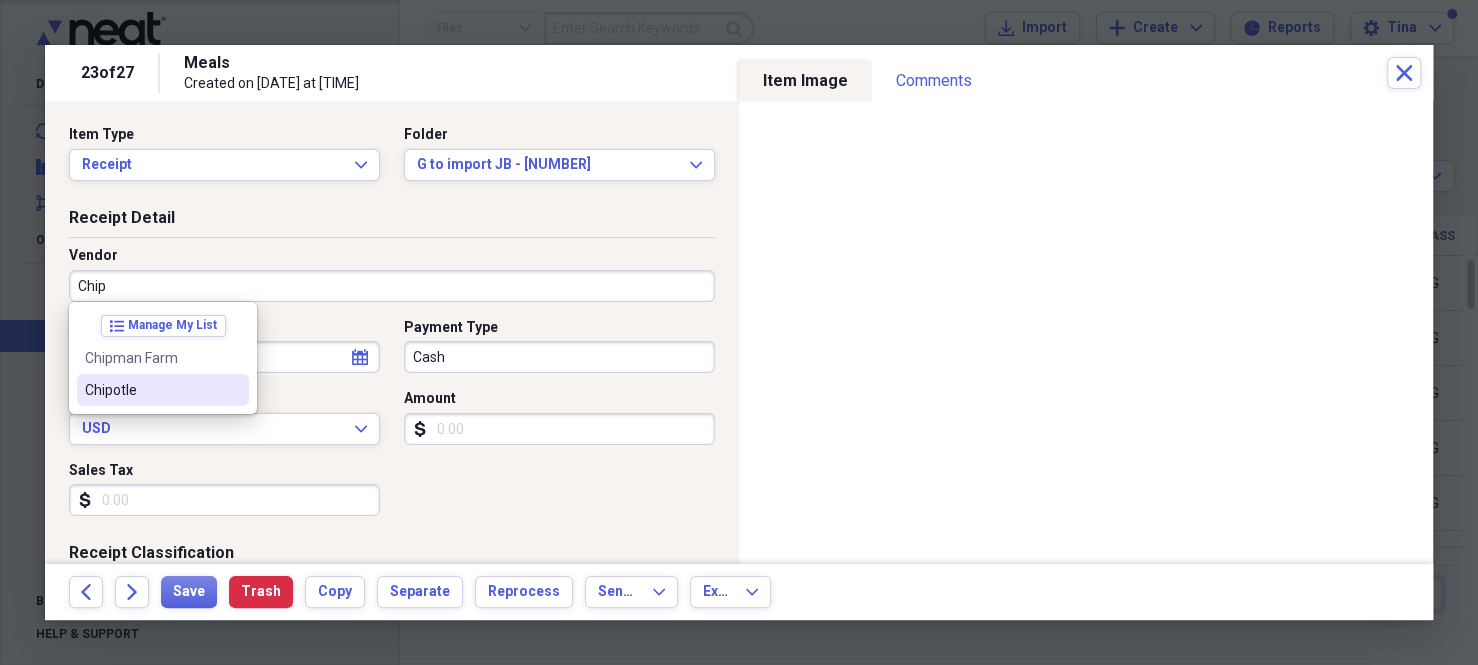 click on "Chipotle" at bounding box center [151, 390] 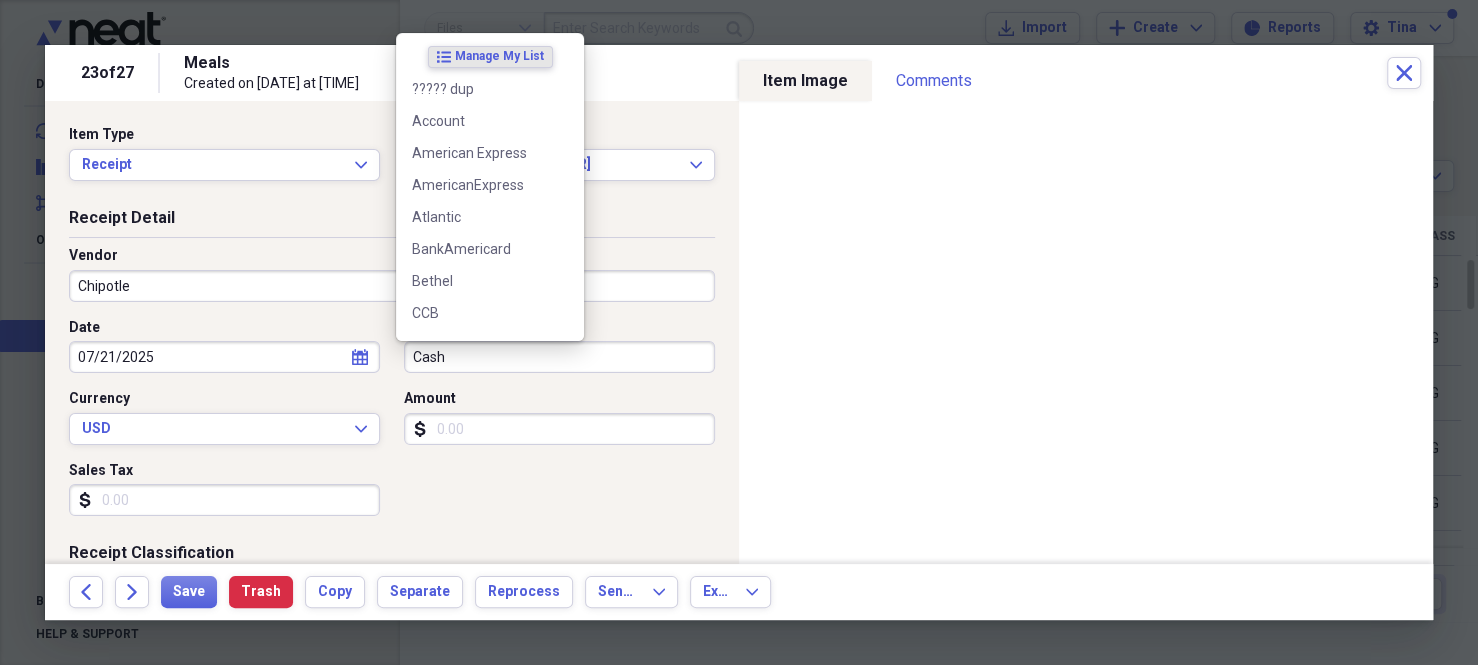 click on "Cash" at bounding box center [559, 357] 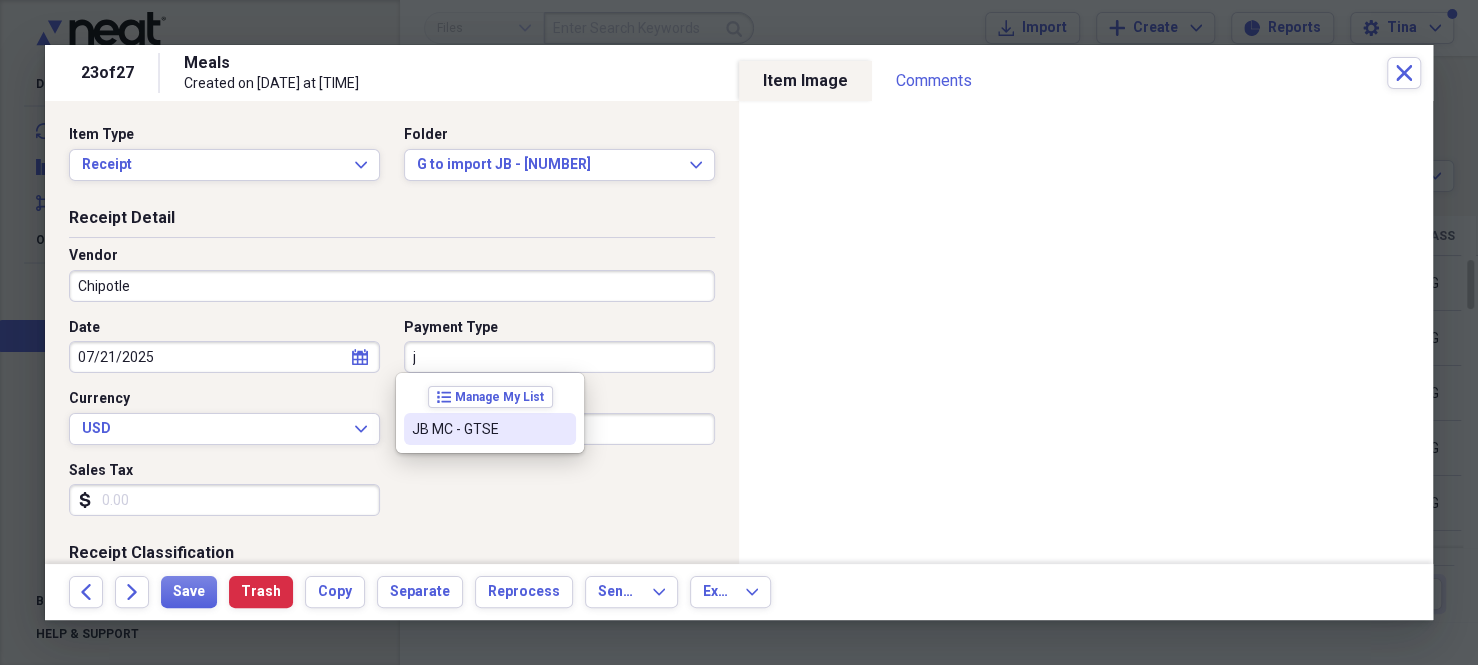 click on "JB MC - GTSE" at bounding box center (478, 429) 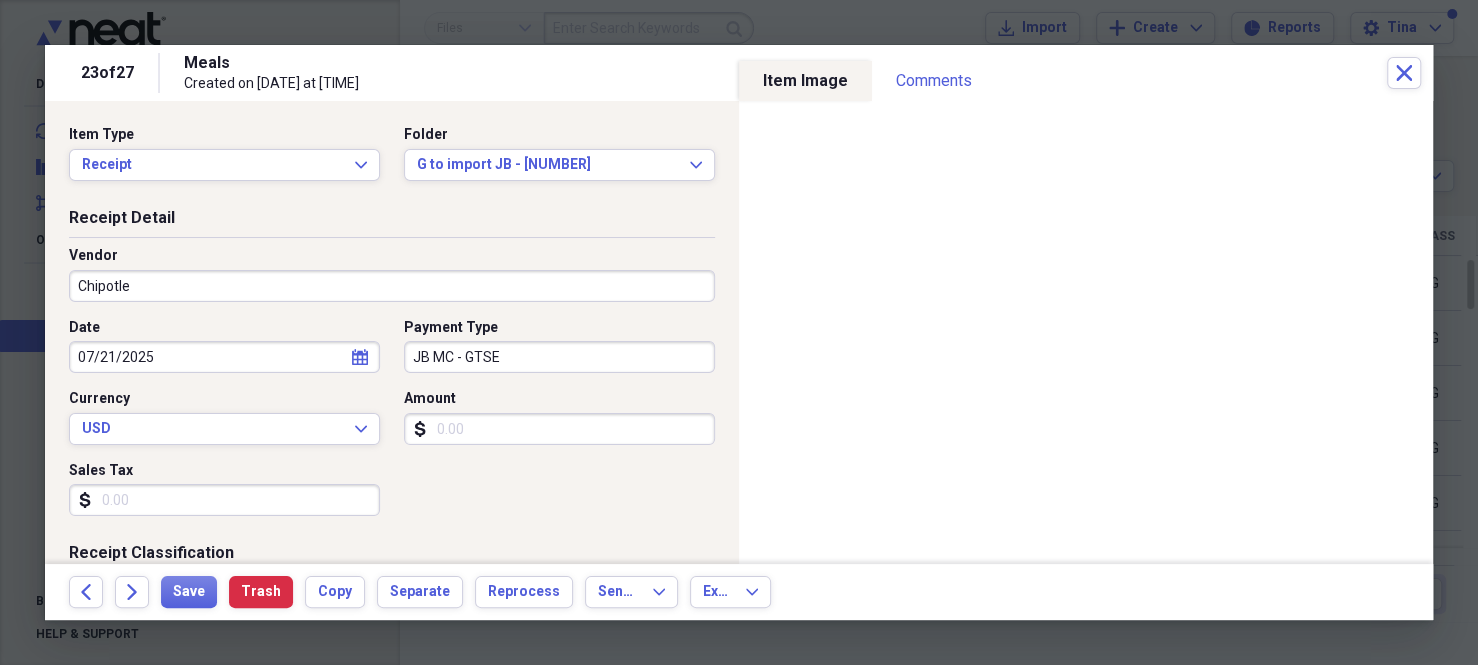 click on "Amount" at bounding box center [559, 429] 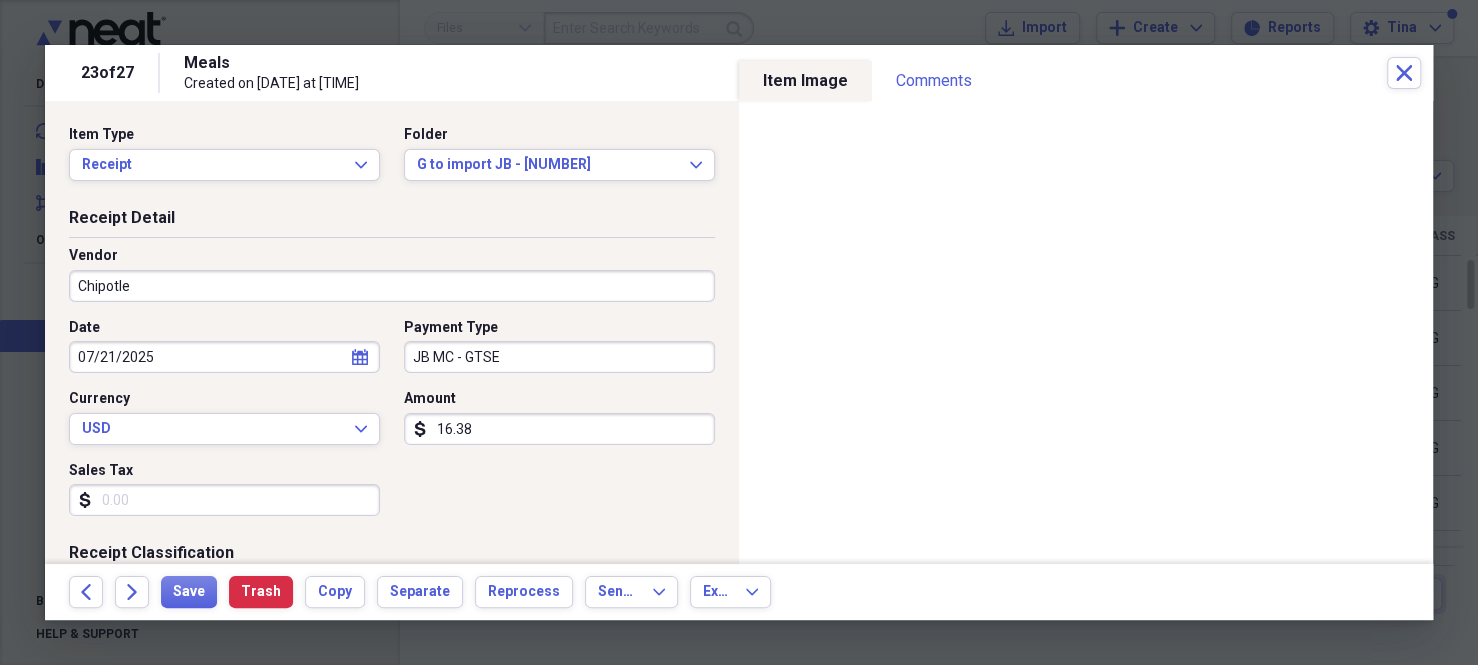 type on "16.38" 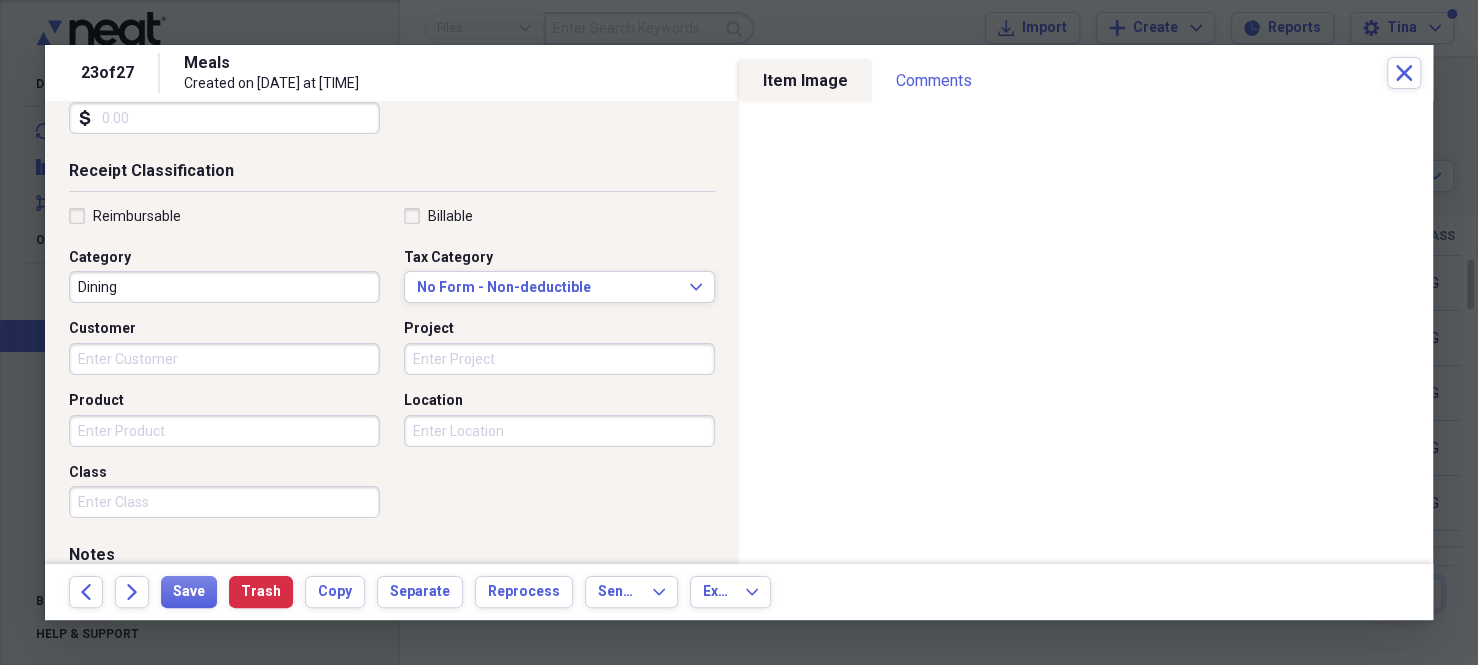 scroll, scrollTop: 500, scrollLeft: 0, axis: vertical 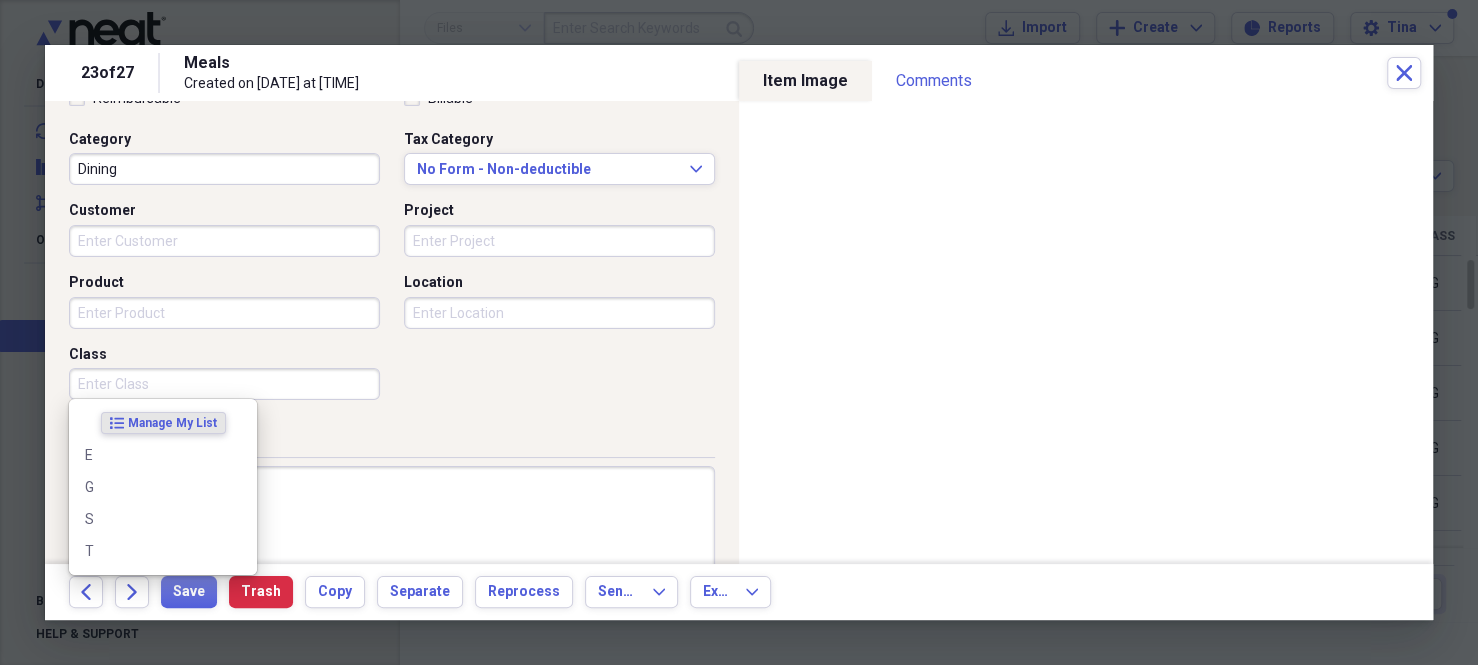 click on "Class" at bounding box center (224, 384) 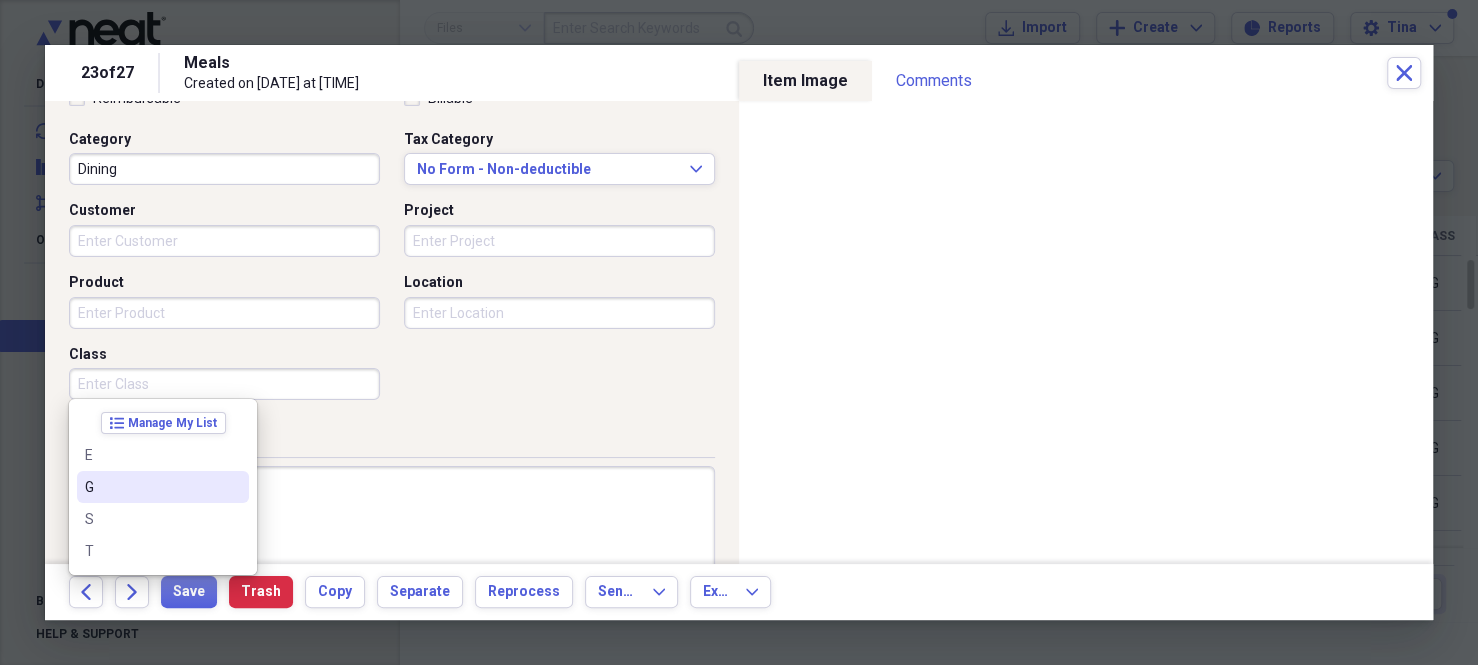 click on "G" at bounding box center (151, 487) 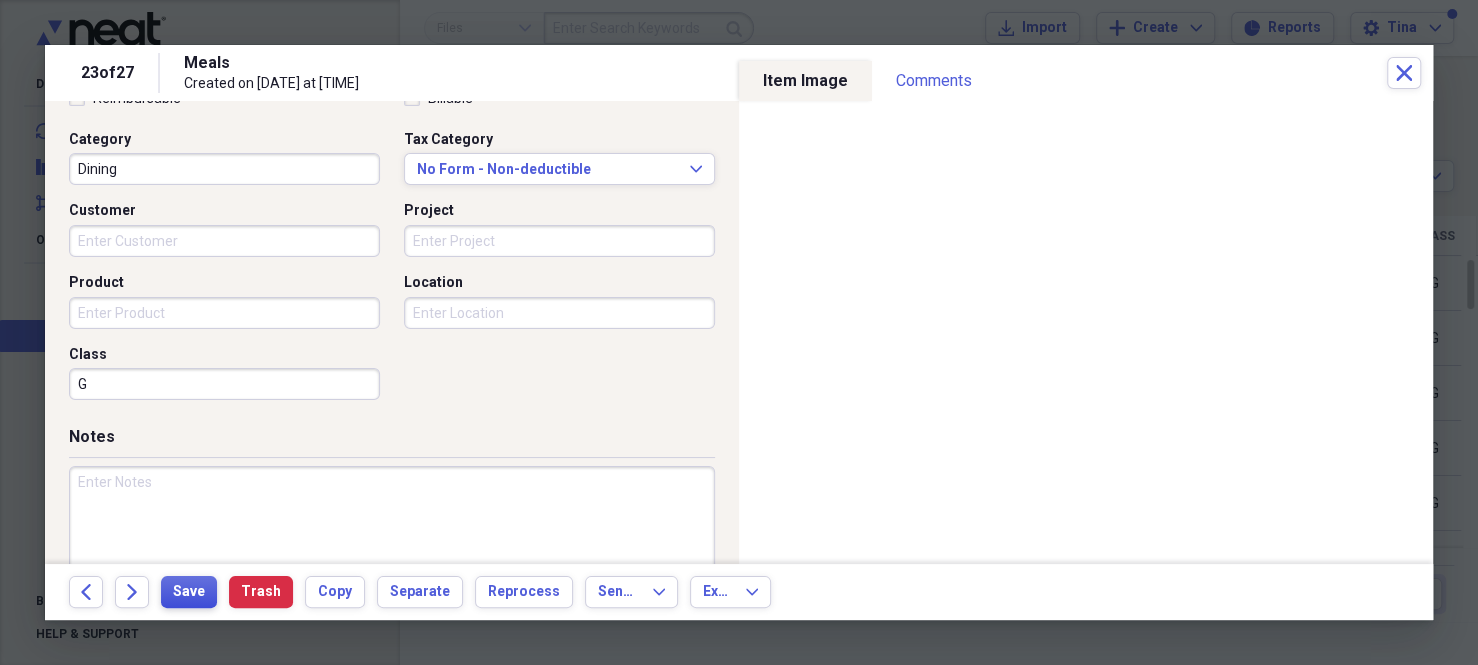 click on "Save" at bounding box center (189, 592) 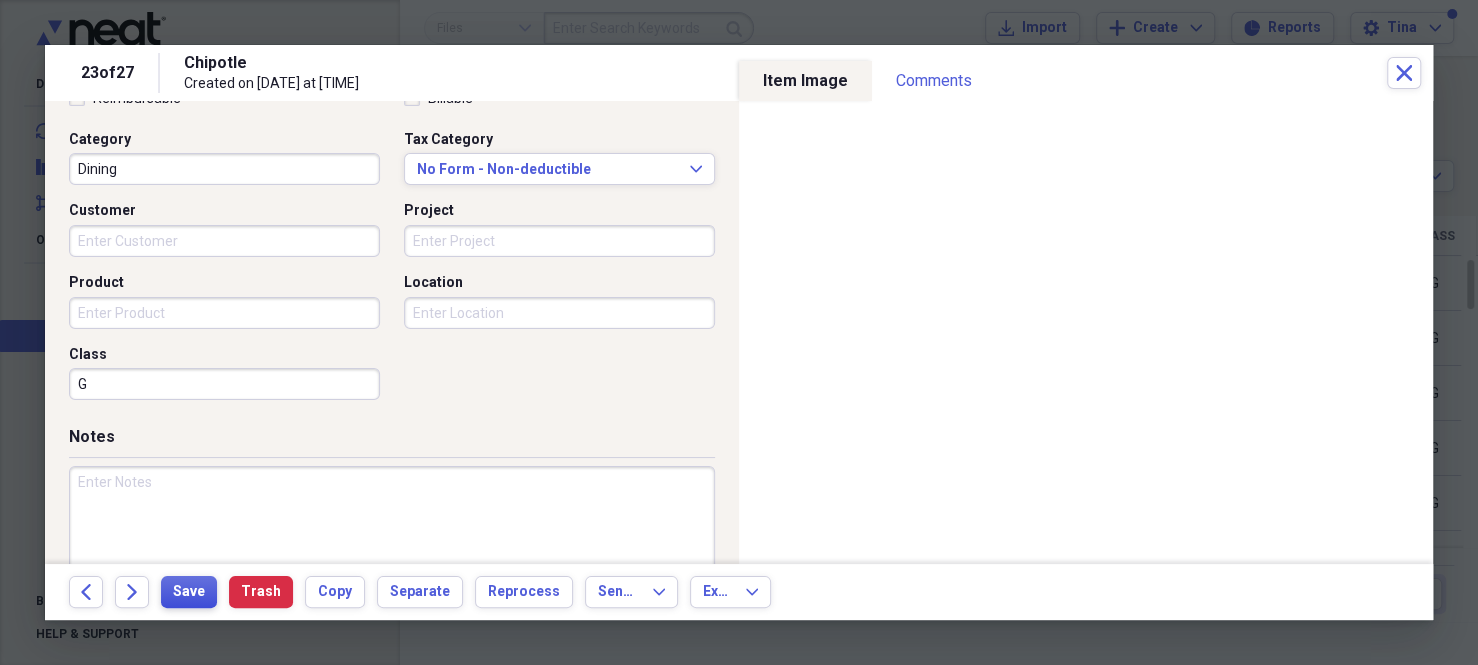 click on "Save" at bounding box center [189, 592] 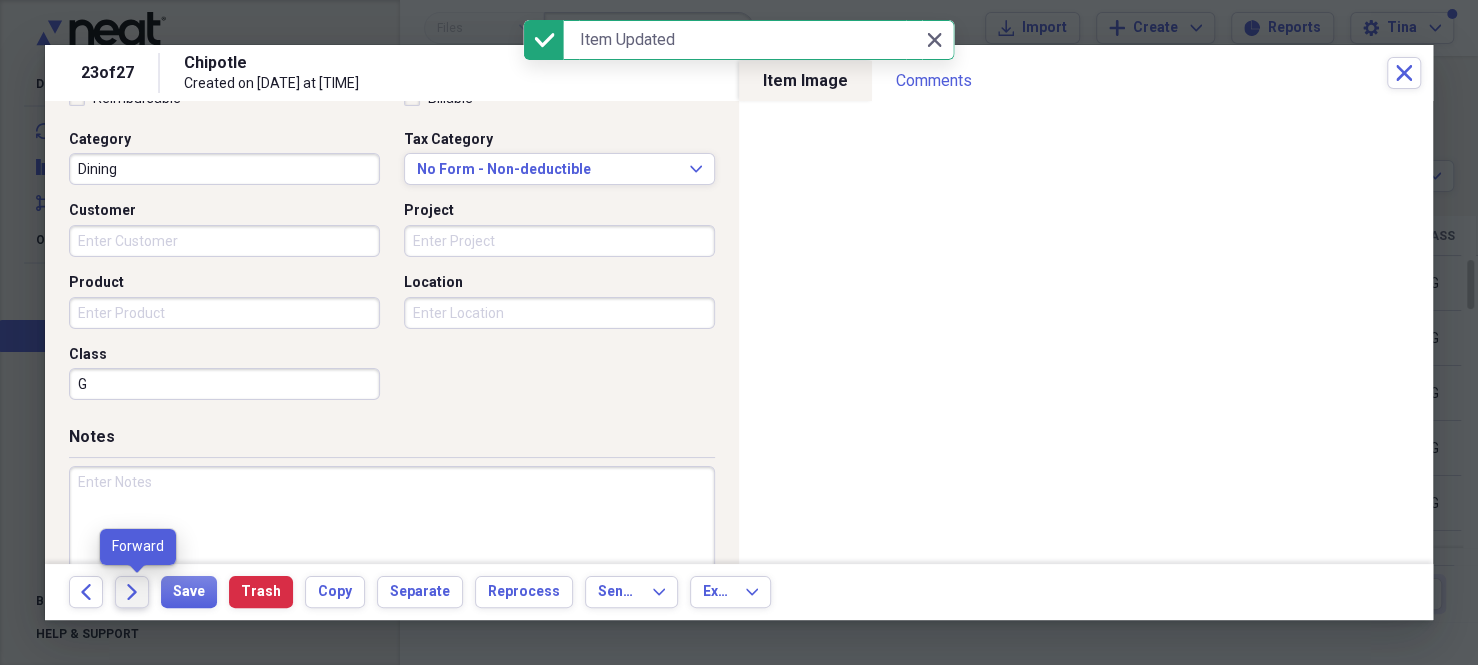 click on "Forward" 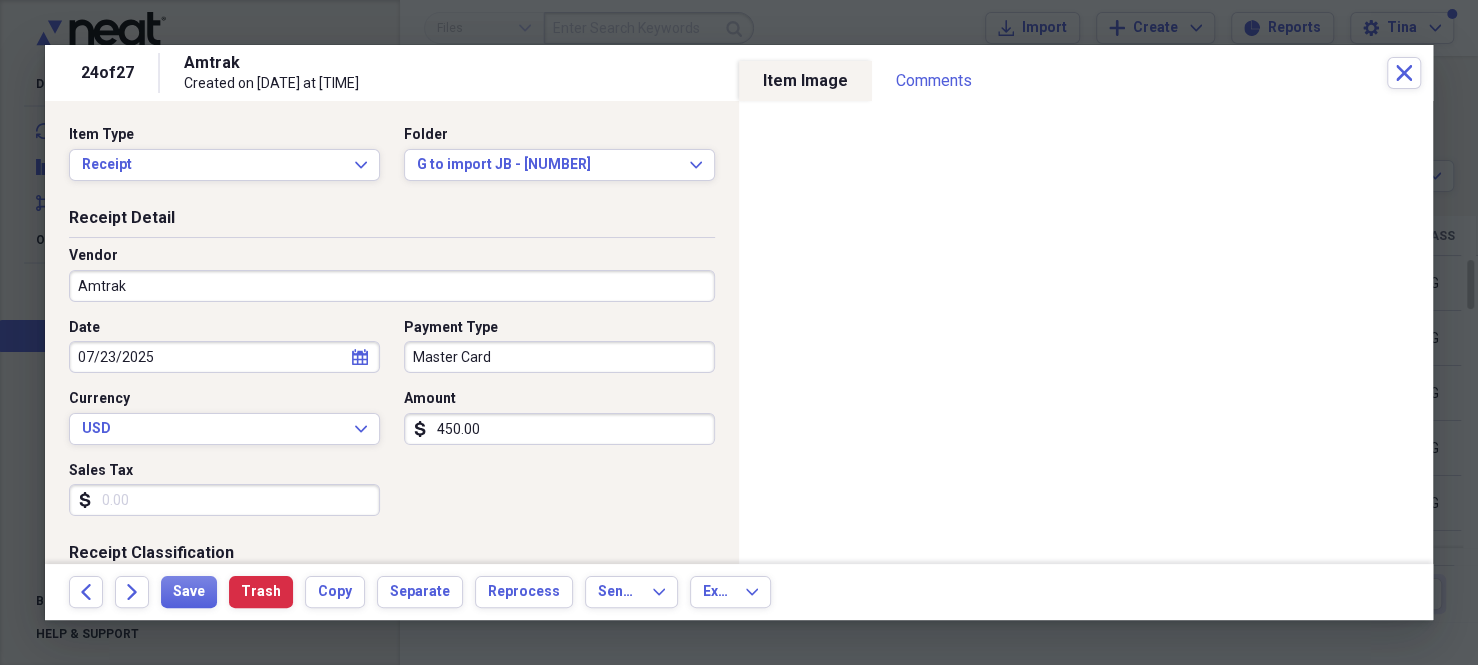 select on "6" 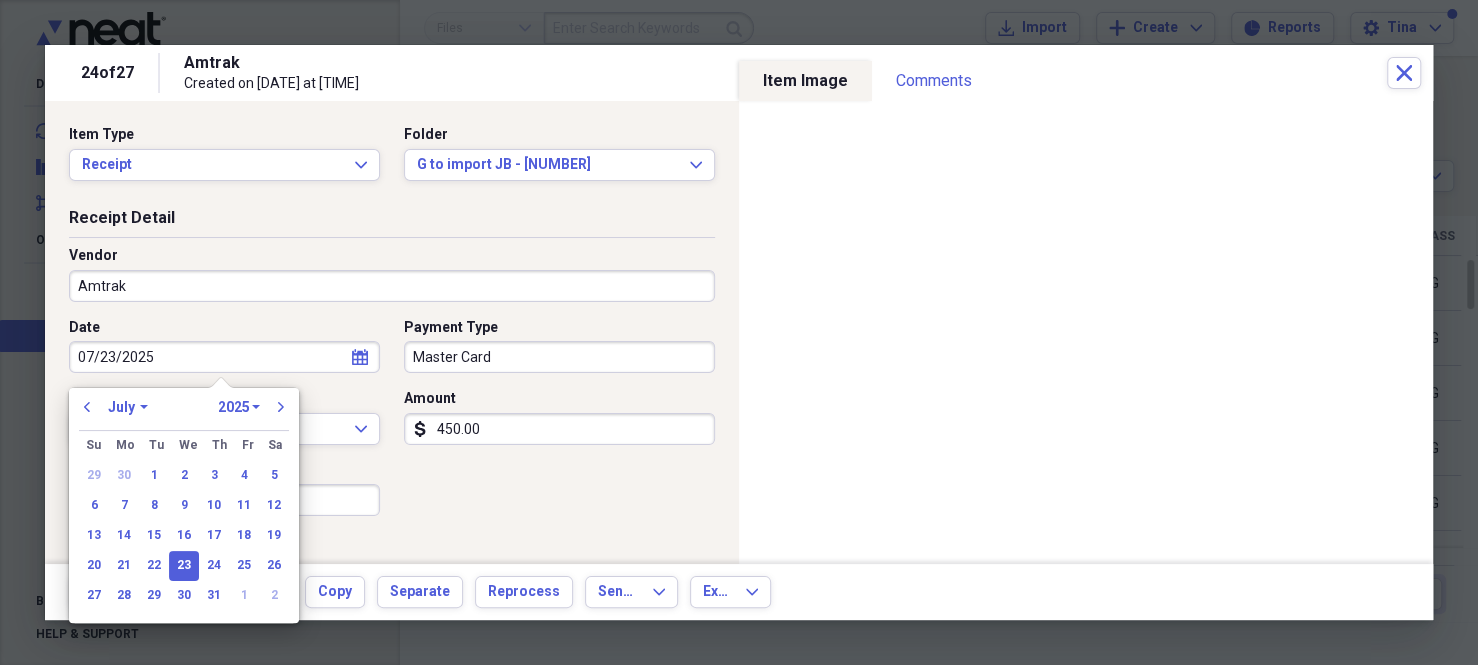 click on "07/23/2025" at bounding box center [224, 357] 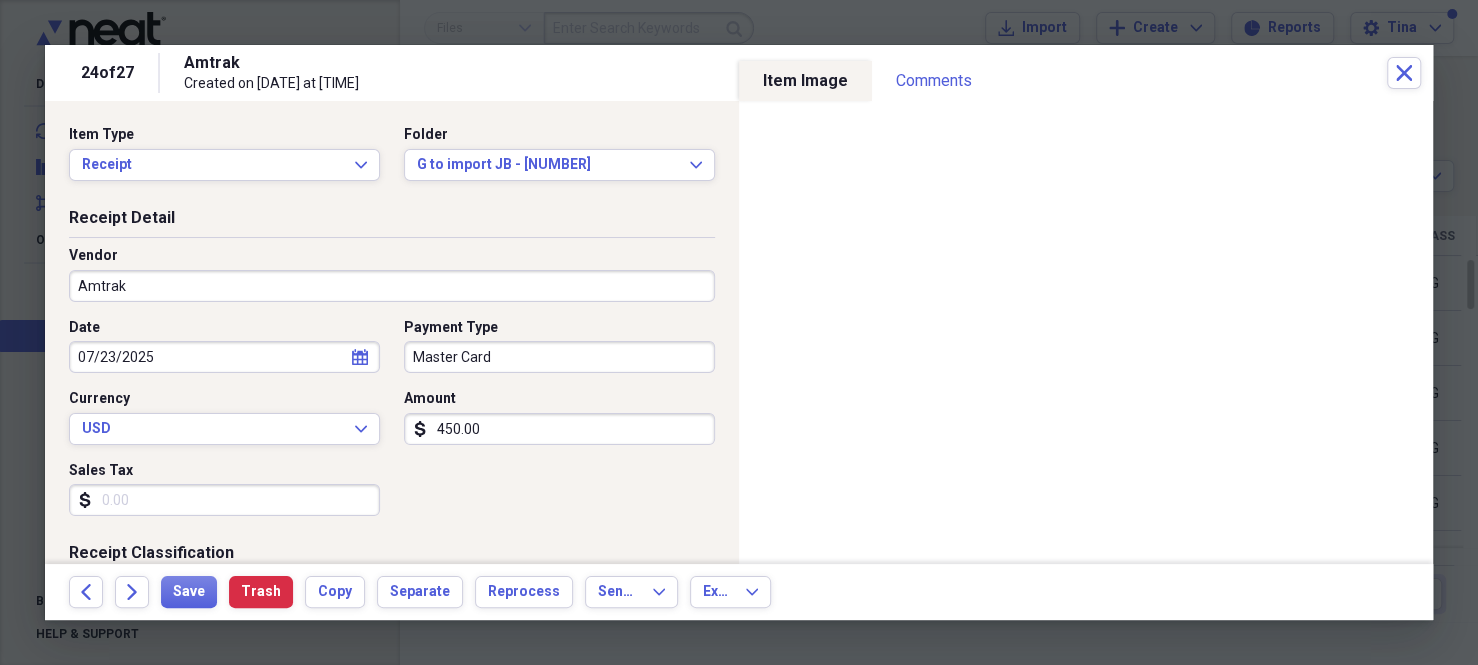 click on "Master Card" at bounding box center (559, 357) 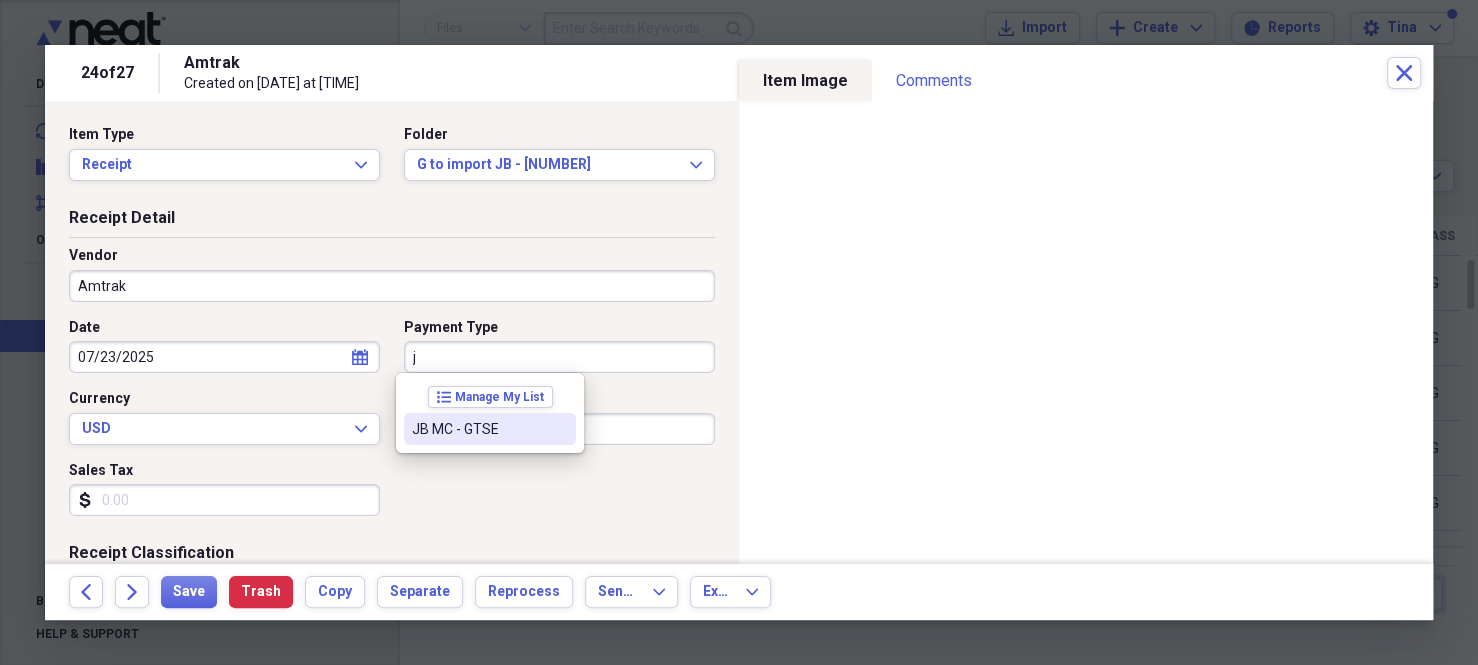 click on "JB MC - GTSE" at bounding box center (478, 429) 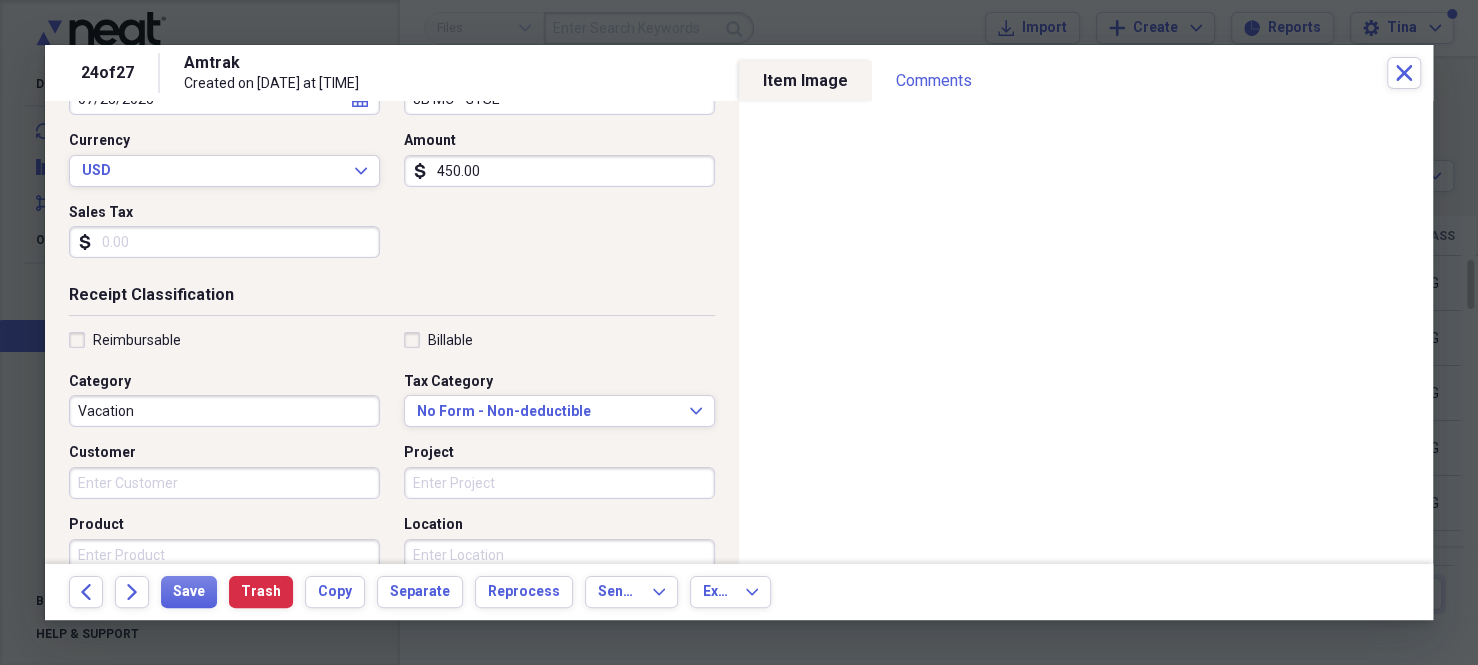 scroll, scrollTop: 300, scrollLeft: 0, axis: vertical 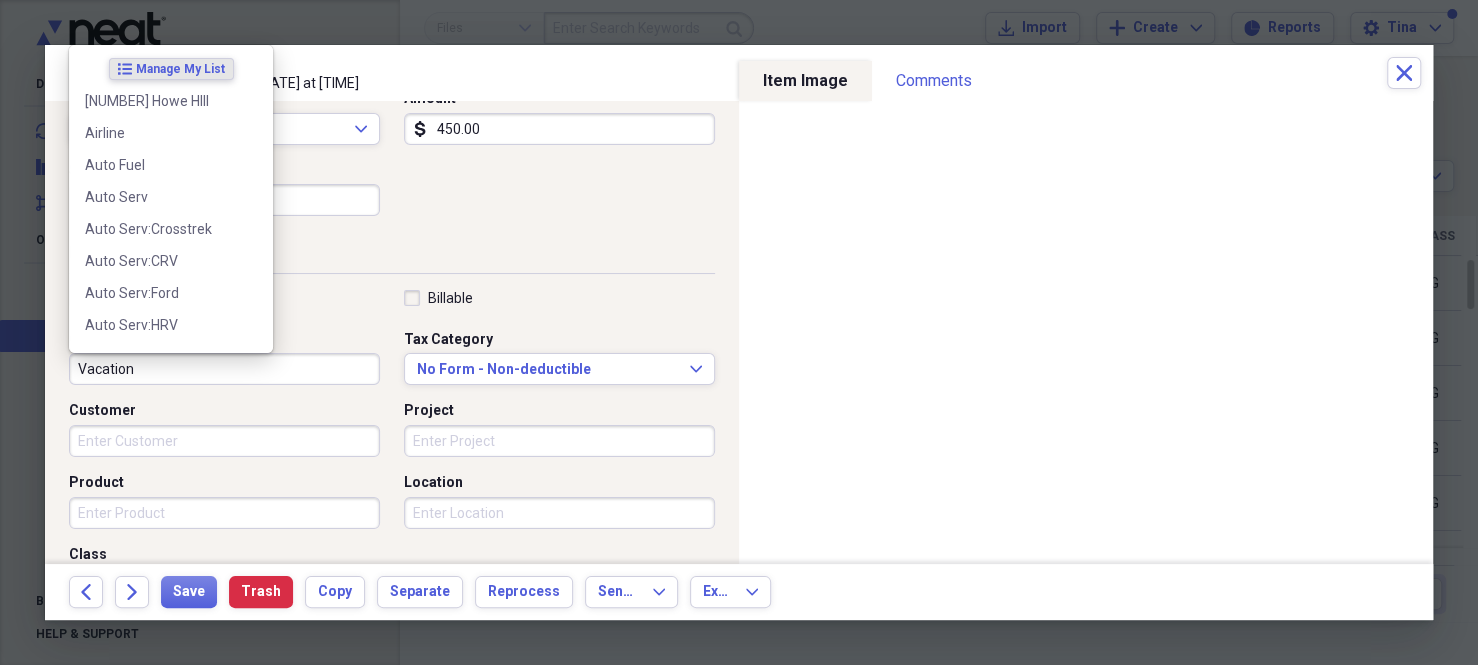 click on "Vacation" at bounding box center (224, 369) 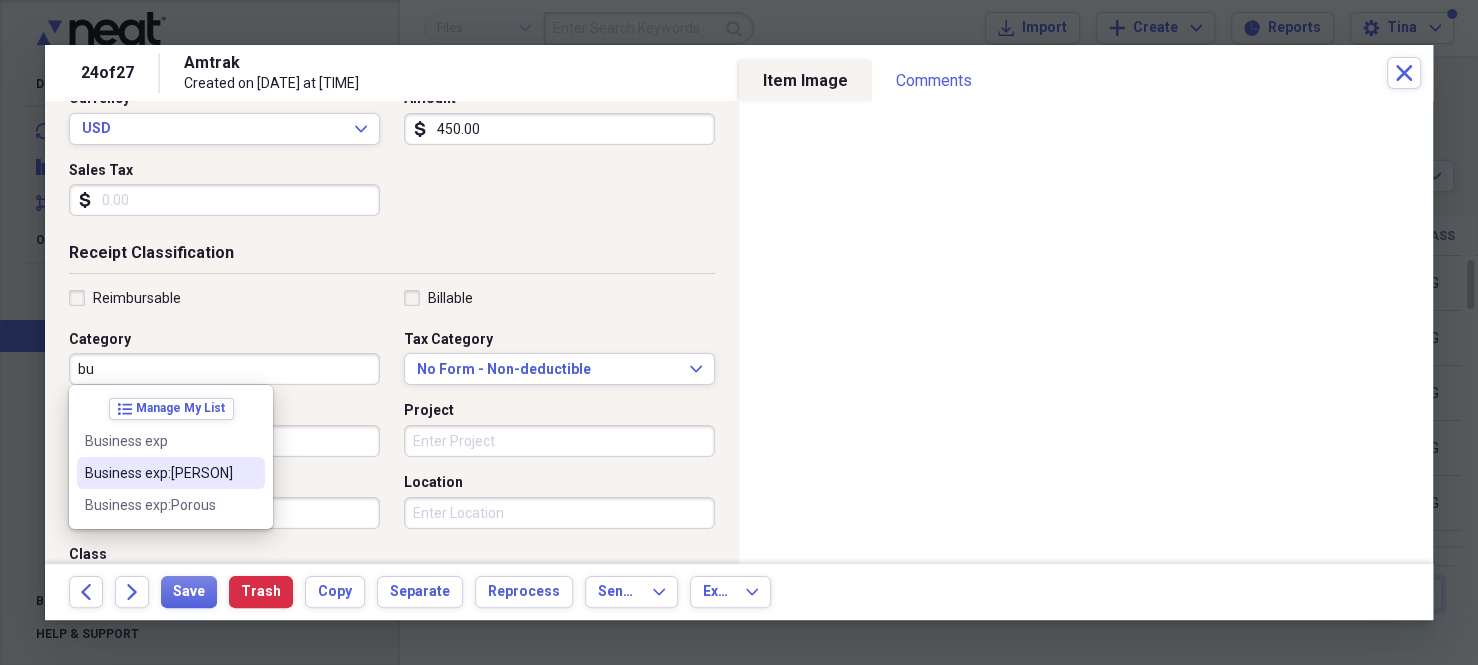 click on "Business exp:[PERSON]" at bounding box center (159, 473) 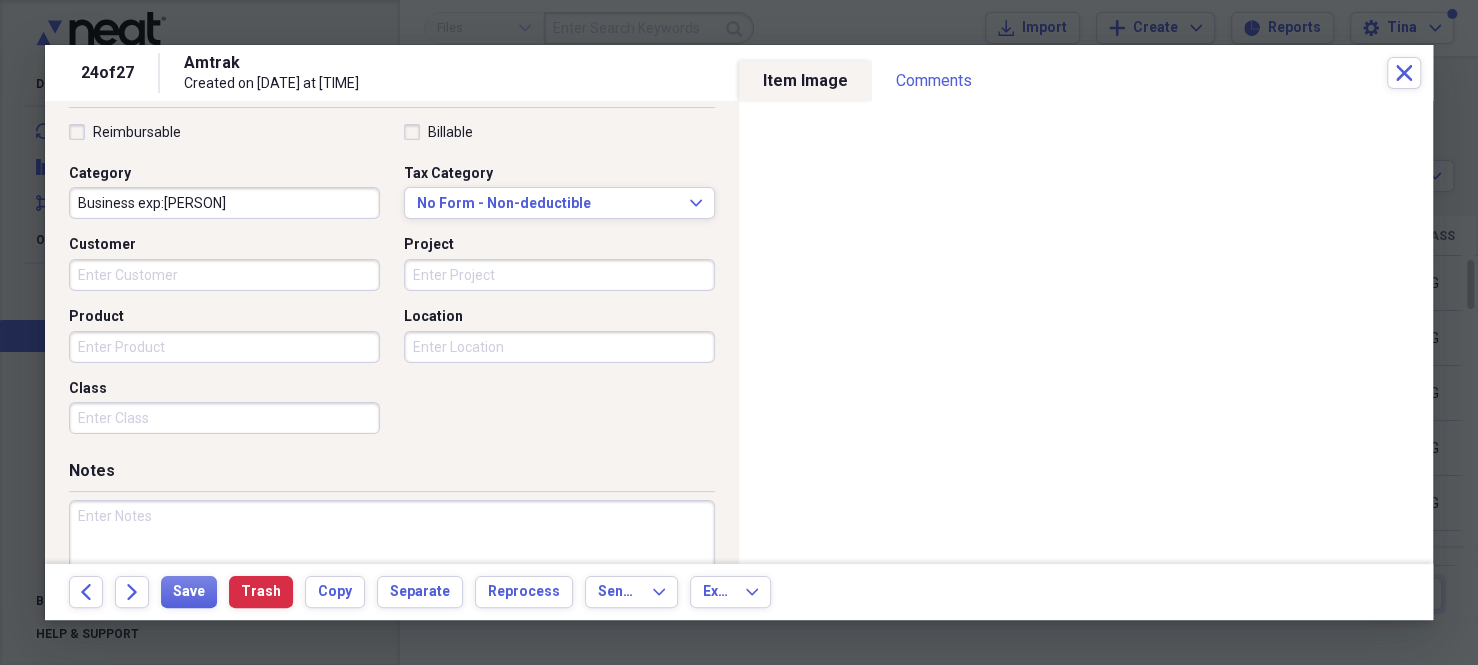 scroll, scrollTop: 500, scrollLeft: 0, axis: vertical 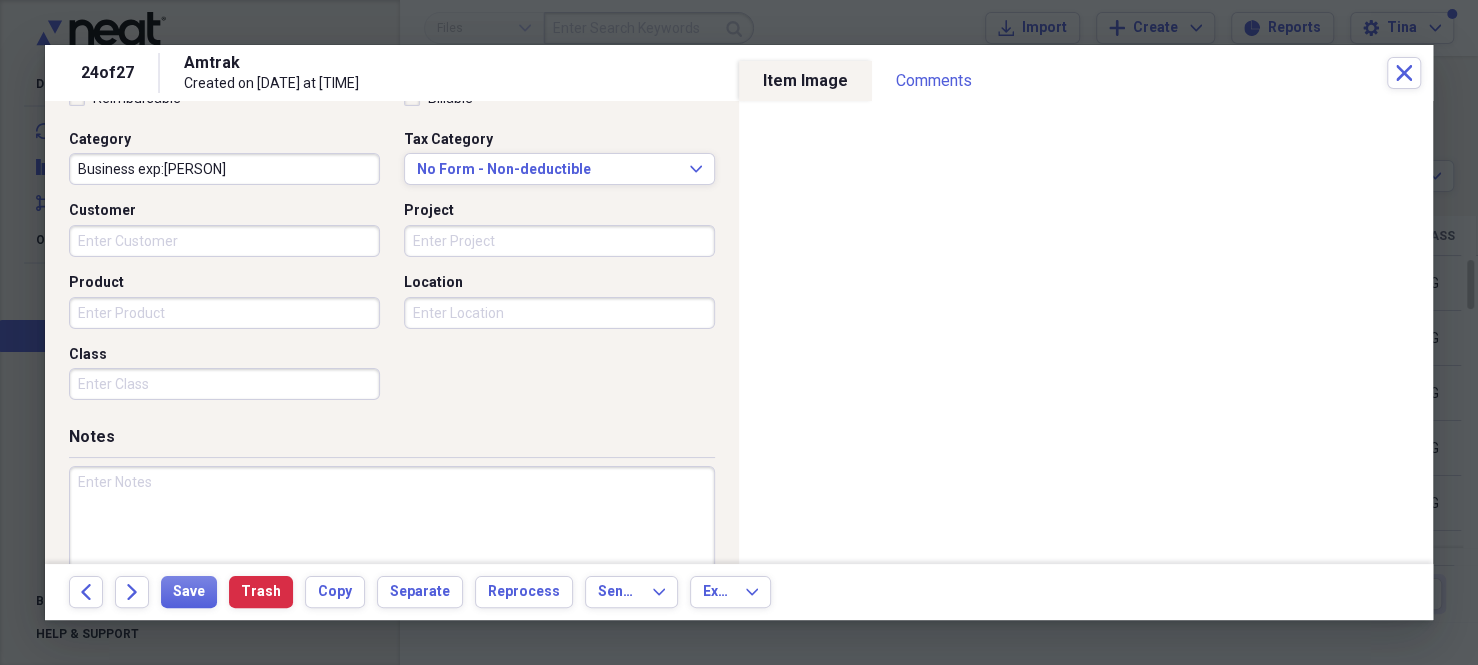 click on "Class" at bounding box center [224, 384] 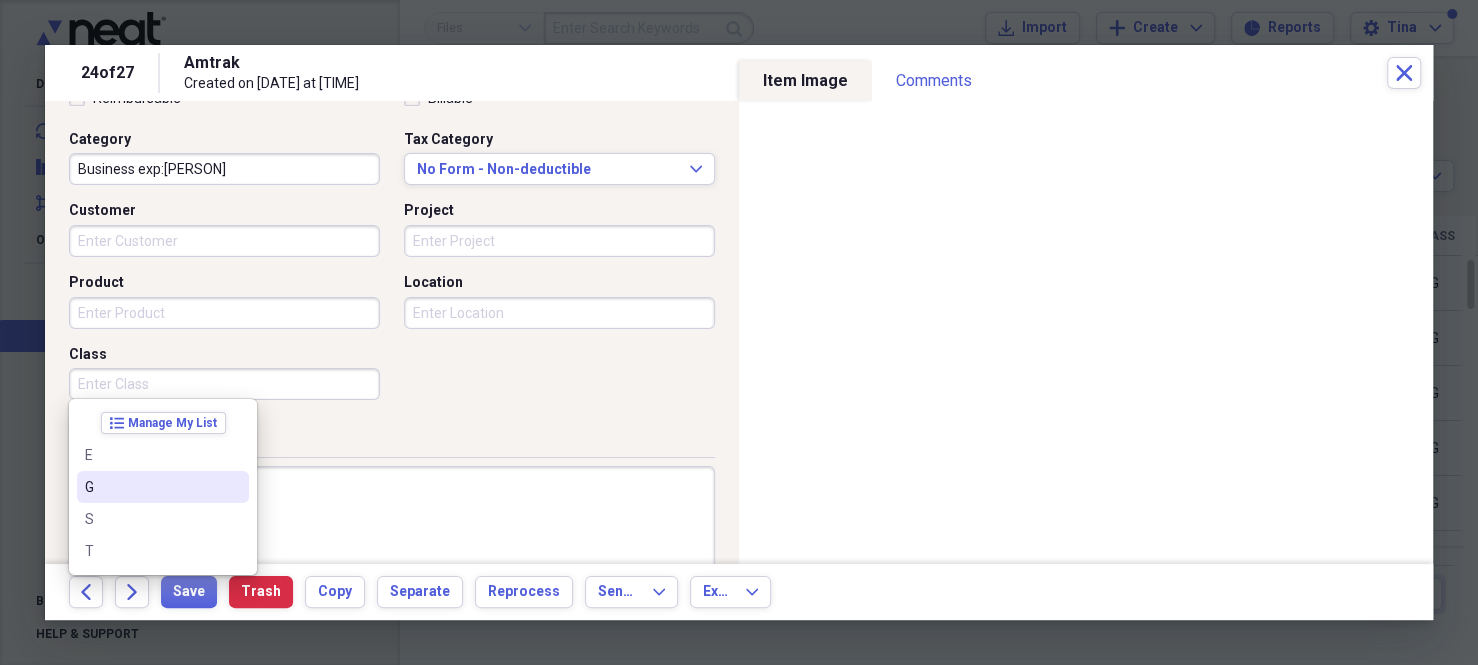 click on "G" at bounding box center (151, 487) 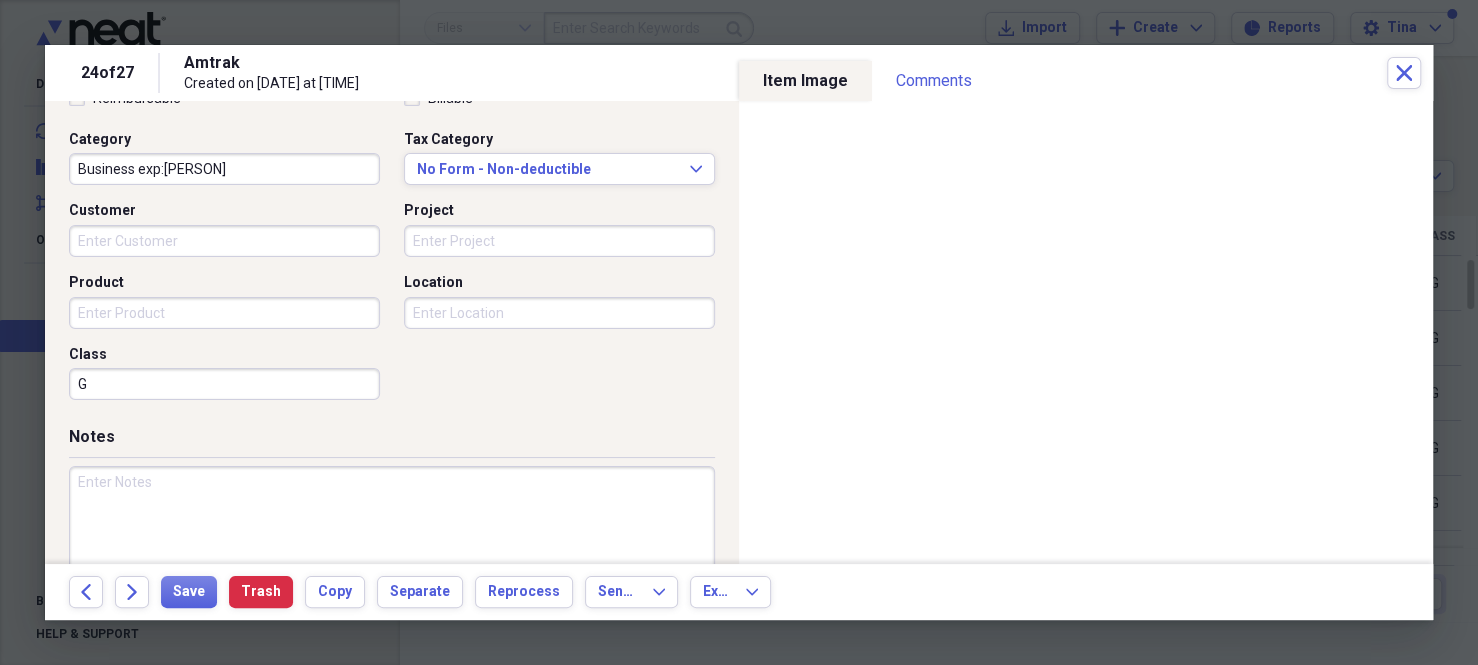 click at bounding box center [392, 531] 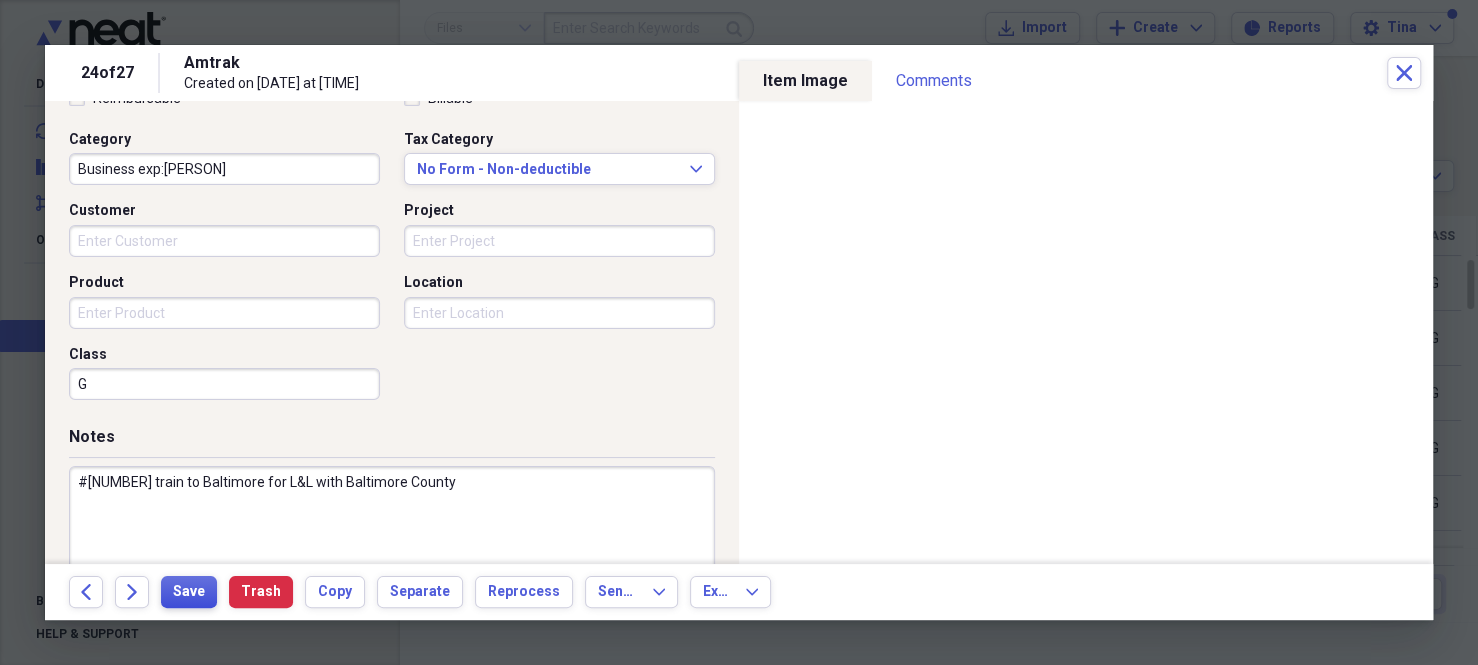 type on "#[NUMBER] train to Baltimore for L&L with Baltimore County" 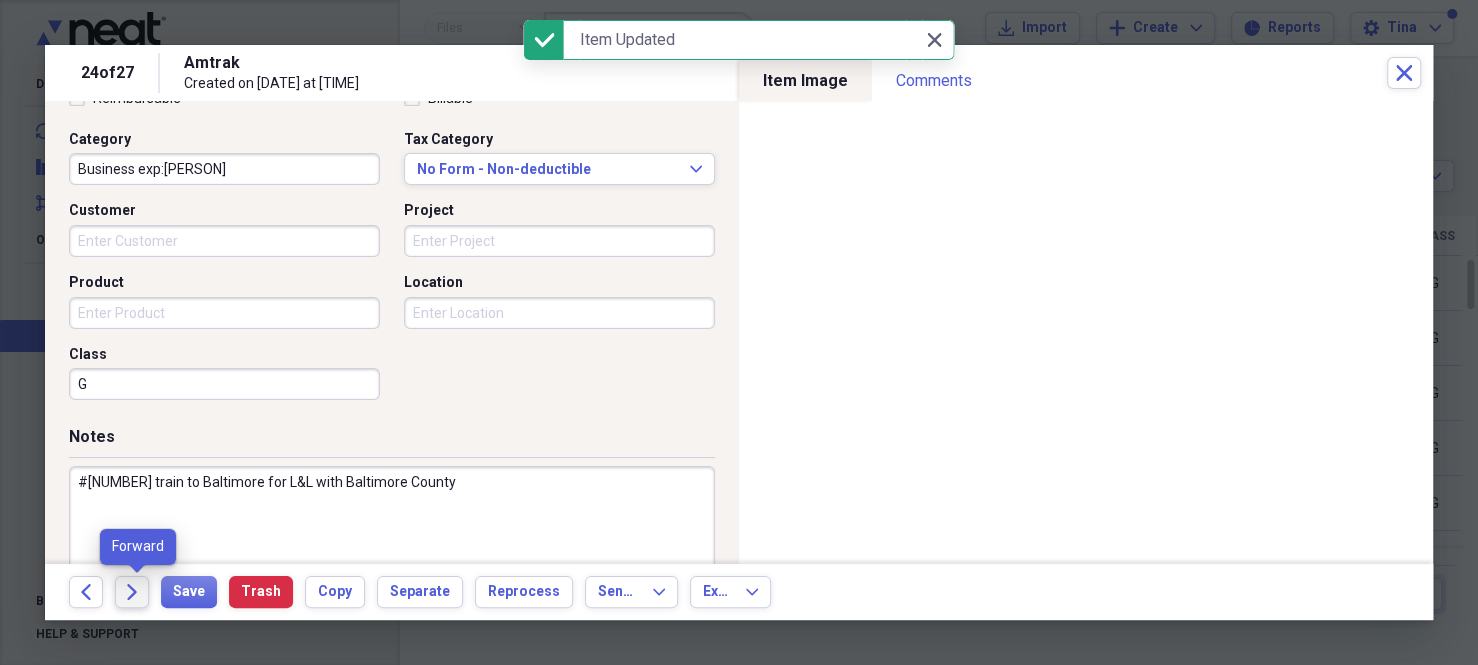 click on "Forward" 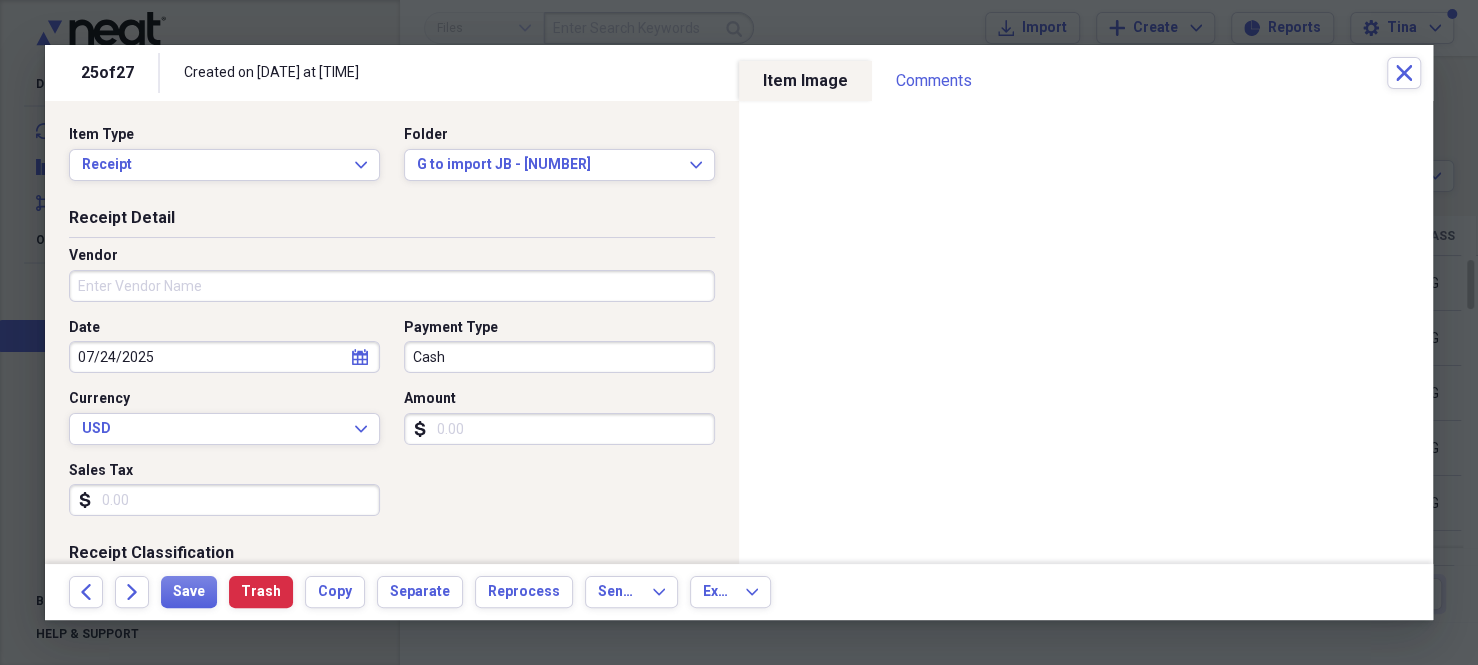 click on "Vendor" at bounding box center (392, 286) 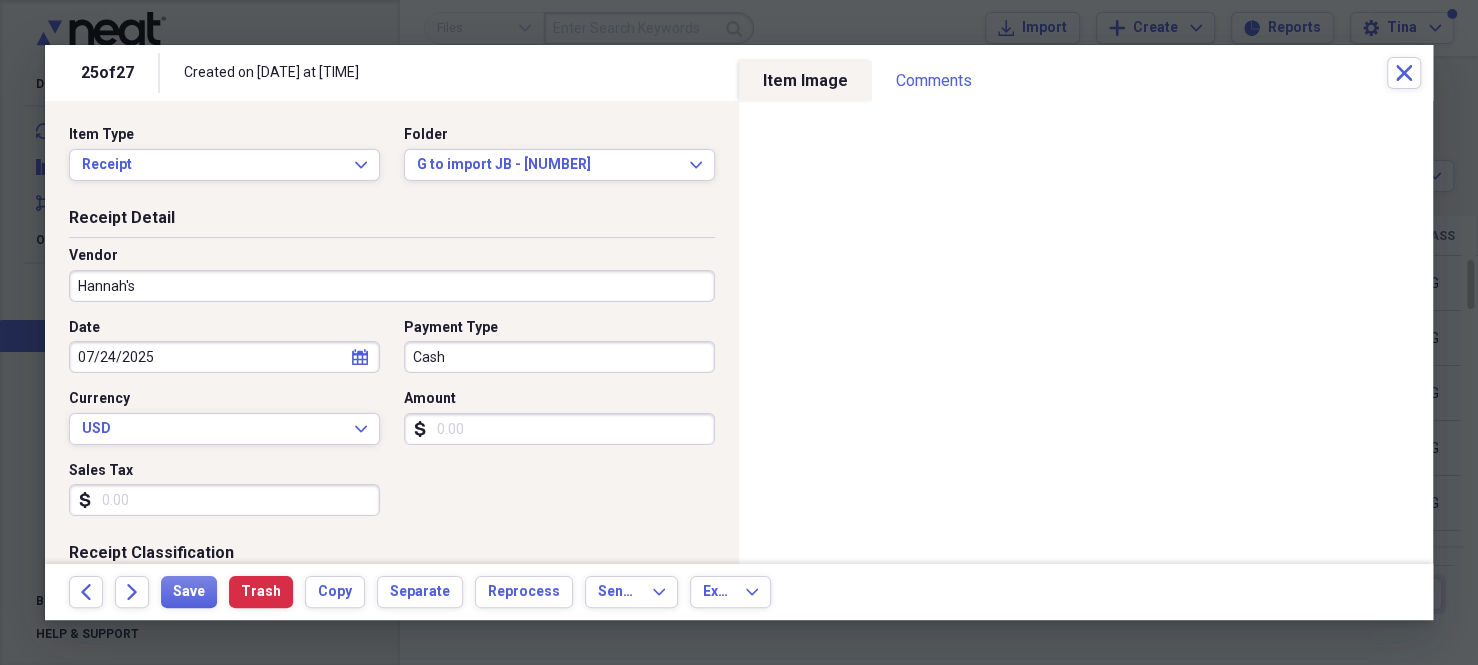 type on "Hannah's" 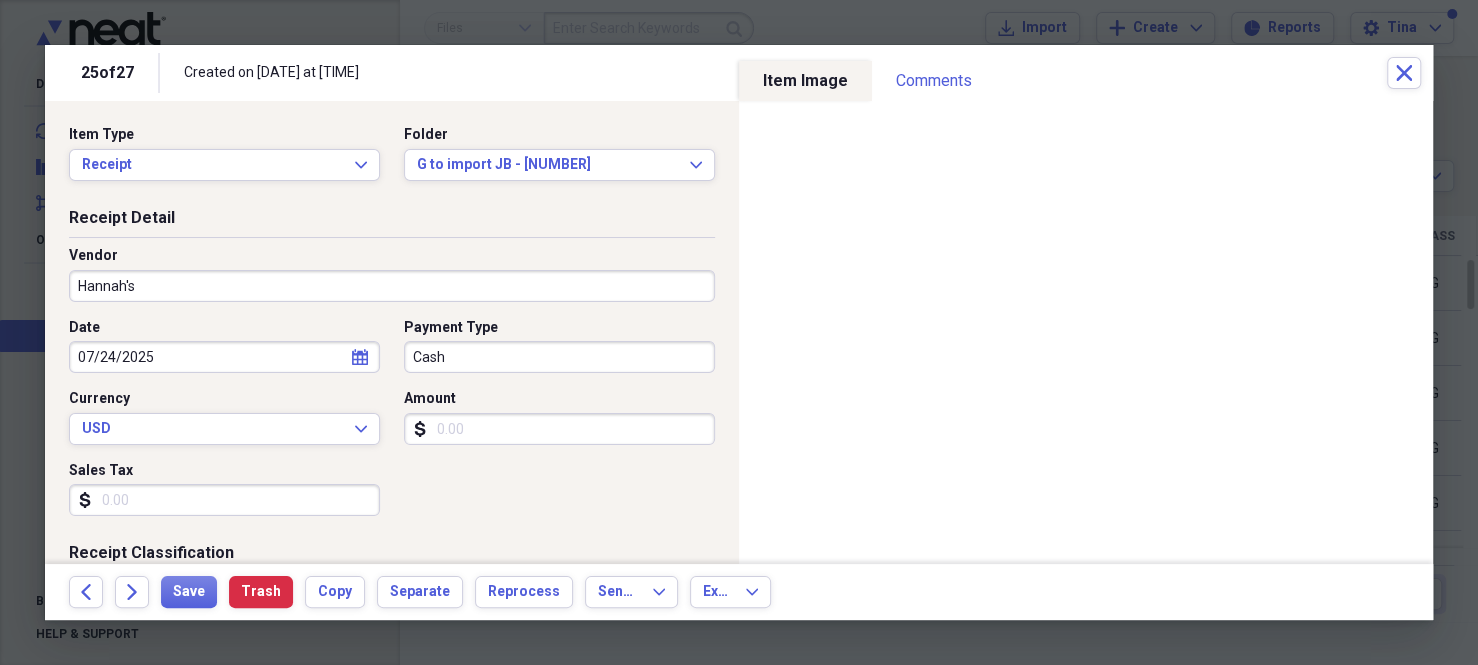 select on "6" 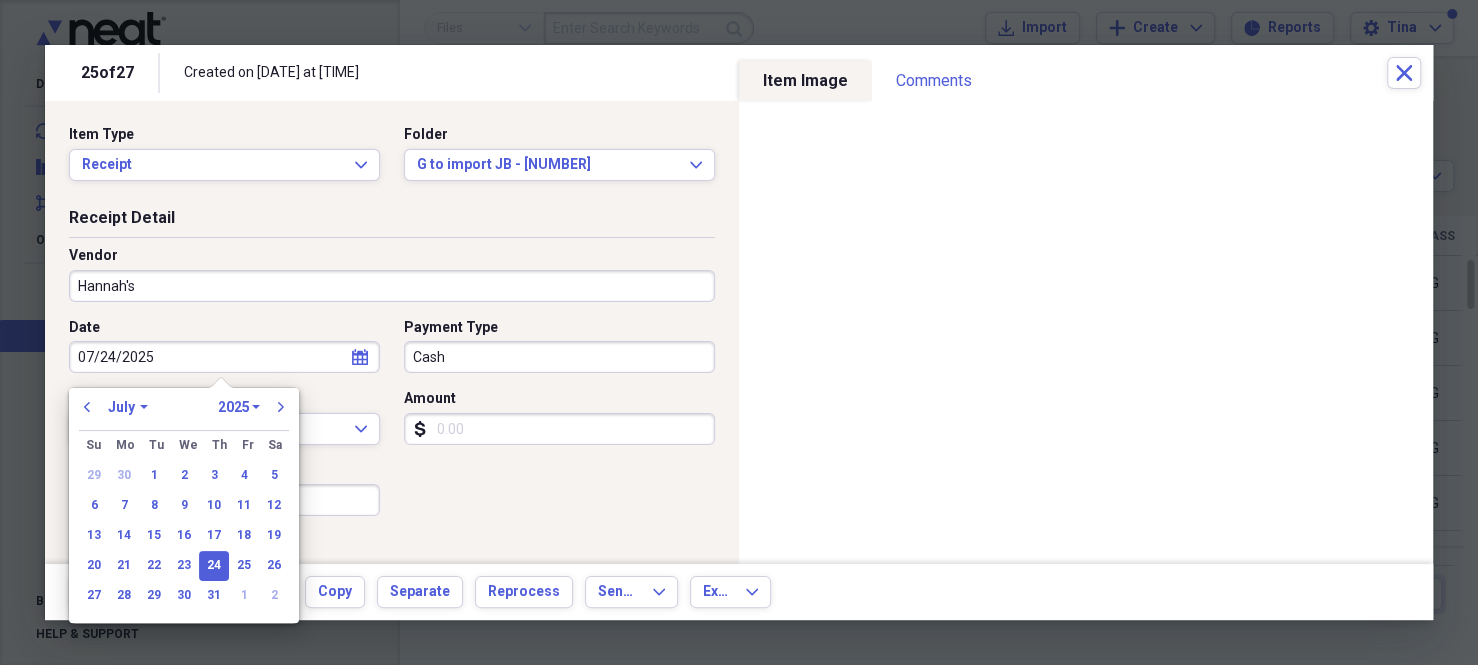 type 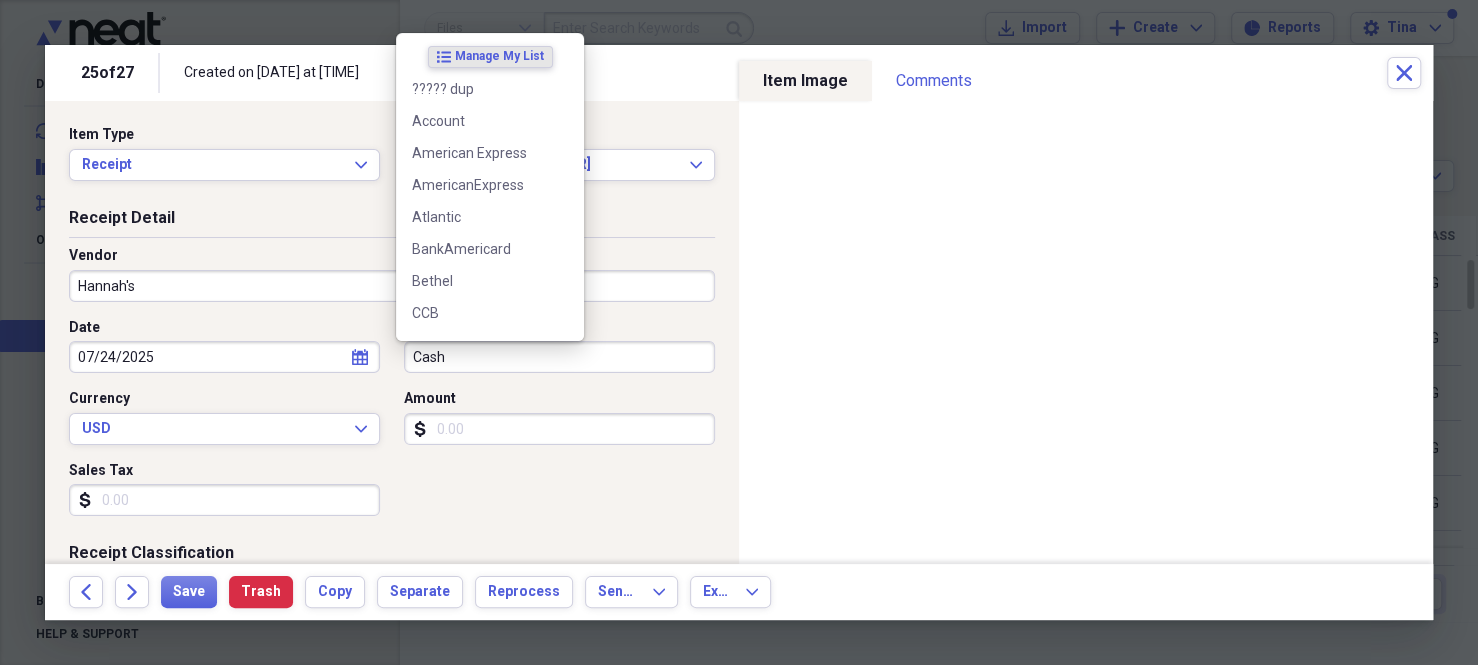 click on "Cash" at bounding box center (559, 357) 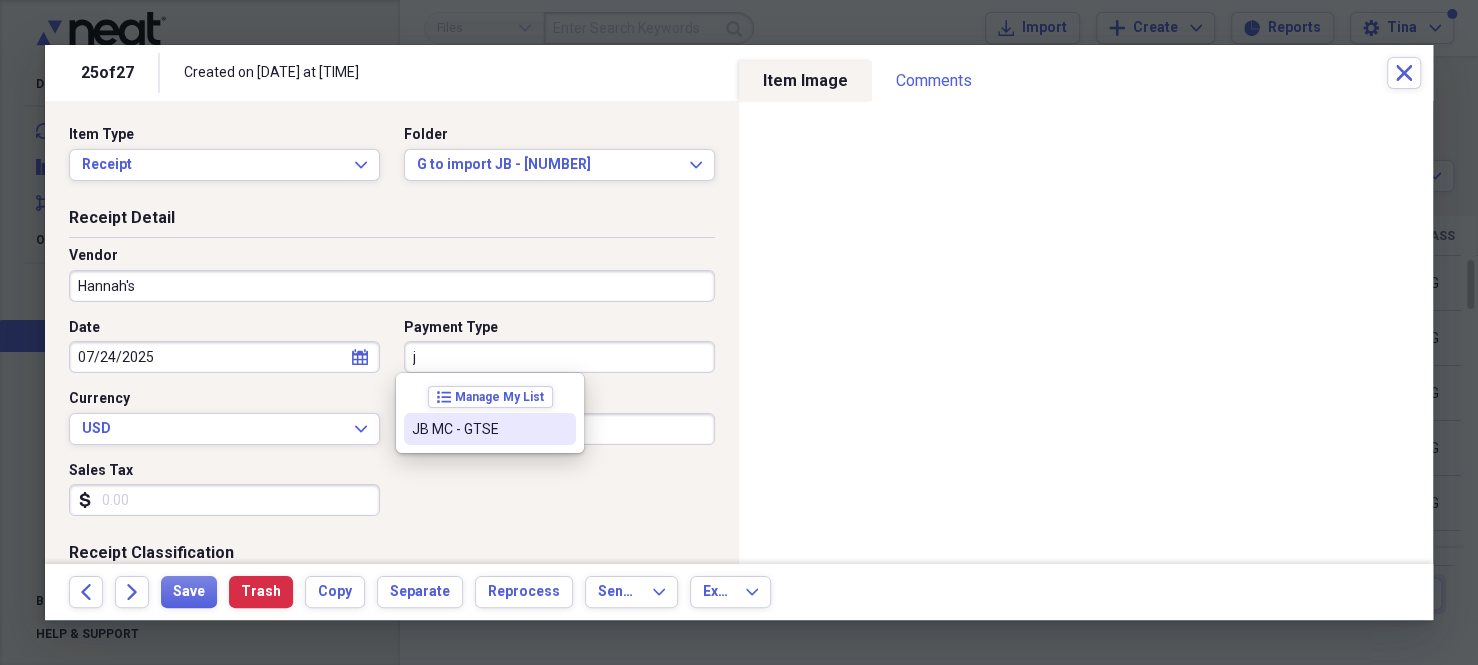 click on "JB MC - GTSE" at bounding box center [478, 429] 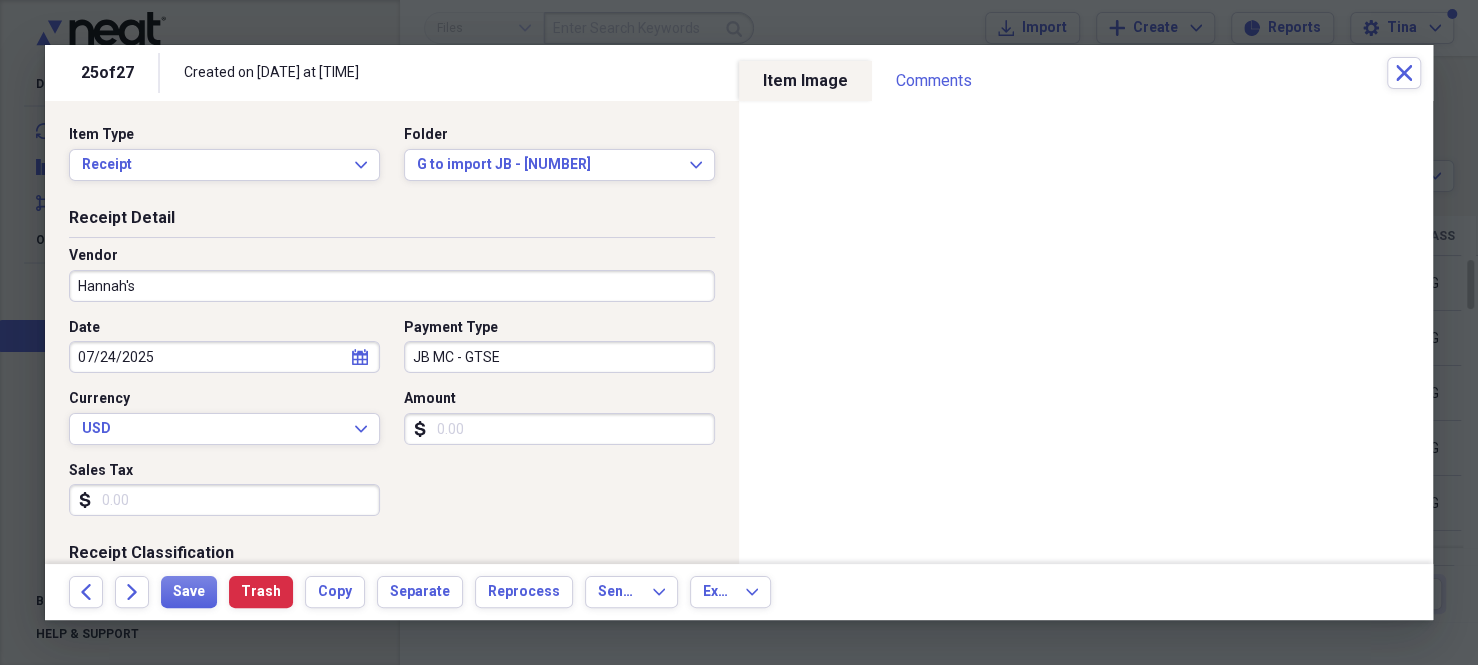 click on "Amount" at bounding box center (559, 429) 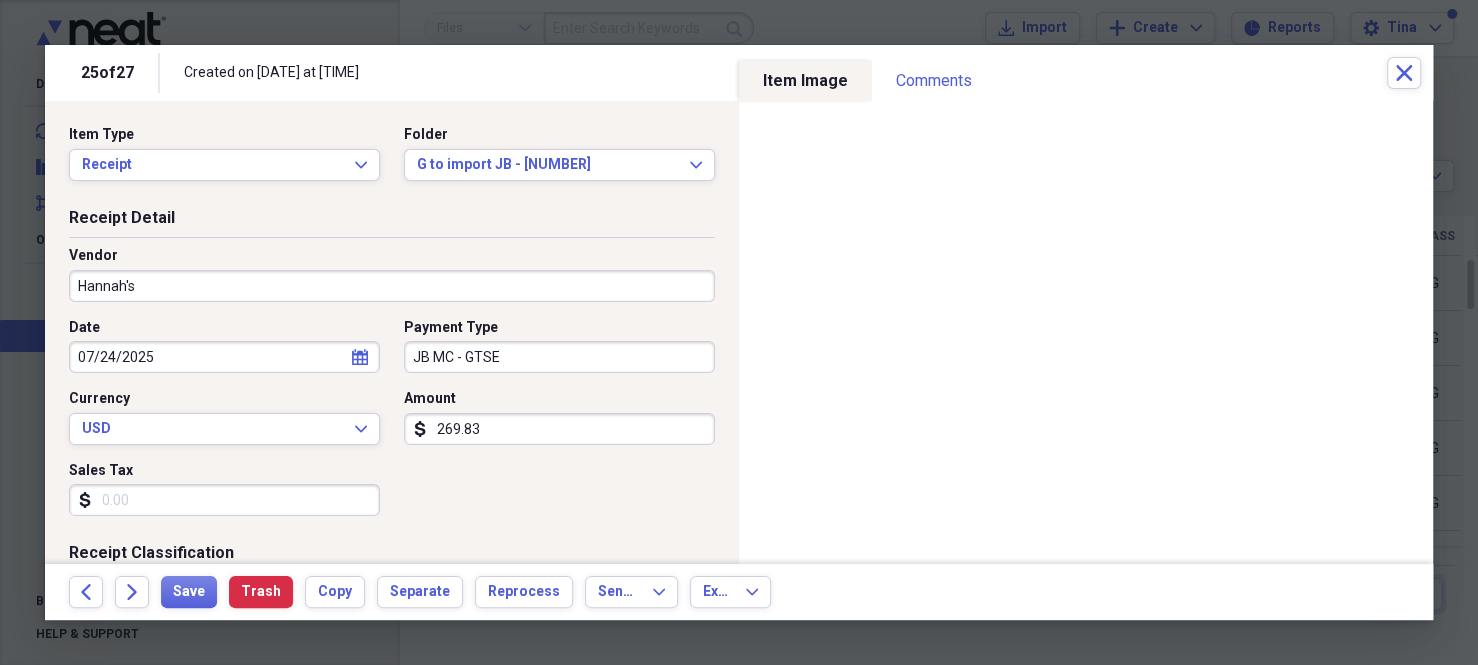 type on "269.83" 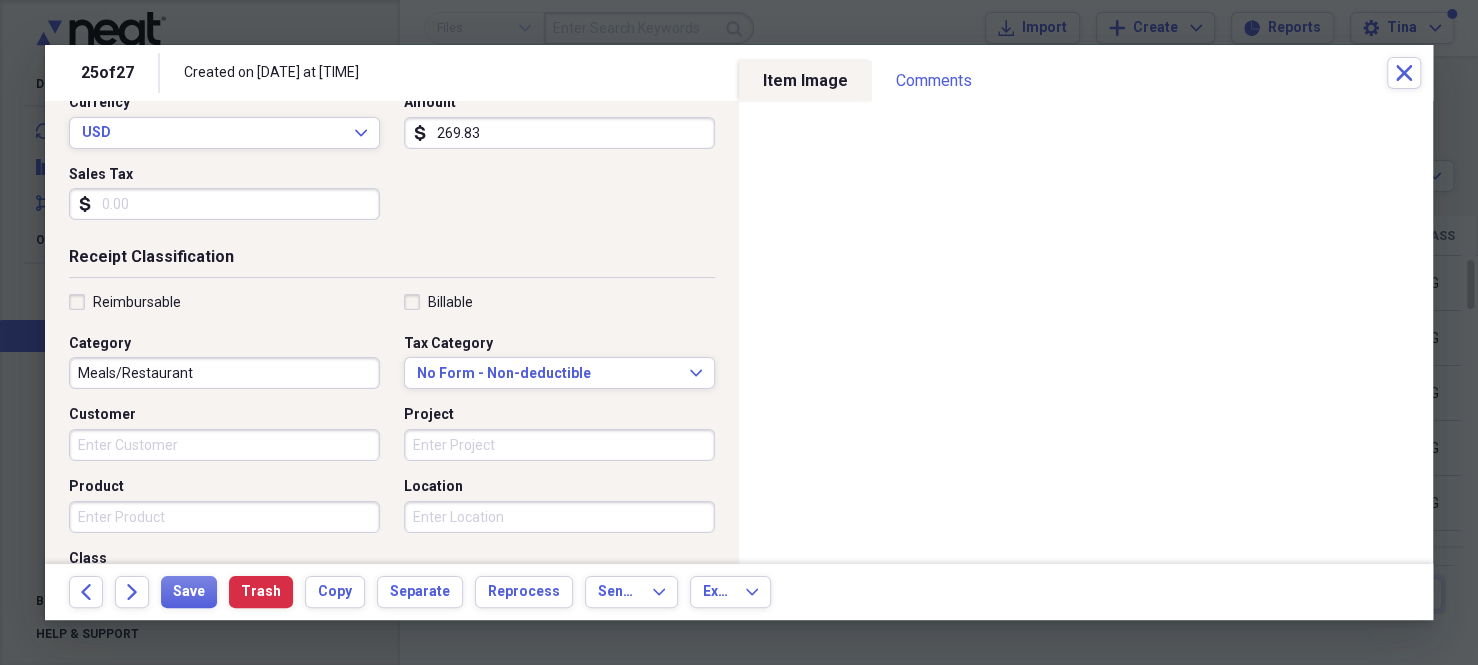 scroll, scrollTop: 300, scrollLeft: 0, axis: vertical 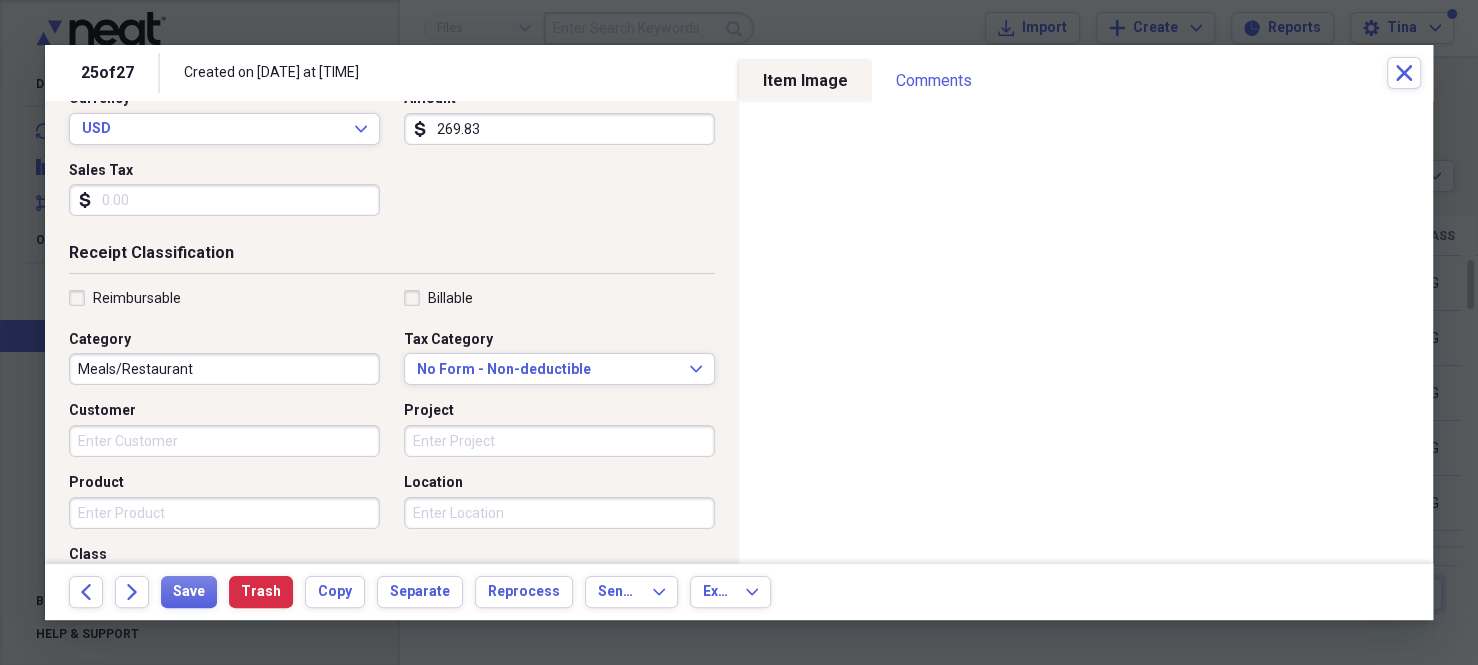 click on "Meals/Restaurant" at bounding box center [224, 369] 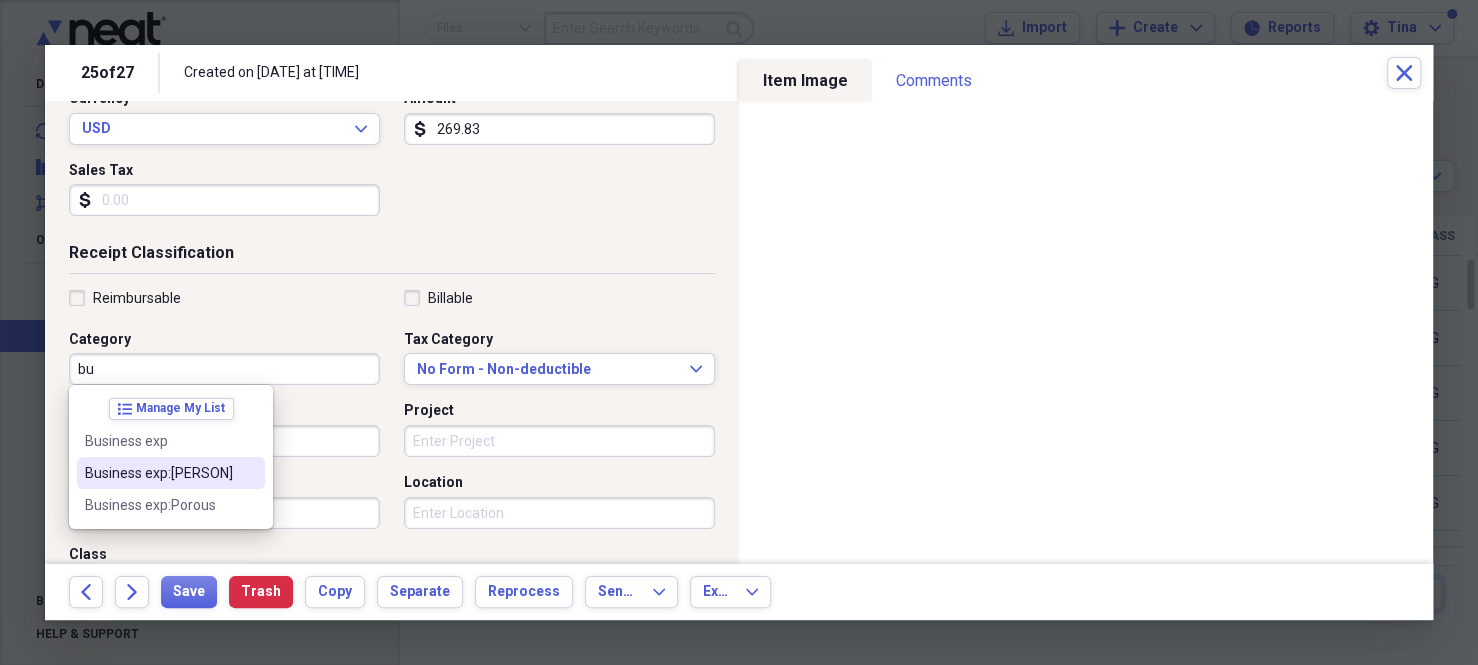 click on "Business exp:[PERSON]" at bounding box center (159, 473) 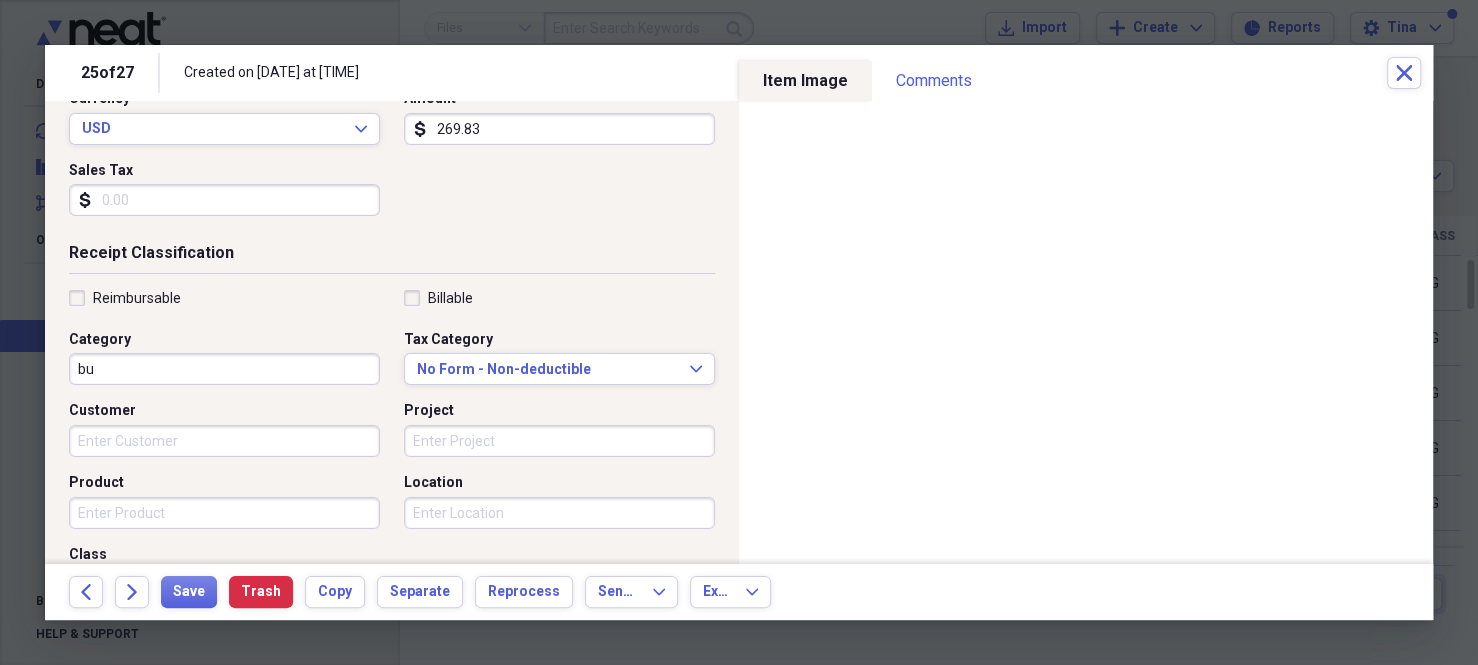 type on "Business exp:[PERSON]" 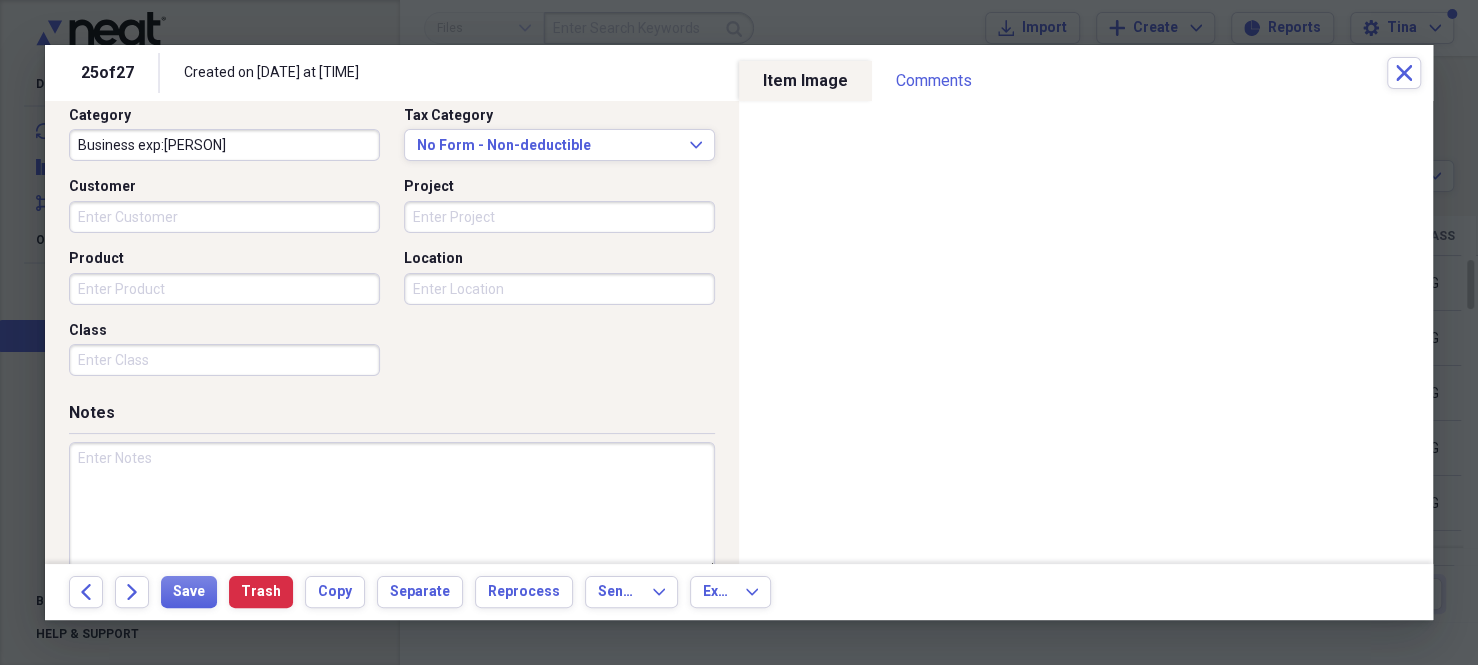 scroll, scrollTop: 556, scrollLeft: 0, axis: vertical 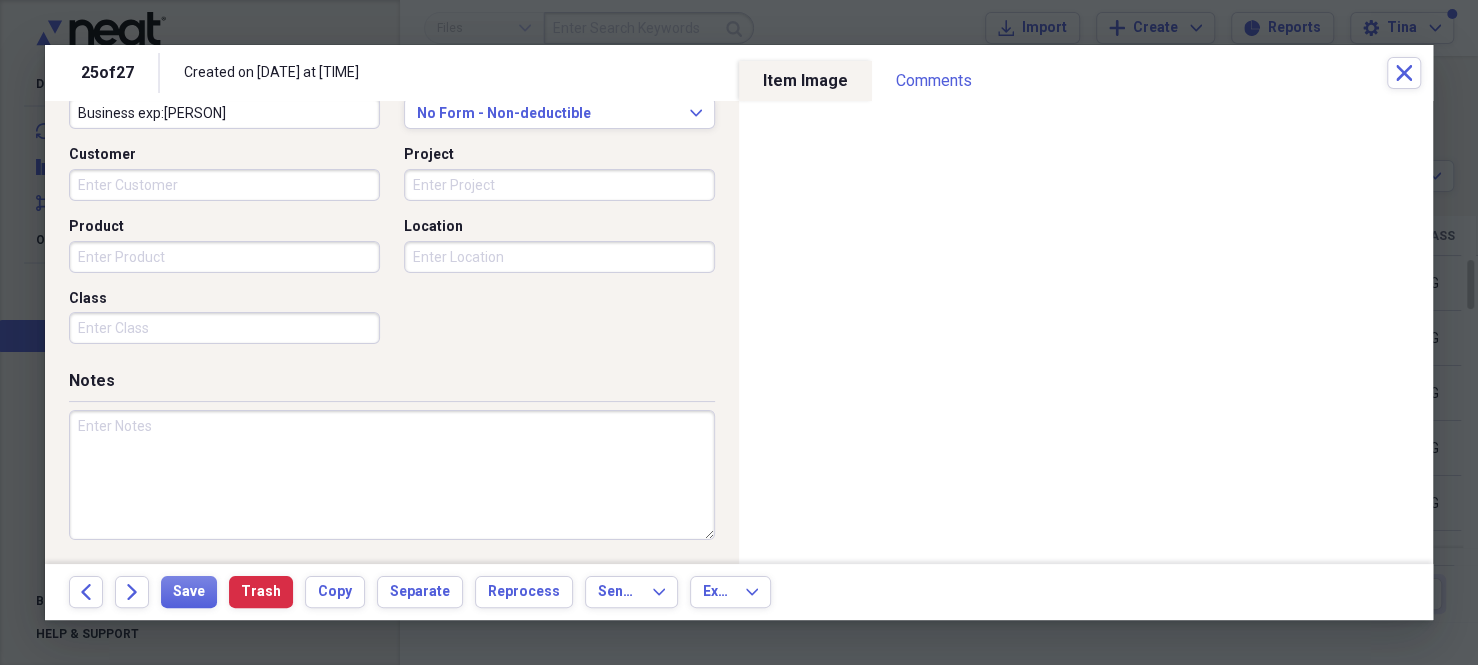 click on "Class" at bounding box center (224, 328) 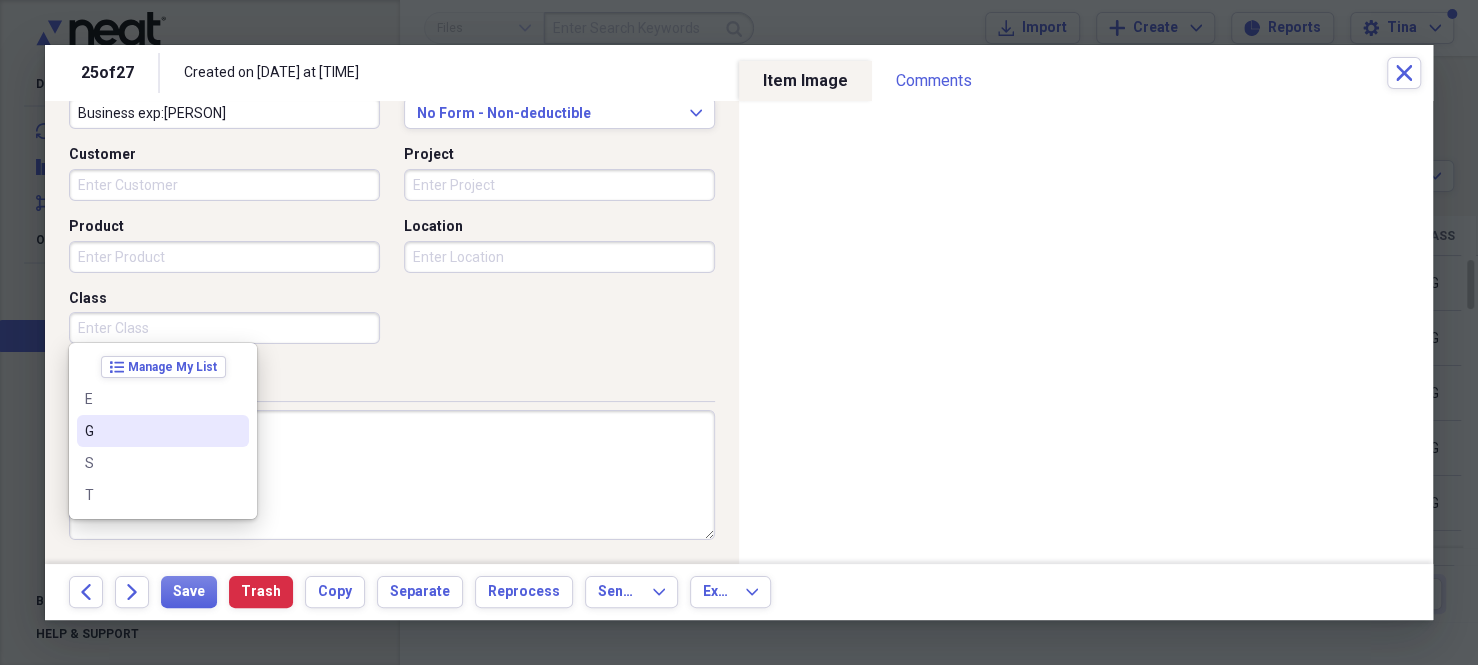 click on "G" at bounding box center (151, 431) 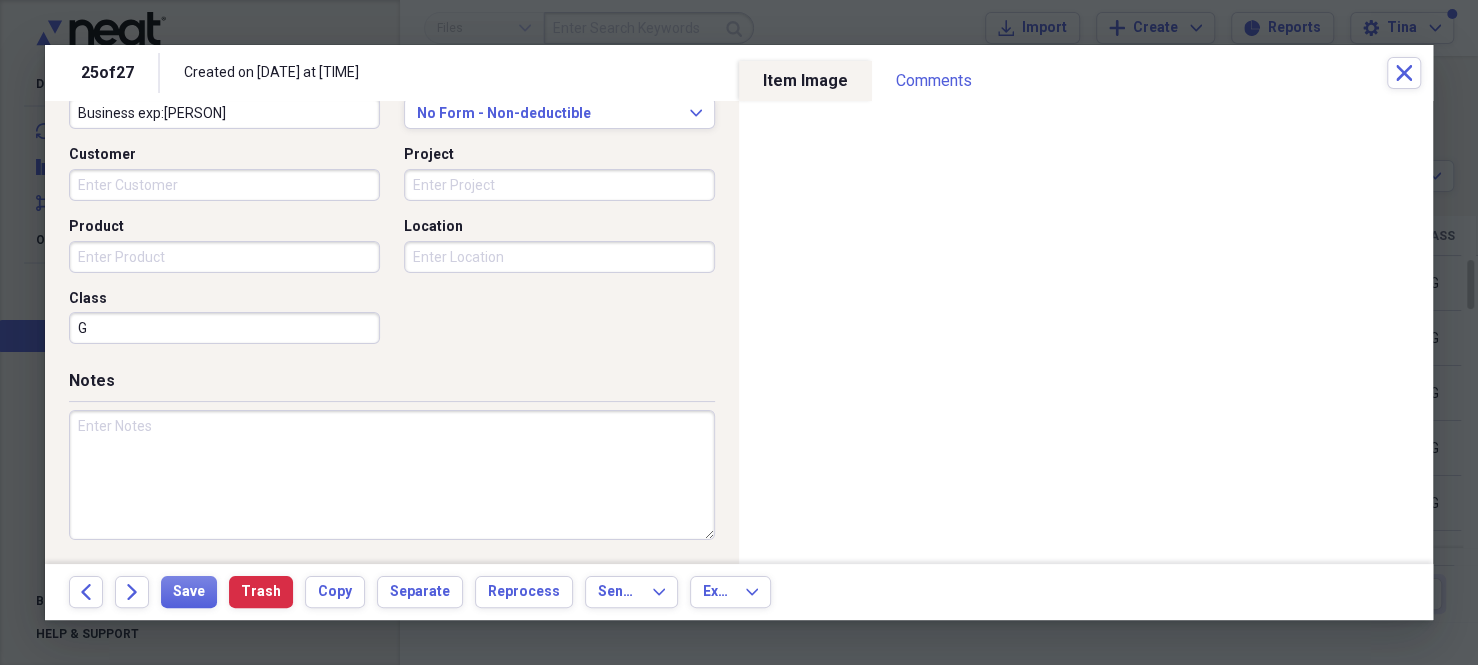 click at bounding box center (392, 475) 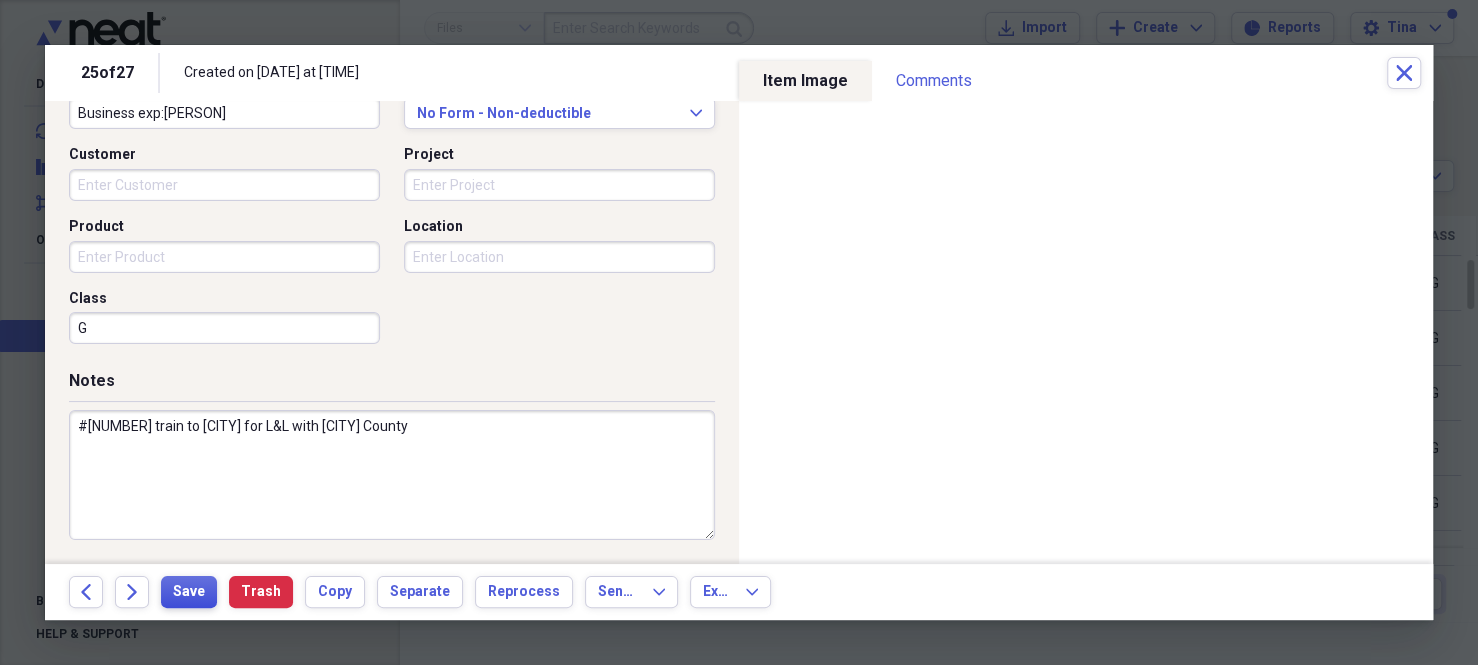 type on "#[NUMBER] train to [CITY] for L&L with [CITY] County" 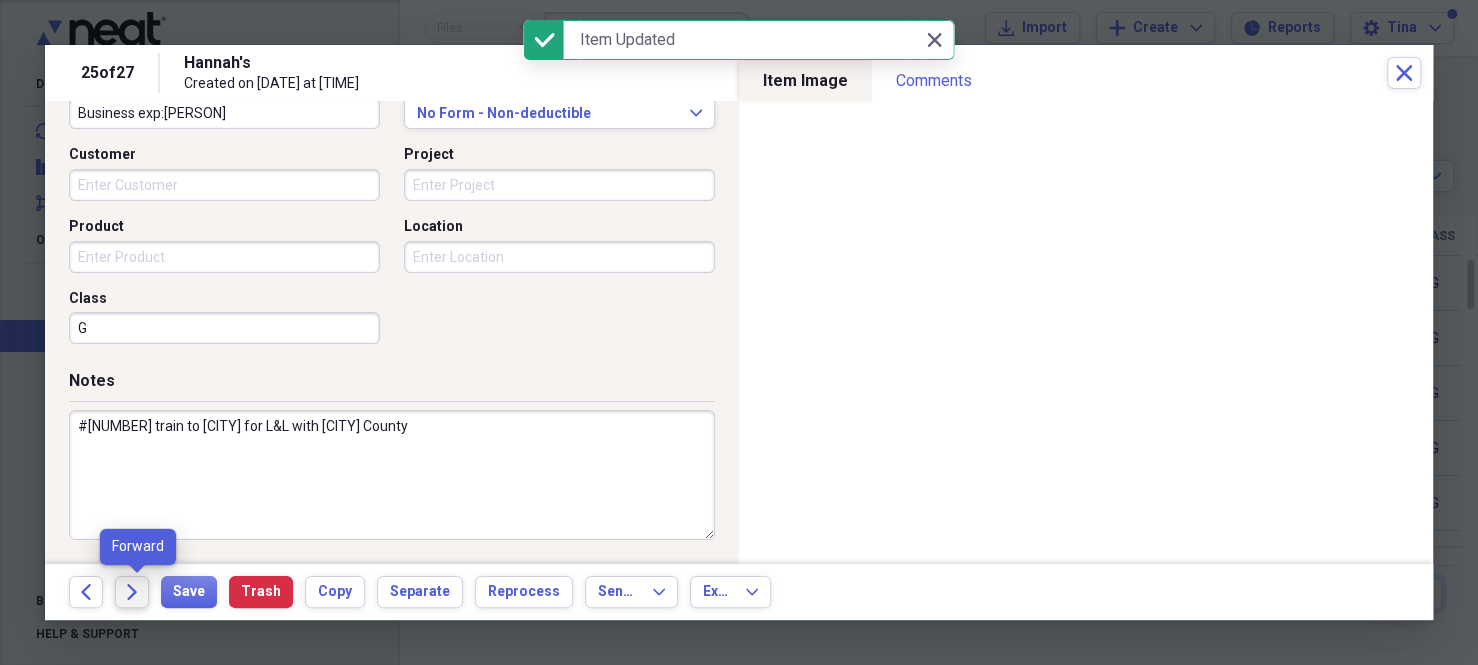 click on "Forward" 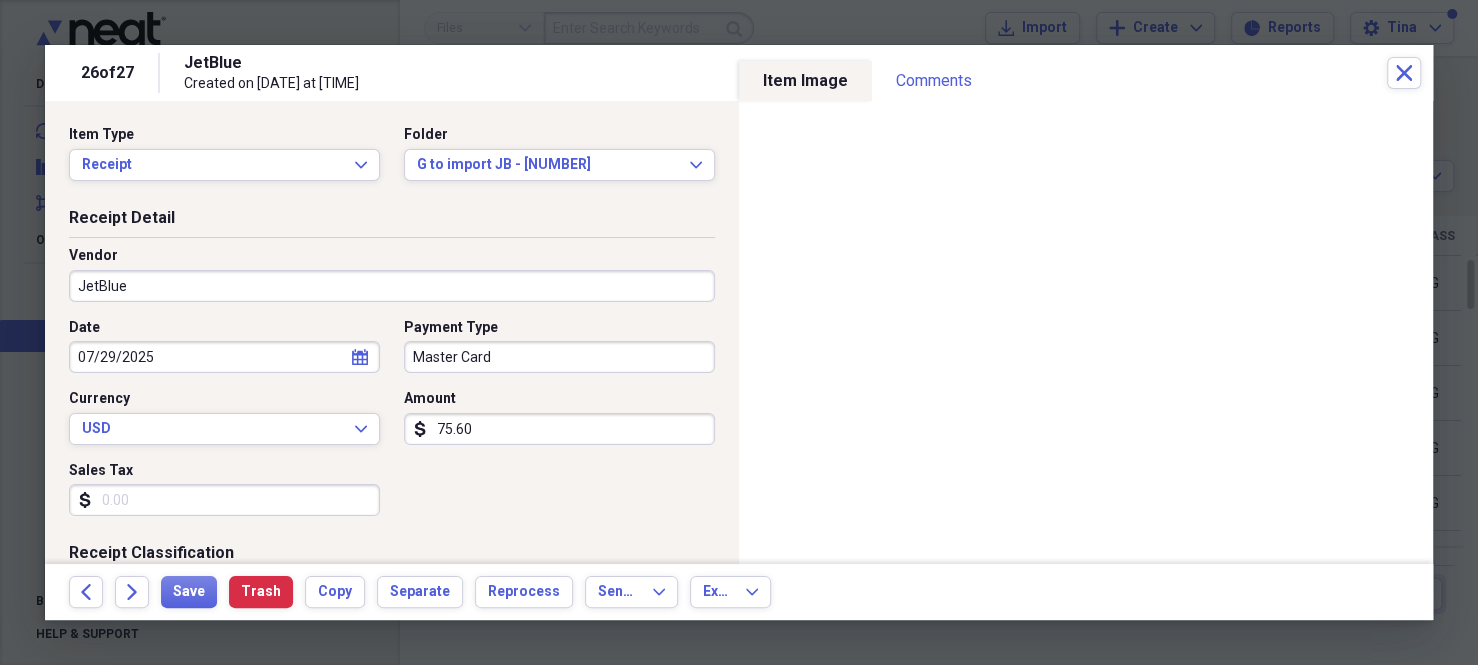 click on "07/29/2025" at bounding box center (224, 357) 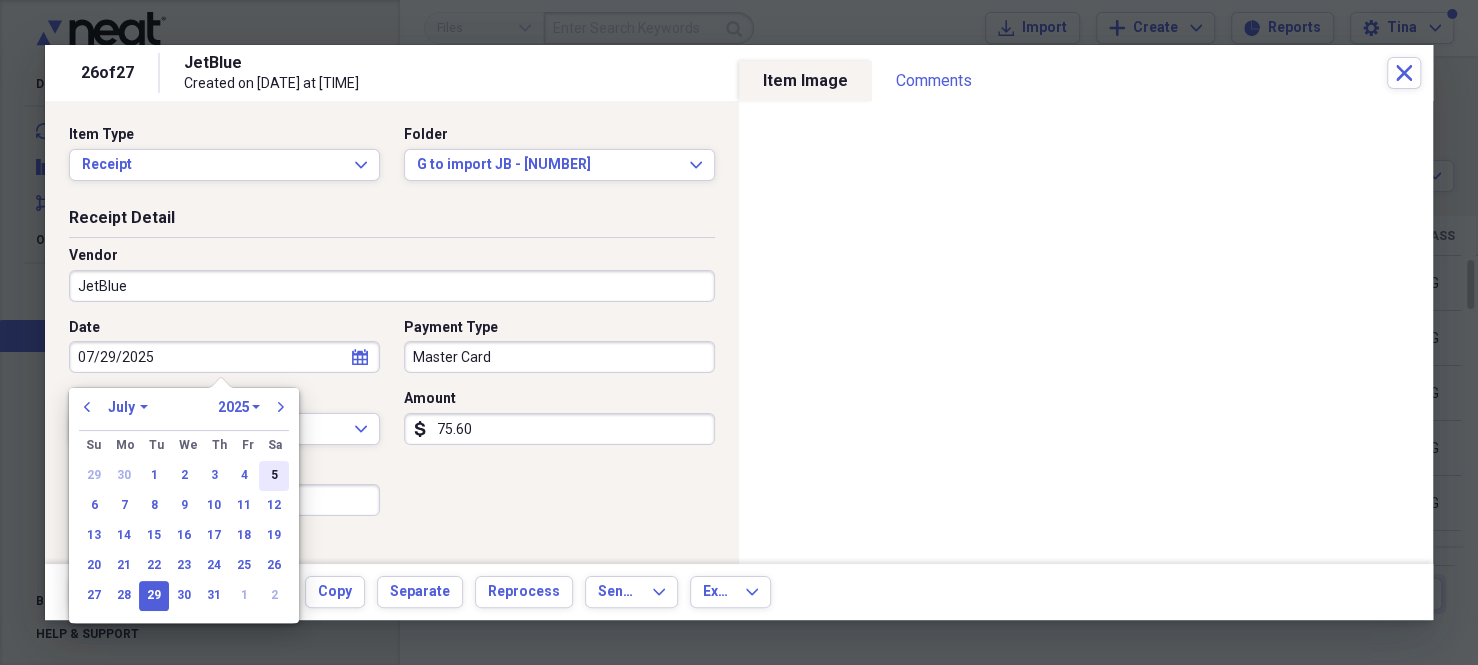 click on "5" at bounding box center (274, 476) 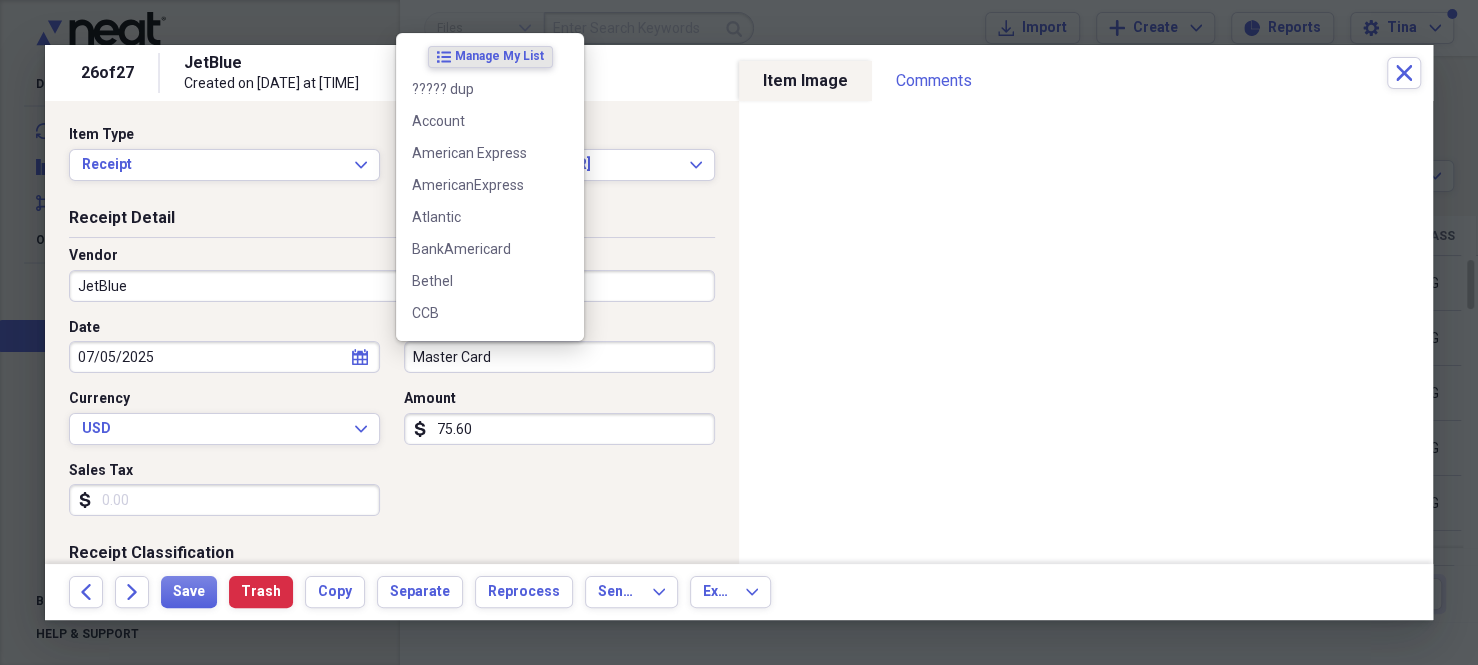 click on "Master Card" at bounding box center [559, 357] 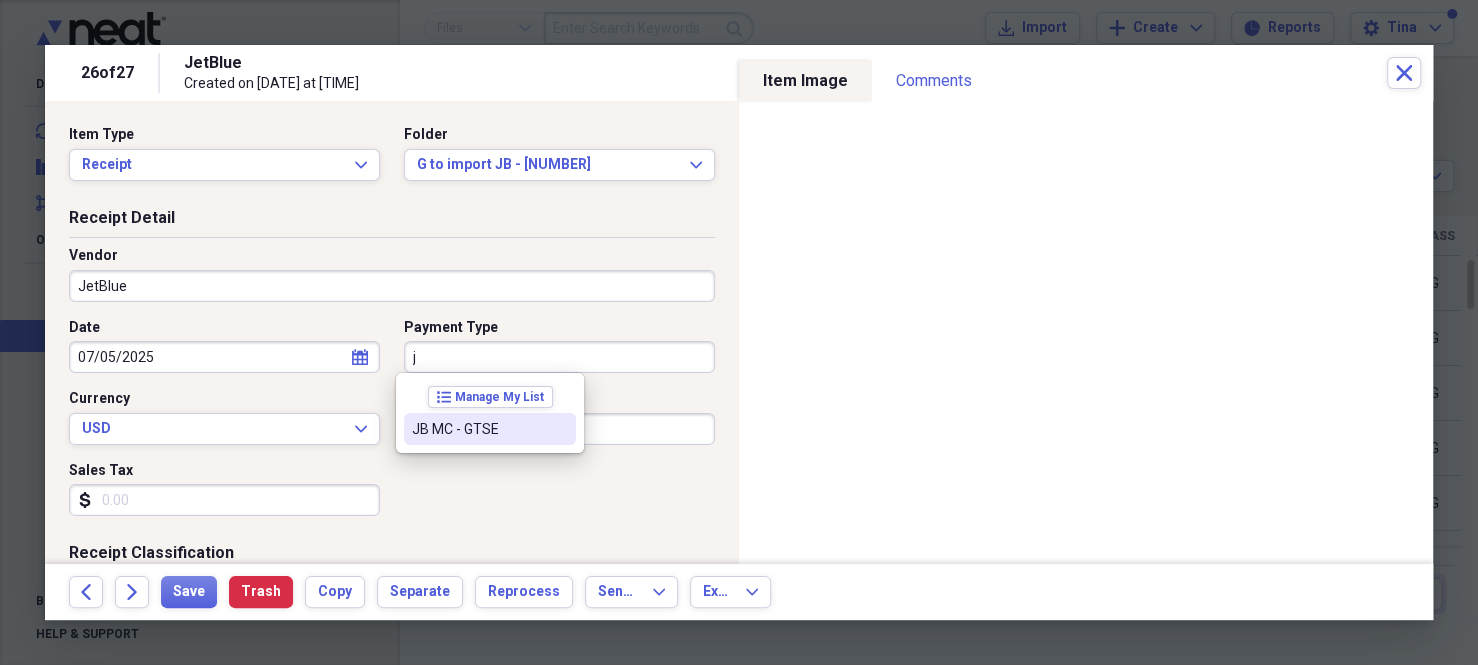 click on "JB MC - GTSE" at bounding box center (478, 429) 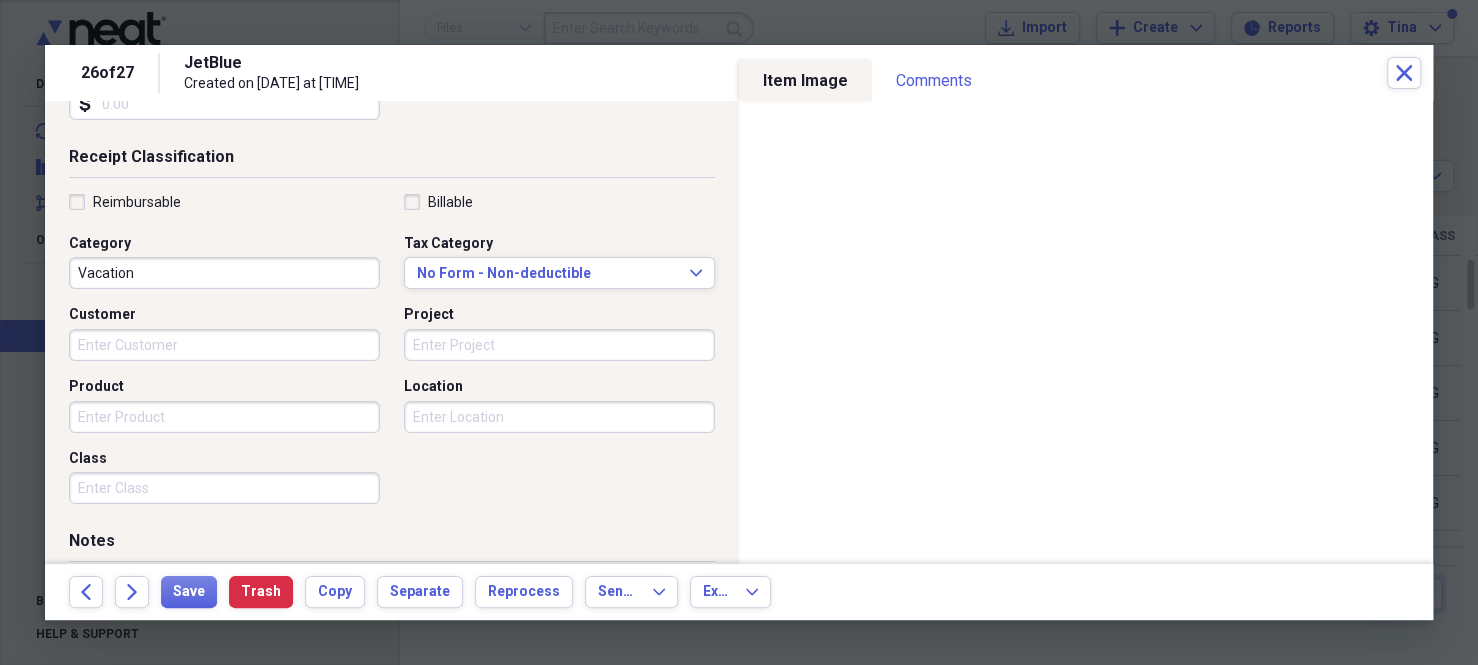 scroll, scrollTop: 400, scrollLeft: 0, axis: vertical 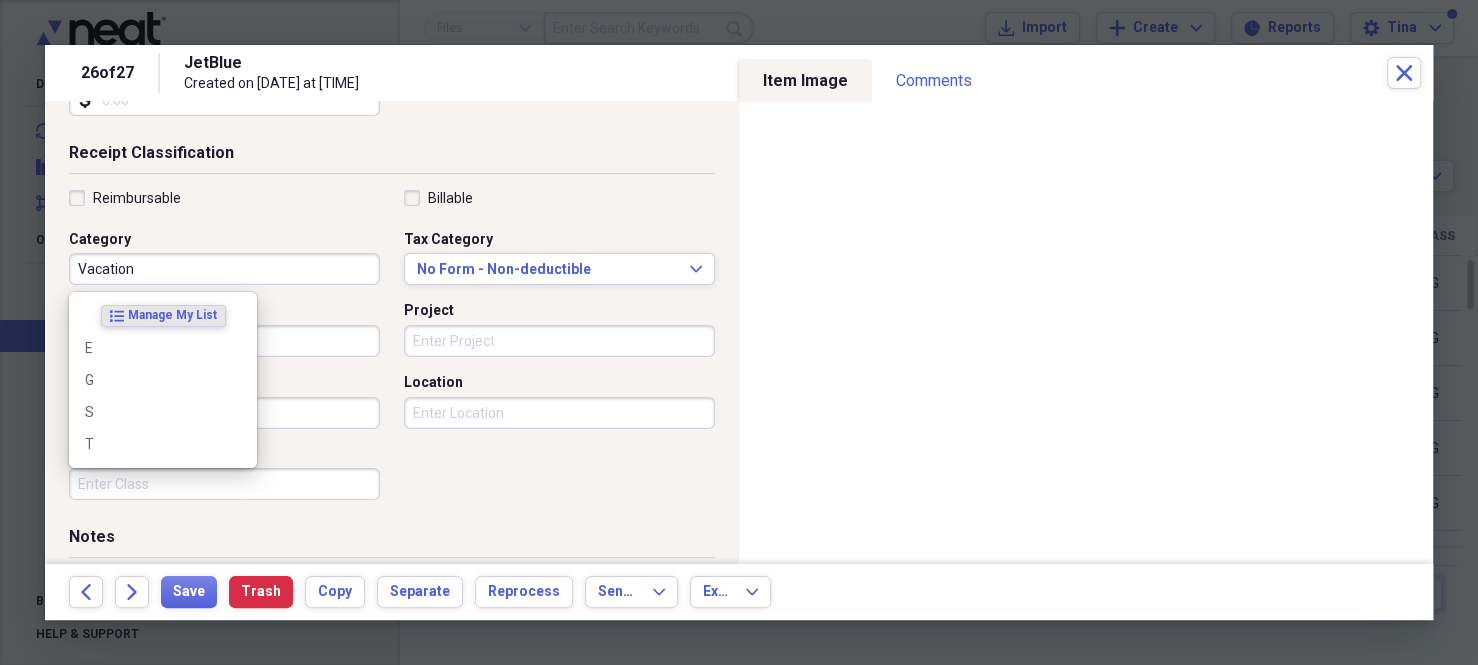 click on "Class" at bounding box center [224, 484] 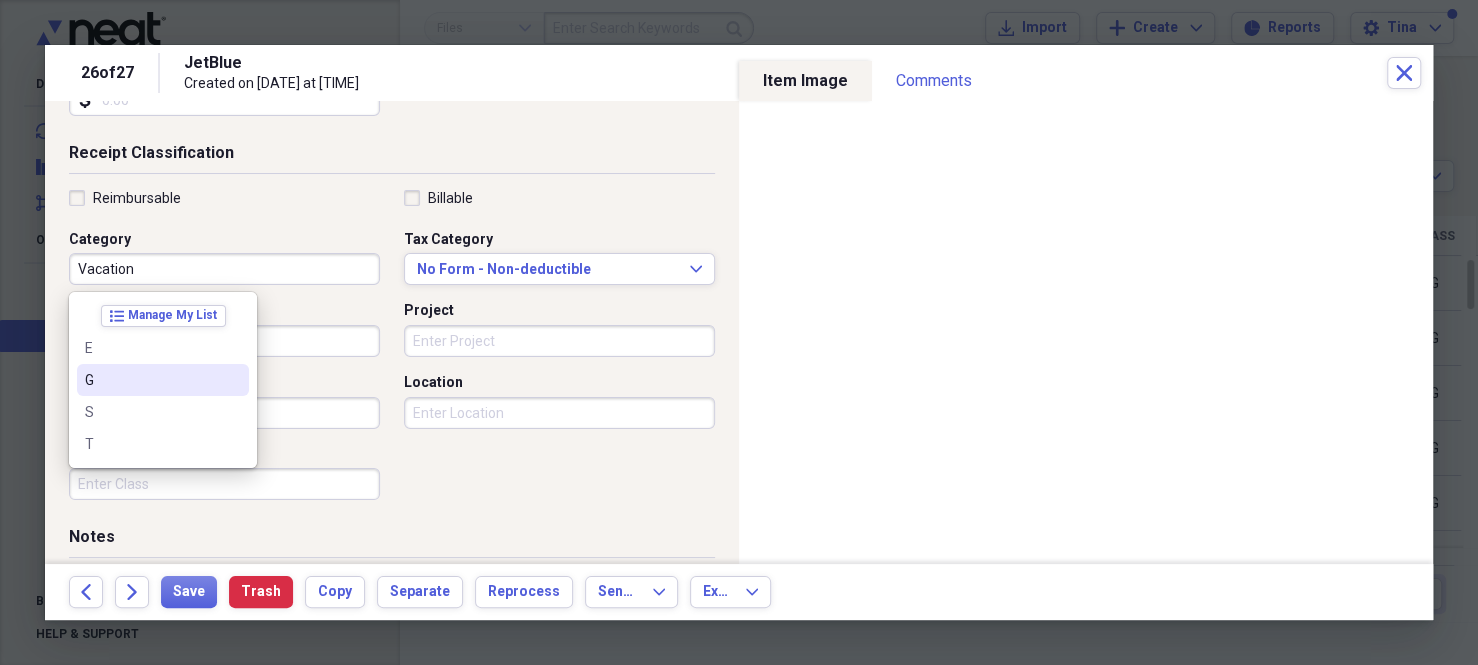 click on "G" at bounding box center [151, 380] 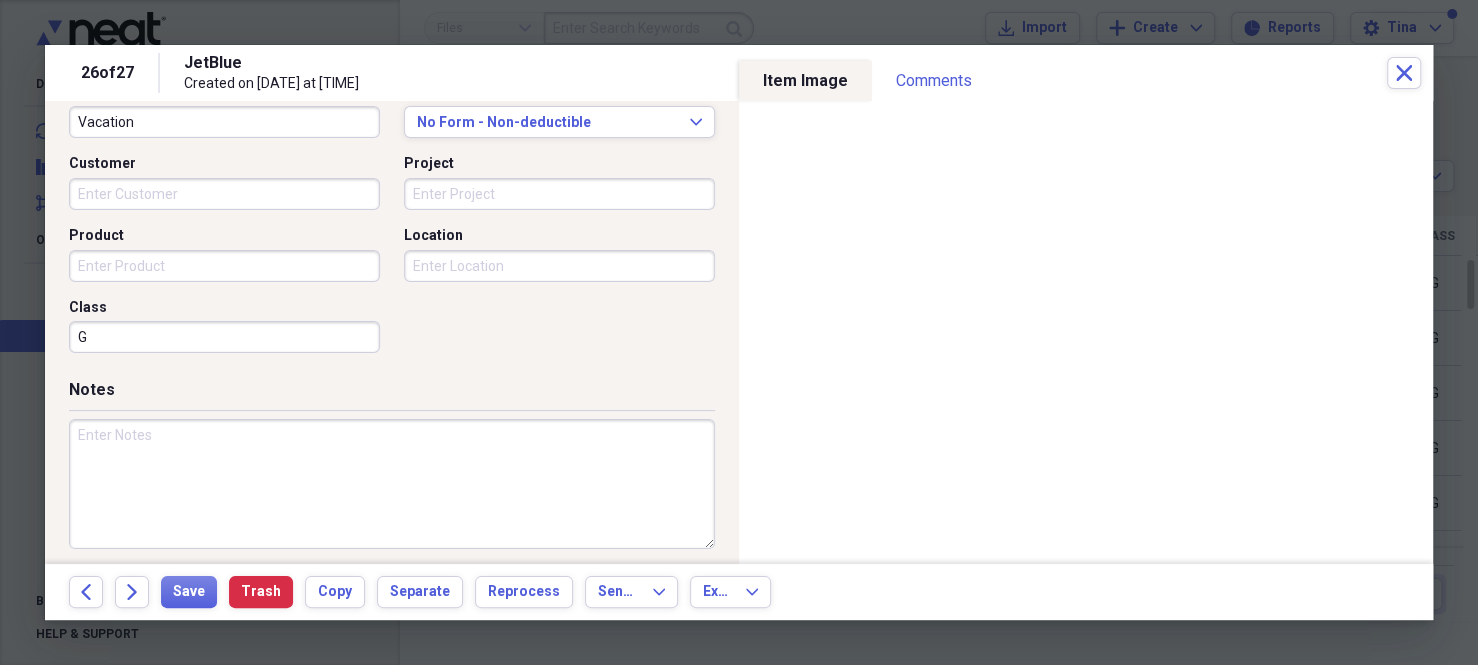 scroll, scrollTop: 556, scrollLeft: 0, axis: vertical 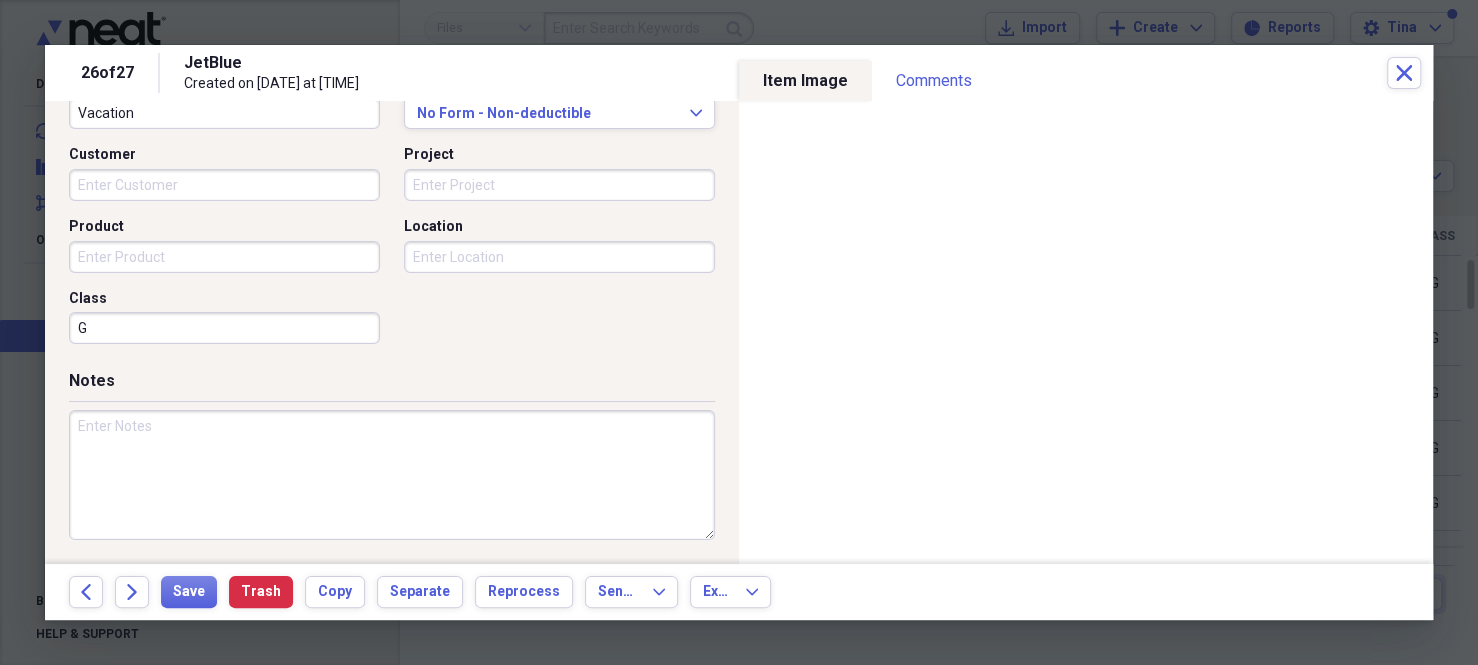 click at bounding box center [392, 475] 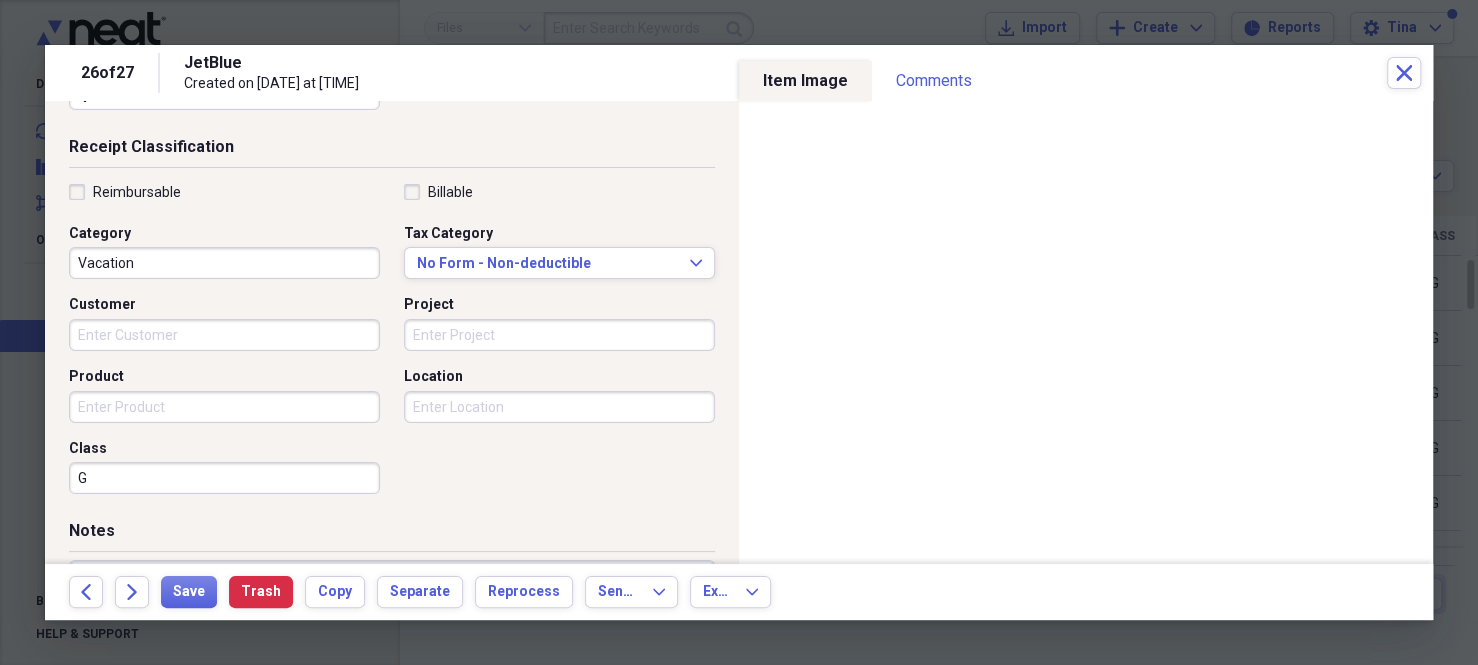 scroll, scrollTop: 256, scrollLeft: 0, axis: vertical 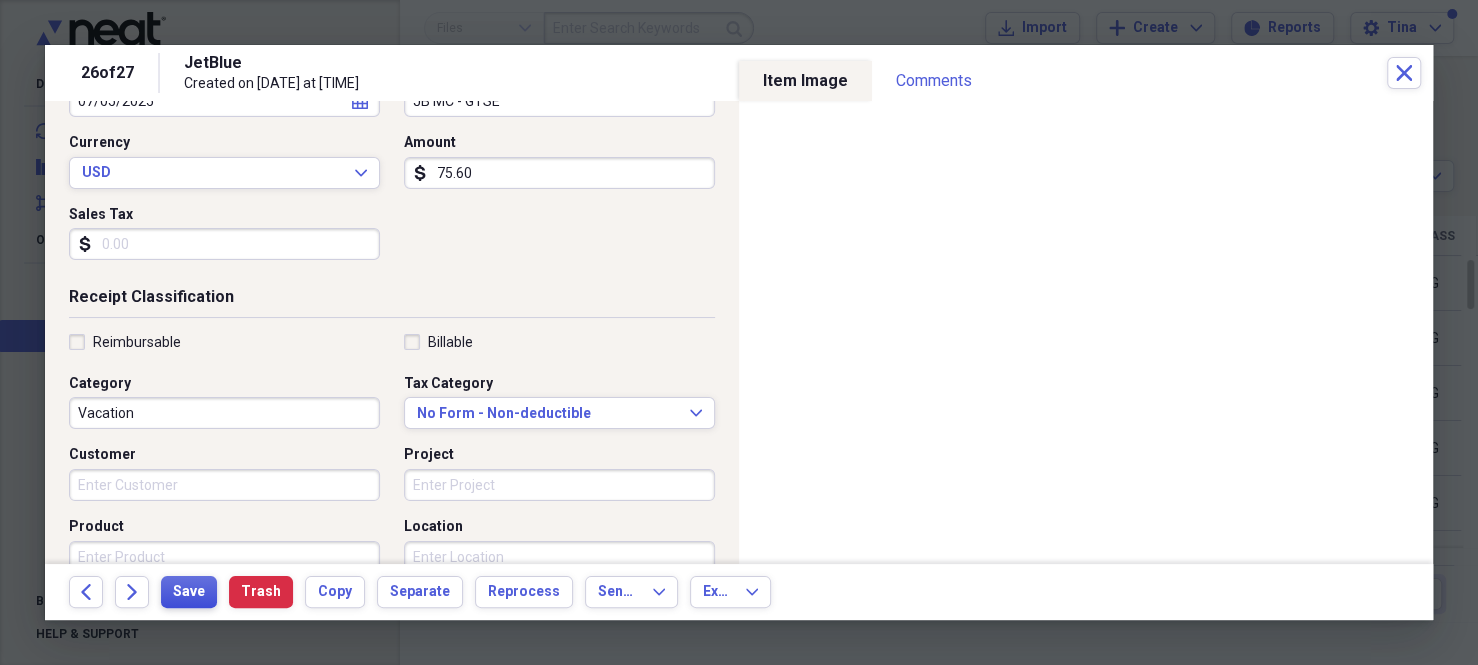 type on "T [CITY]-[CITY] seat & taxes" 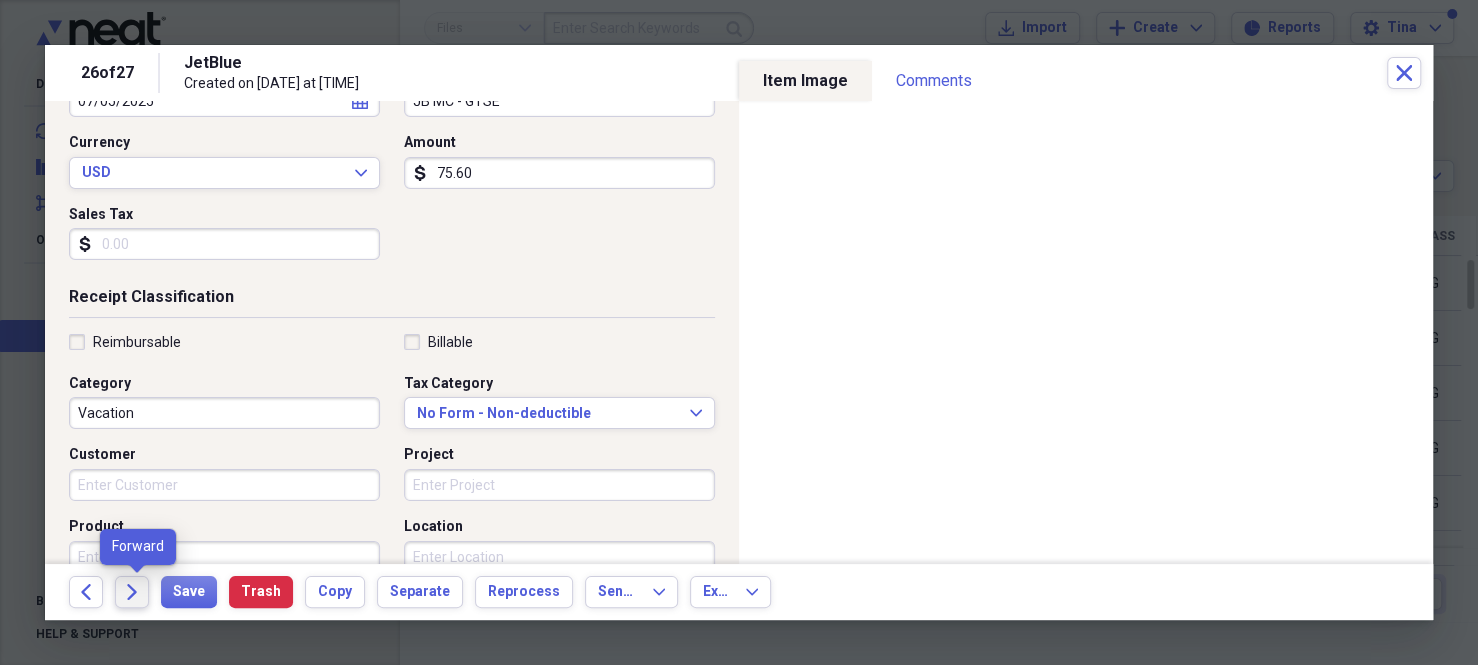 click on "Forward" 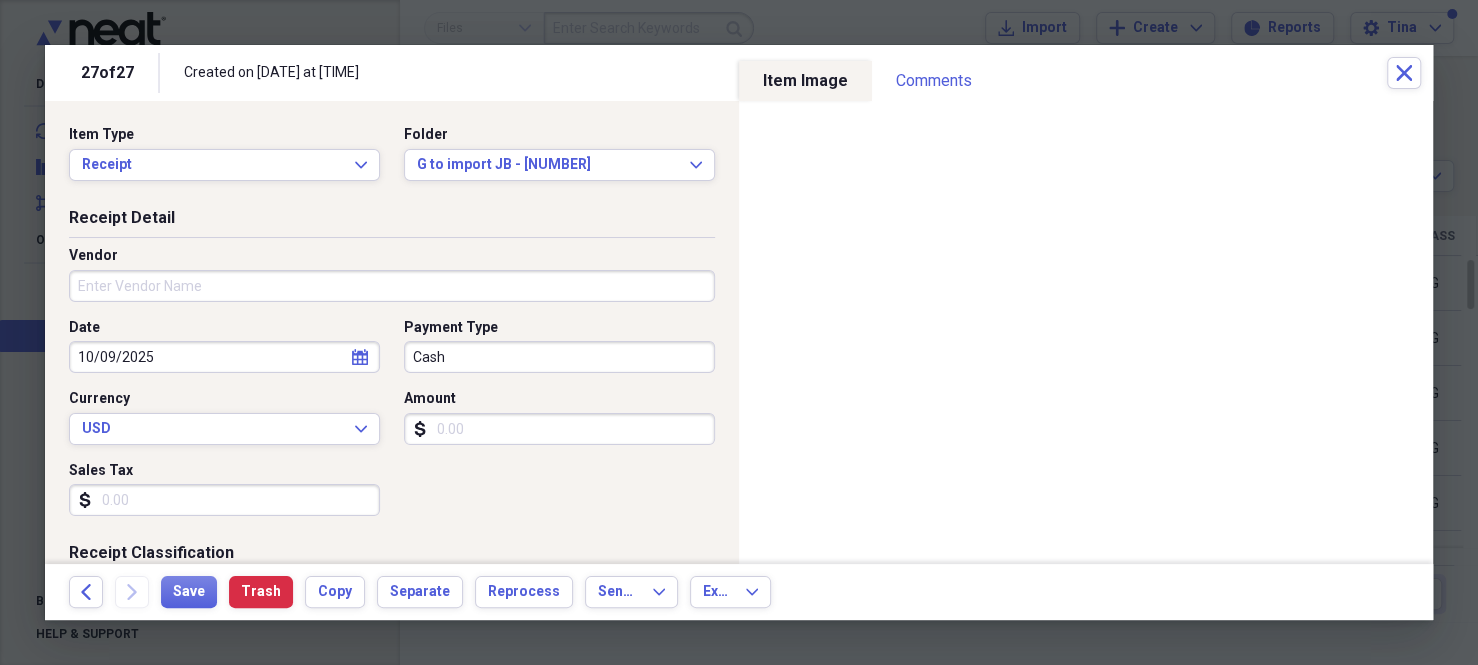 click on "Vendor" at bounding box center [392, 286] 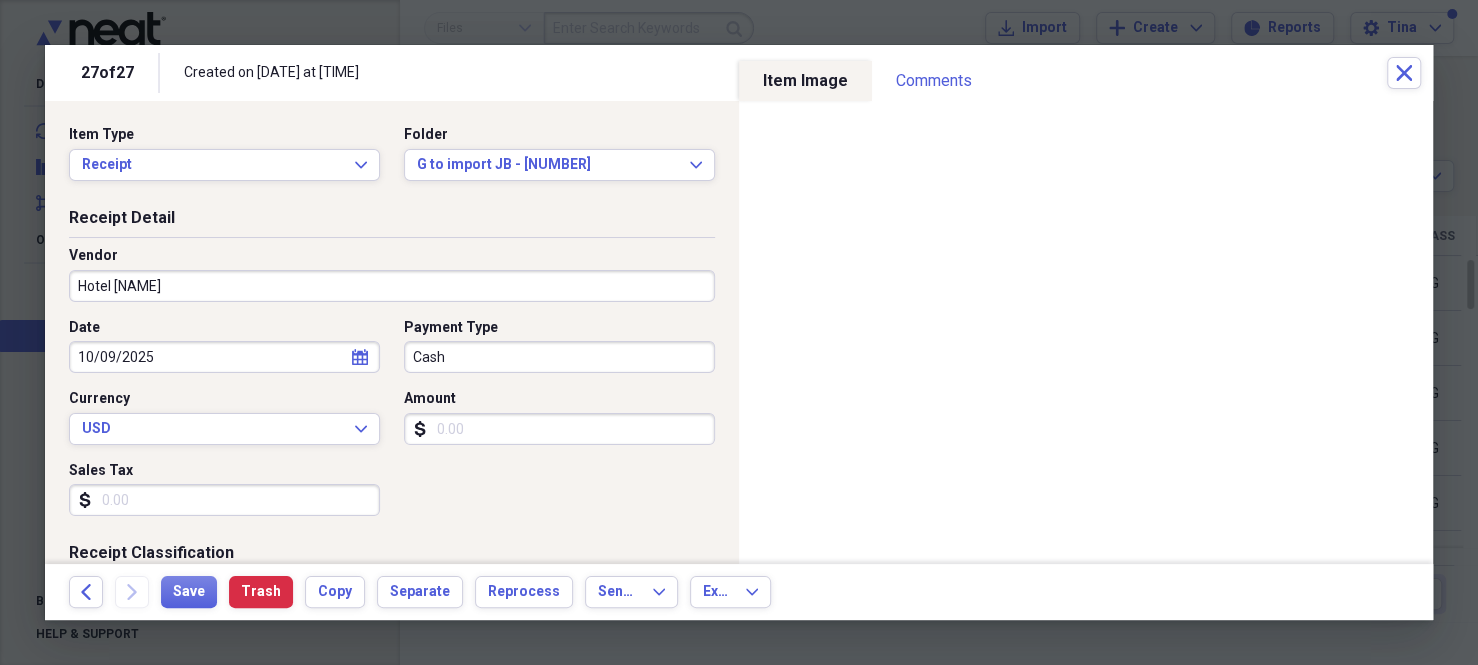 type on "Hotel [NAME]" 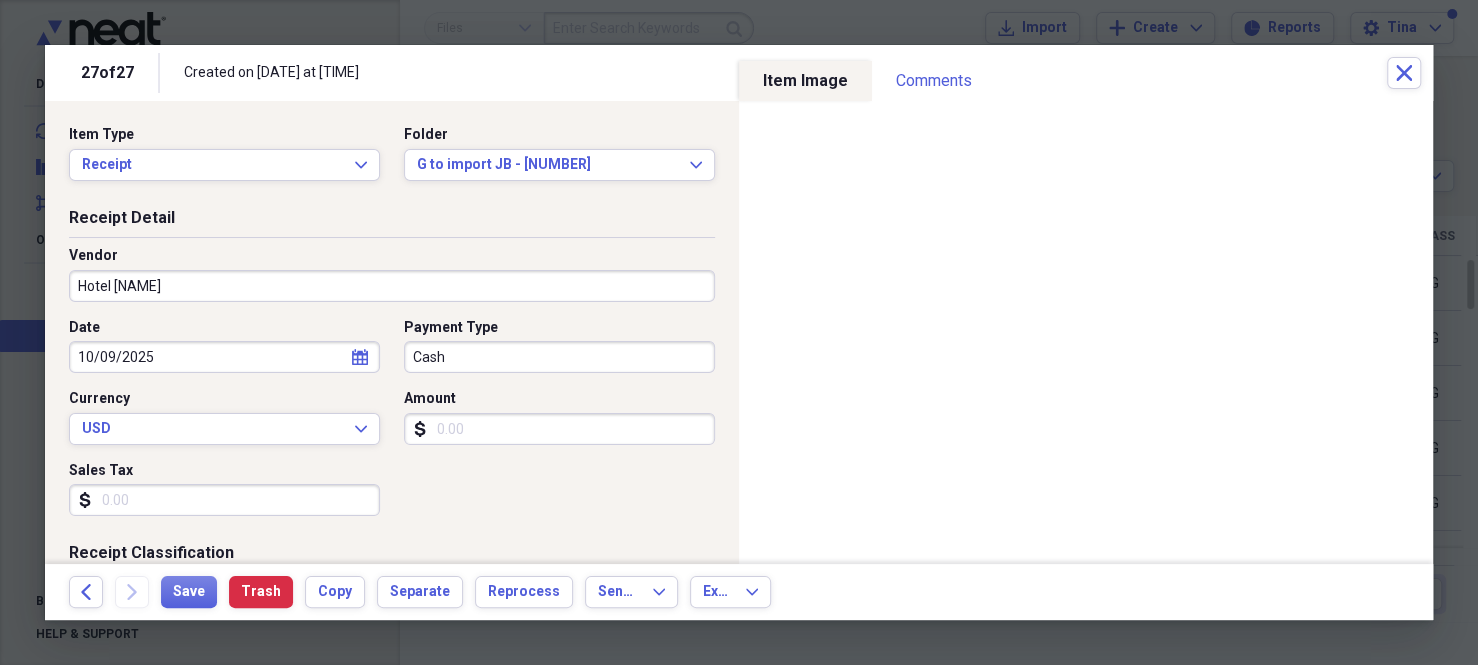 select on "9" 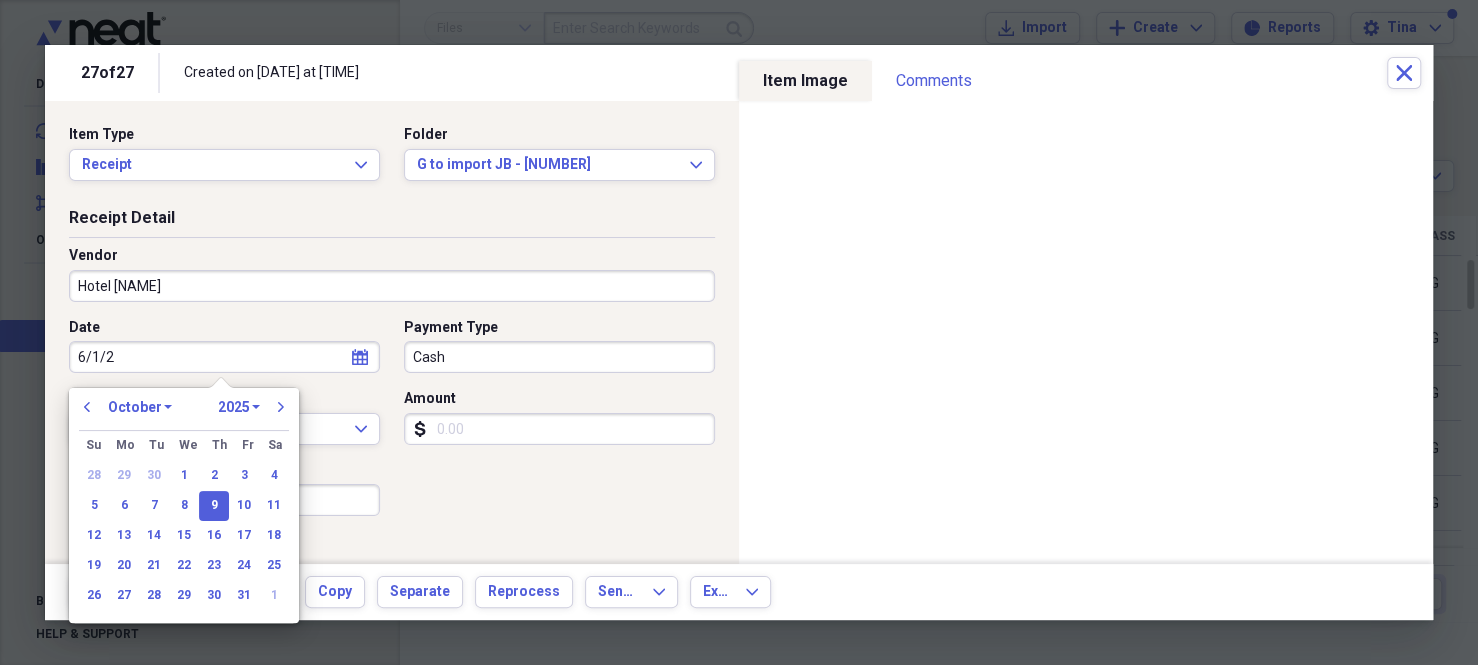 type on "6/1/25" 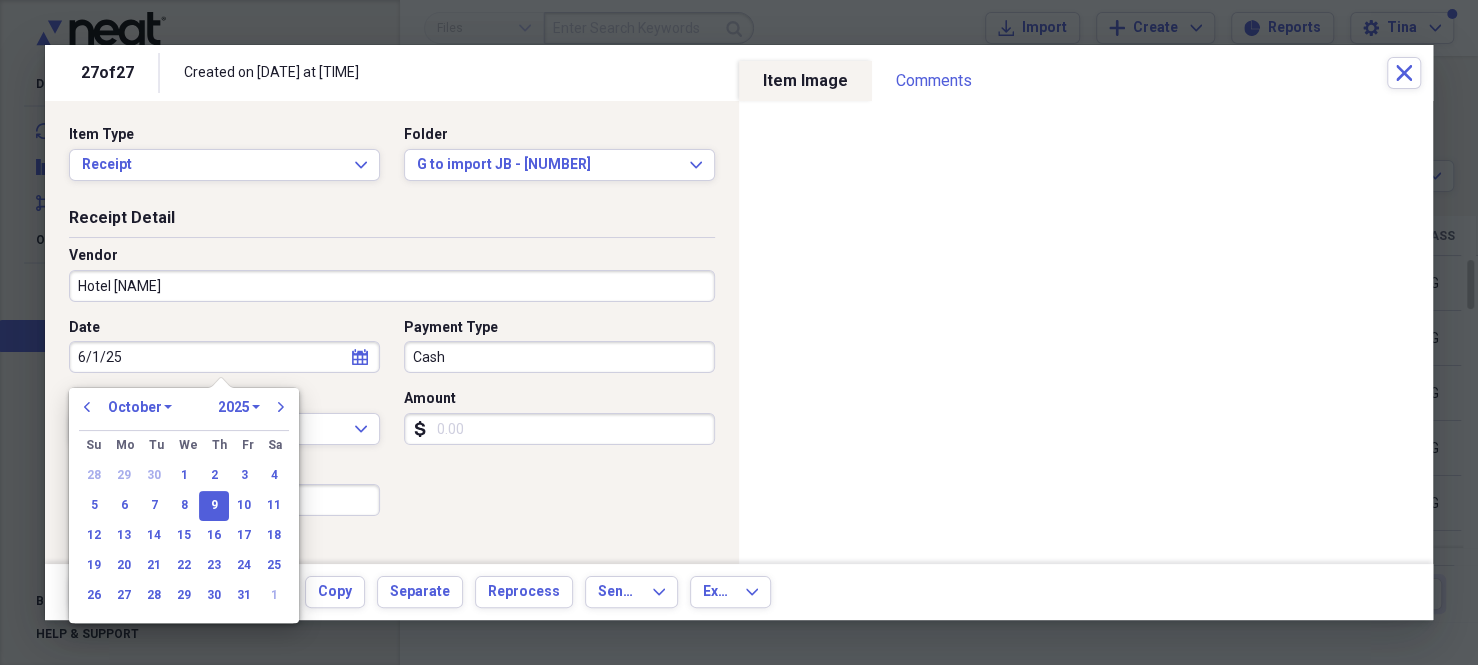 select on "5" 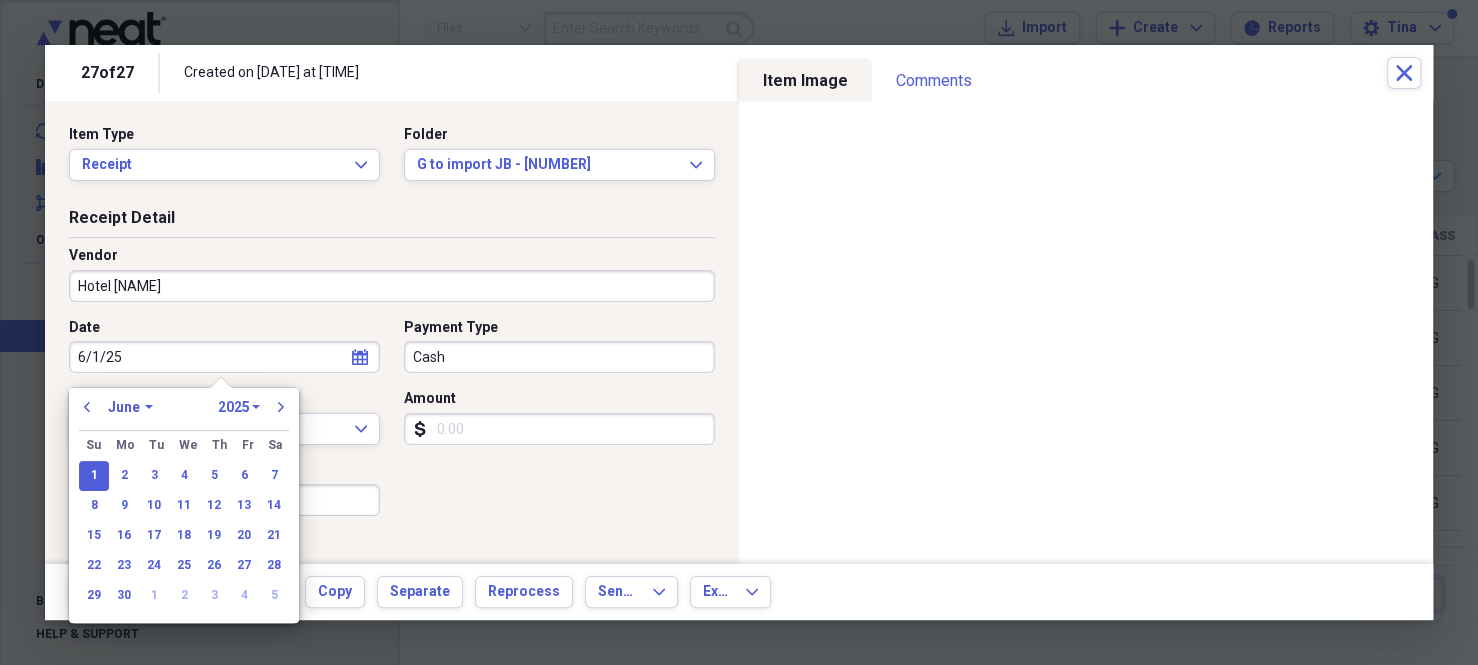 type on "06/01/2025" 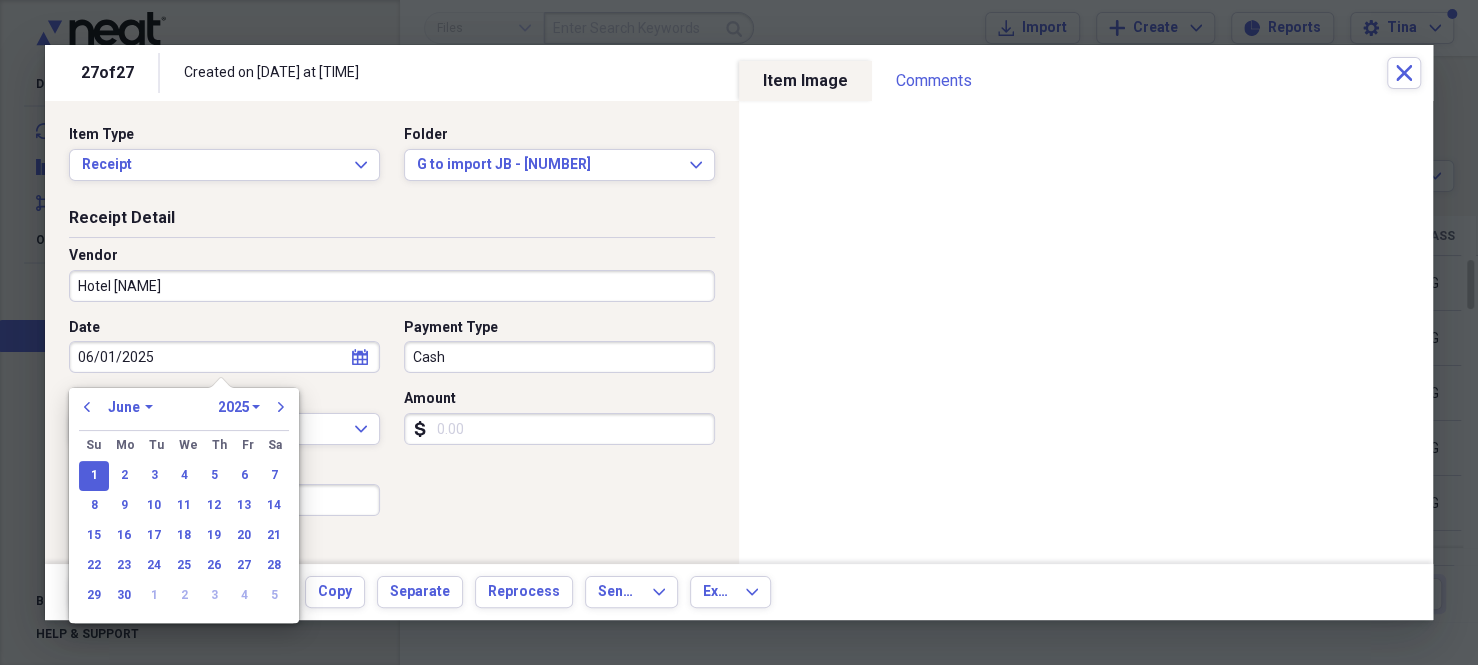 click on "1" at bounding box center [94, 476] 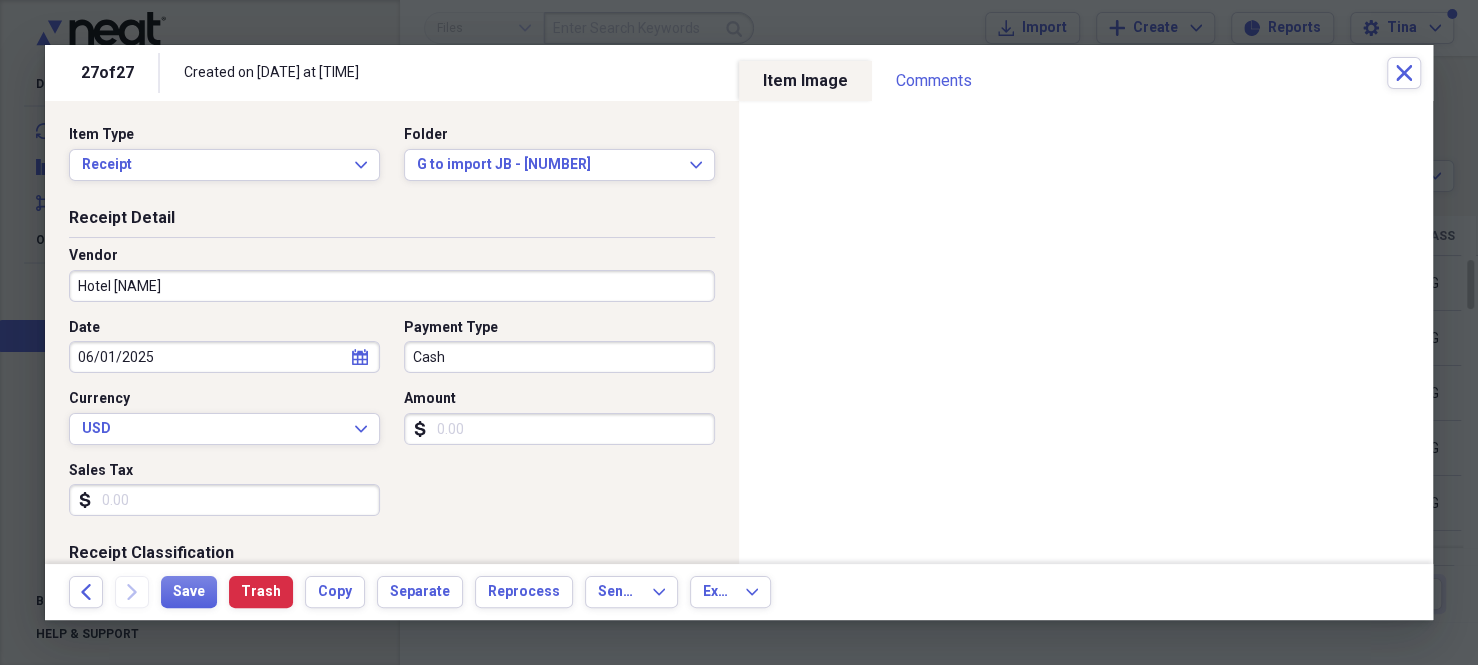 type 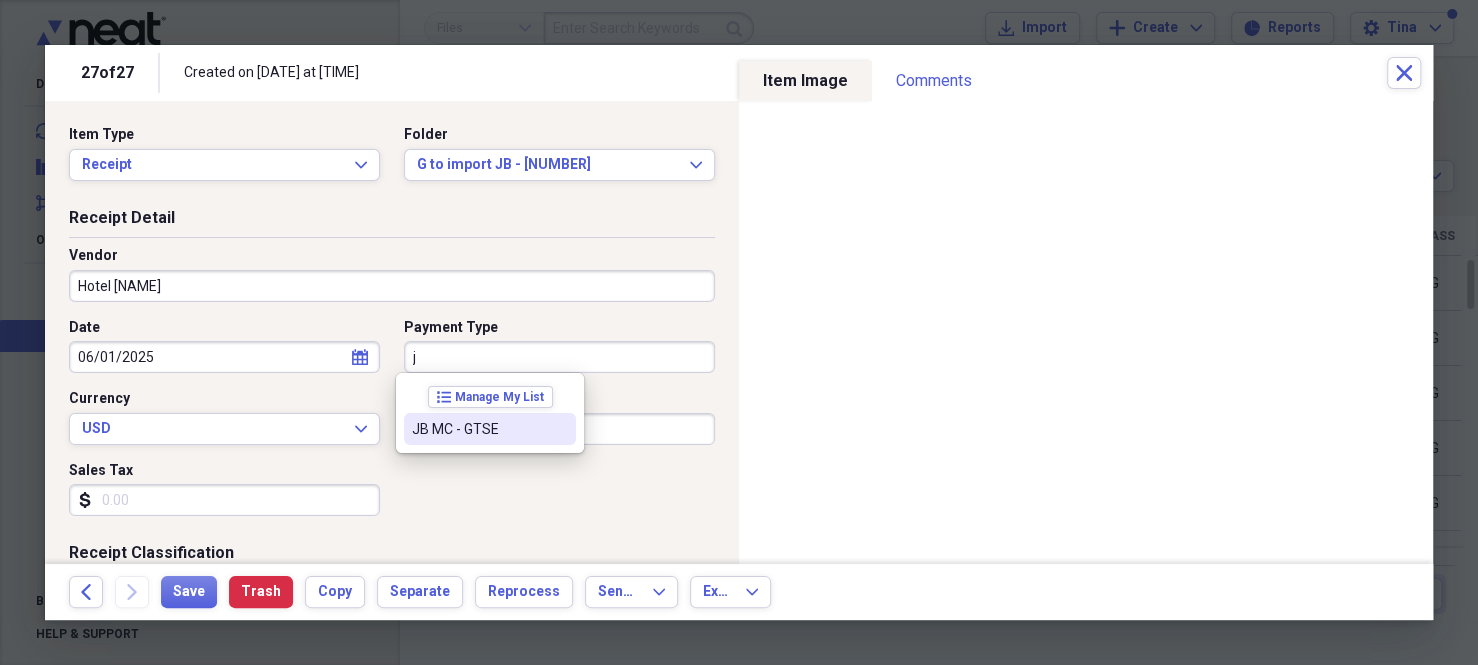 click on "JB MC - GTSE" at bounding box center [478, 429] 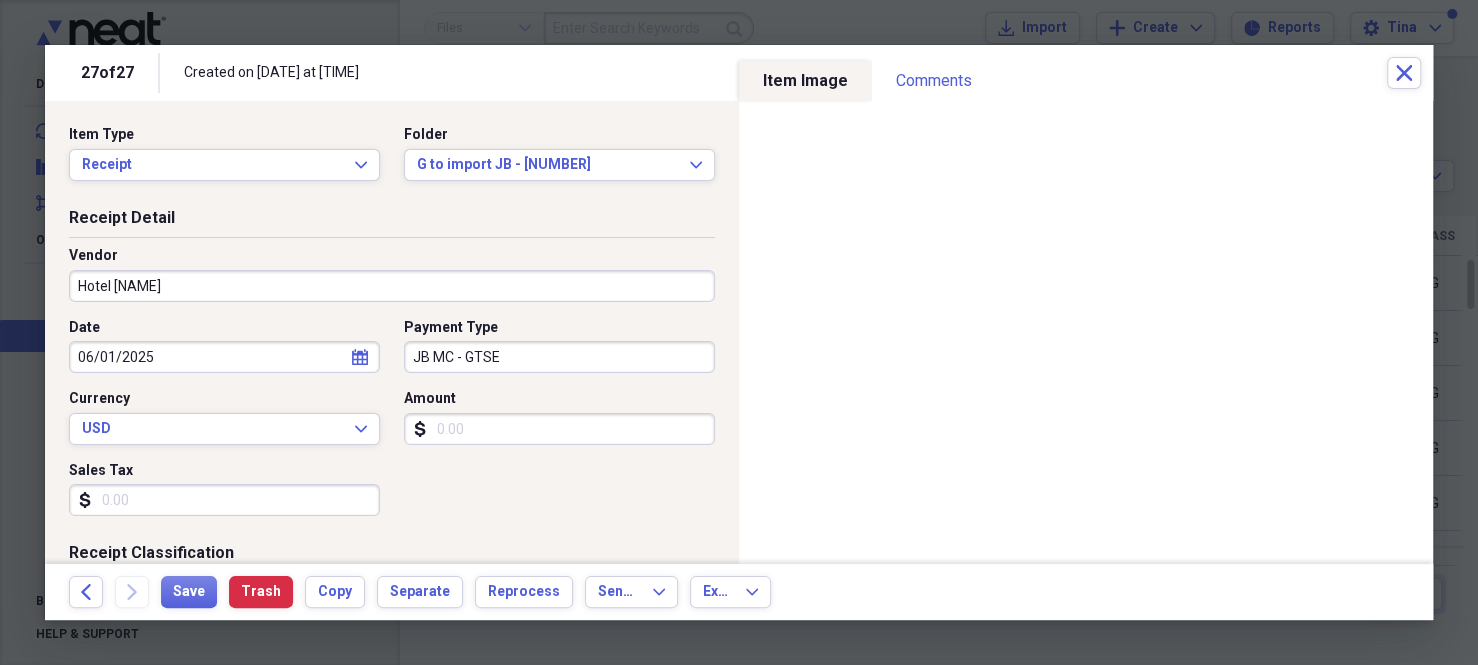 click on "Amount" at bounding box center (559, 429) 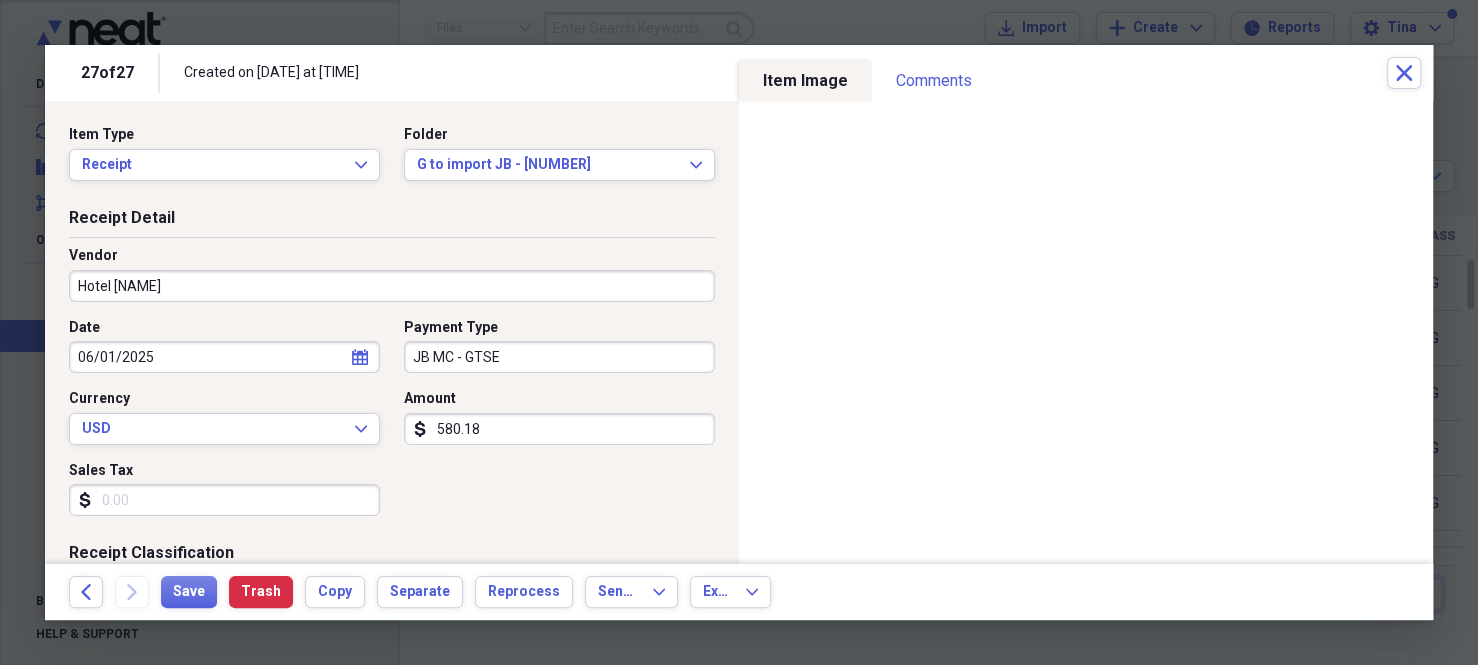 type on "580.18" 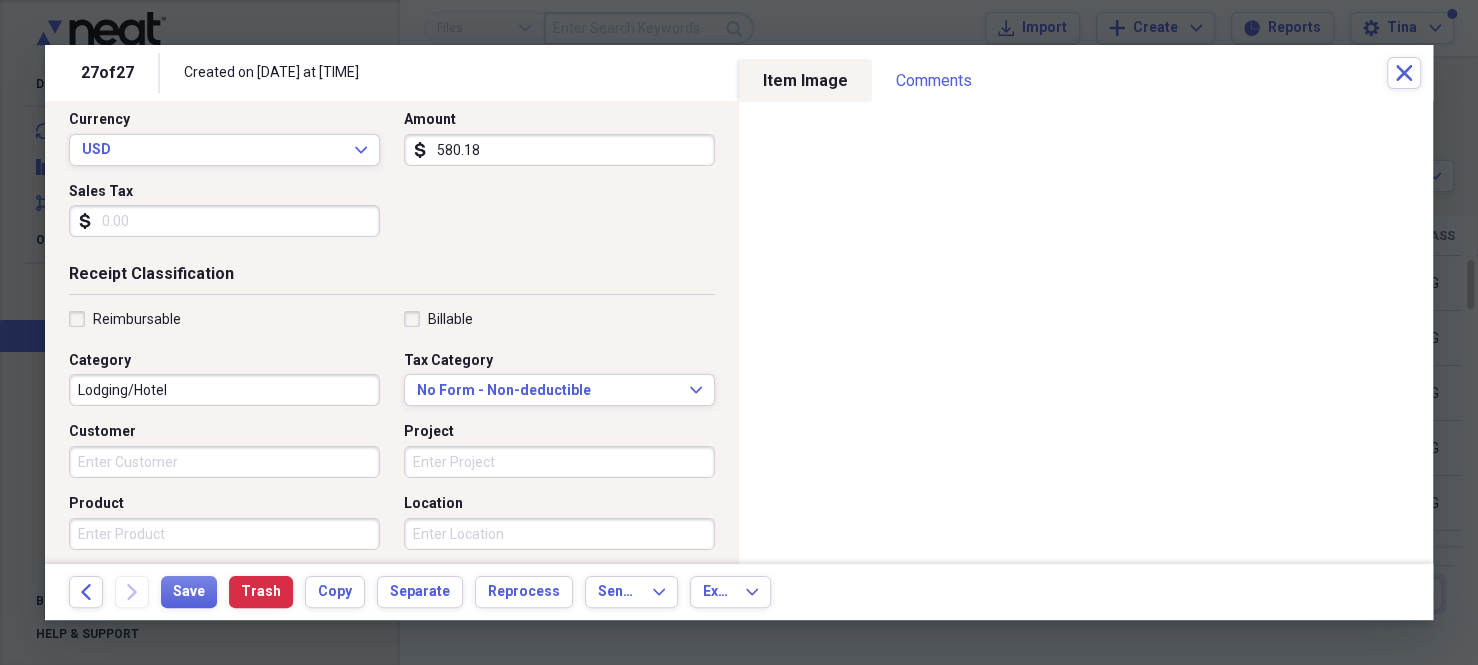 scroll, scrollTop: 300, scrollLeft: 0, axis: vertical 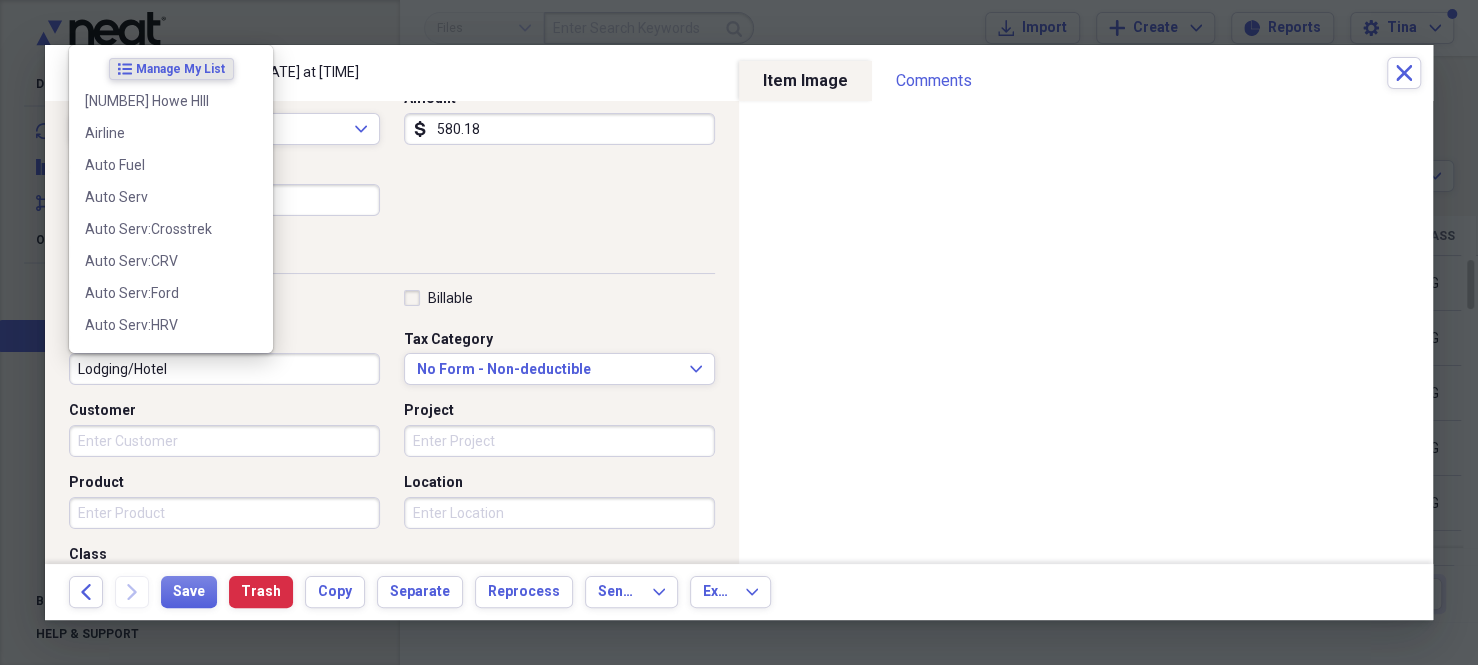 click on "Lodging/Hotel" at bounding box center (224, 369) 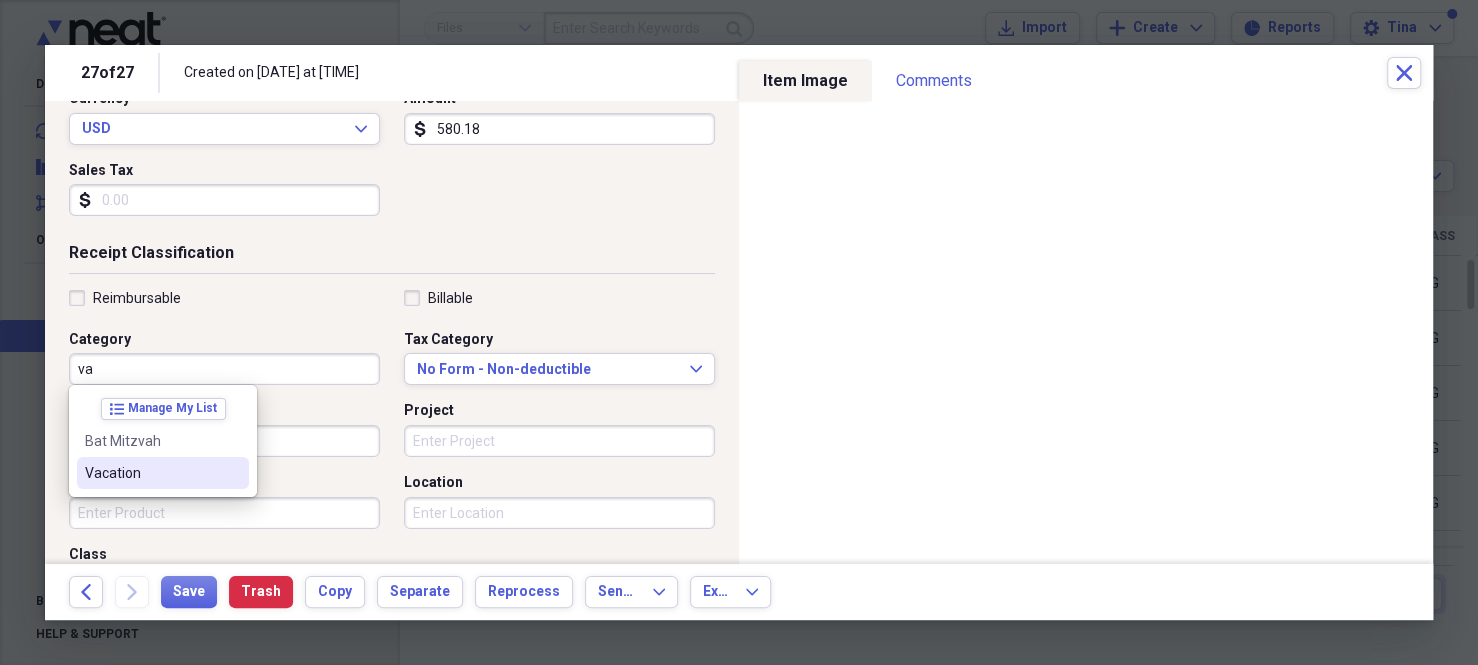 click on "Vacation" at bounding box center (151, 473) 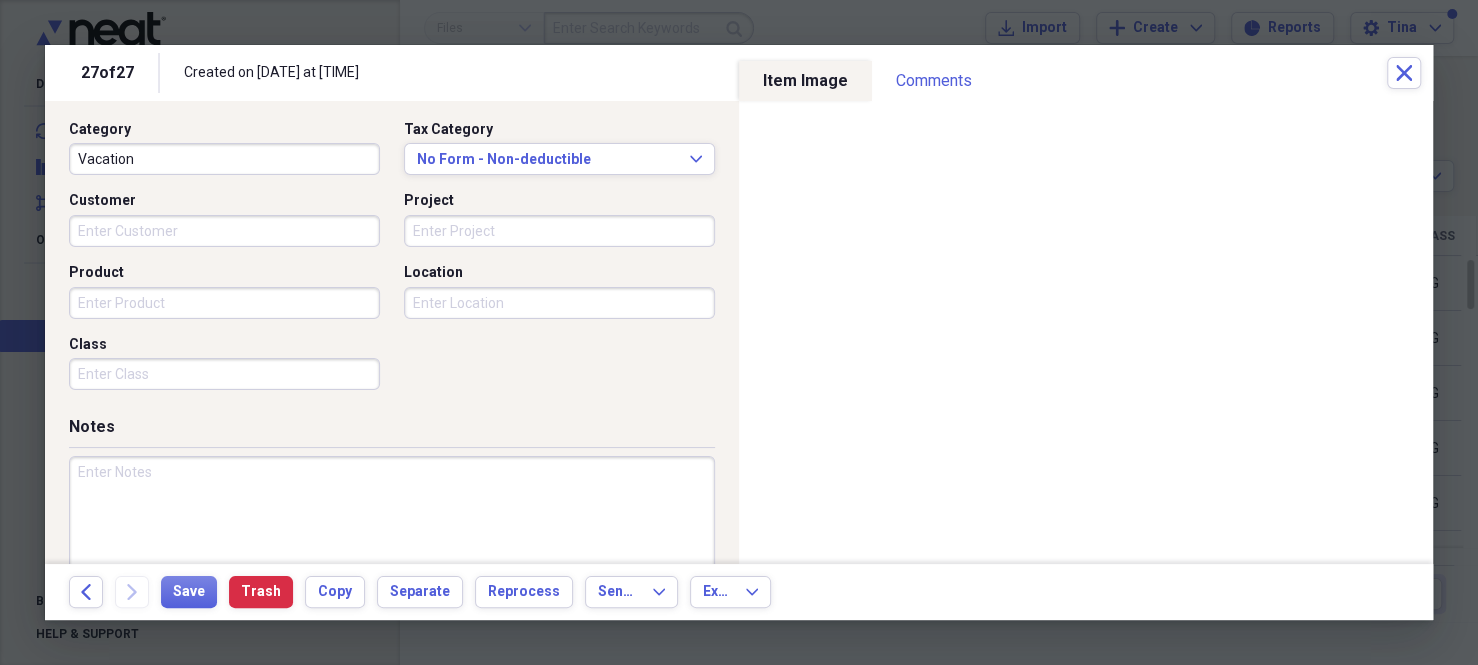 scroll, scrollTop: 556, scrollLeft: 0, axis: vertical 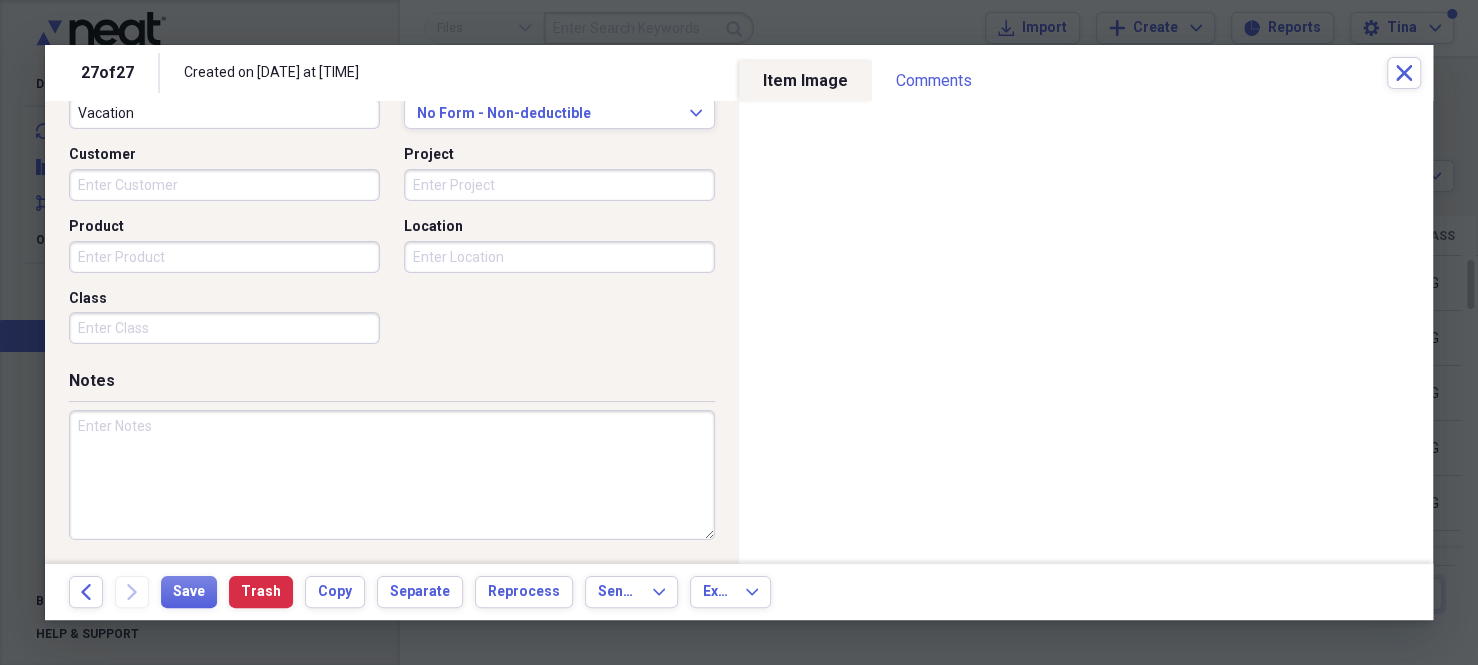 click on "Class" at bounding box center [224, 328] 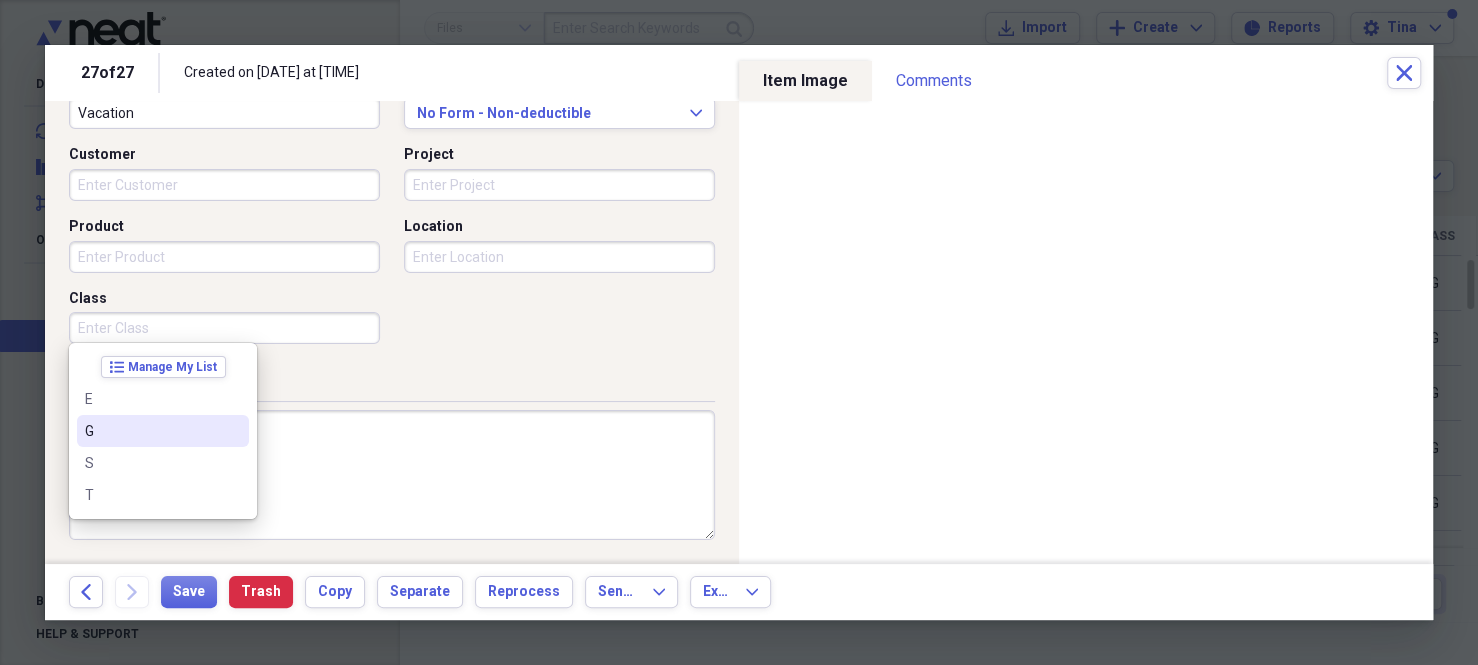 click on "G" at bounding box center (151, 431) 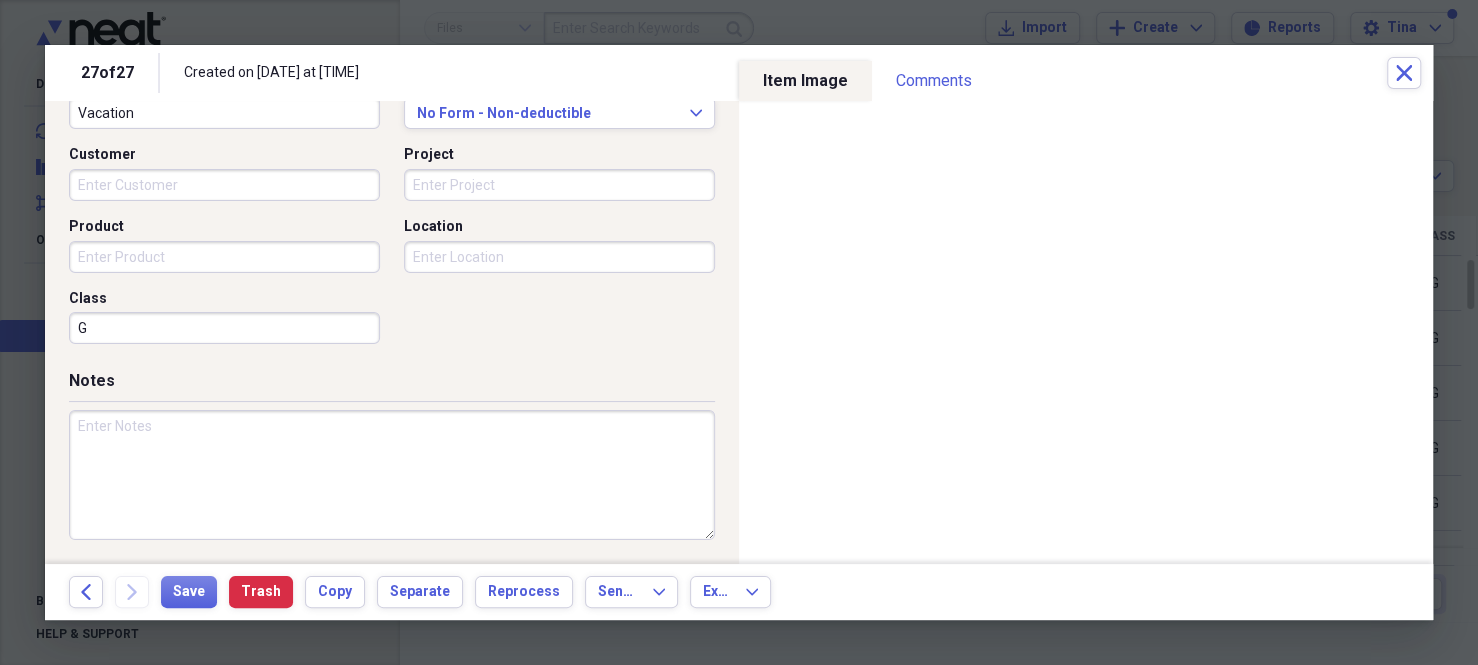 click at bounding box center (392, 475) 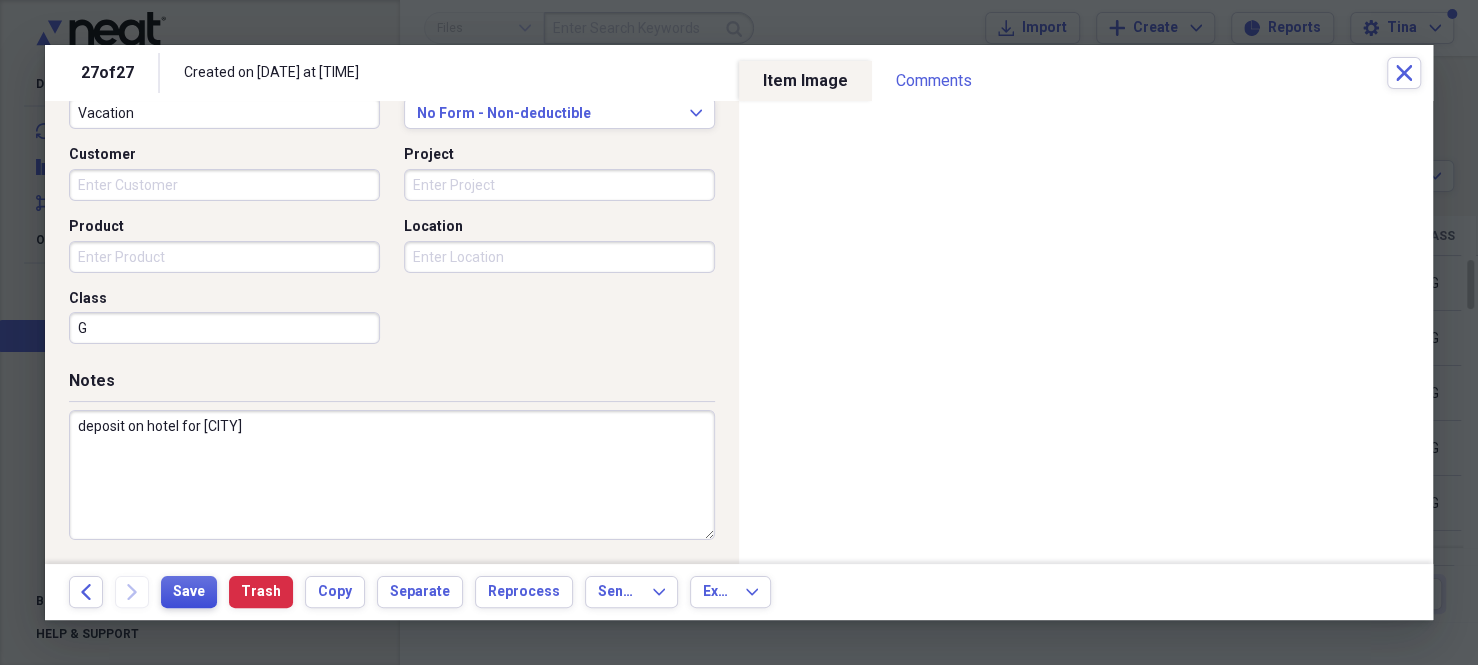 type on "deposit on hotel for [CITY]" 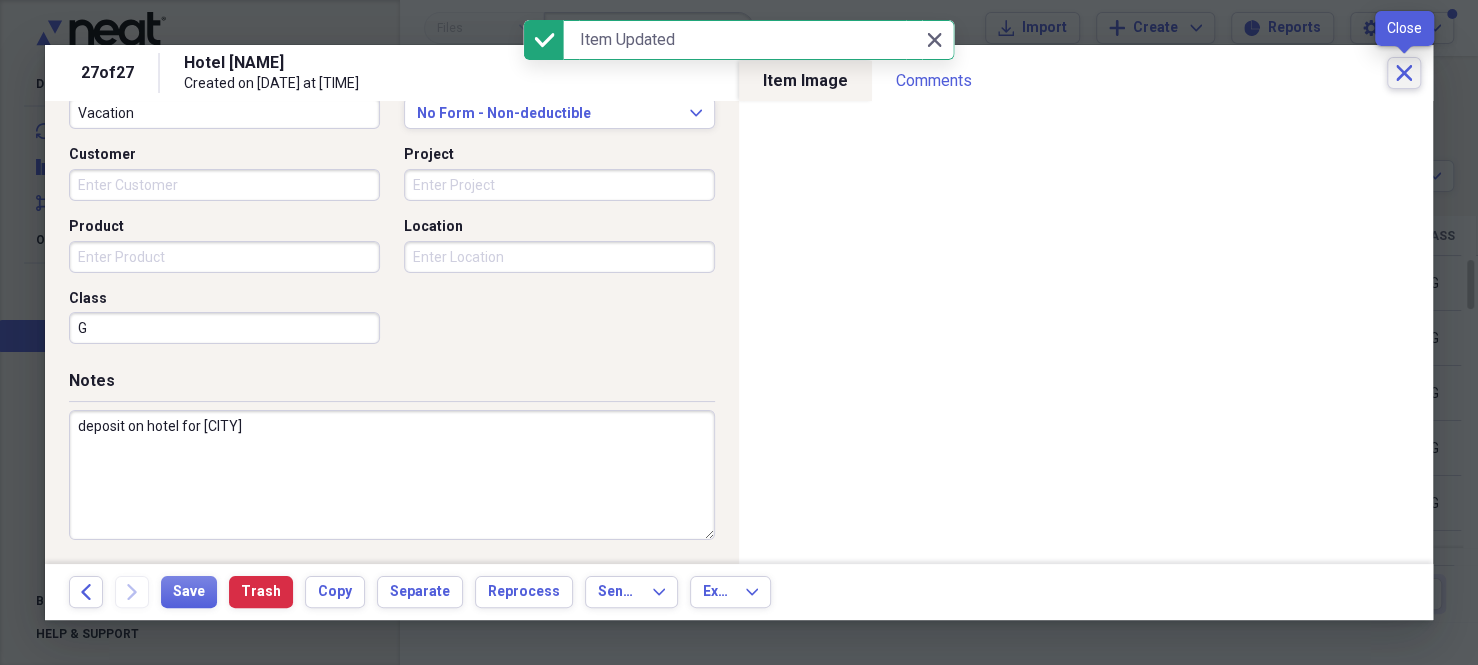 click on "Close" 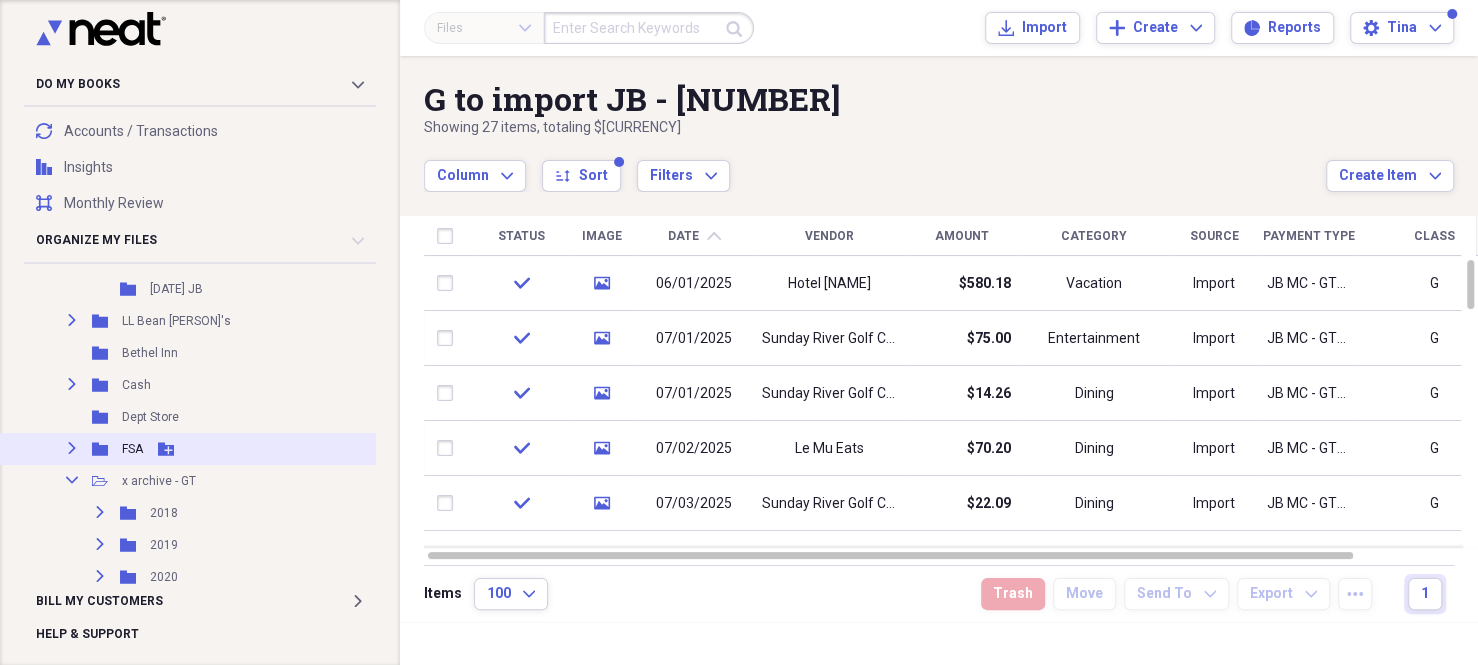 scroll, scrollTop: 800, scrollLeft: 0, axis: vertical 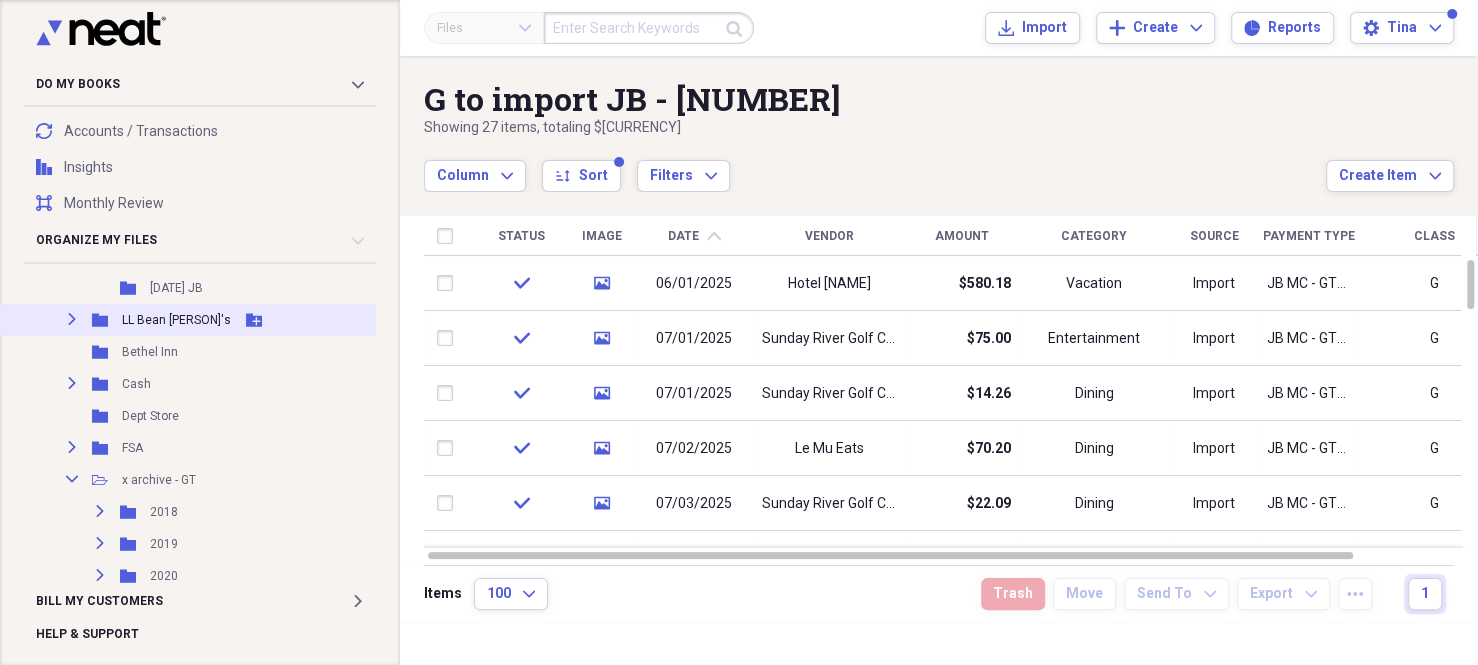 click on "Expand" 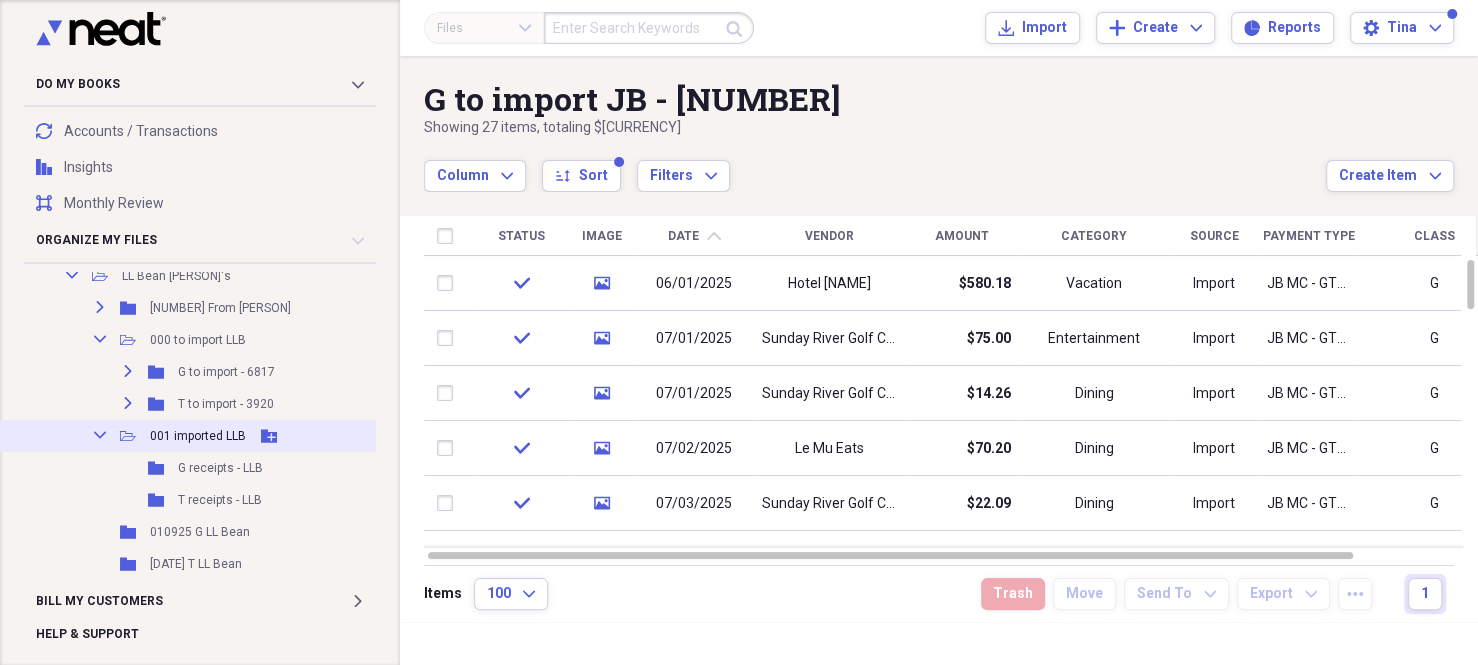 scroll, scrollTop: 800, scrollLeft: 0, axis: vertical 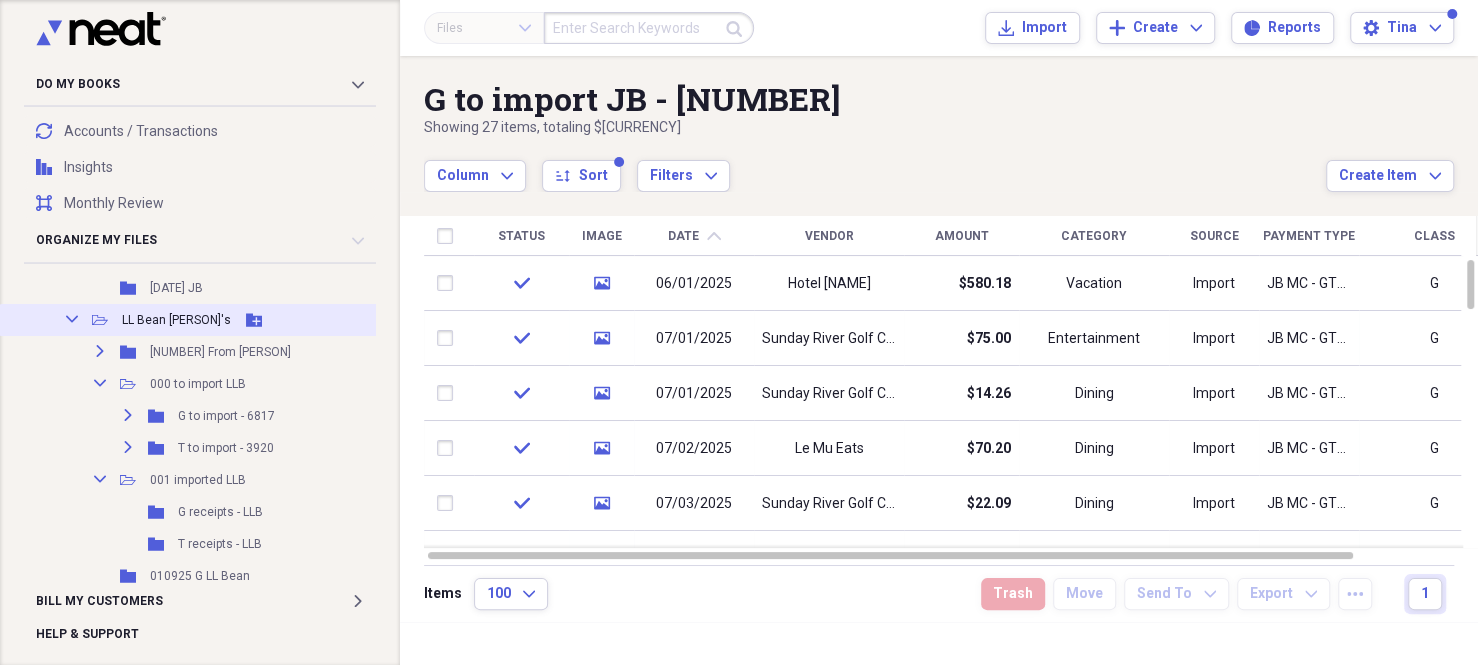 click 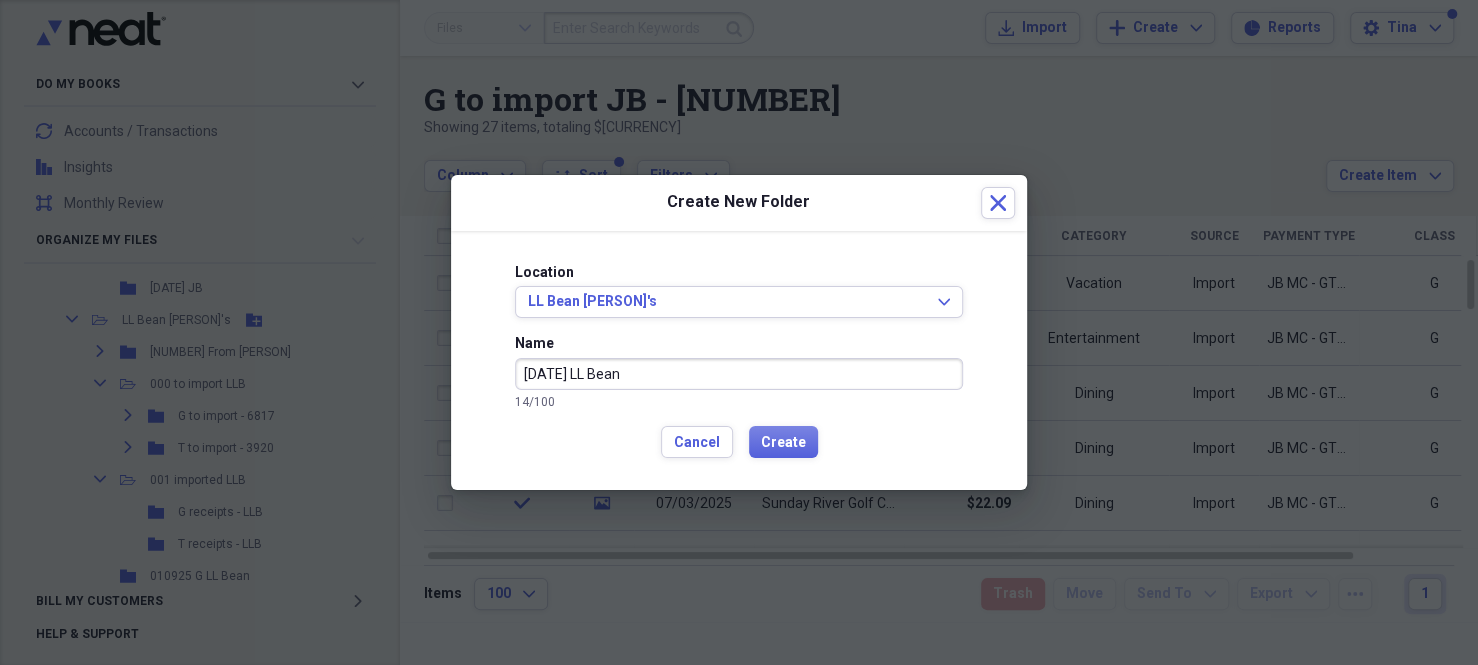 type on "[DATE] LL Bean" 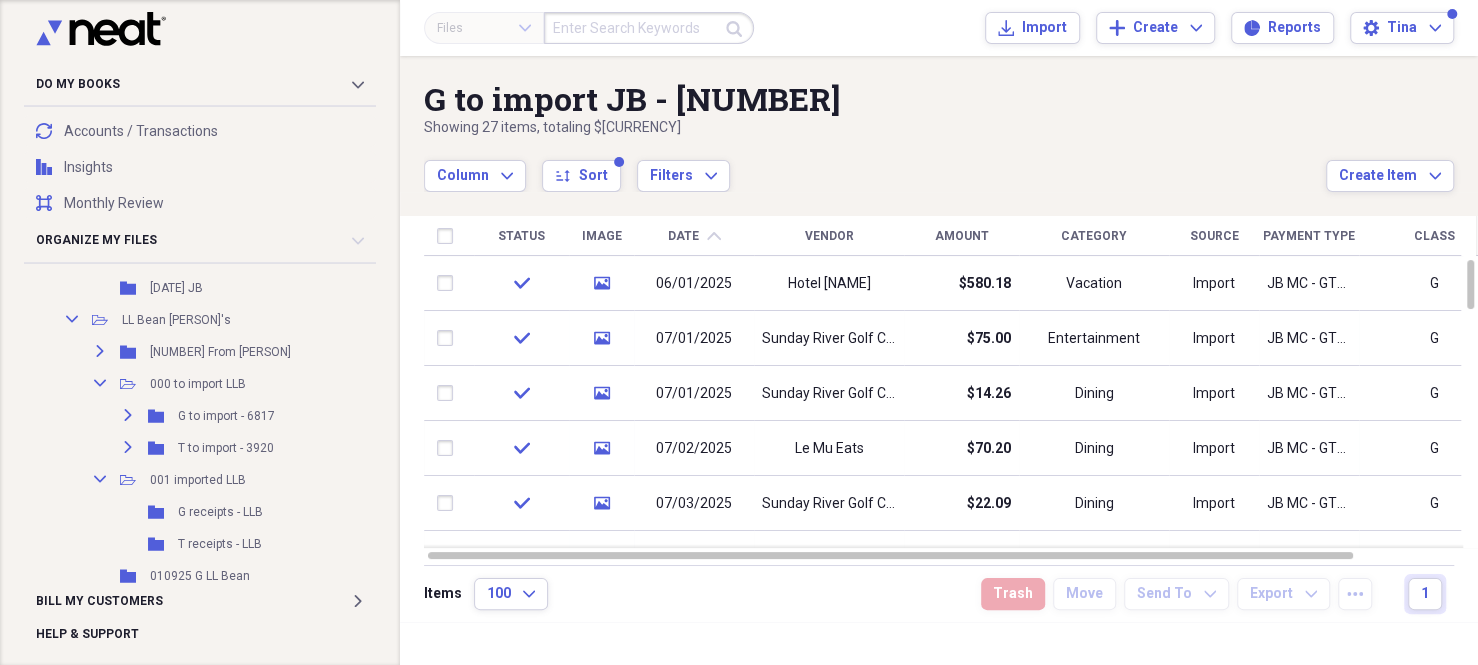 click on "Payment Type" at bounding box center (1309, 236) 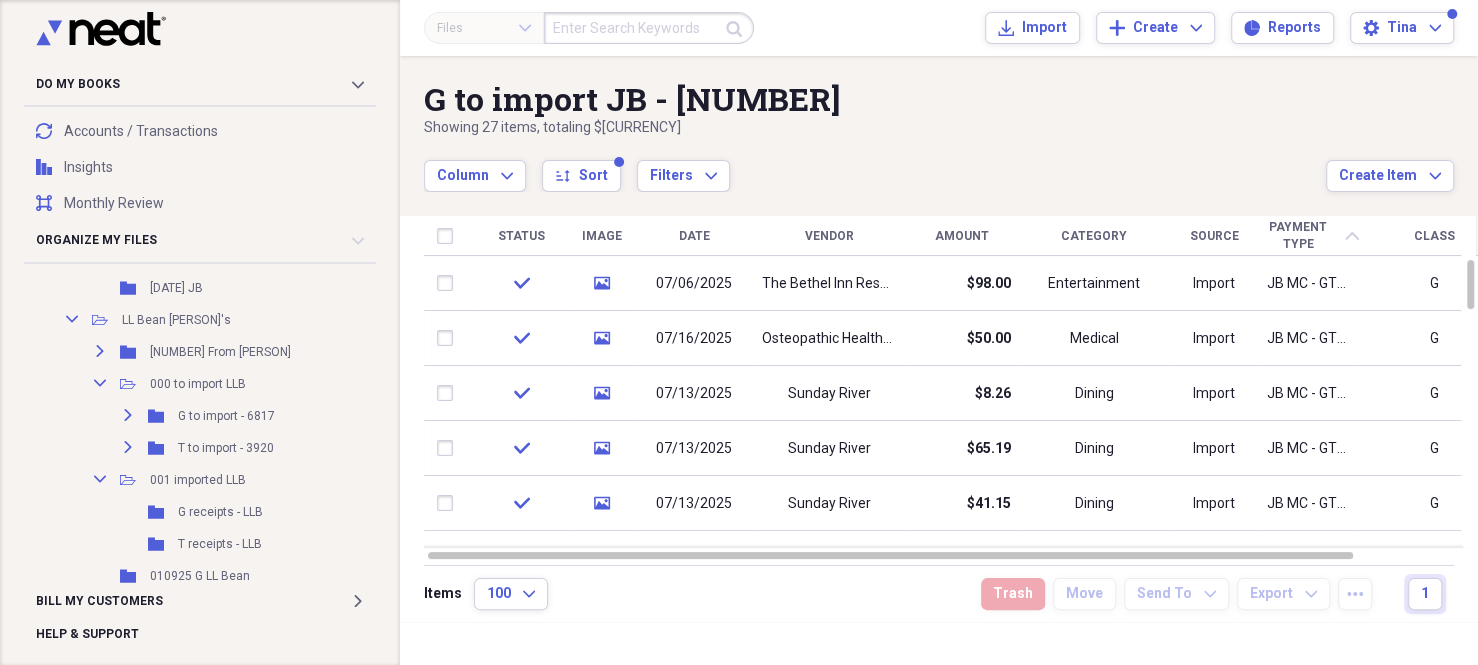 click on "Payment Type" at bounding box center [1298, 235] 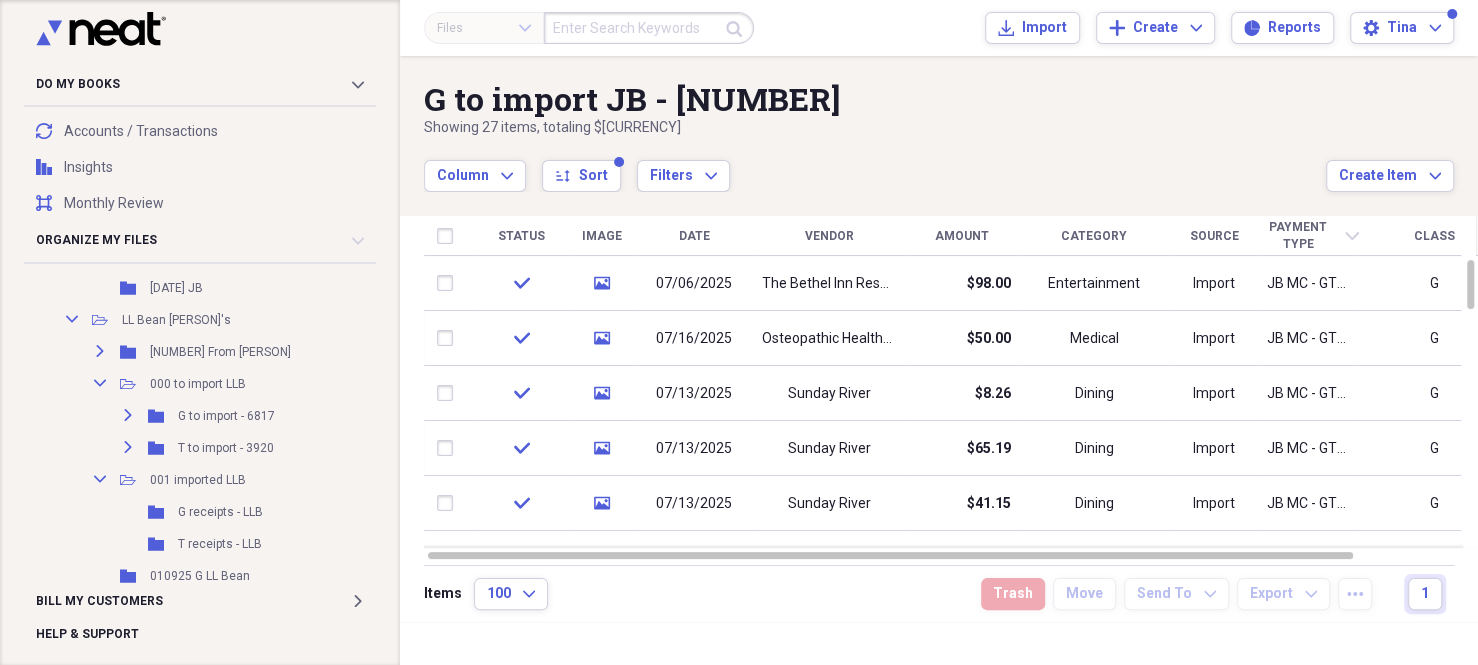 click on "Class" at bounding box center (1434, 236) 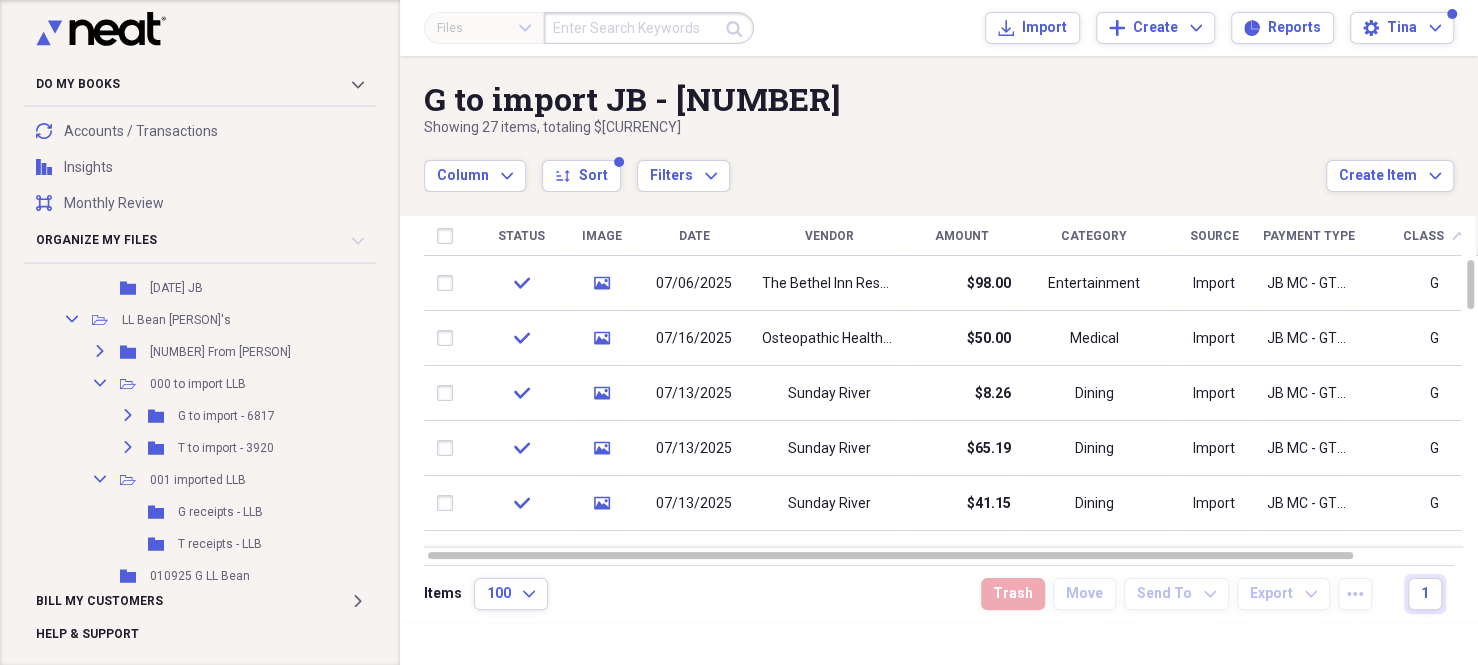 click on "Class" at bounding box center [1423, 236] 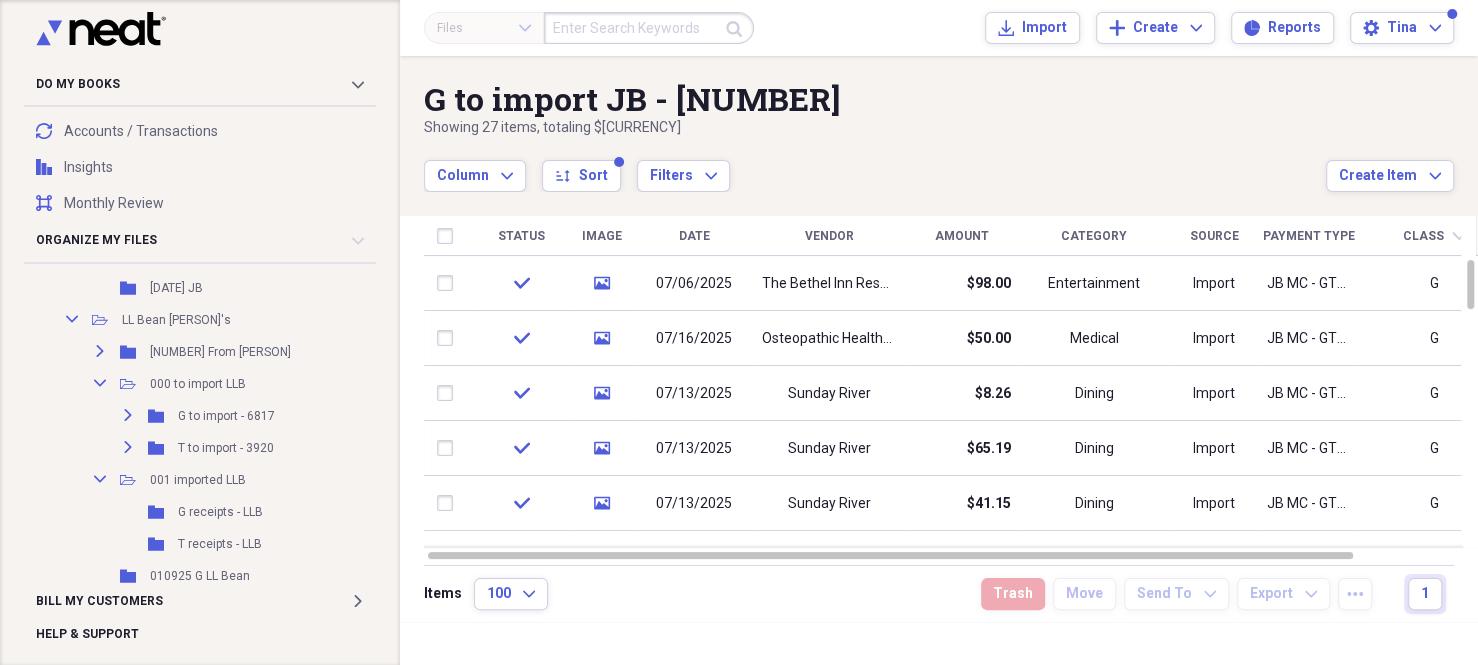click on "Date" at bounding box center (694, 236) 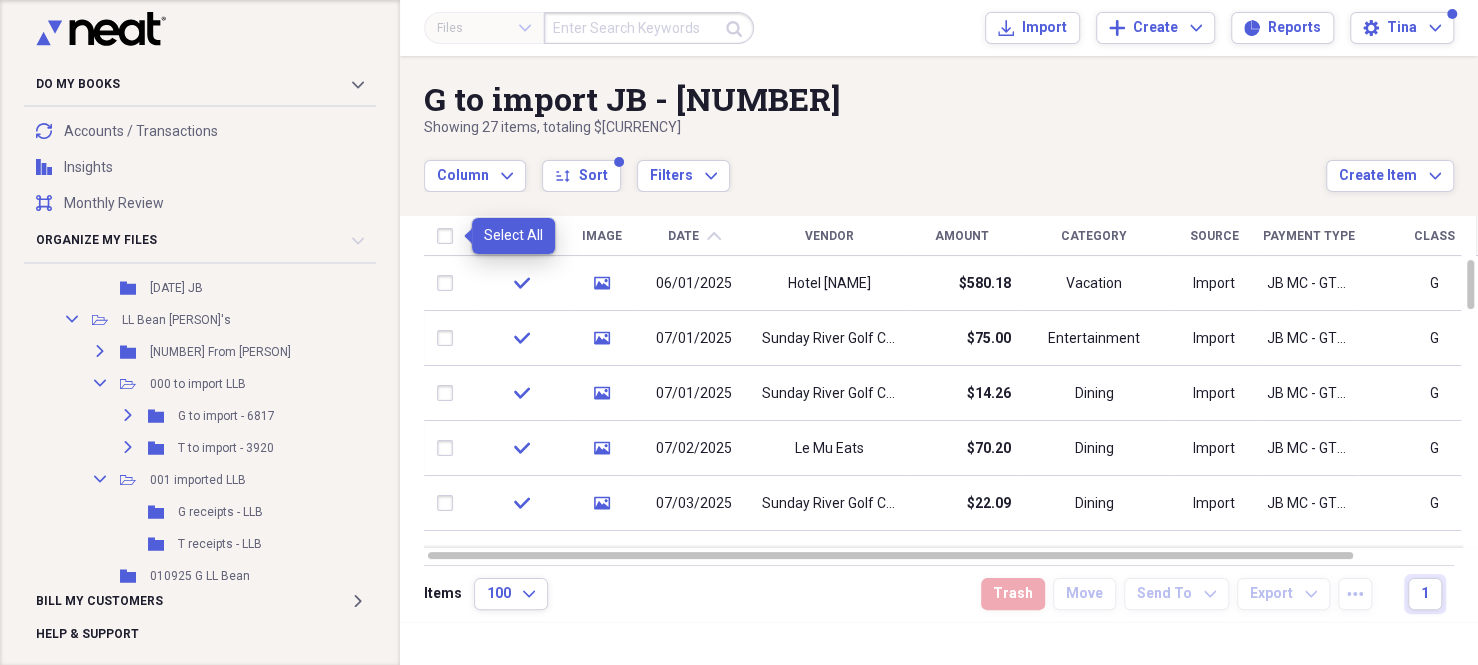 click at bounding box center [449, 236] 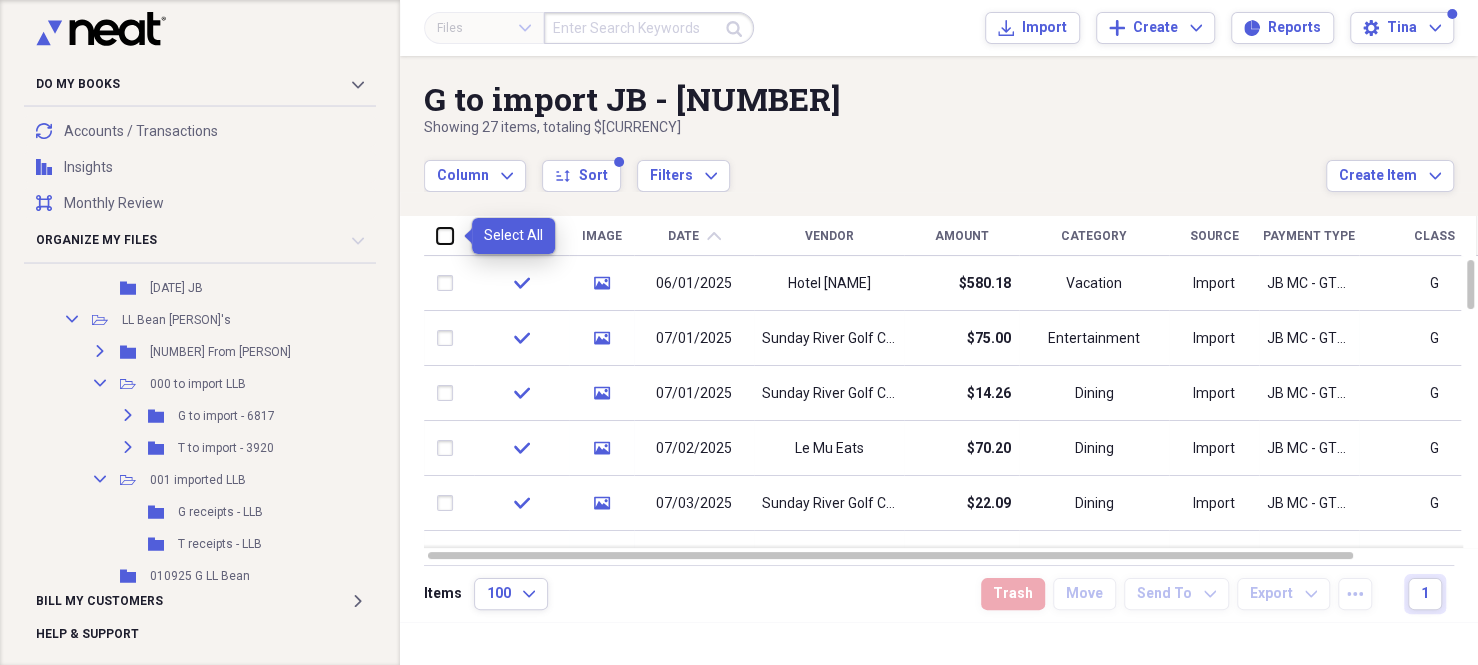 click at bounding box center (437, 235) 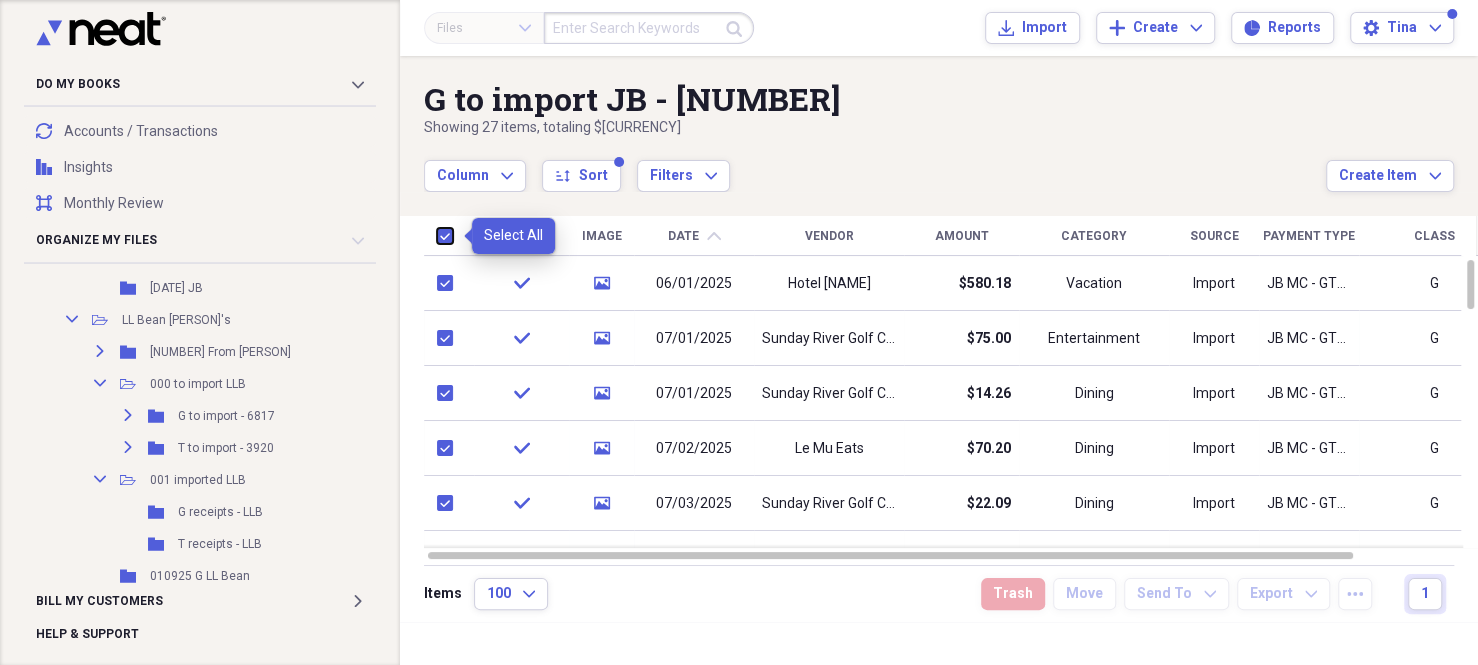 checkbox on "true" 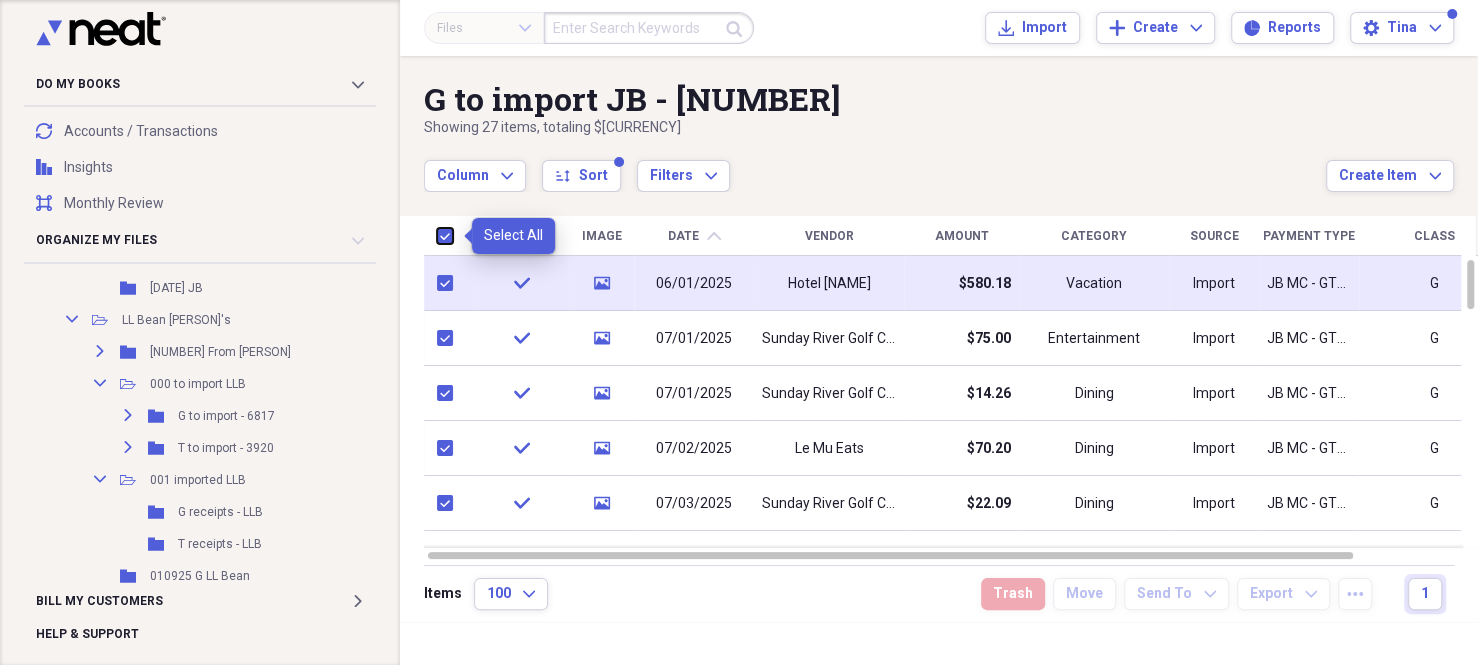 checkbox on "true" 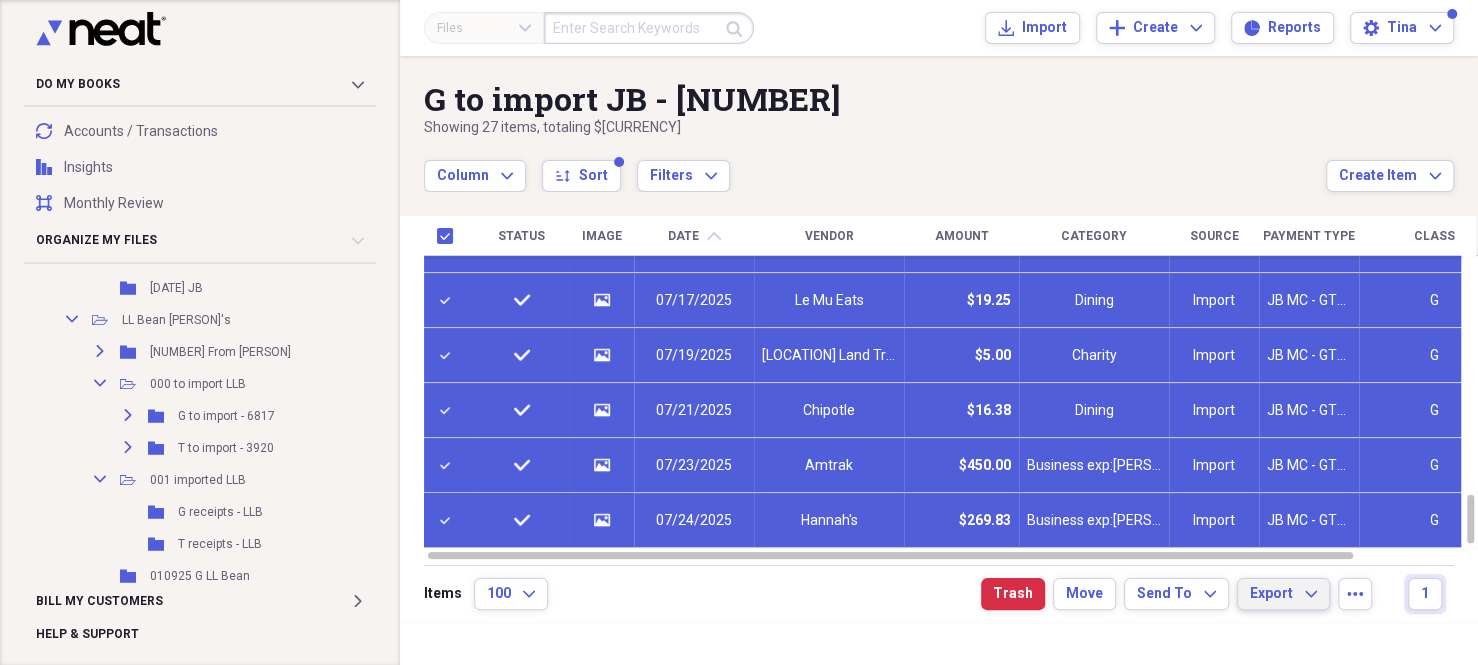 click on "Export" at bounding box center [1271, 594] 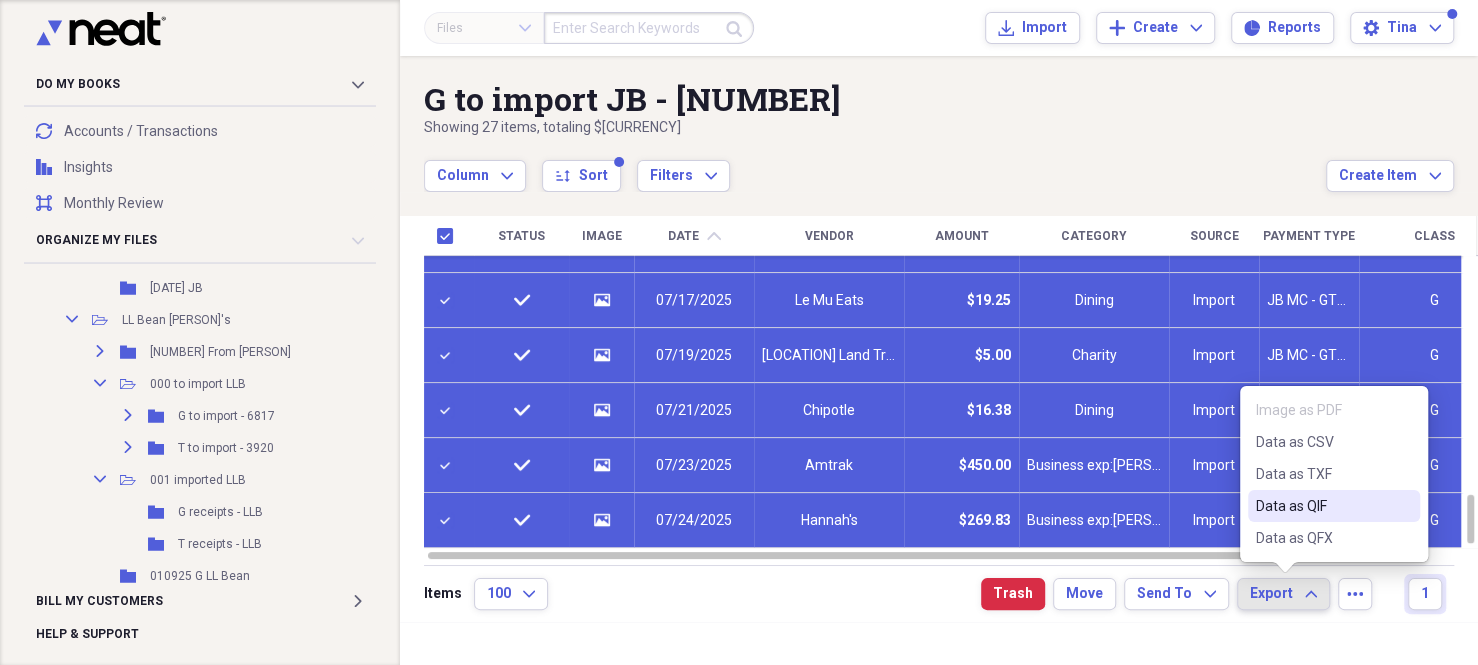 click on "Data as QIF" at bounding box center [1322, 506] 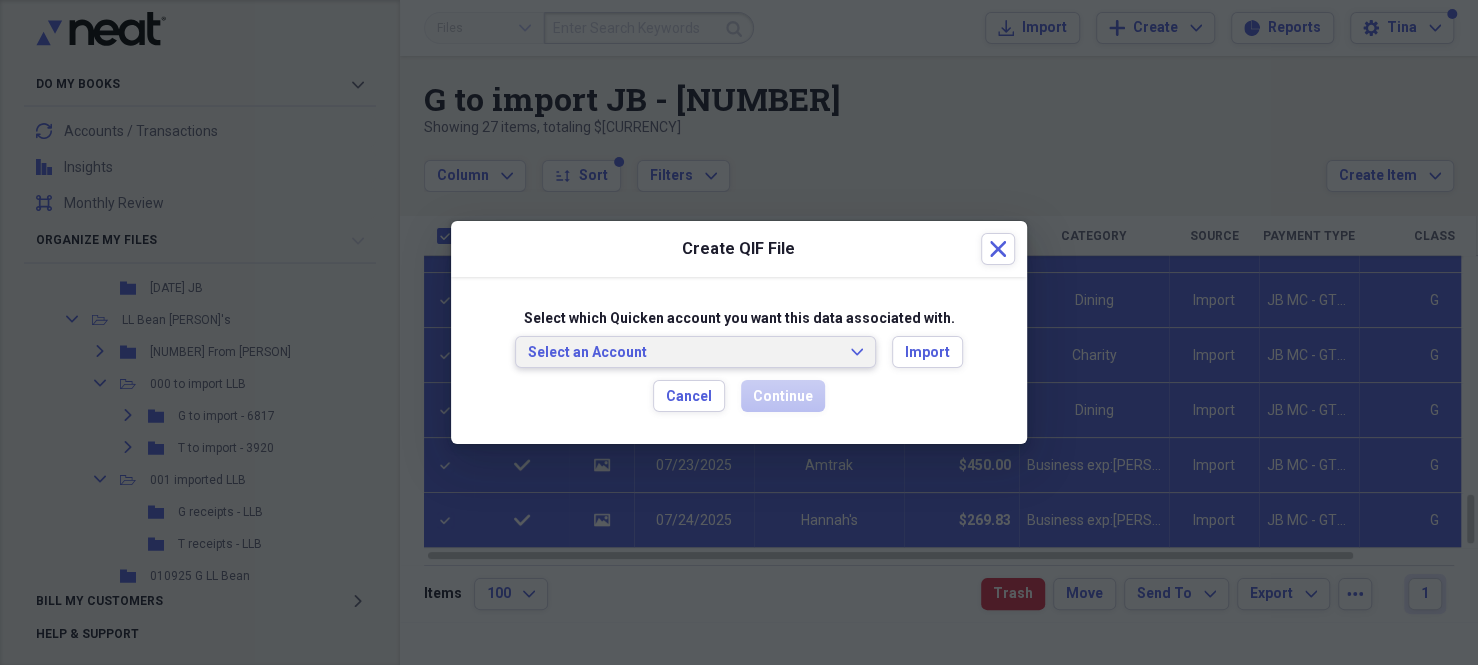 click on "Select an Account" at bounding box center [683, 353] 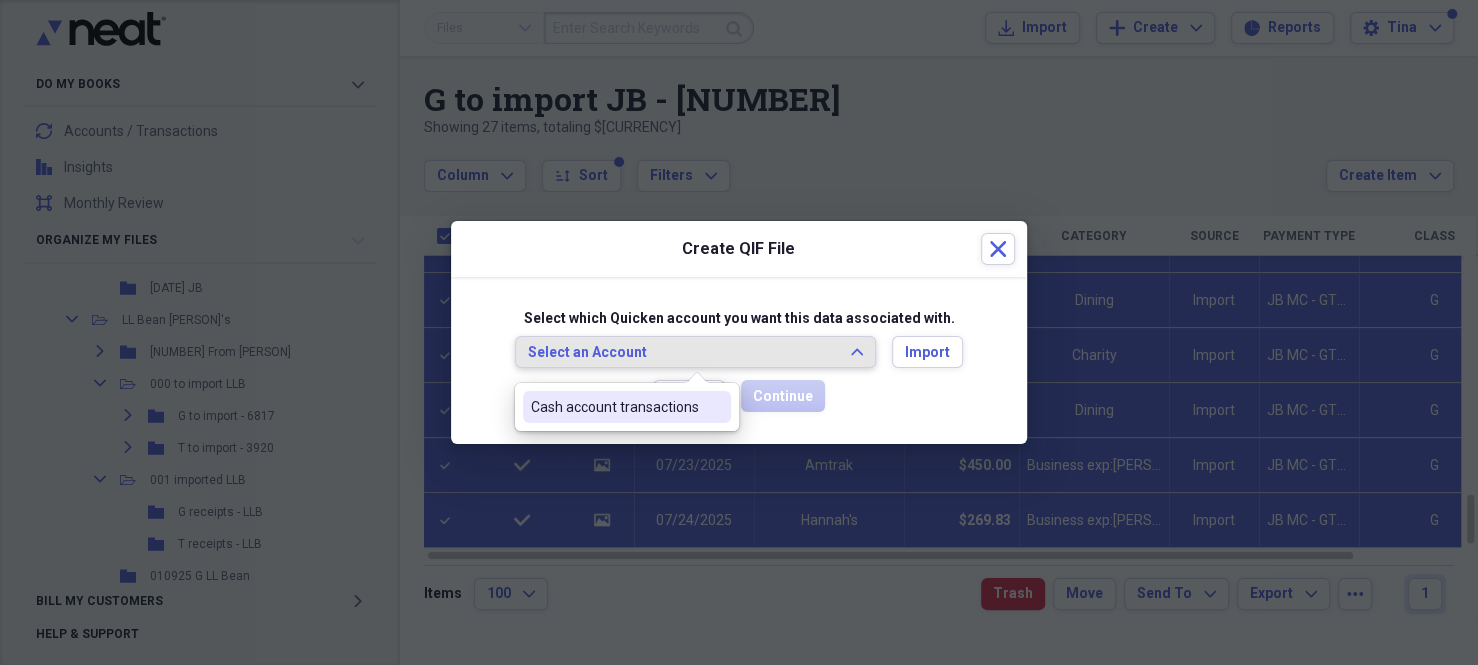 click on "Cash account transactions" at bounding box center (615, 407) 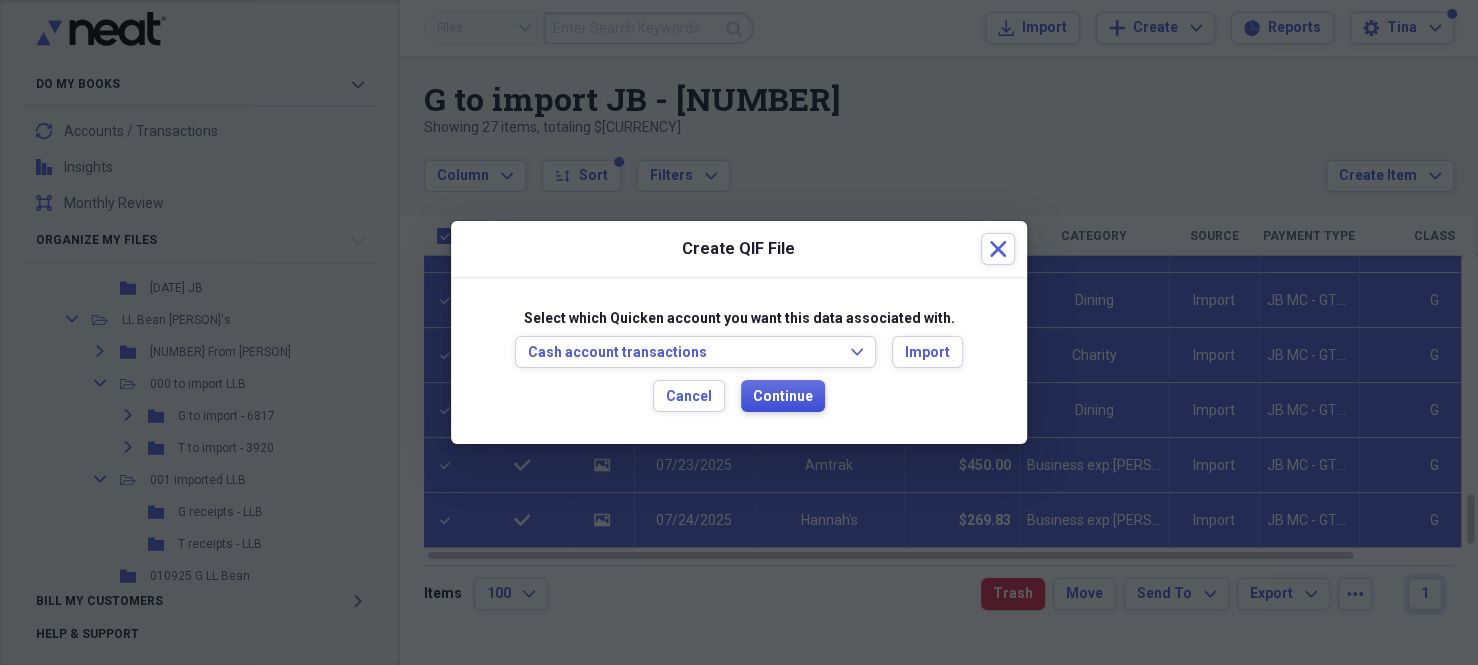 click on "Continue" at bounding box center (783, 397) 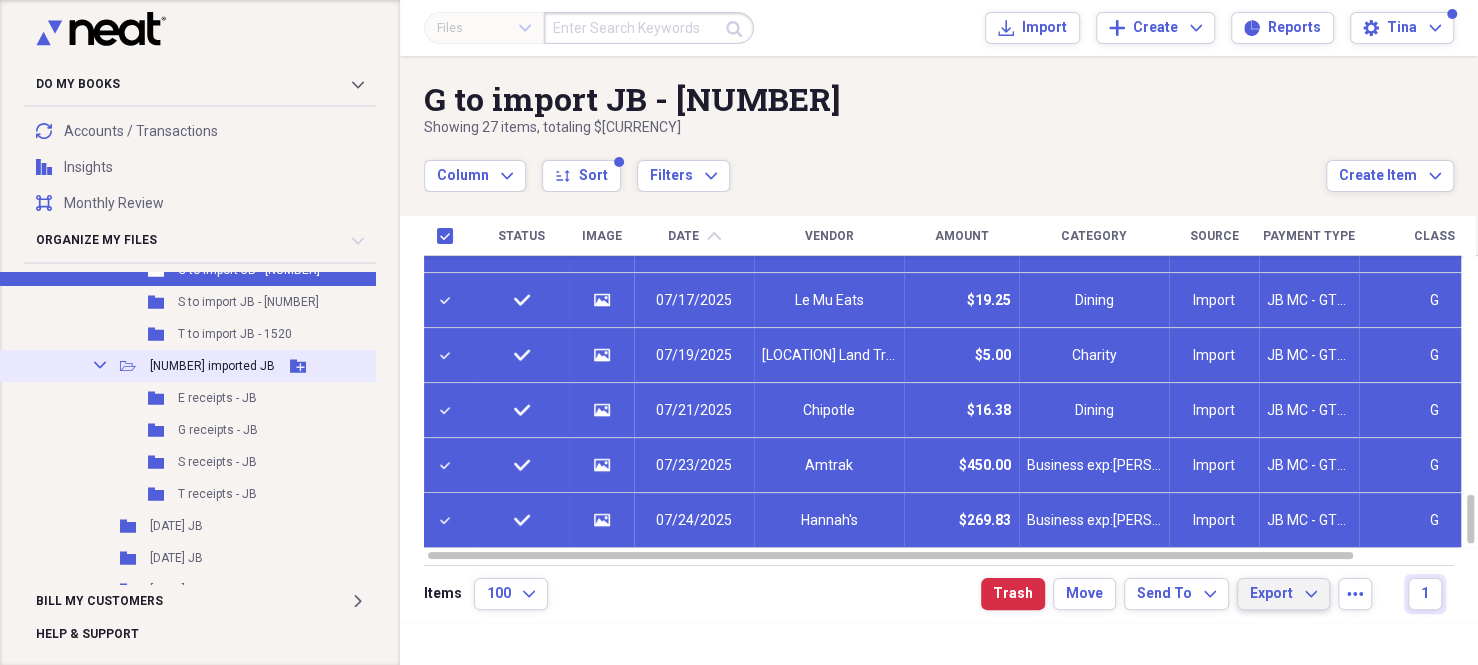 scroll, scrollTop: 500, scrollLeft: 0, axis: vertical 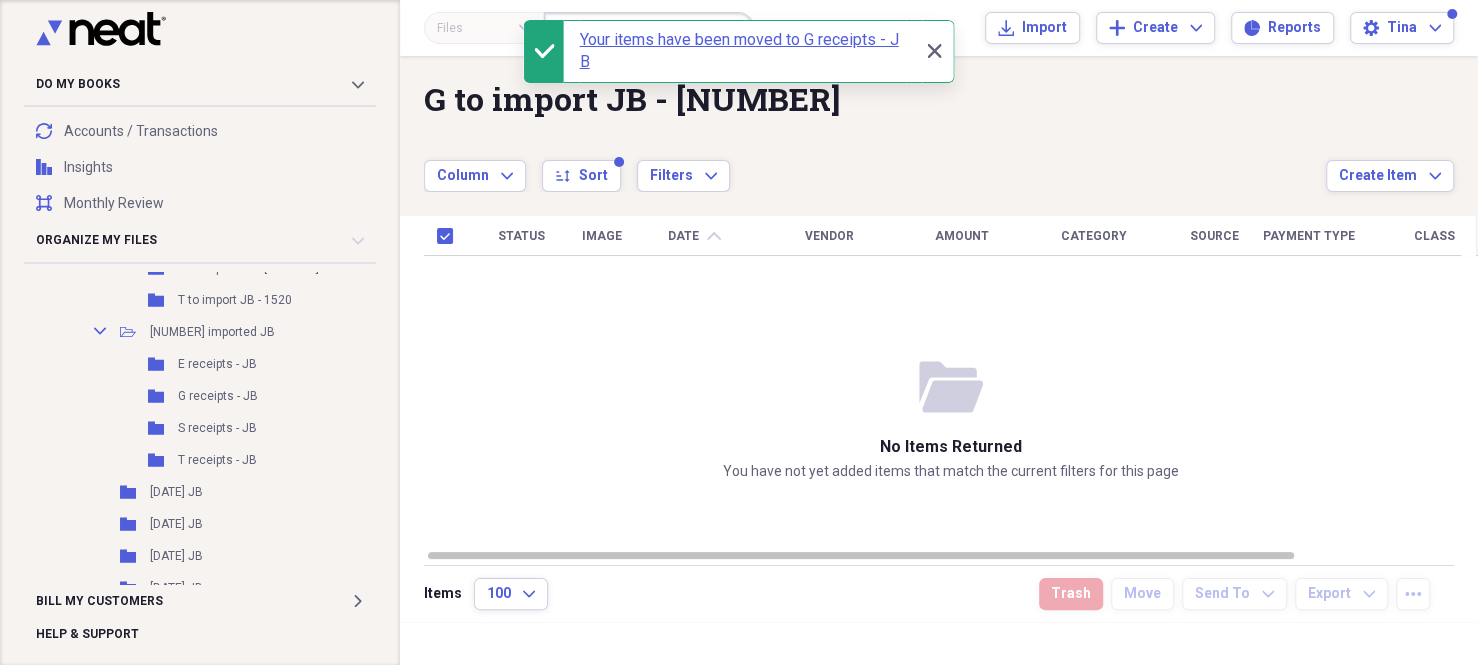 checkbox on "false" 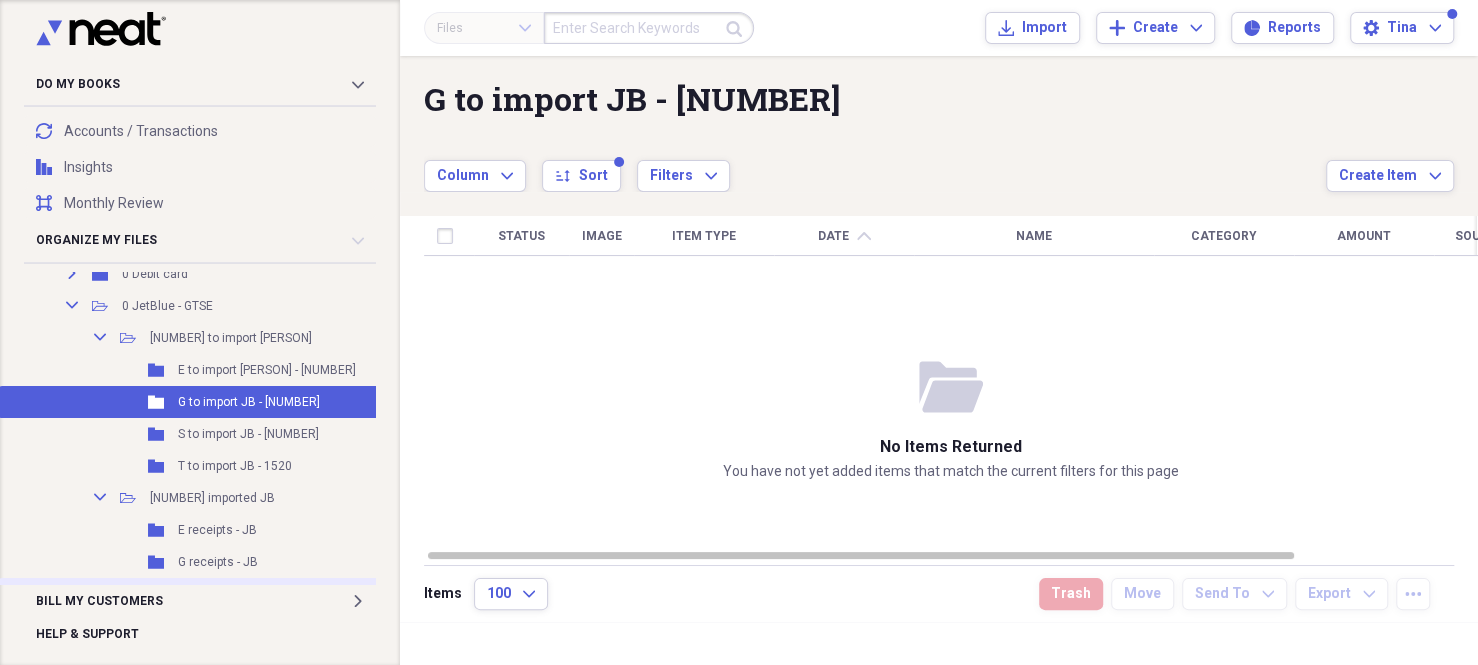 scroll, scrollTop: 200, scrollLeft: 0, axis: vertical 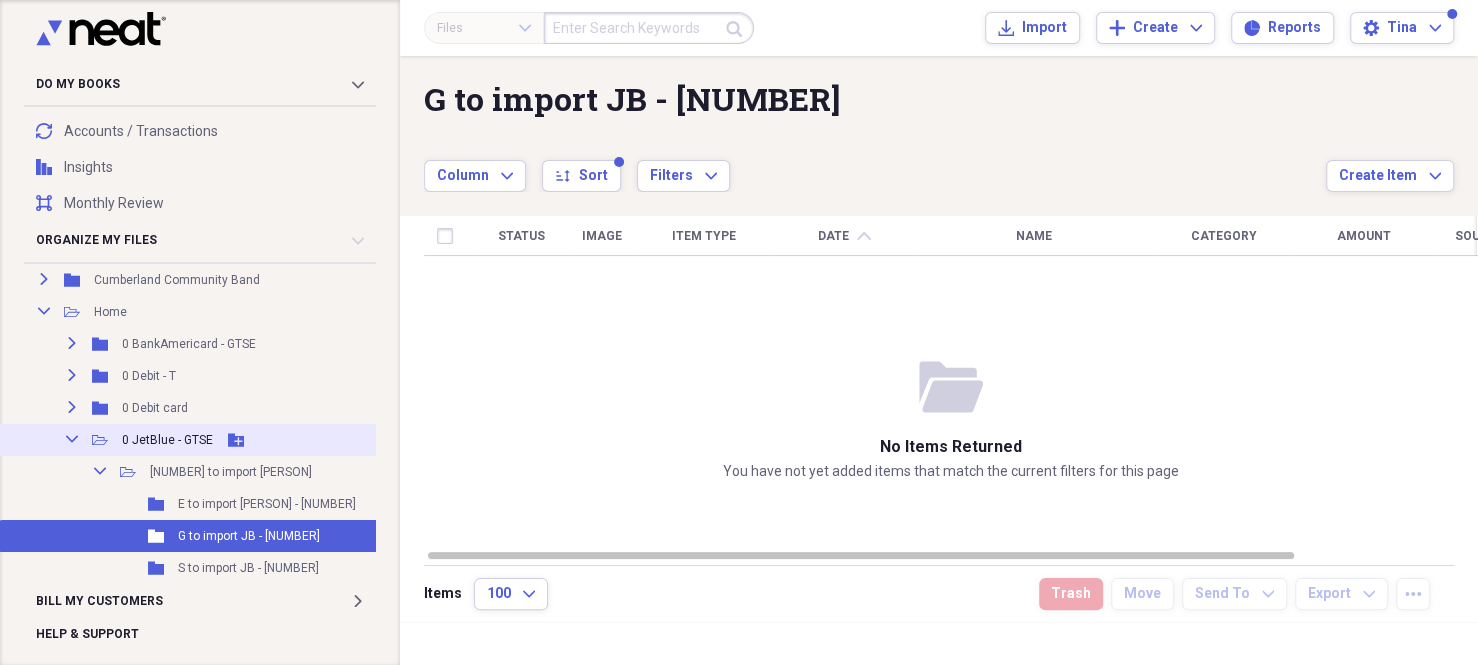 click on "Collapse" 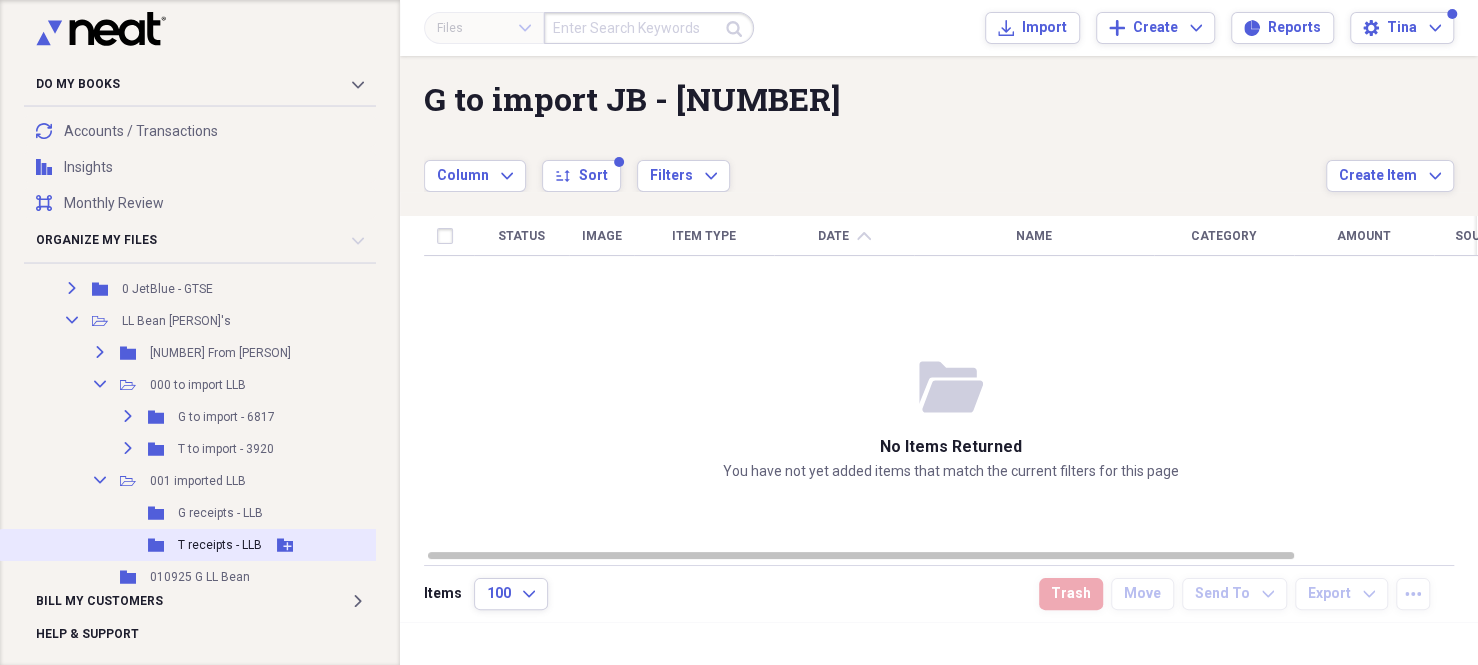 scroll, scrollTop: 400, scrollLeft: 0, axis: vertical 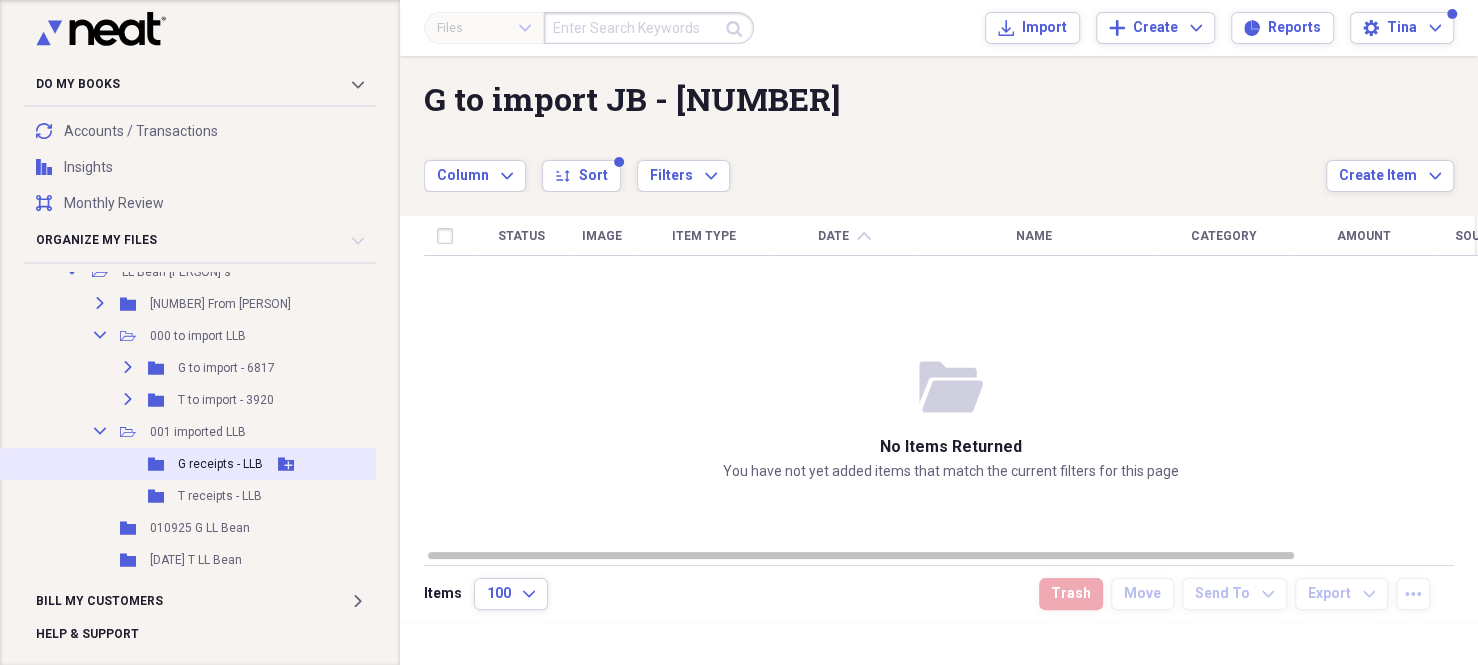 click on "G receipts - LLB" at bounding box center (220, 464) 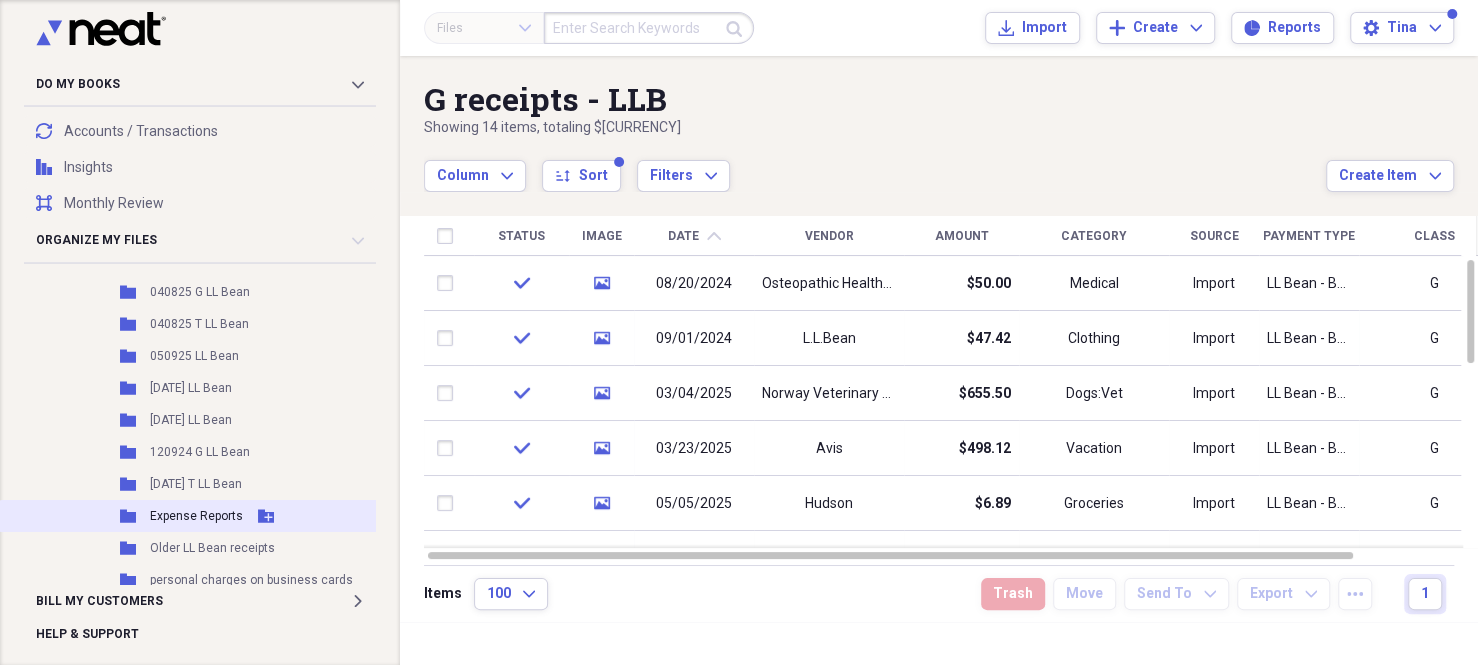scroll, scrollTop: 800, scrollLeft: 0, axis: vertical 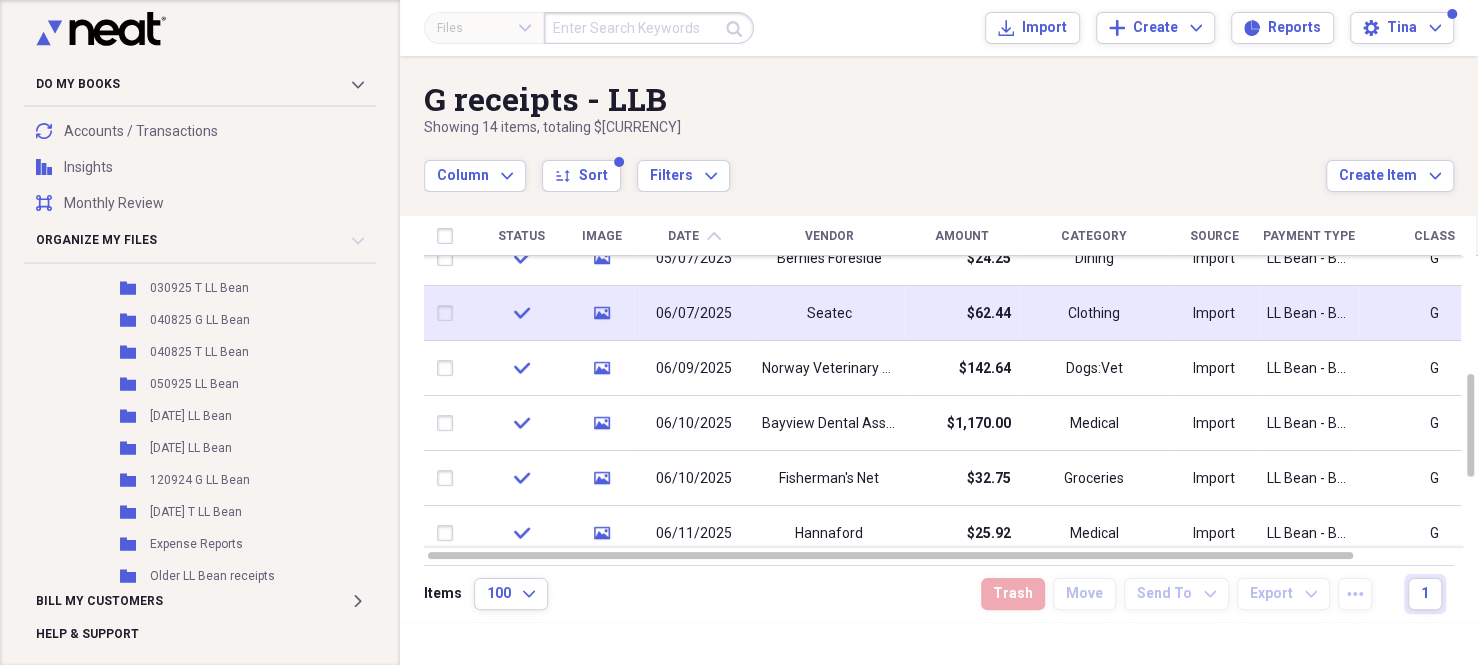 click at bounding box center (449, 313) 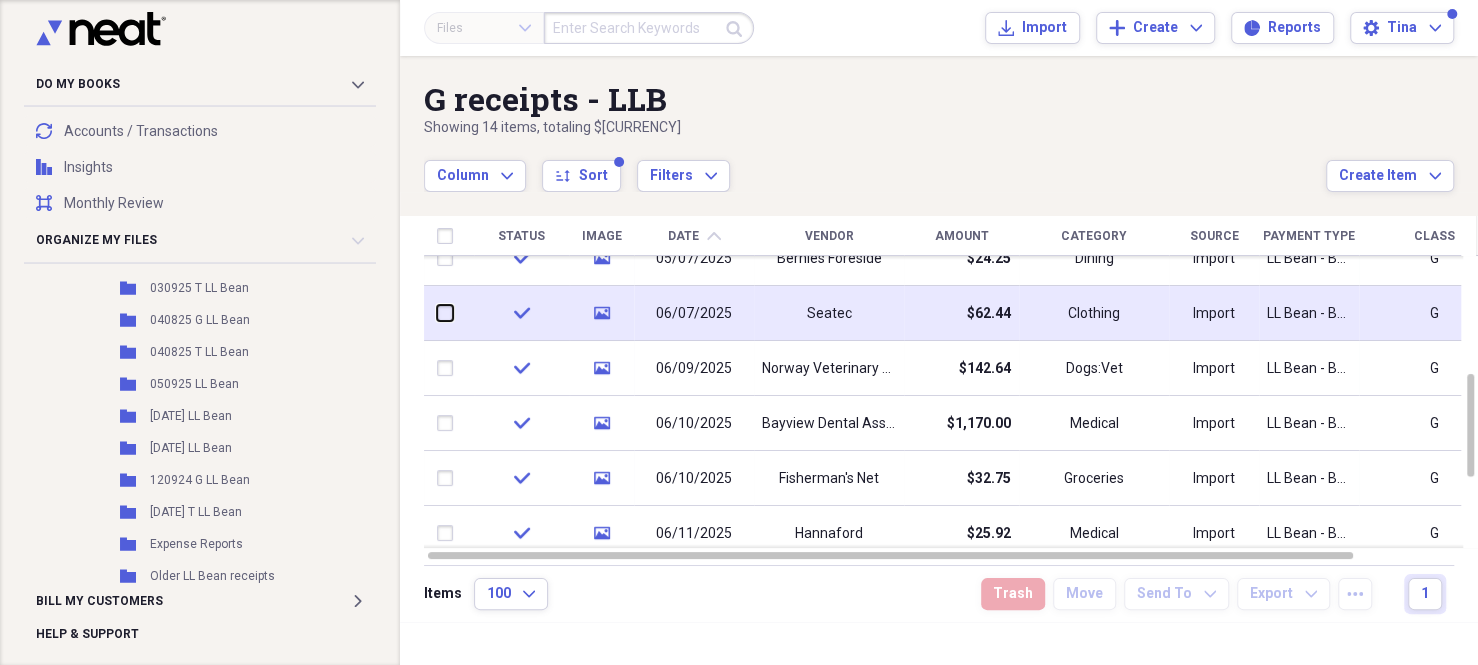 click at bounding box center (437, 313) 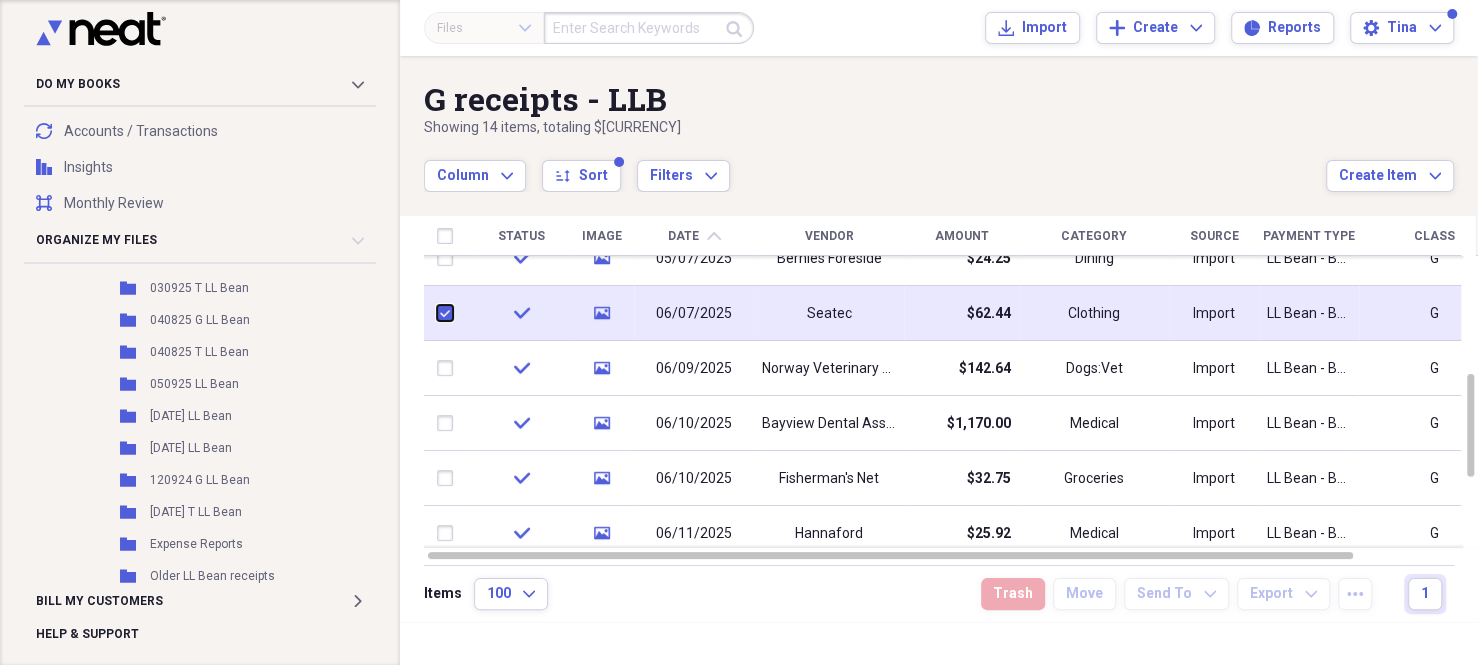checkbox on "true" 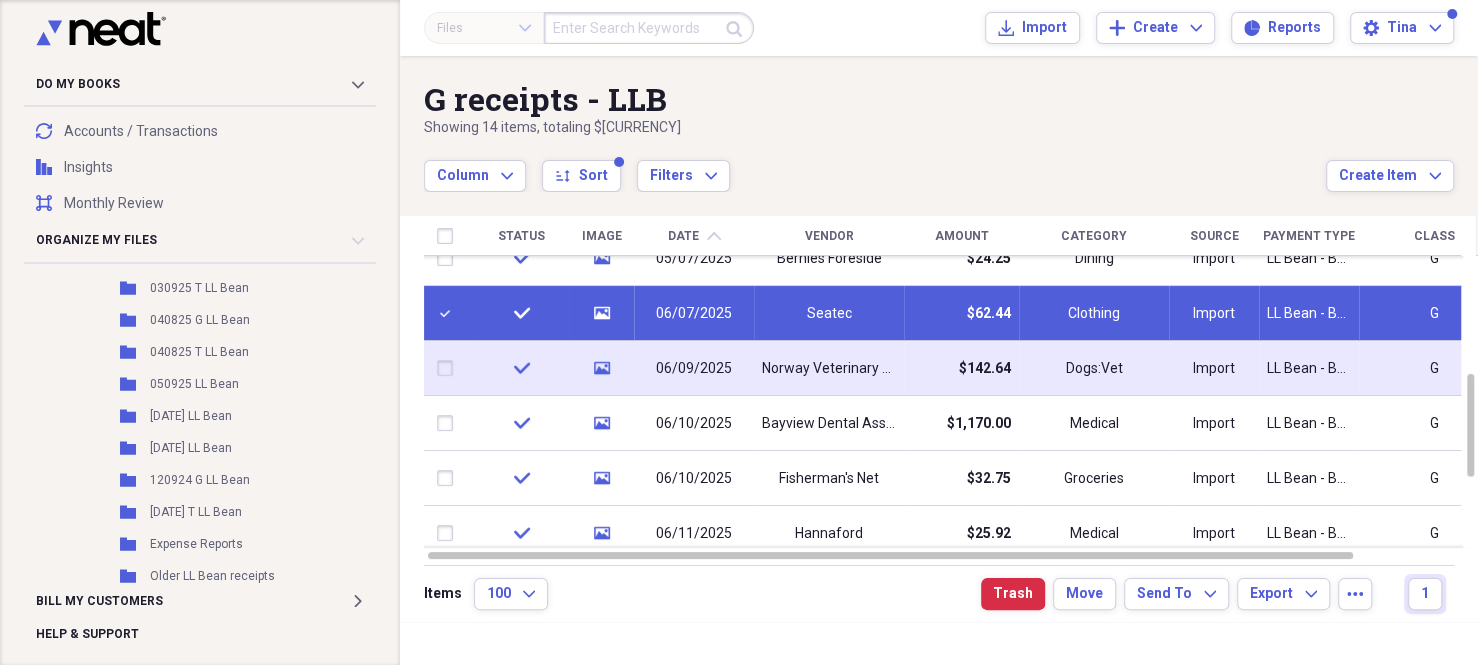 click at bounding box center (449, 368) 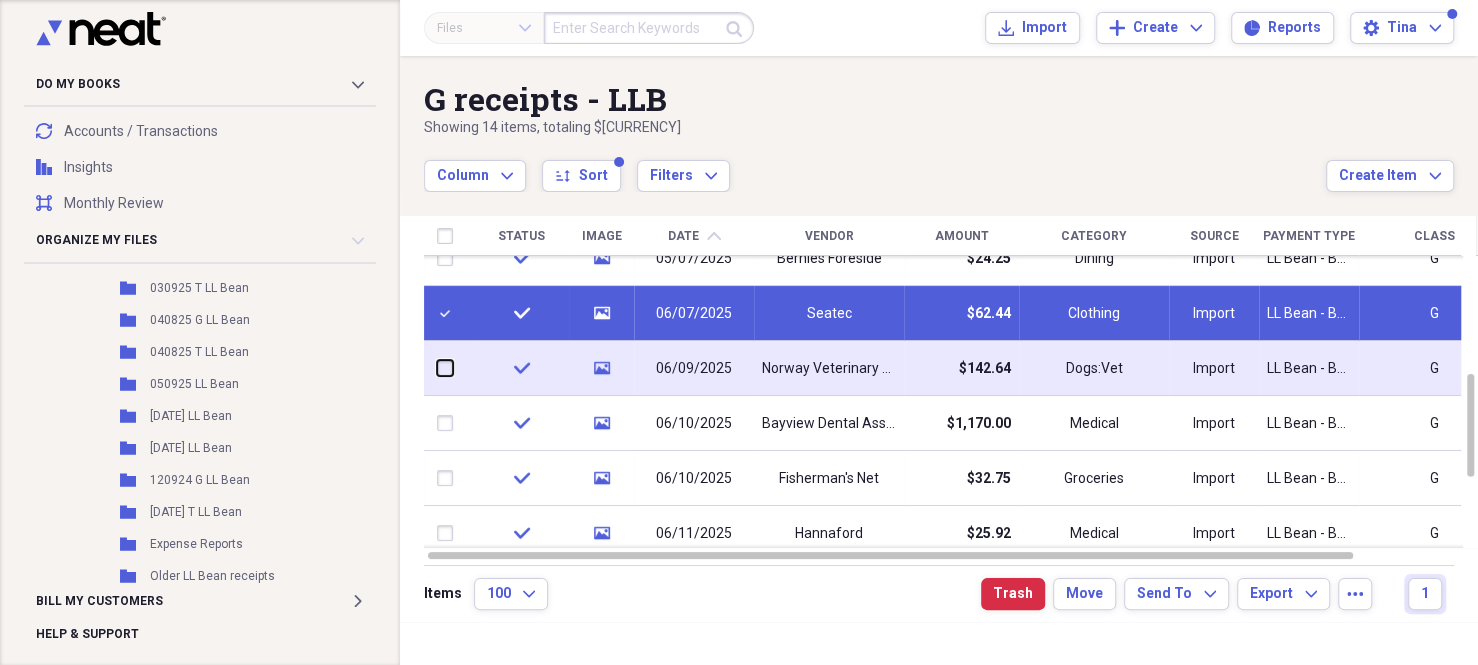 click at bounding box center (437, 368) 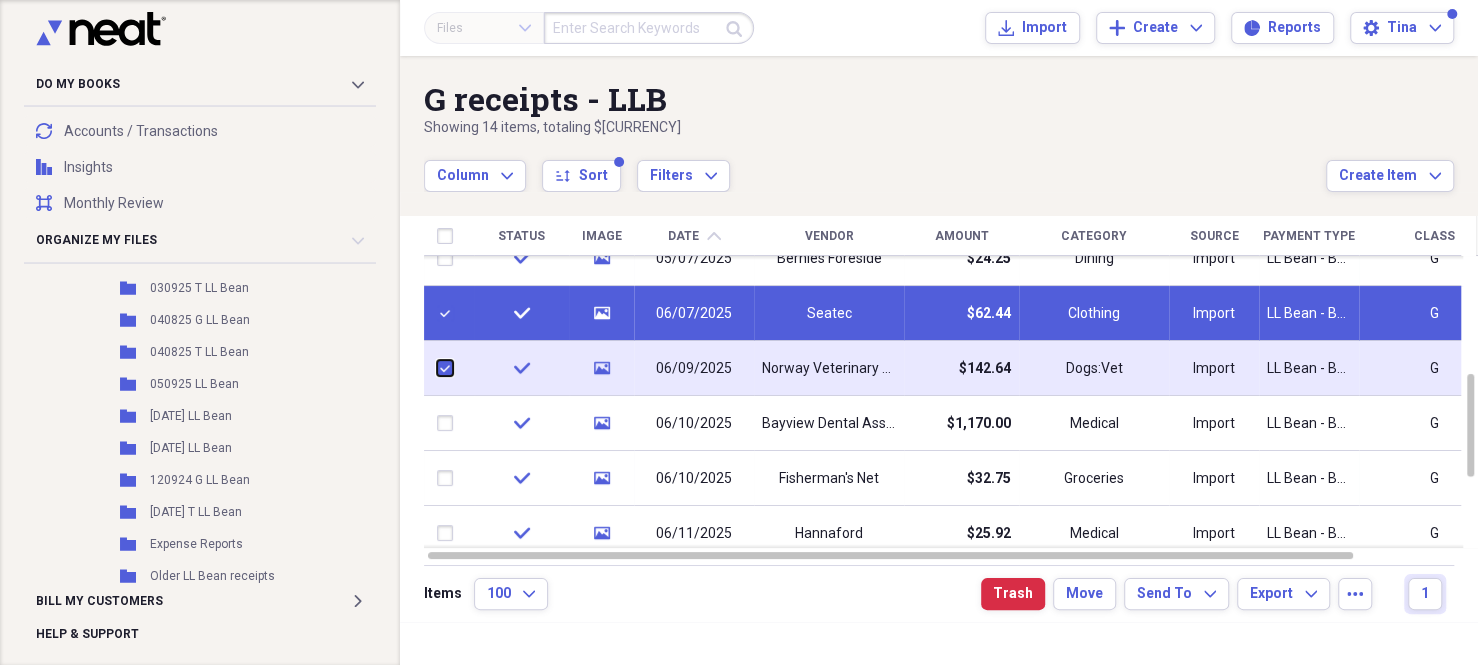 checkbox on "true" 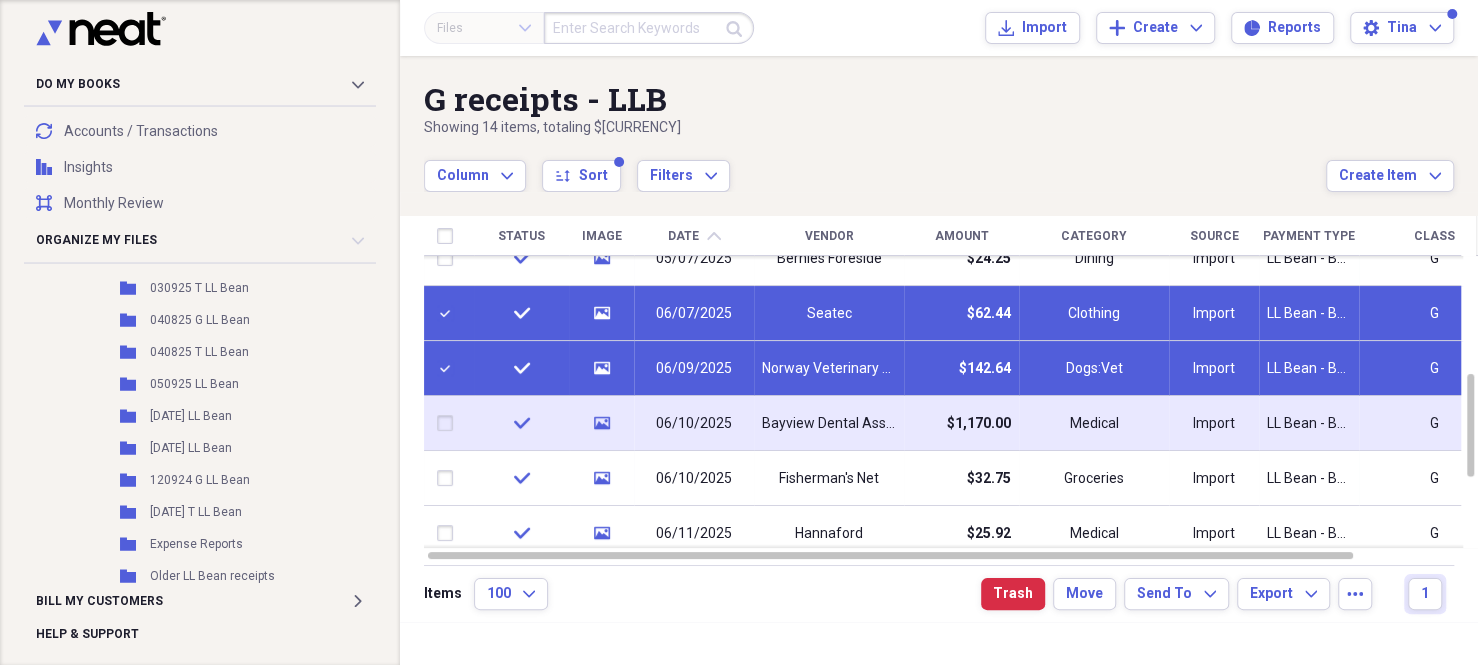 click at bounding box center [449, 423] 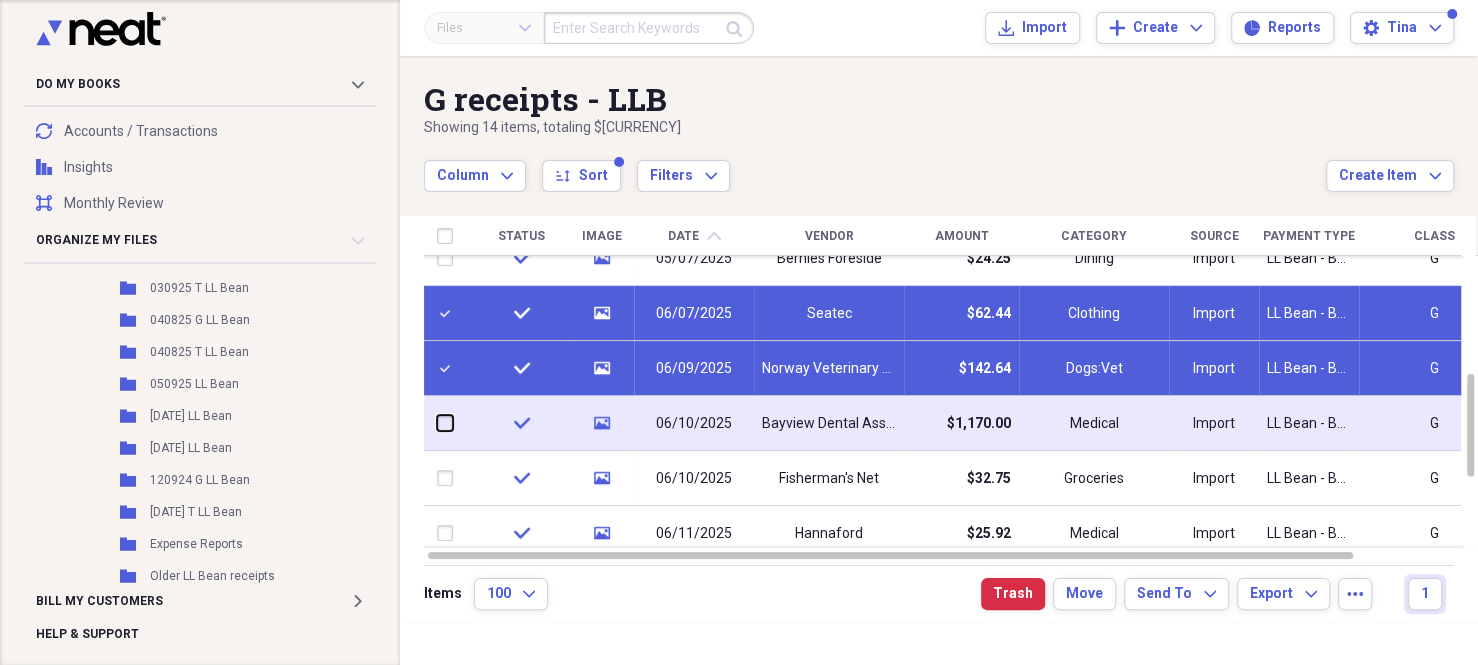 click at bounding box center (437, 423) 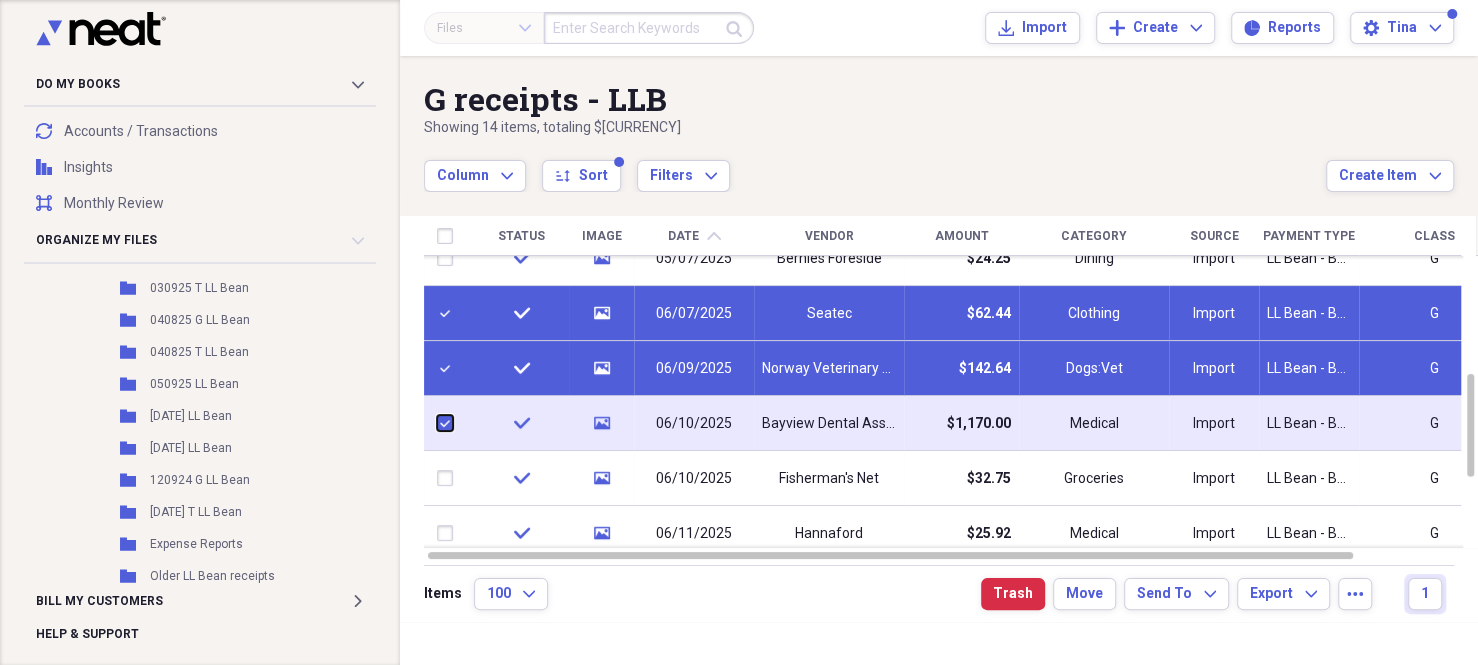 checkbox on "true" 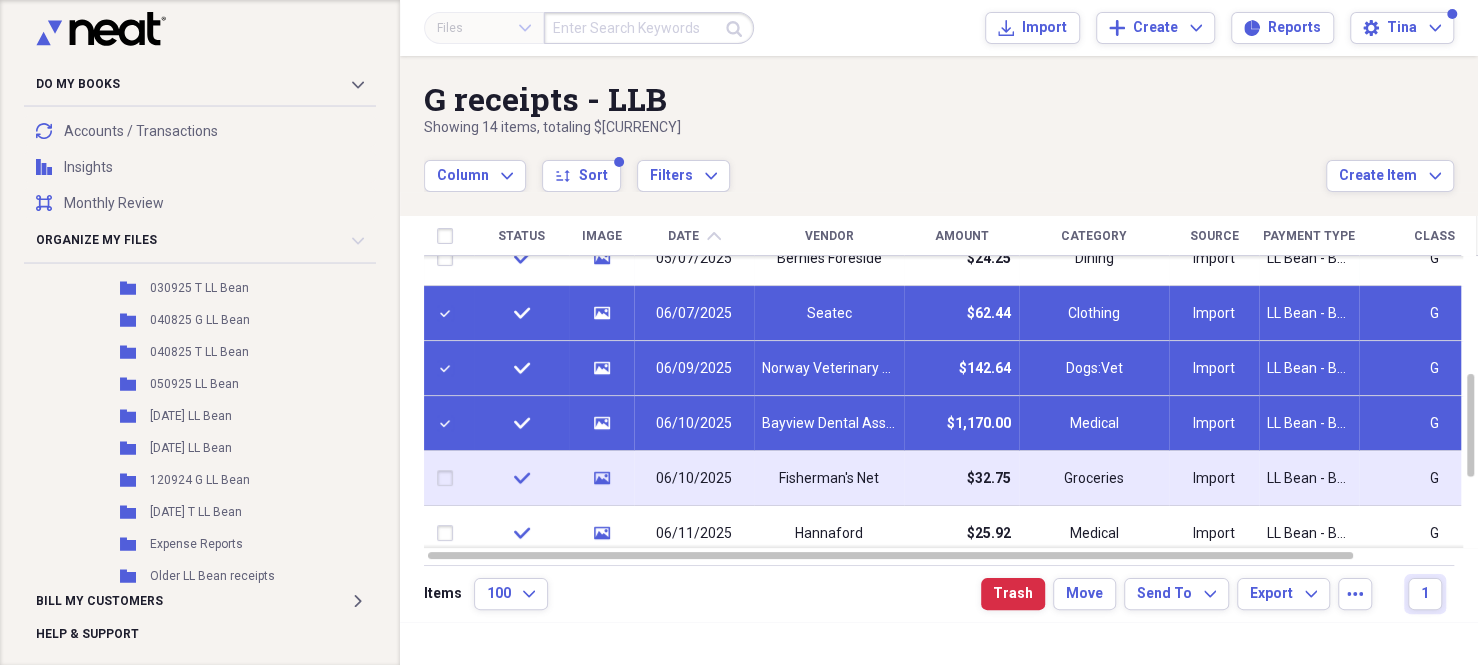 click at bounding box center [449, 478] 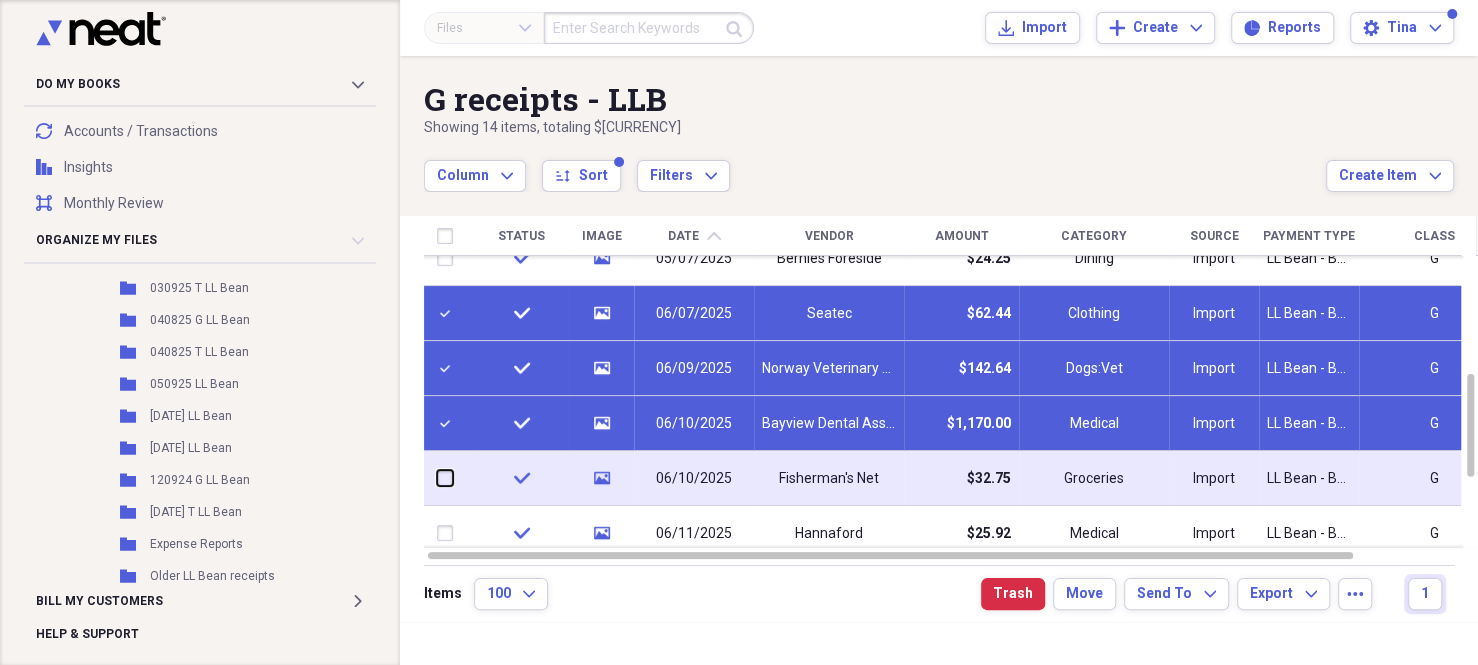 click at bounding box center (437, 478) 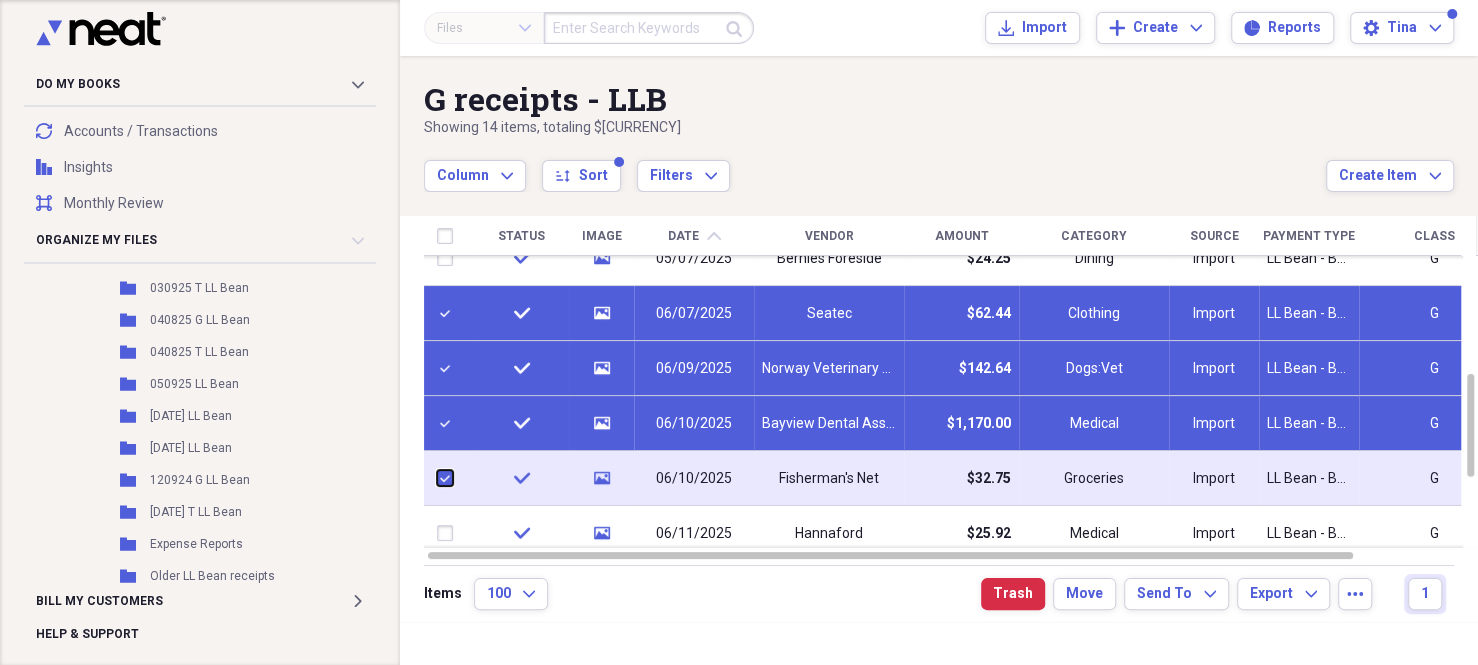 checkbox on "true" 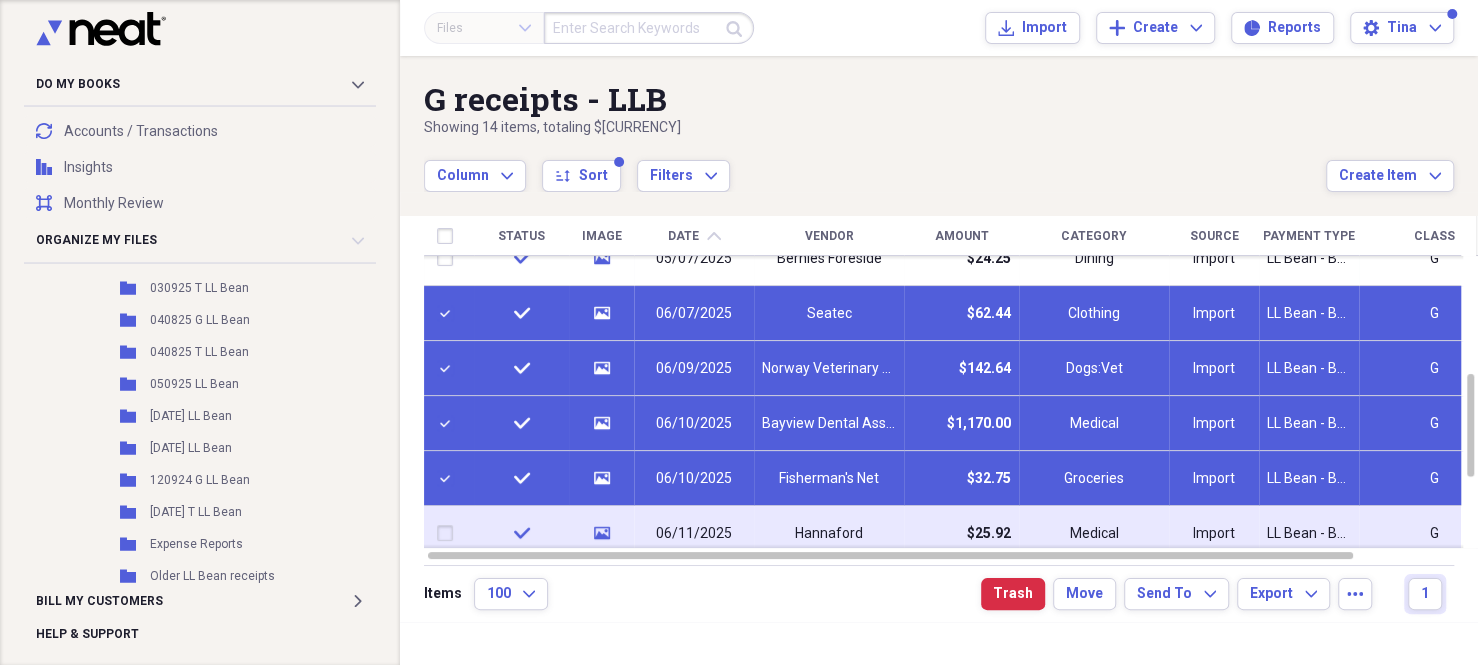 click at bounding box center [449, 533] 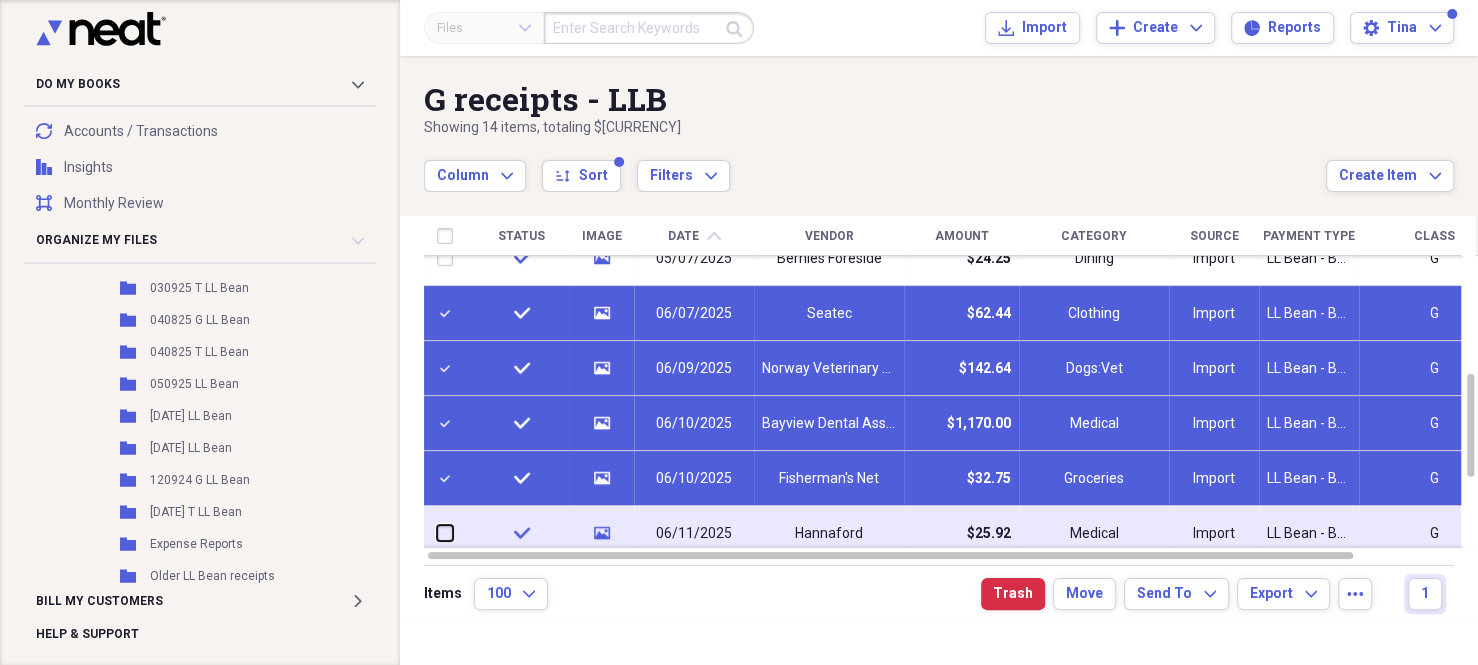 click at bounding box center (437, 533) 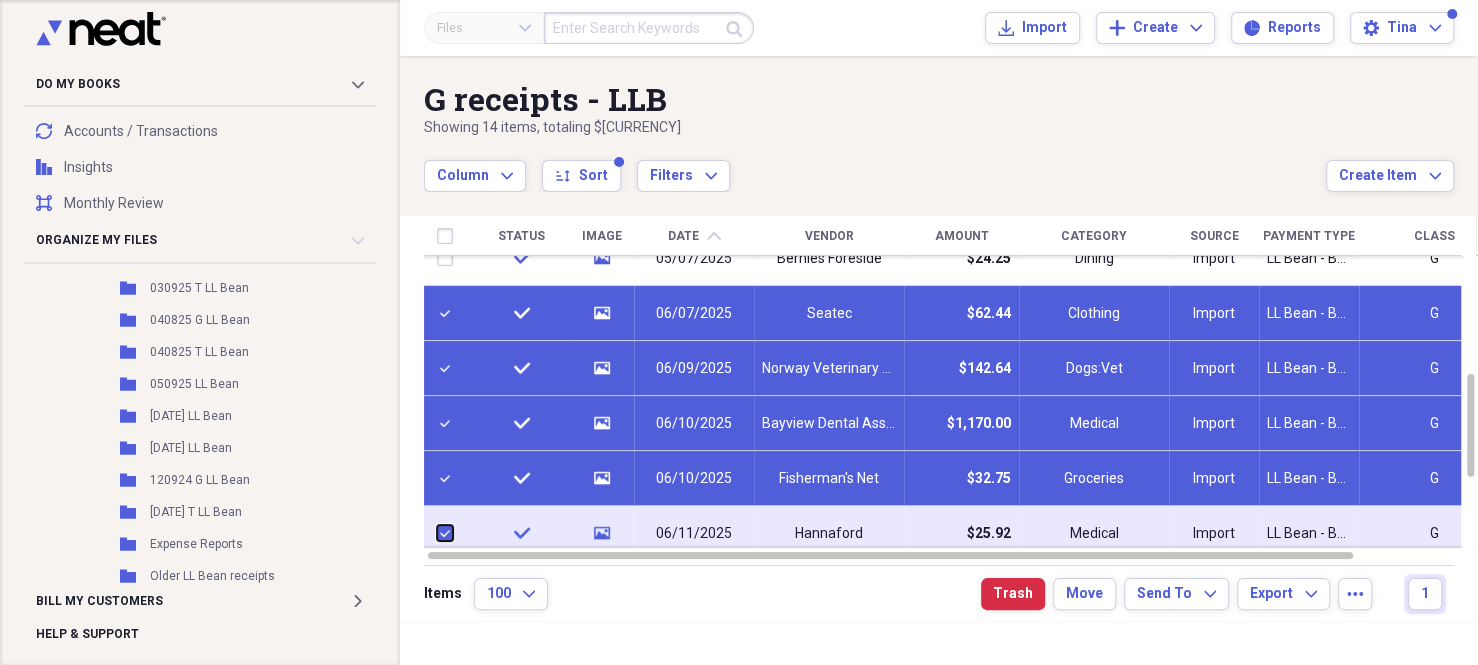 checkbox on "true" 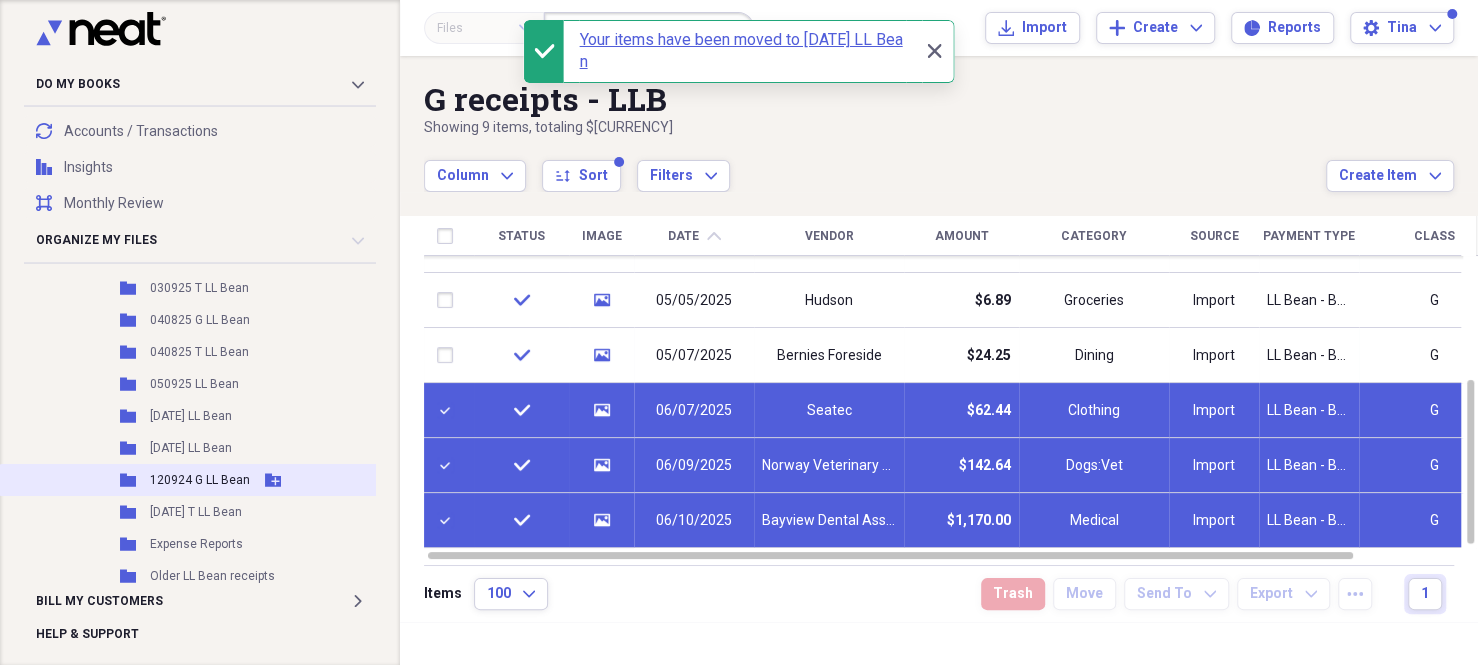 checkbox on "false" 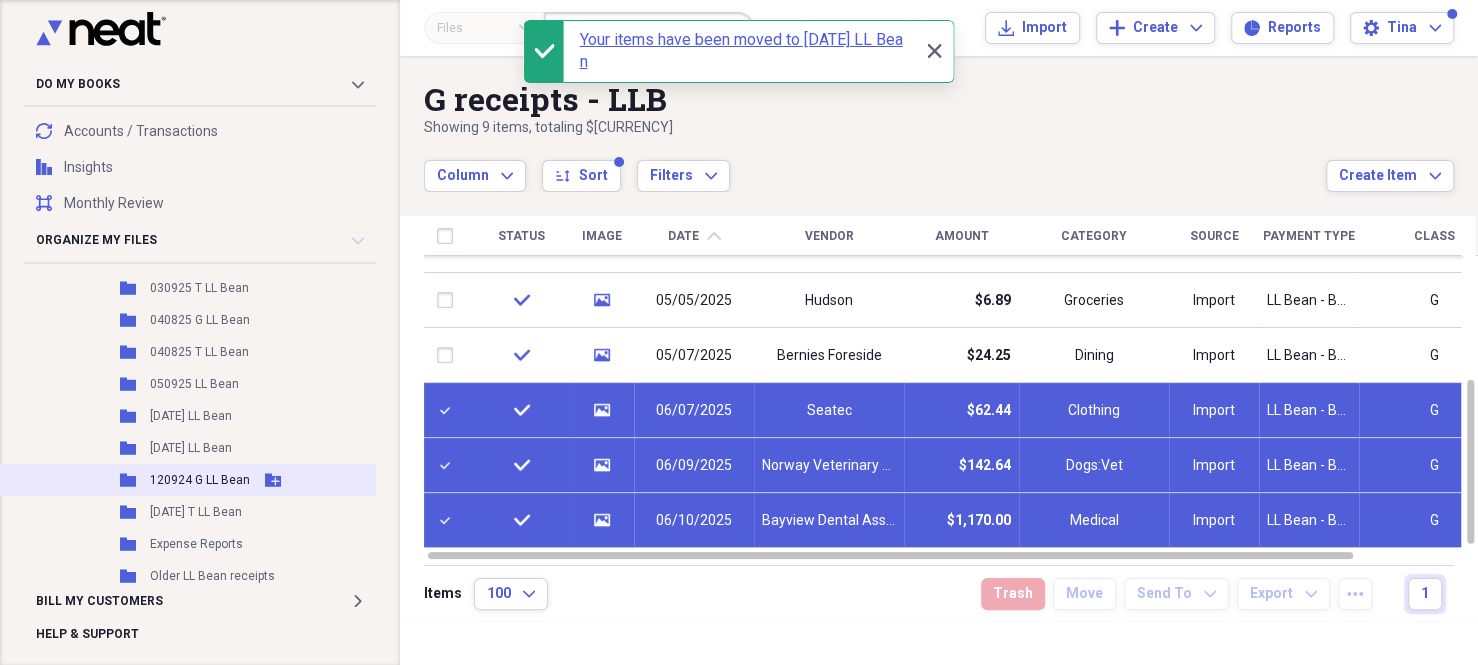 checkbox on "false" 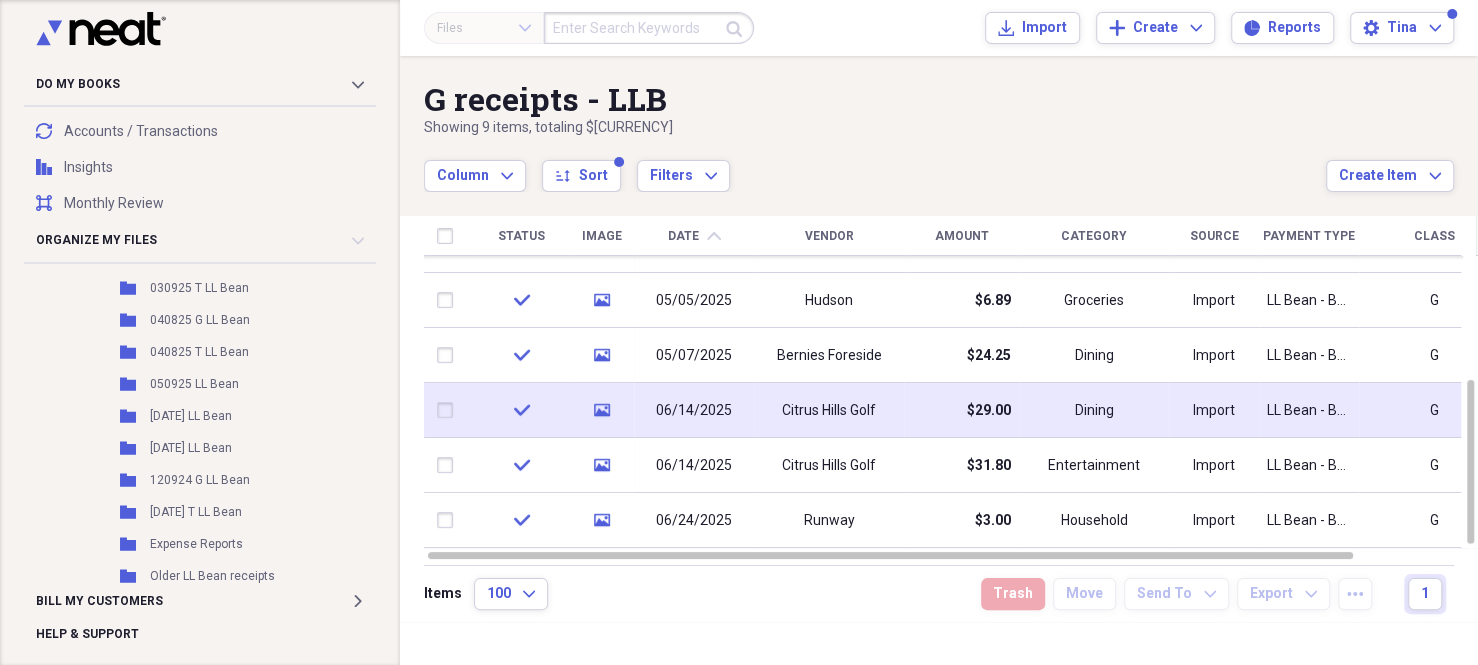 click at bounding box center (449, 410) 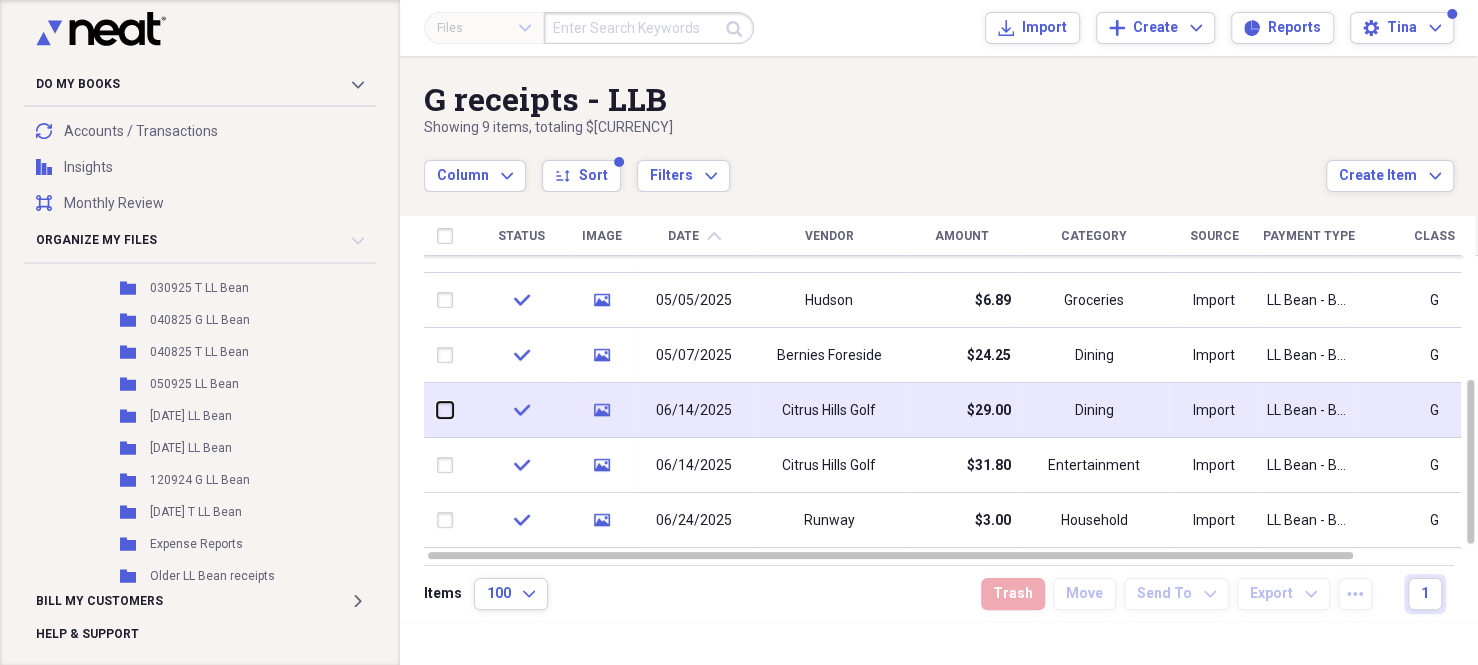 click at bounding box center [437, 410] 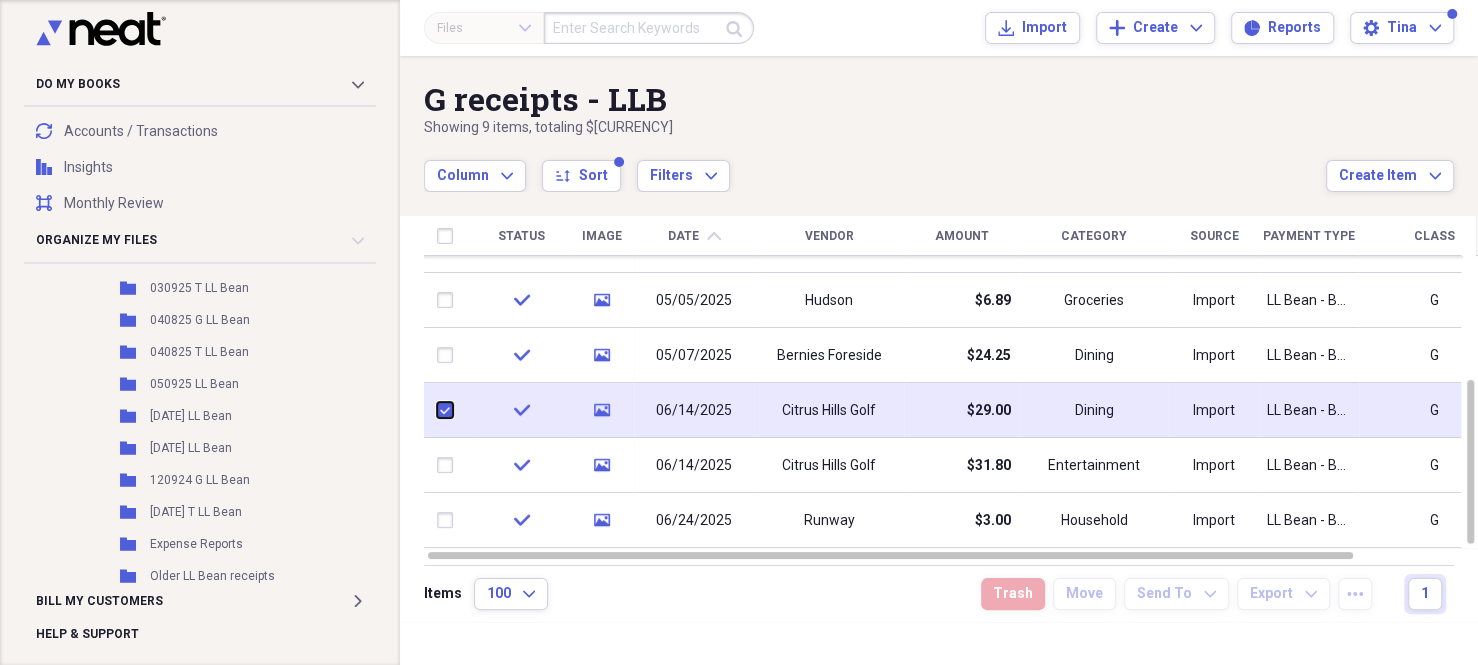 checkbox on "true" 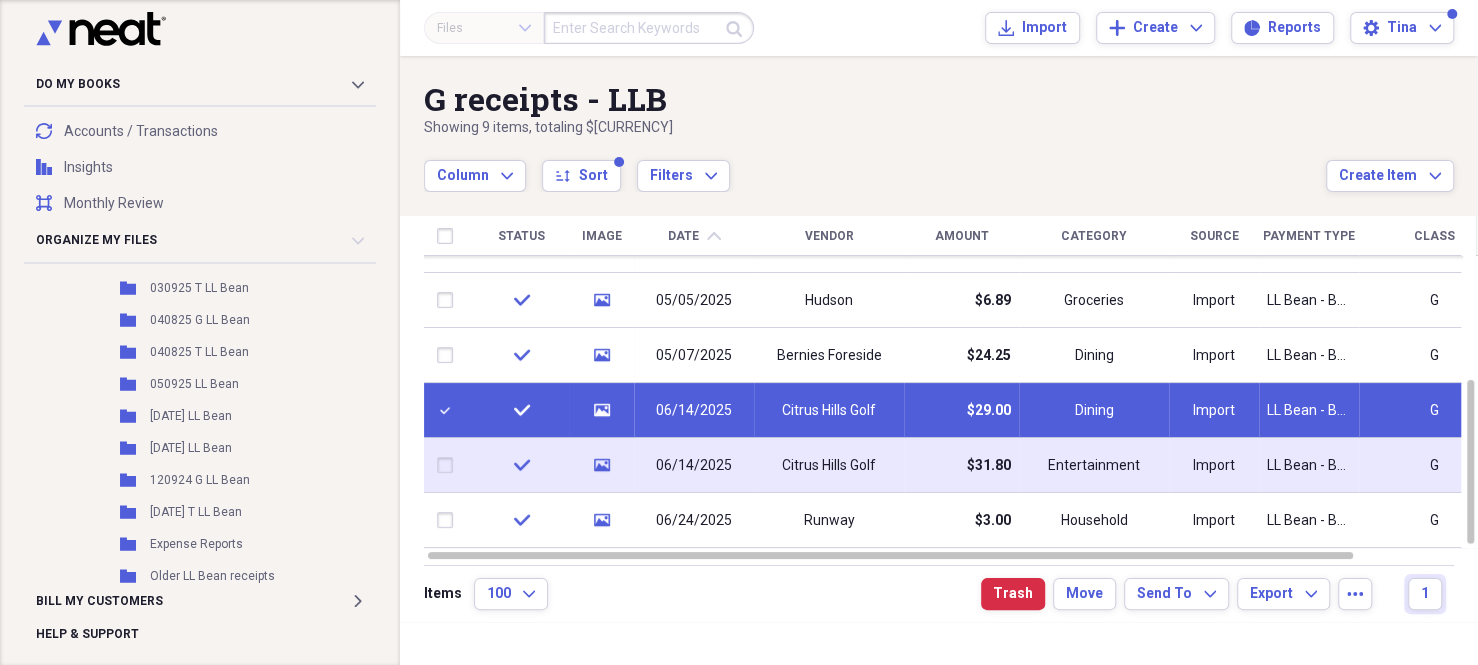 click at bounding box center [449, 465] 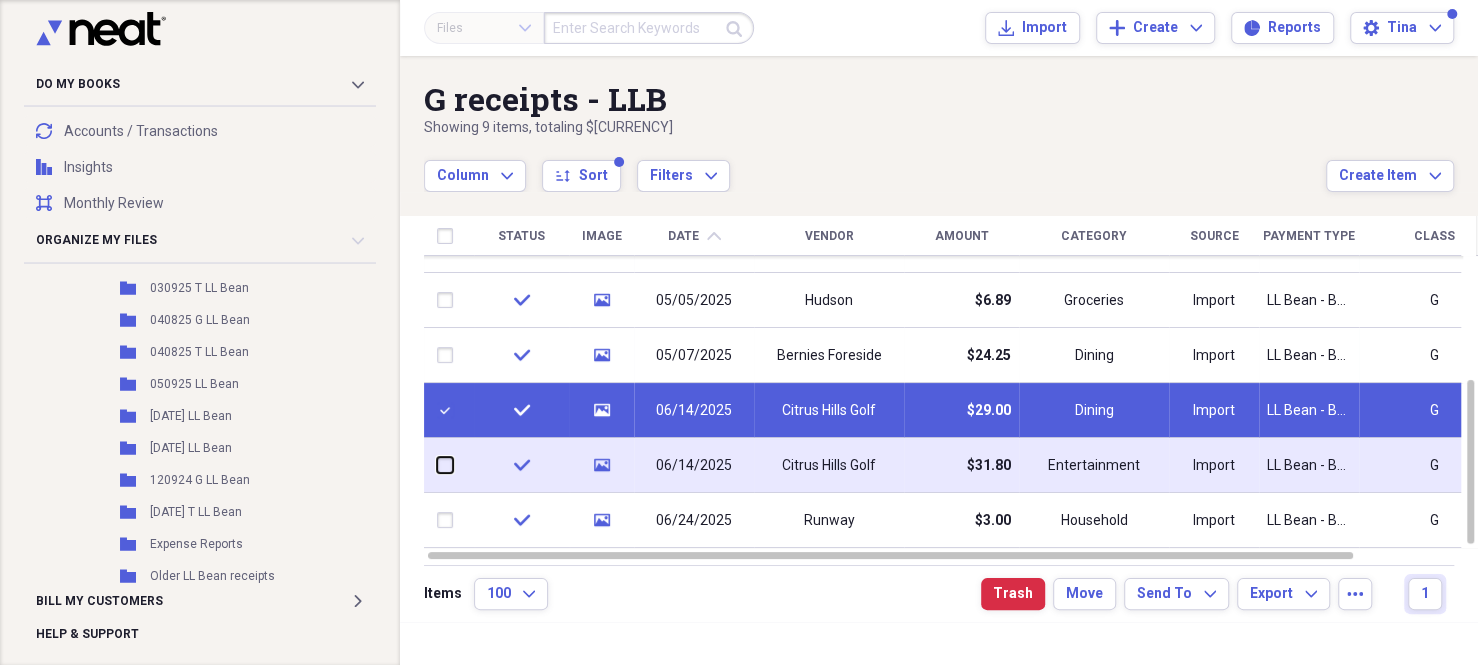 click at bounding box center [437, 465] 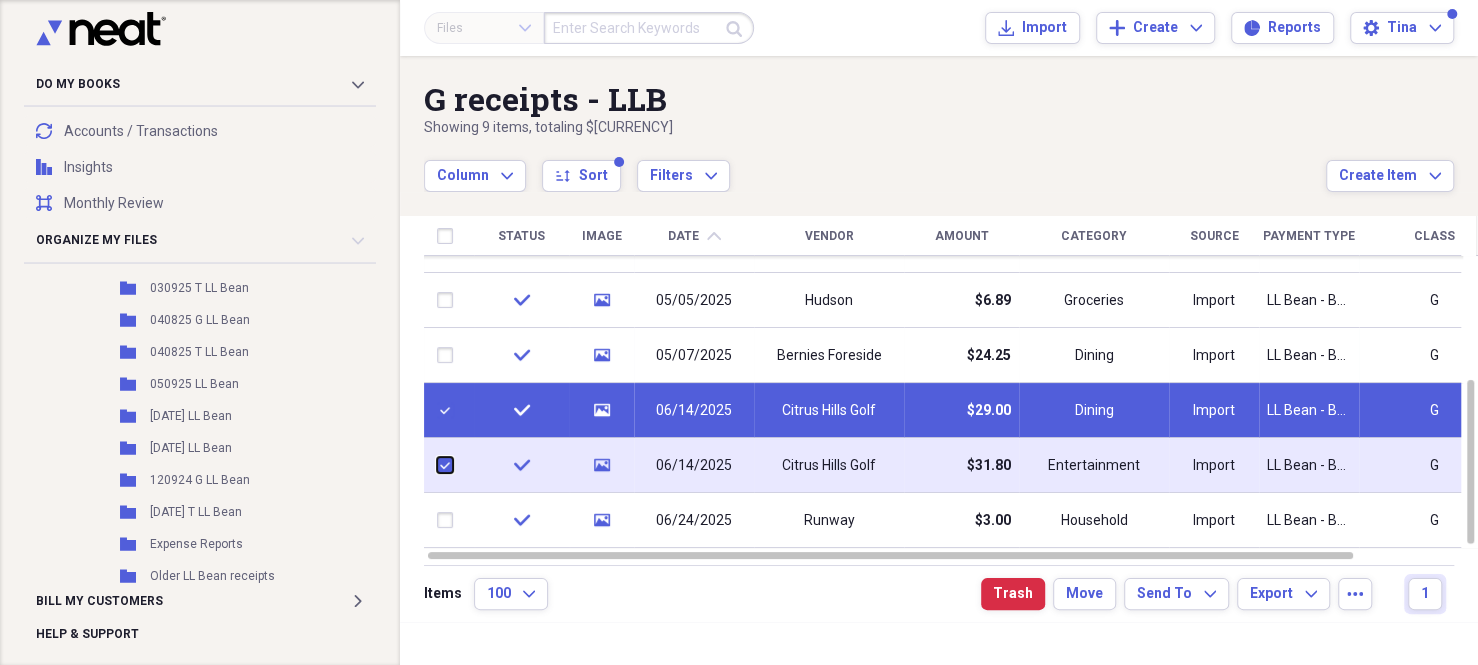 checkbox on "true" 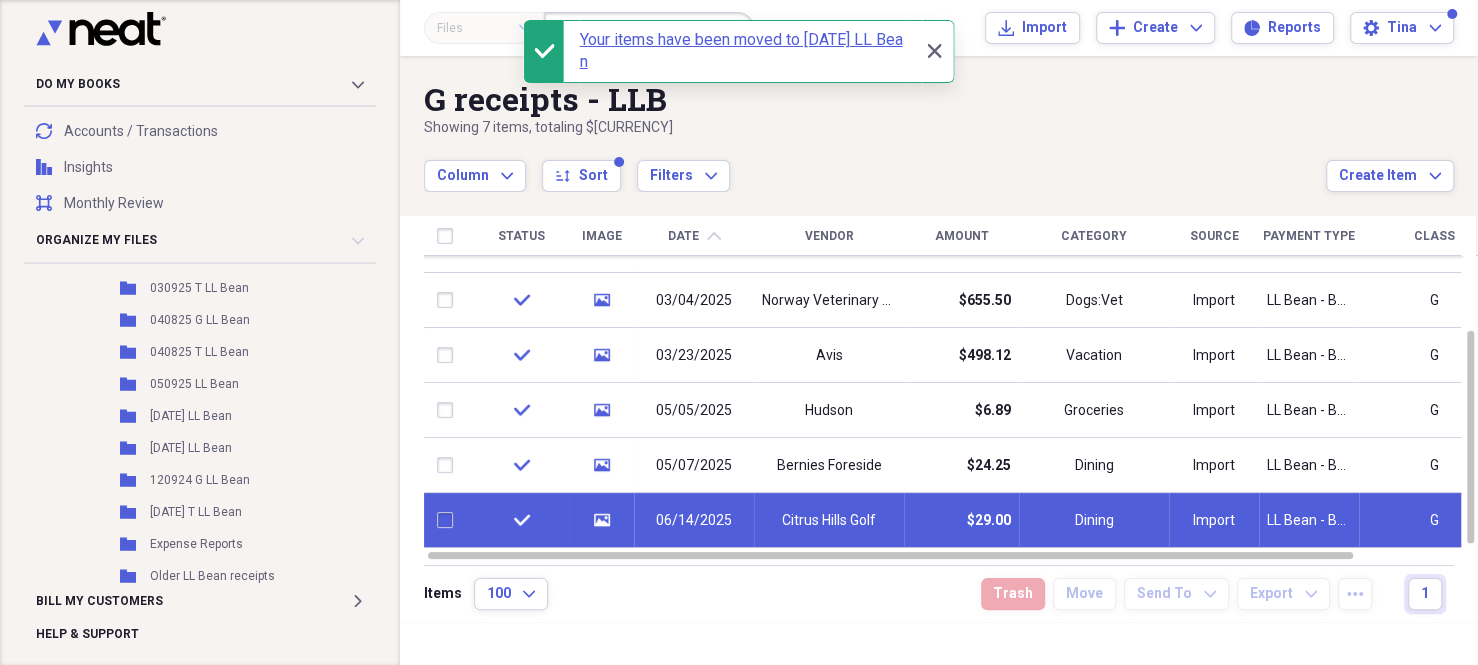 checkbox on "false" 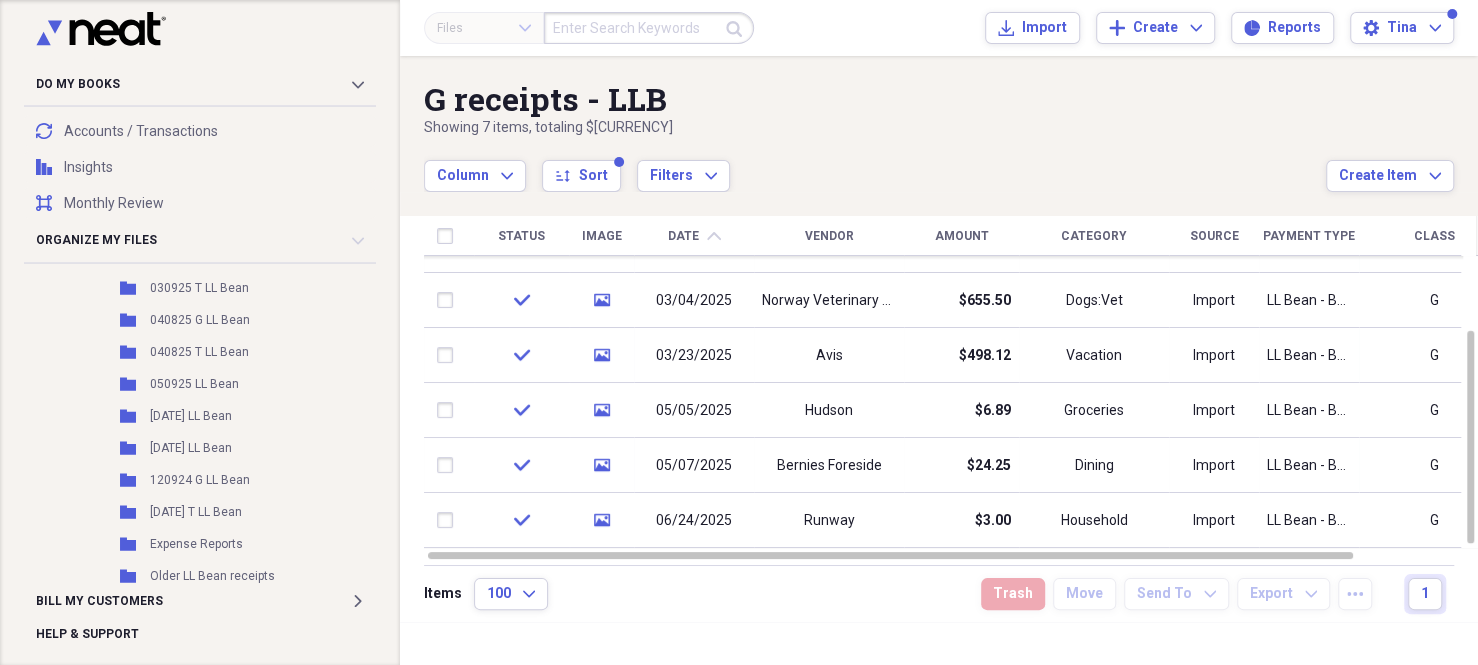 click at bounding box center (649, 28) 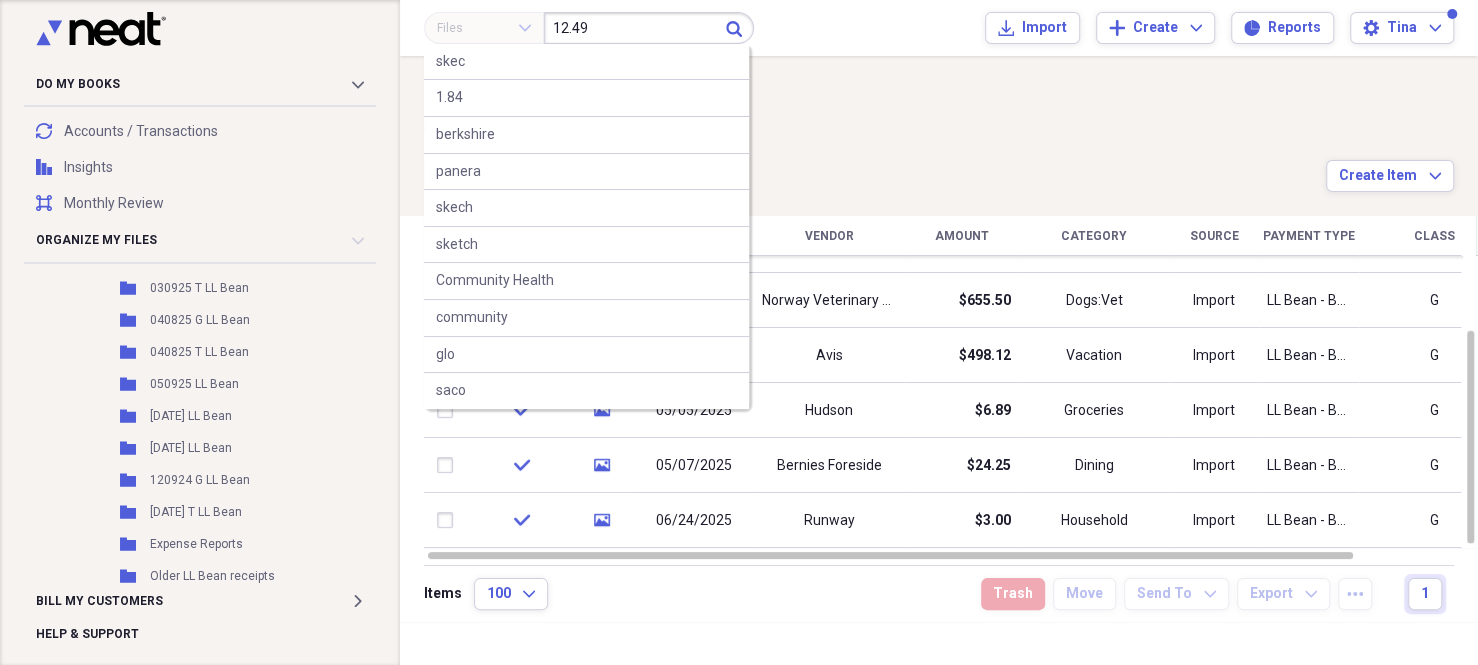 type on "12.49" 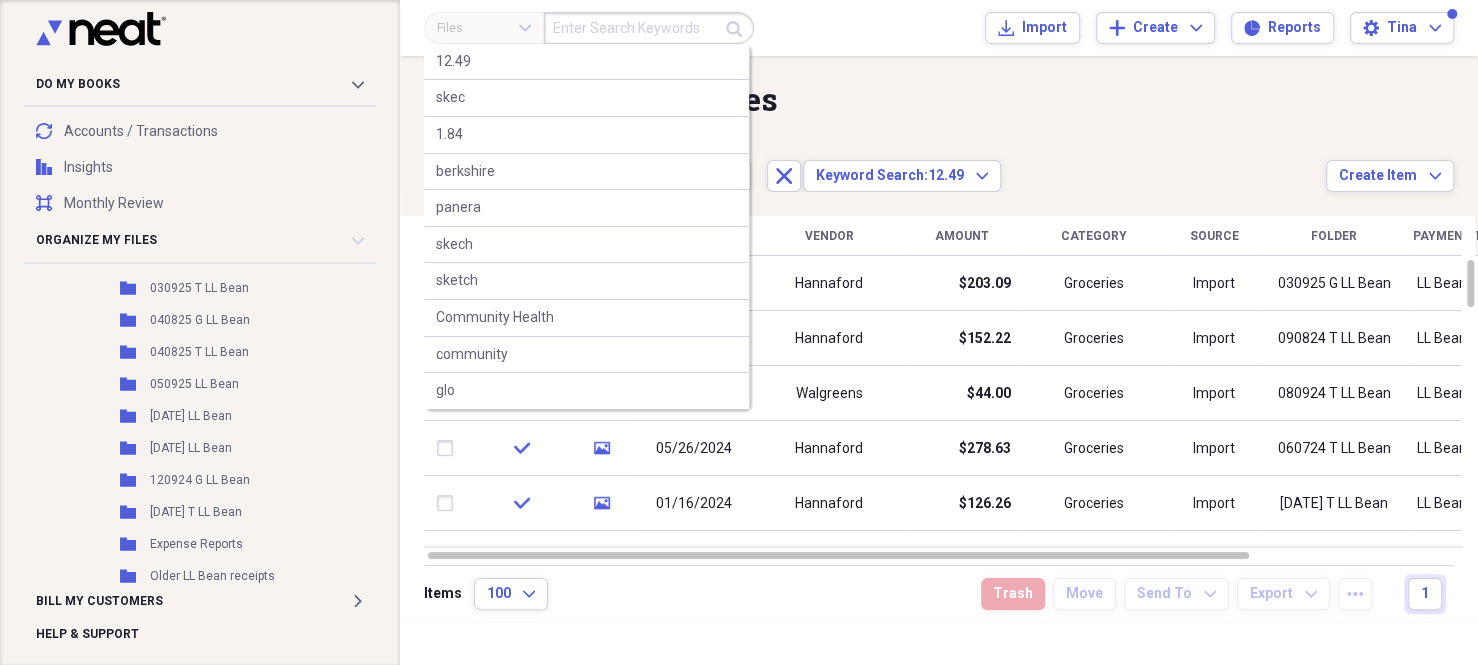 click at bounding box center [649, 28] 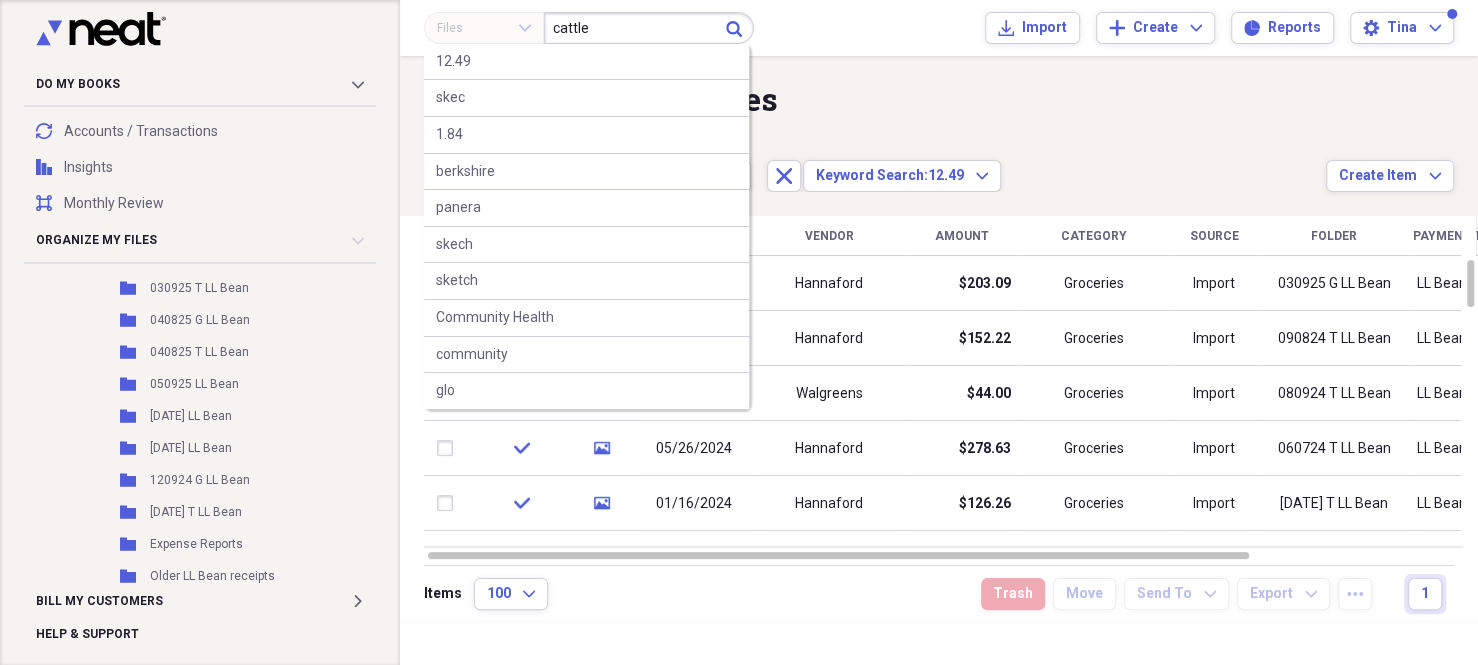 type on "cattle" 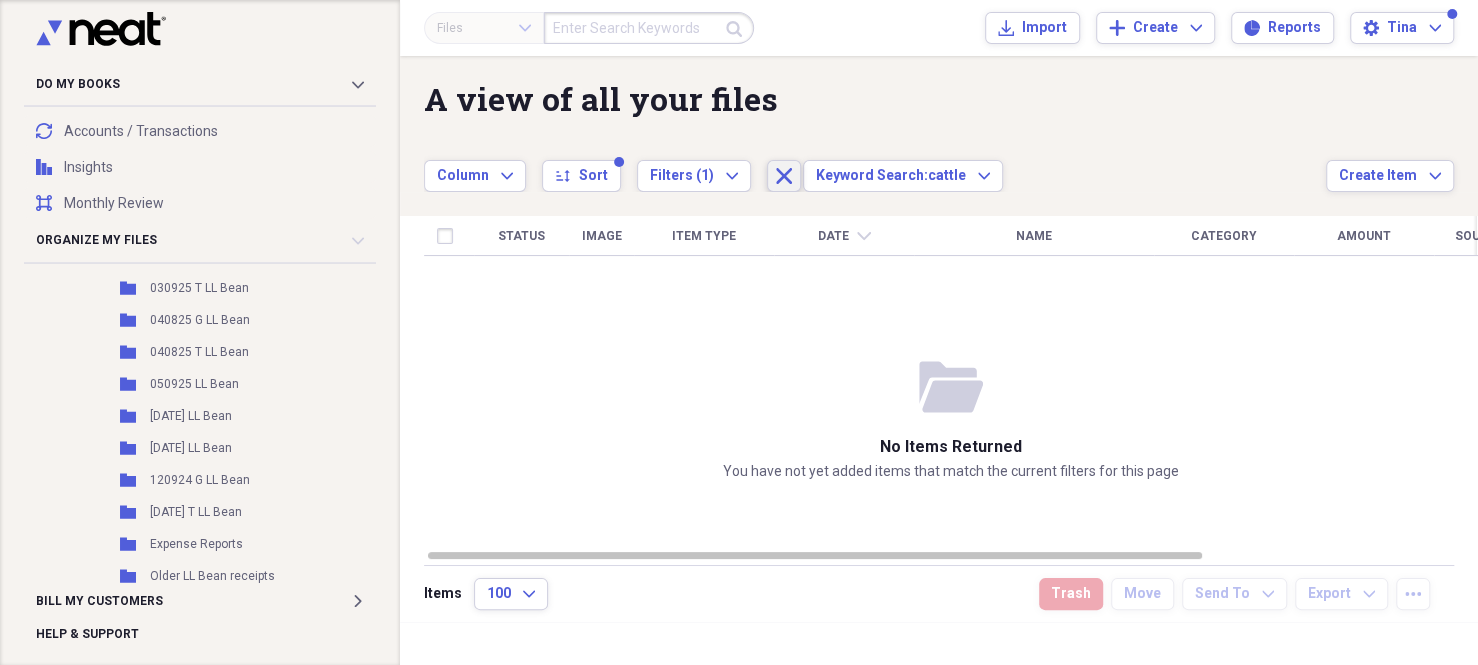 click 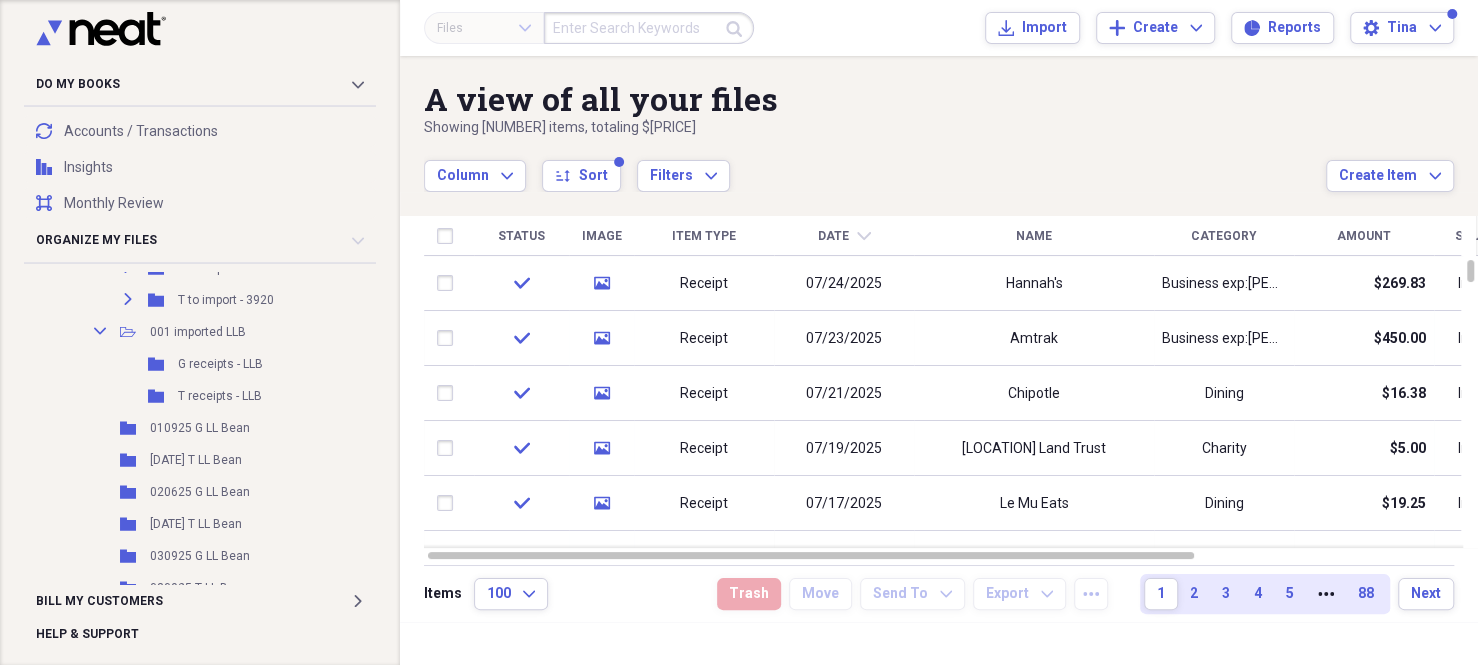 scroll, scrollTop: 300, scrollLeft: 0, axis: vertical 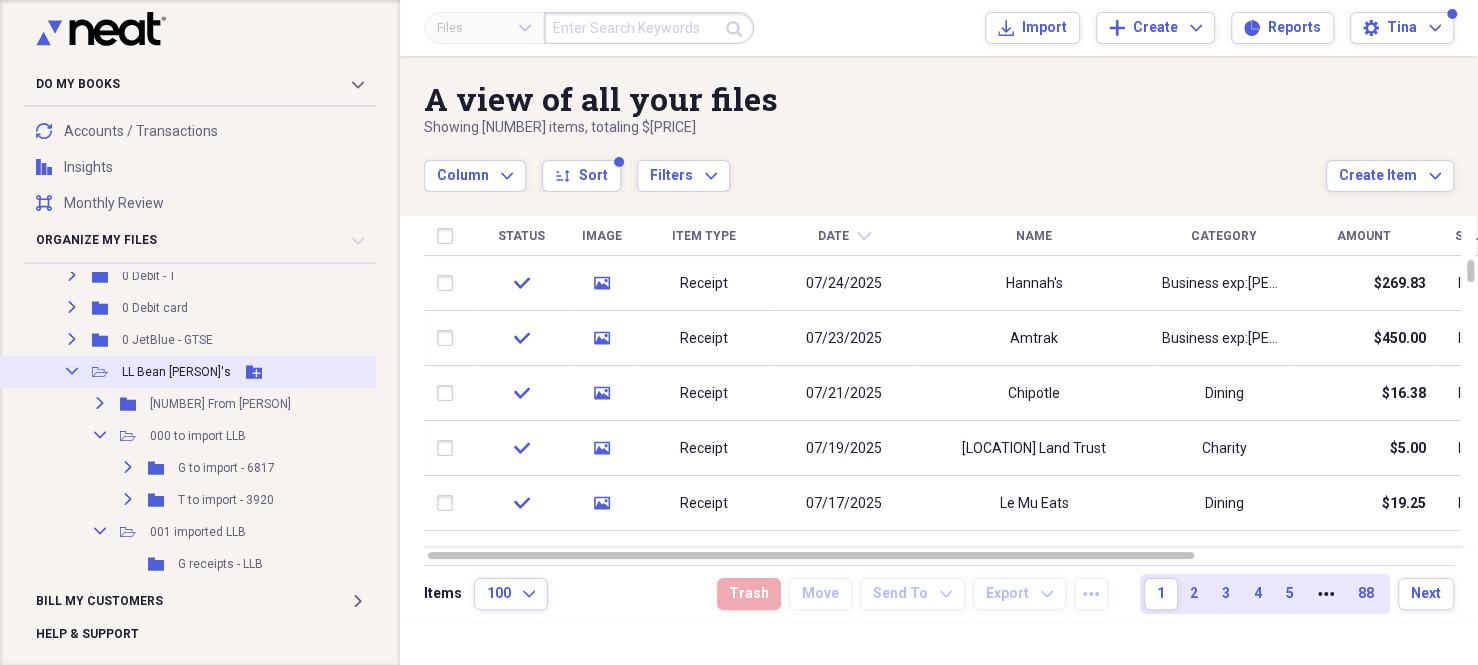 click 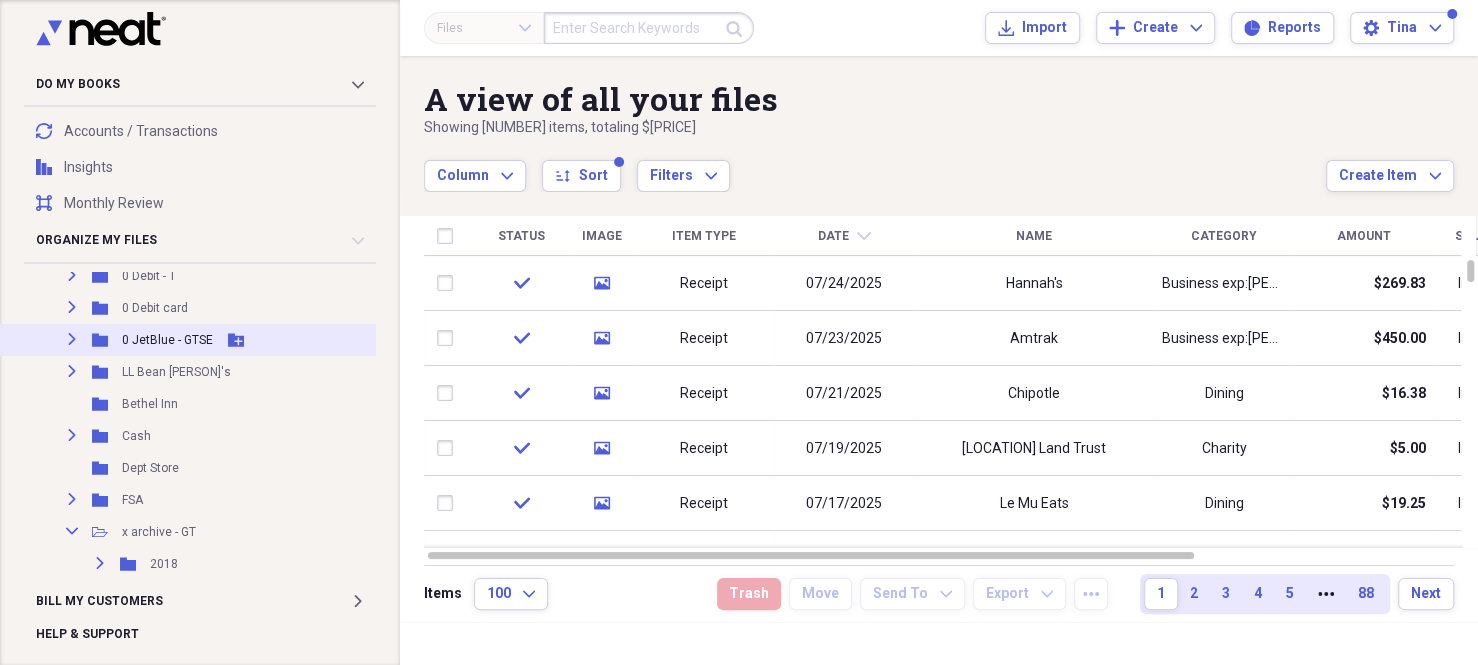 click on "Expand" 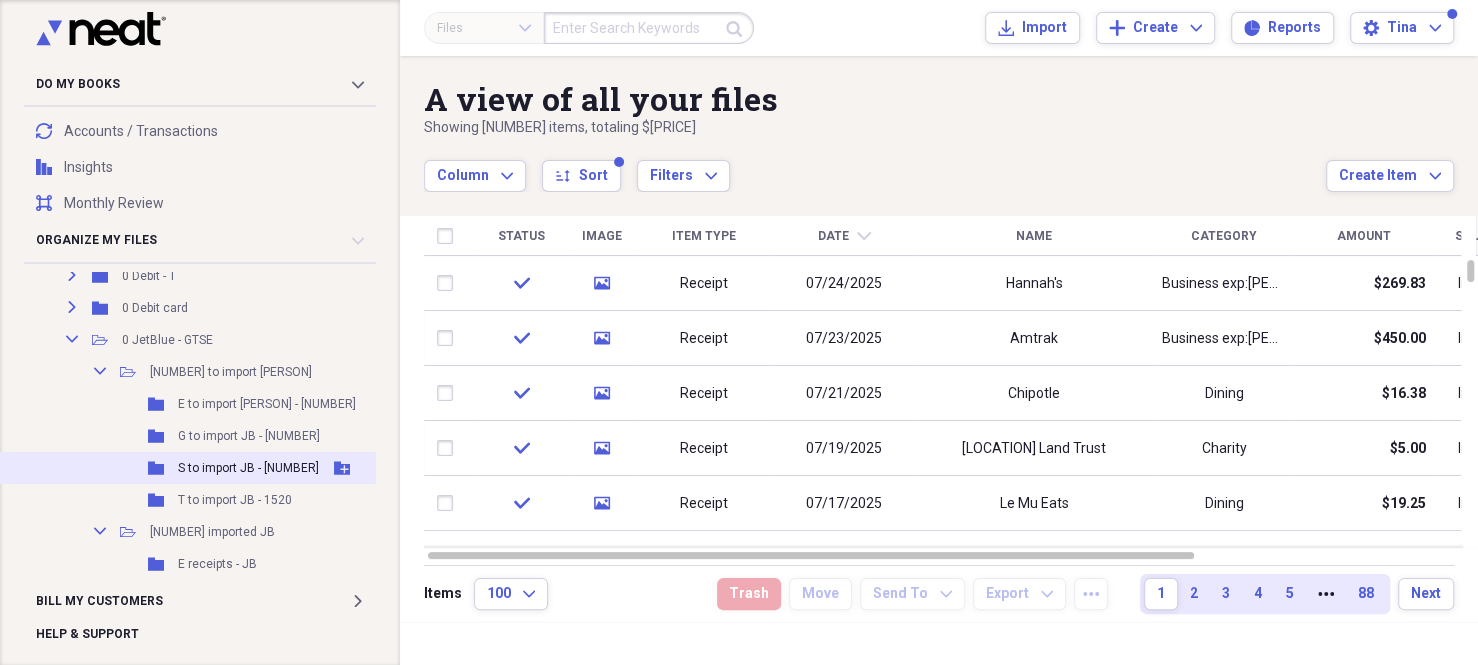 click on "S to import JB - [NUMBER]" at bounding box center (248, 468) 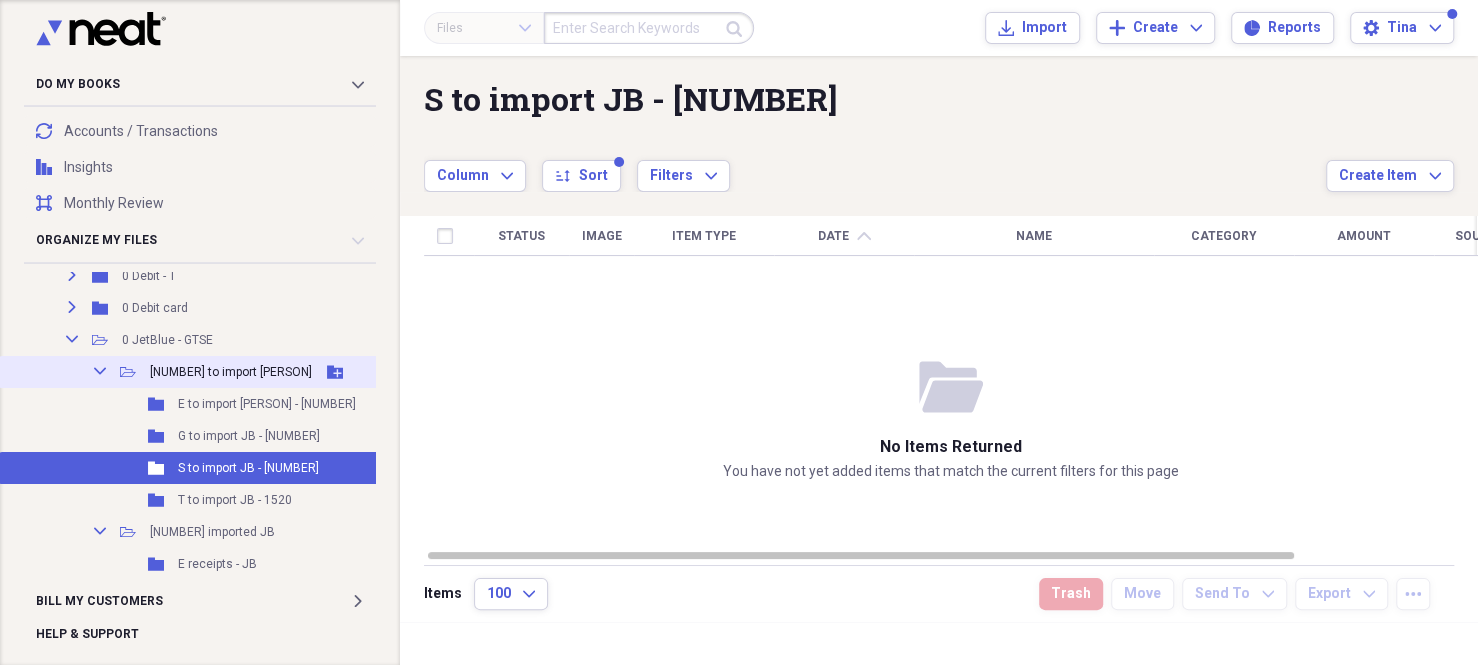 click 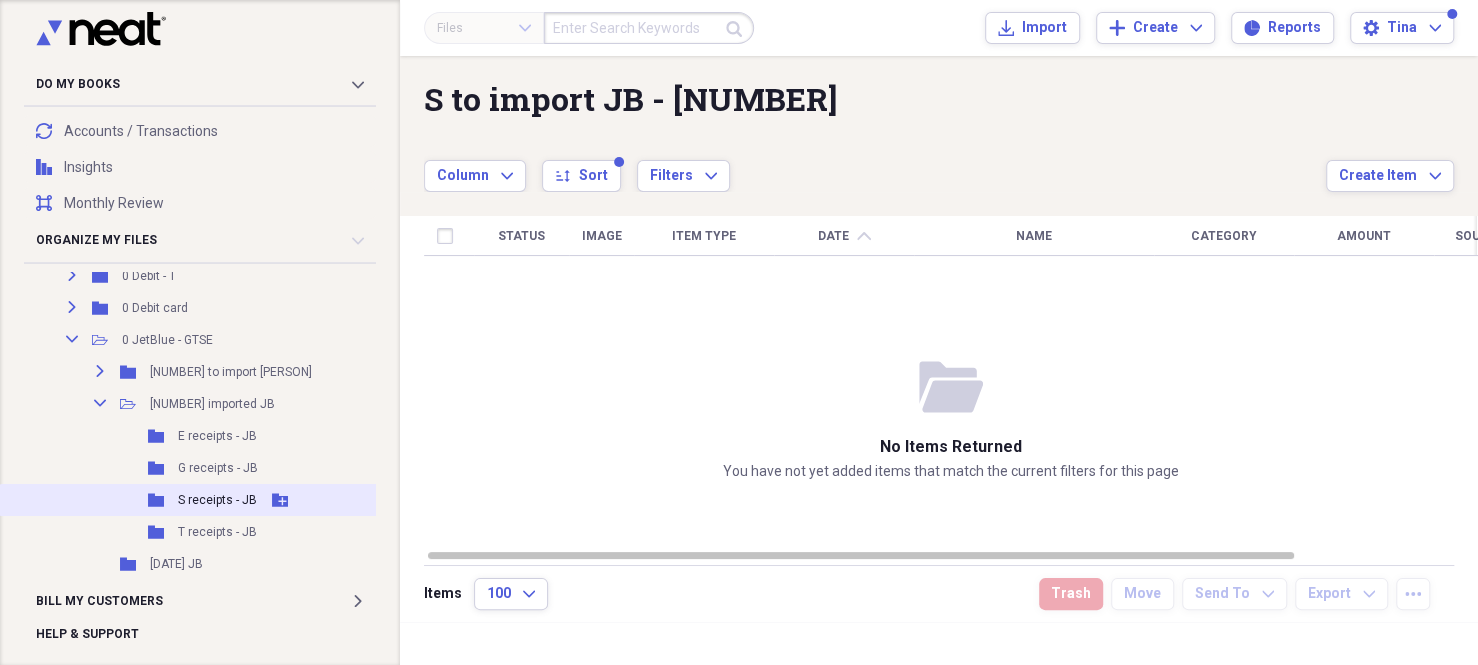 click on "S receipts - JB" at bounding box center [217, 500] 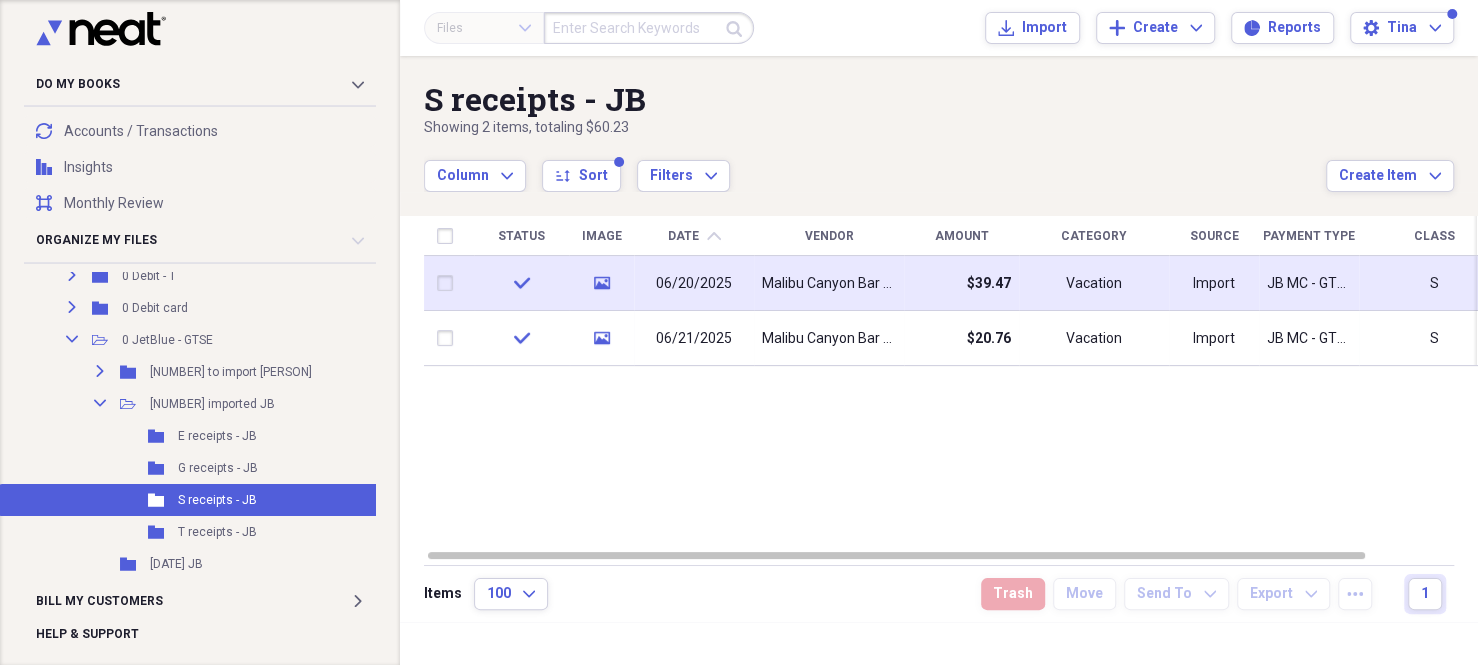 click at bounding box center (449, 283) 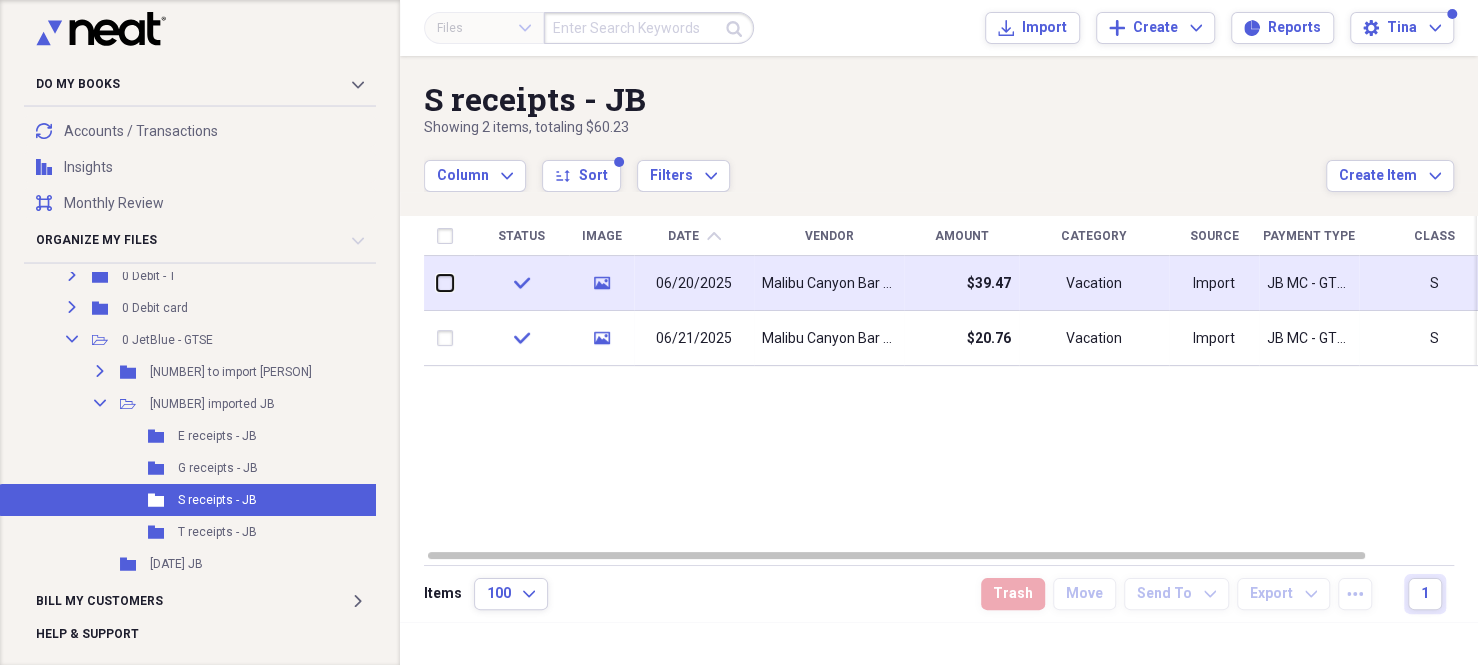 click at bounding box center (437, 283) 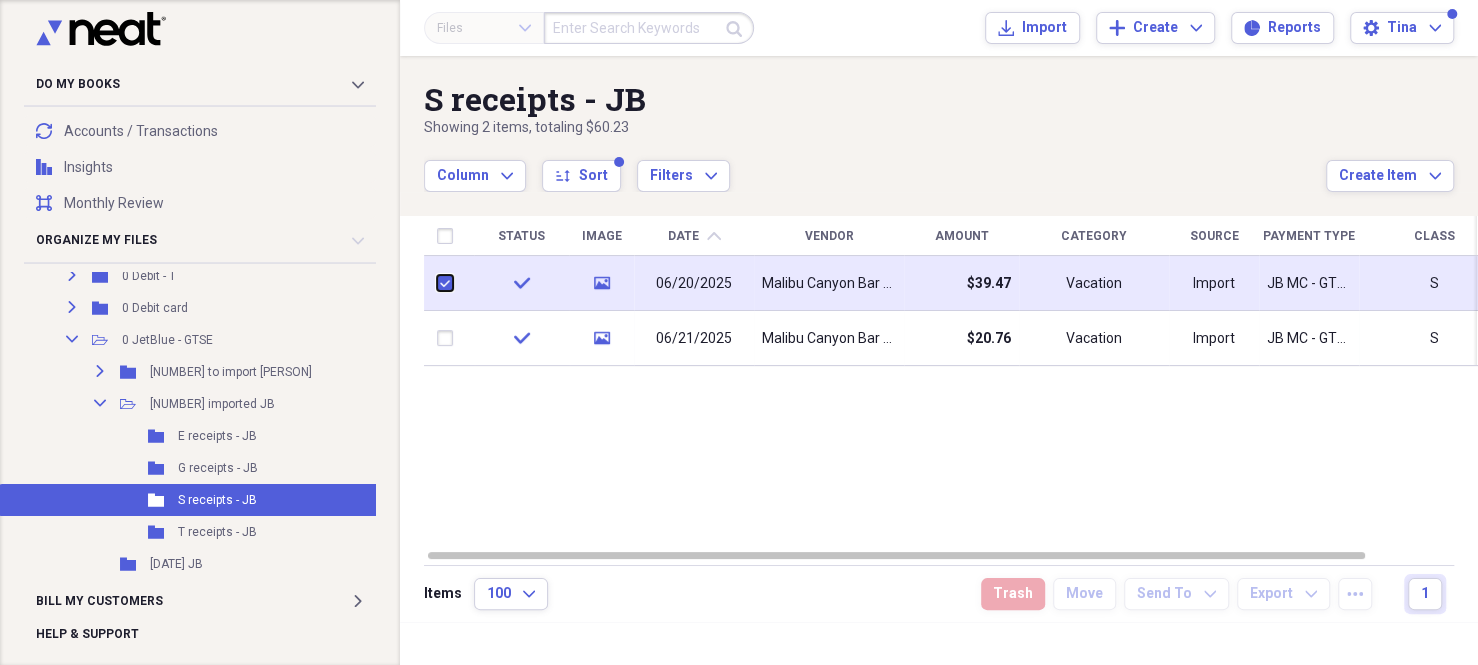 checkbox on "true" 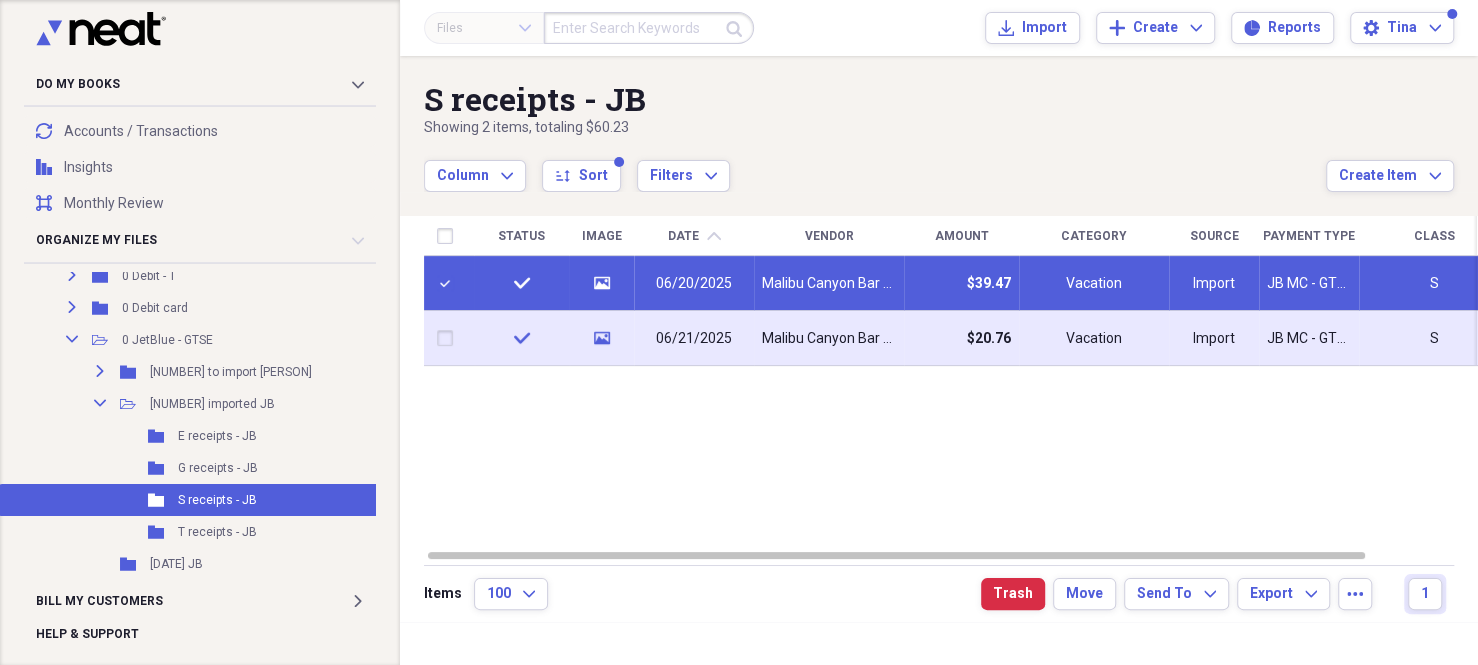 click at bounding box center [449, 338] 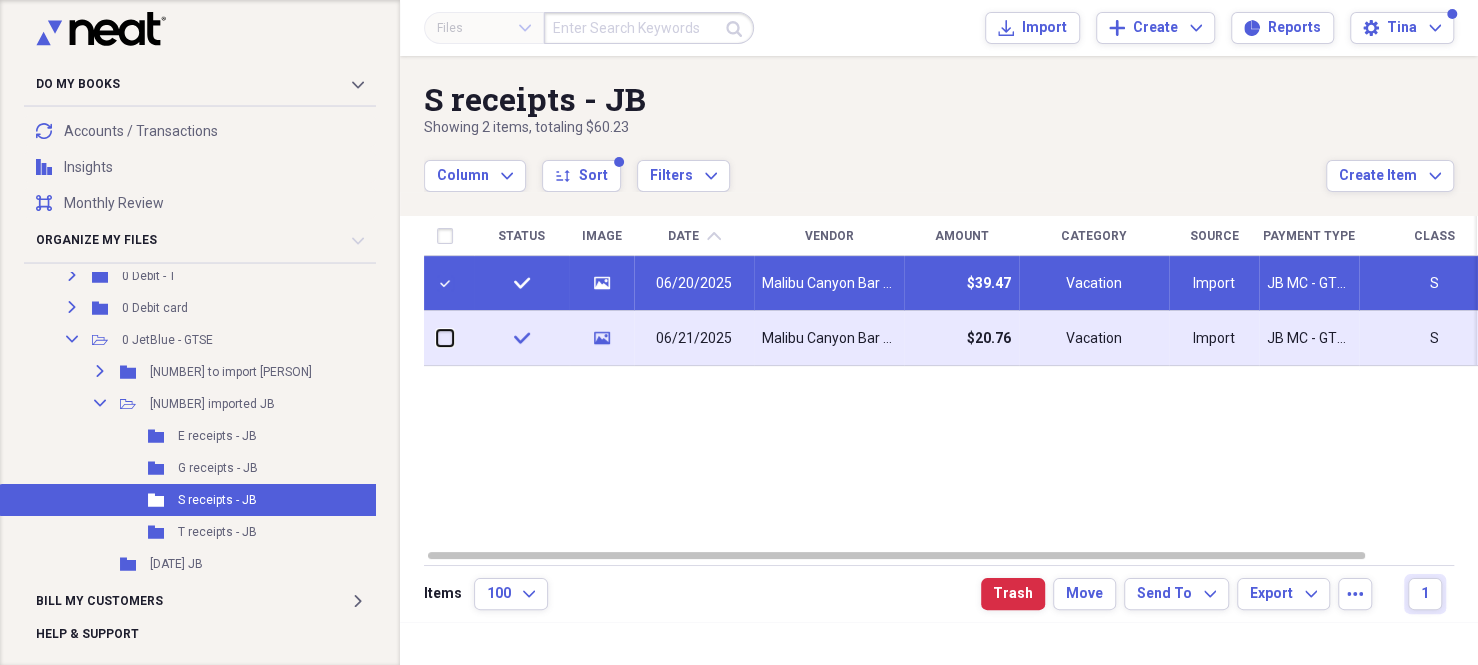 click at bounding box center [437, 338] 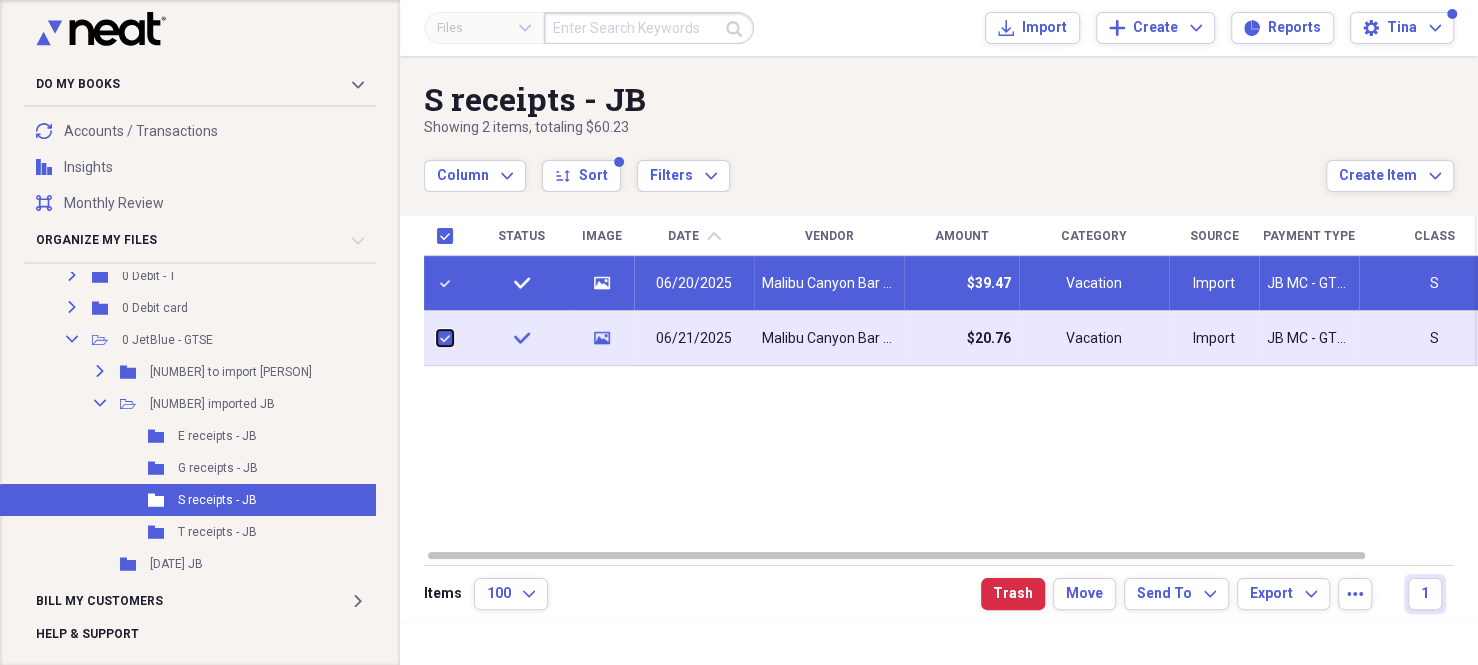 checkbox on "true" 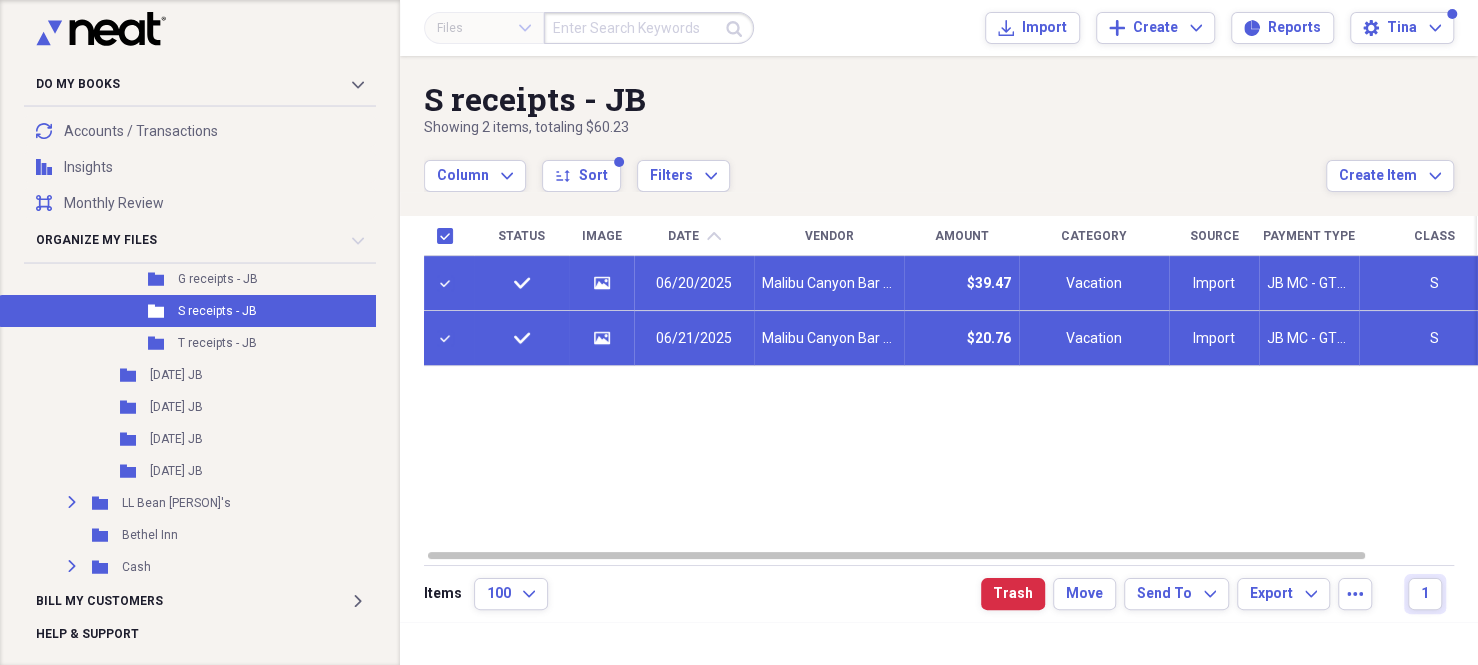 scroll, scrollTop: 500, scrollLeft: 0, axis: vertical 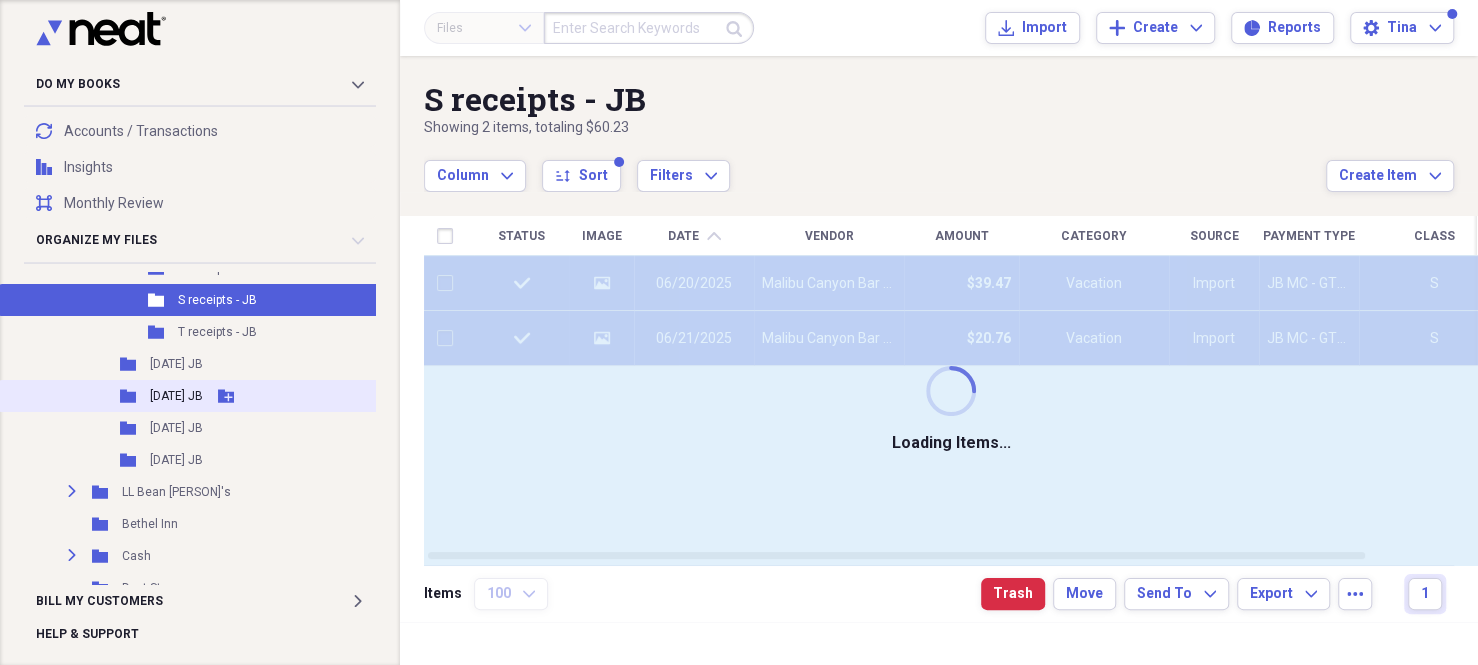 checkbox on "false" 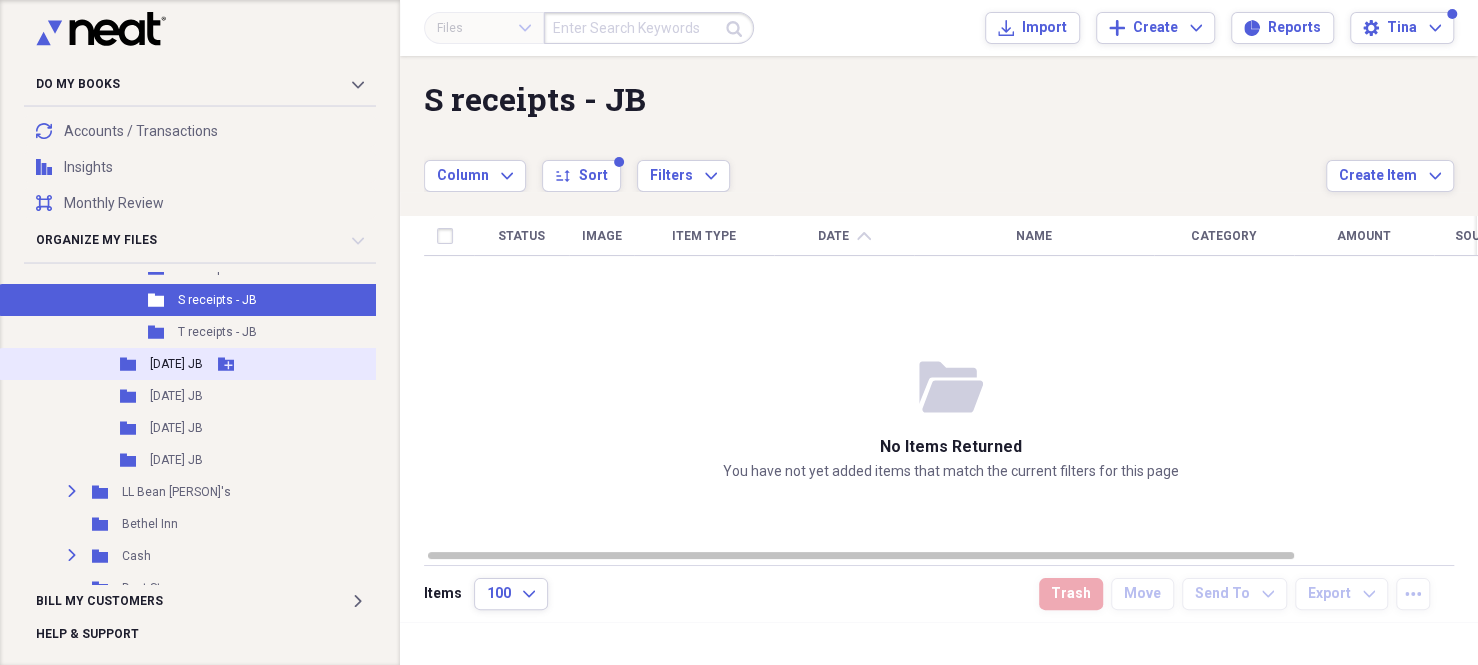 scroll, scrollTop: 400, scrollLeft: 0, axis: vertical 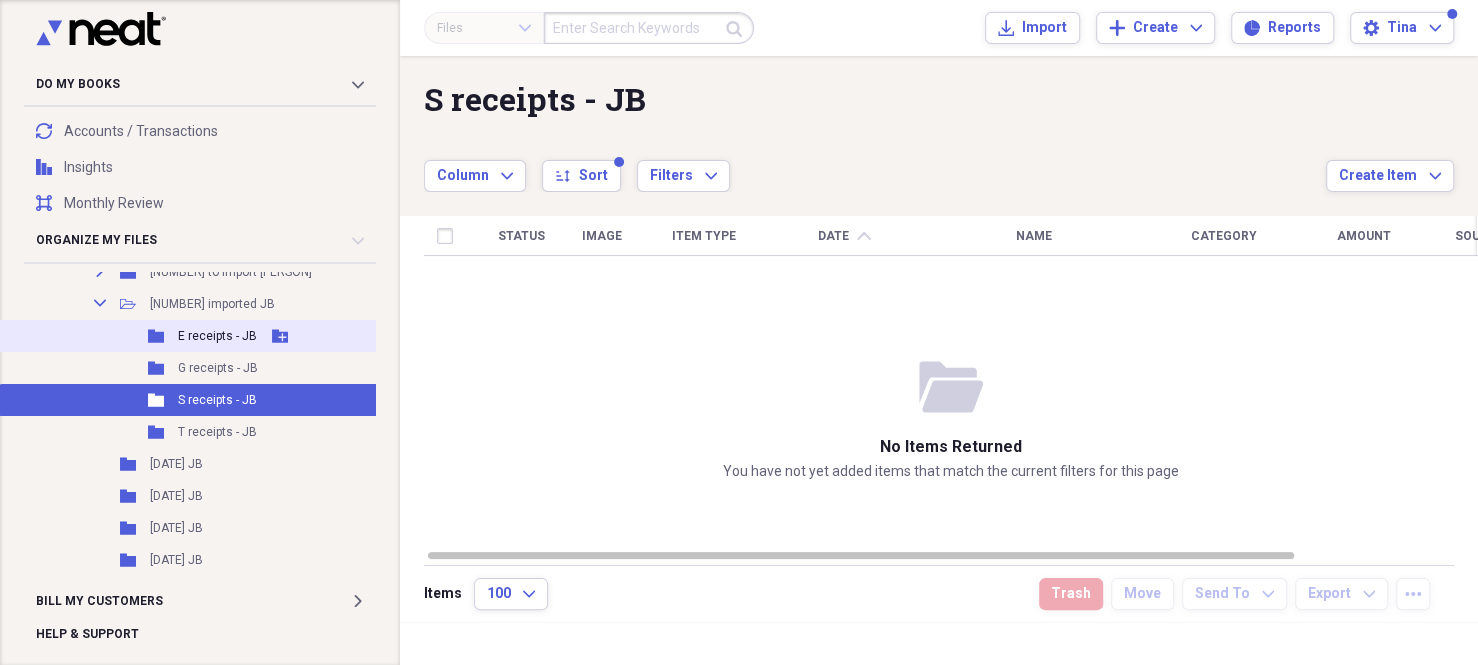 drag, startPoint x: 233, startPoint y: 334, endPoint x: 223, endPoint y: 333, distance: 10.049875 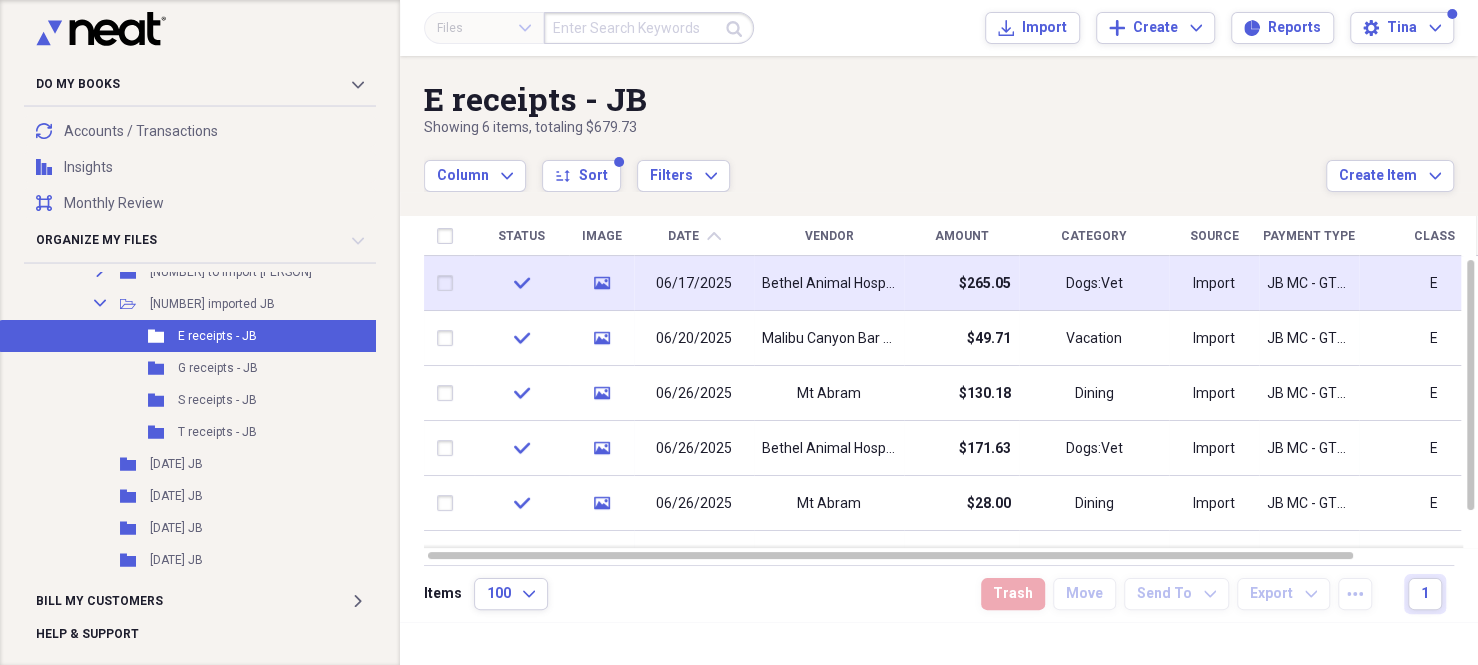 click at bounding box center (449, 283) 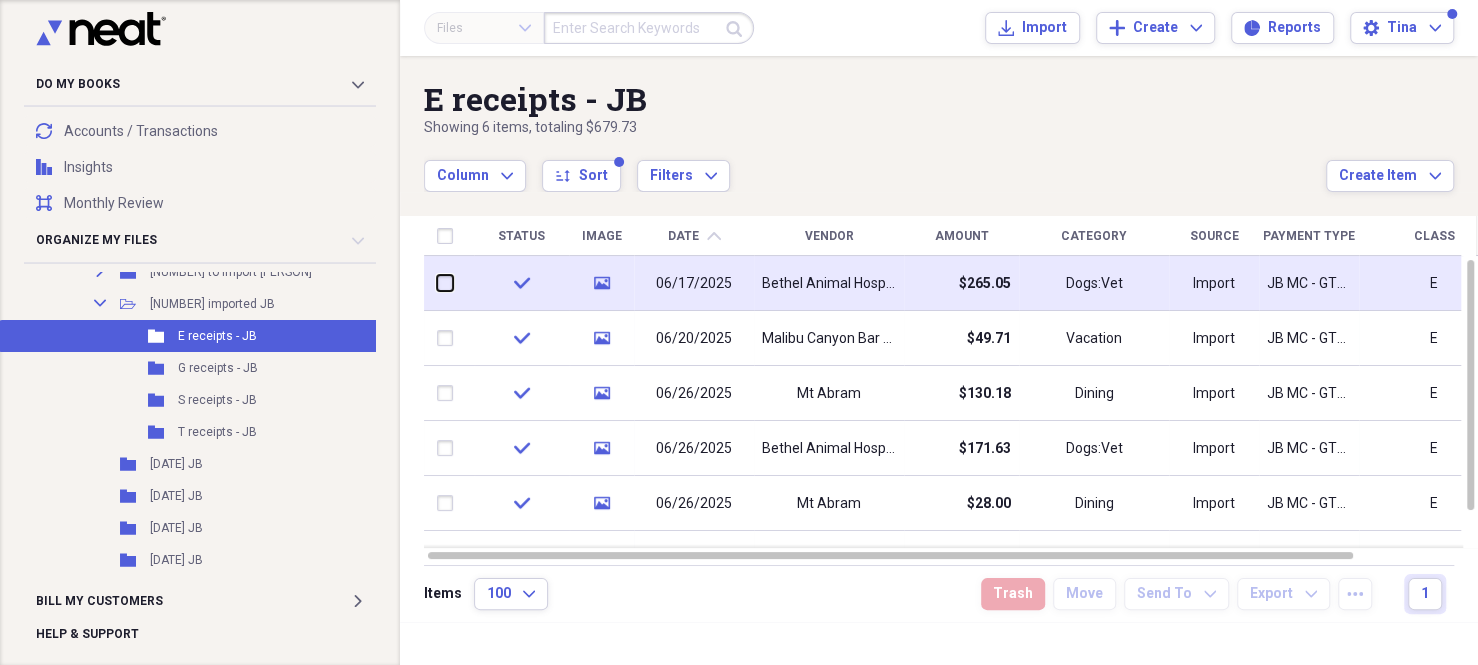 click at bounding box center [437, 283] 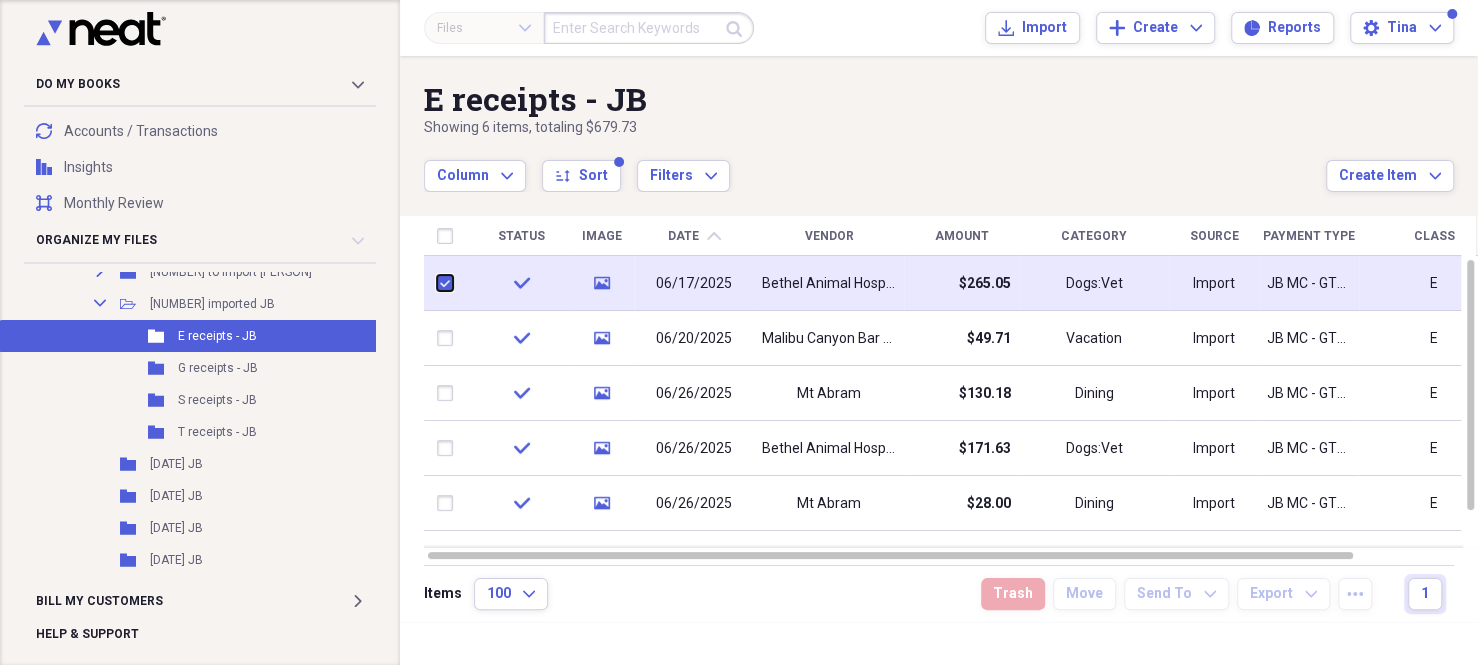 checkbox on "true" 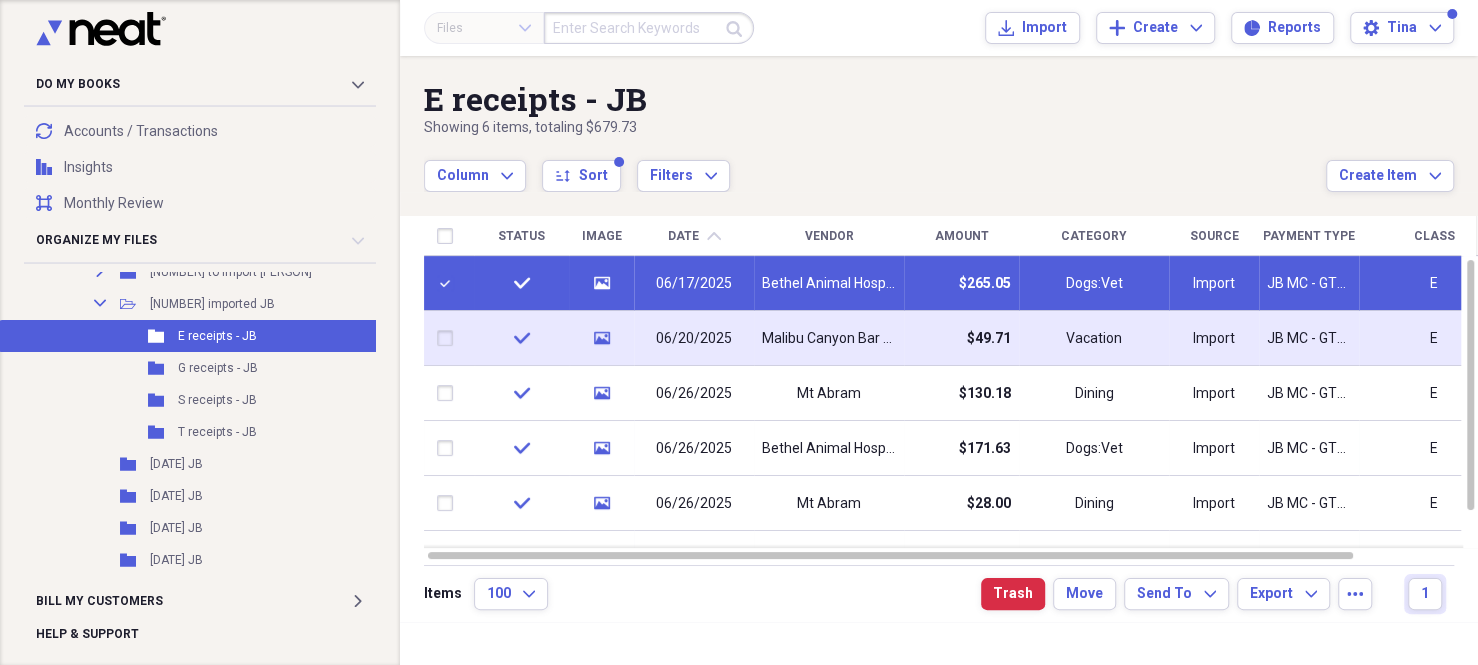 click at bounding box center [449, 338] 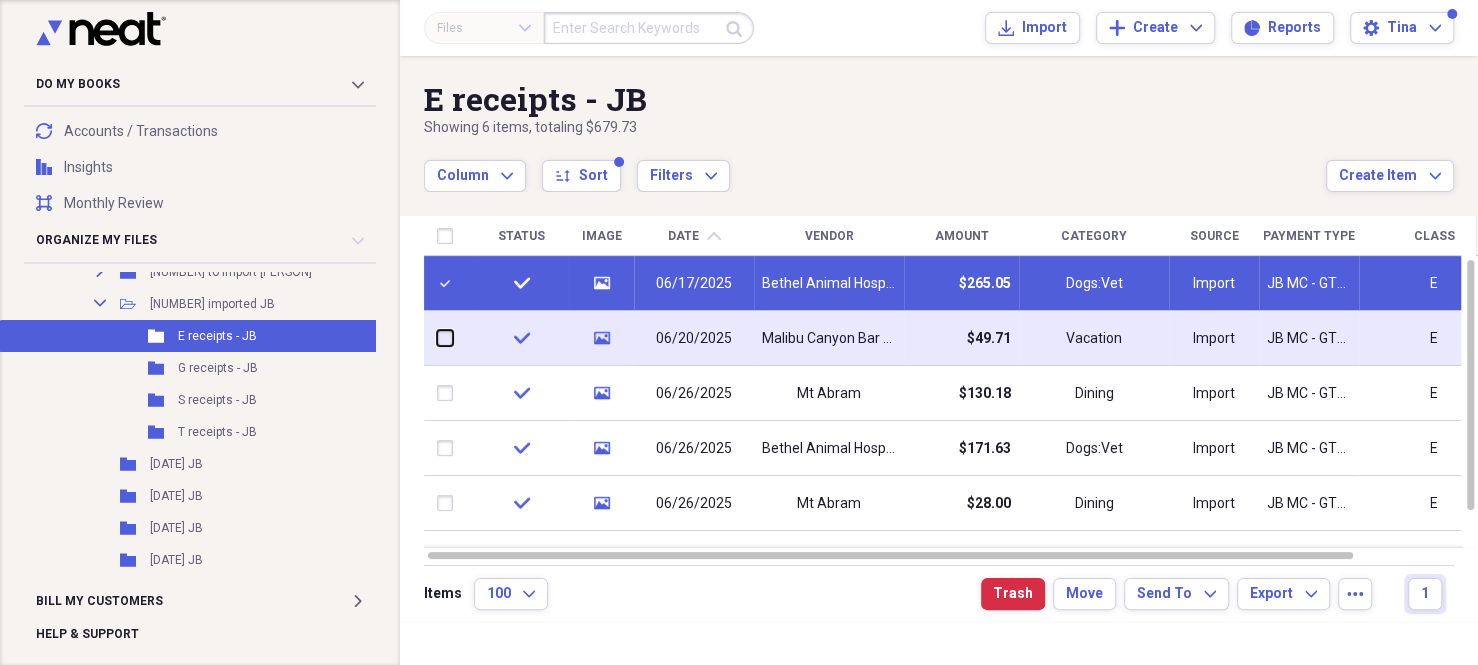 click at bounding box center [437, 338] 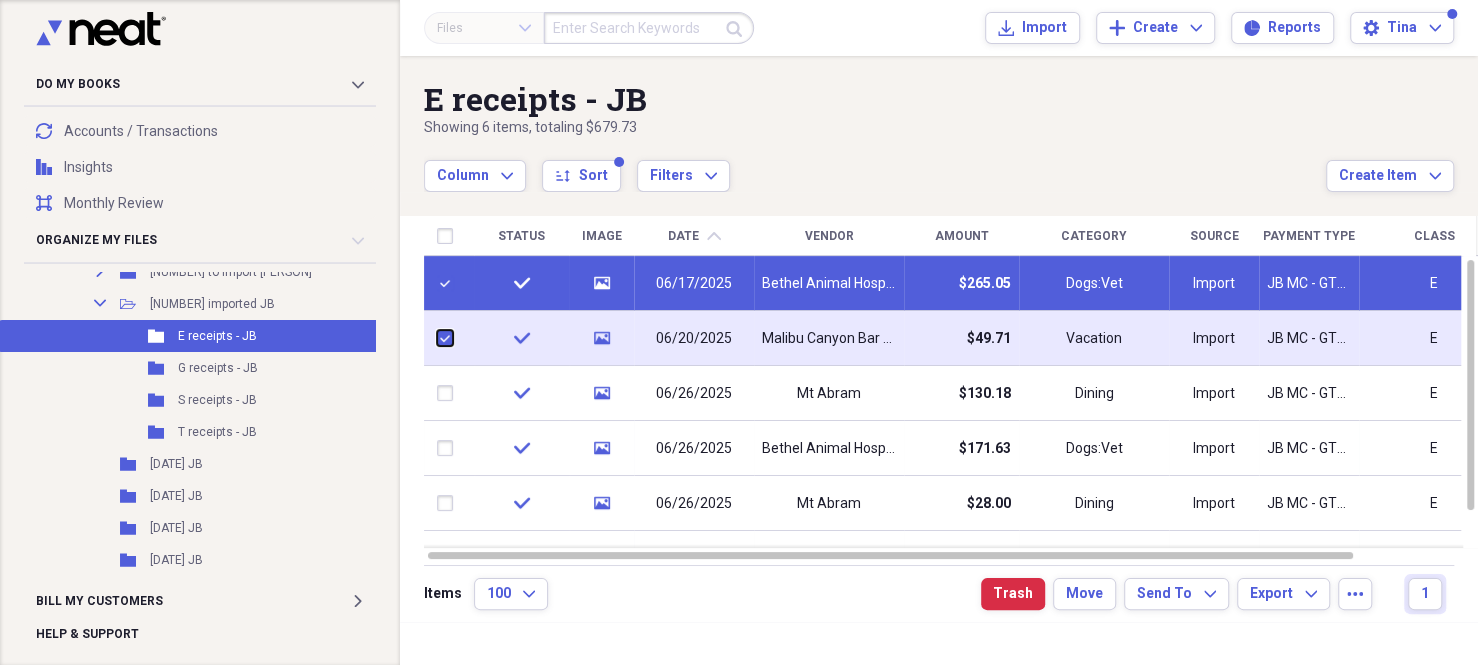 checkbox on "true" 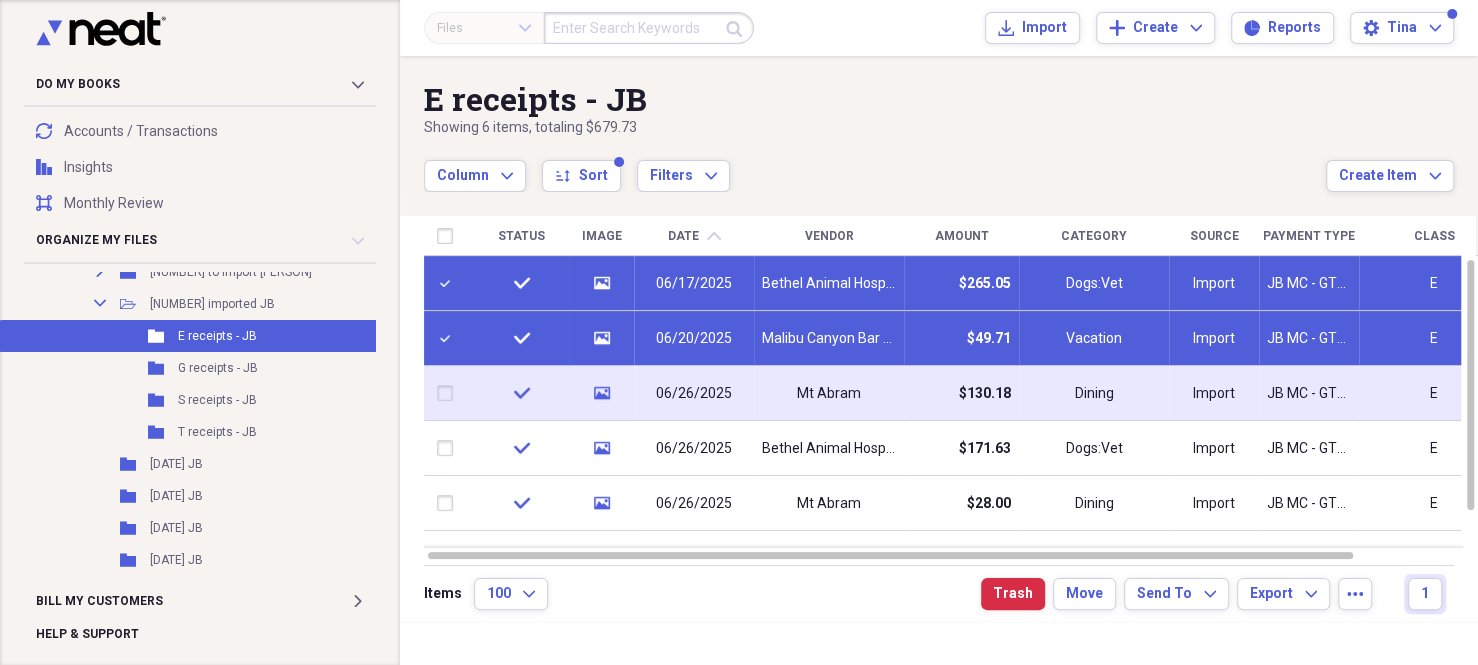 click at bounding box center [449, 393] 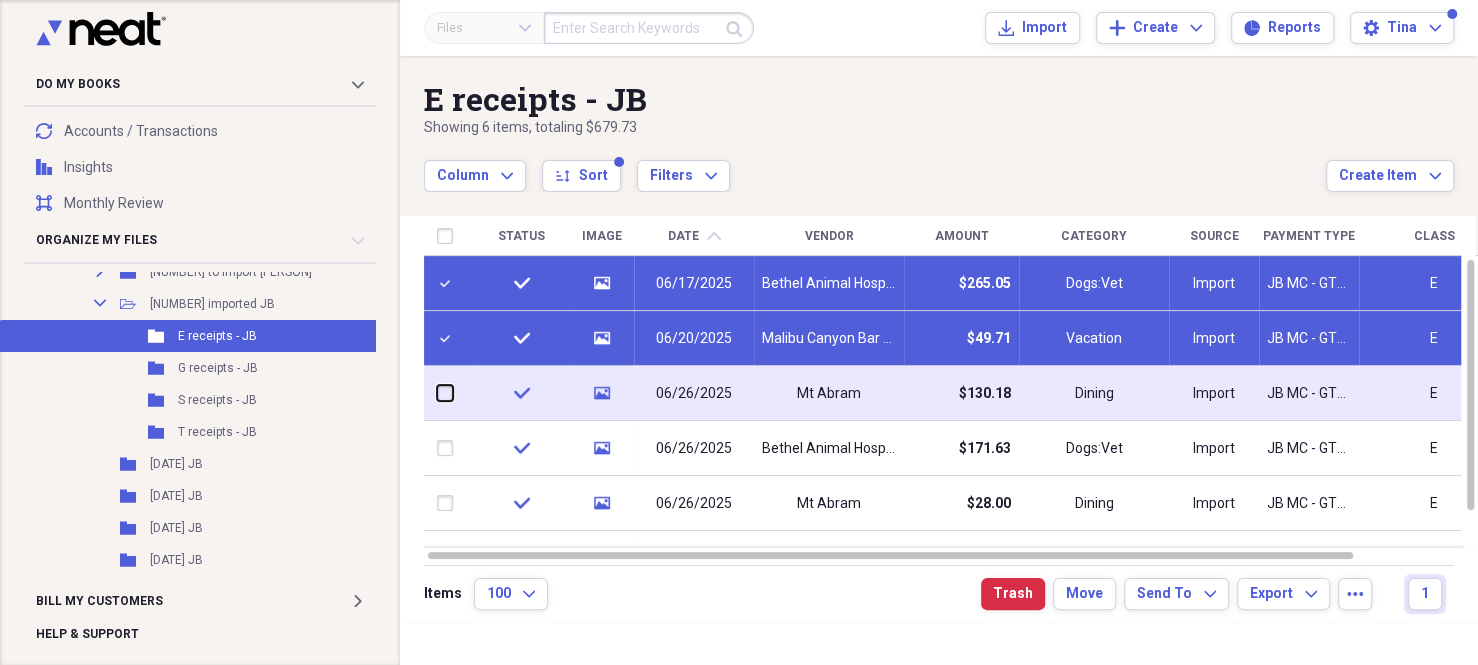 click at bounding box center (437, 393) 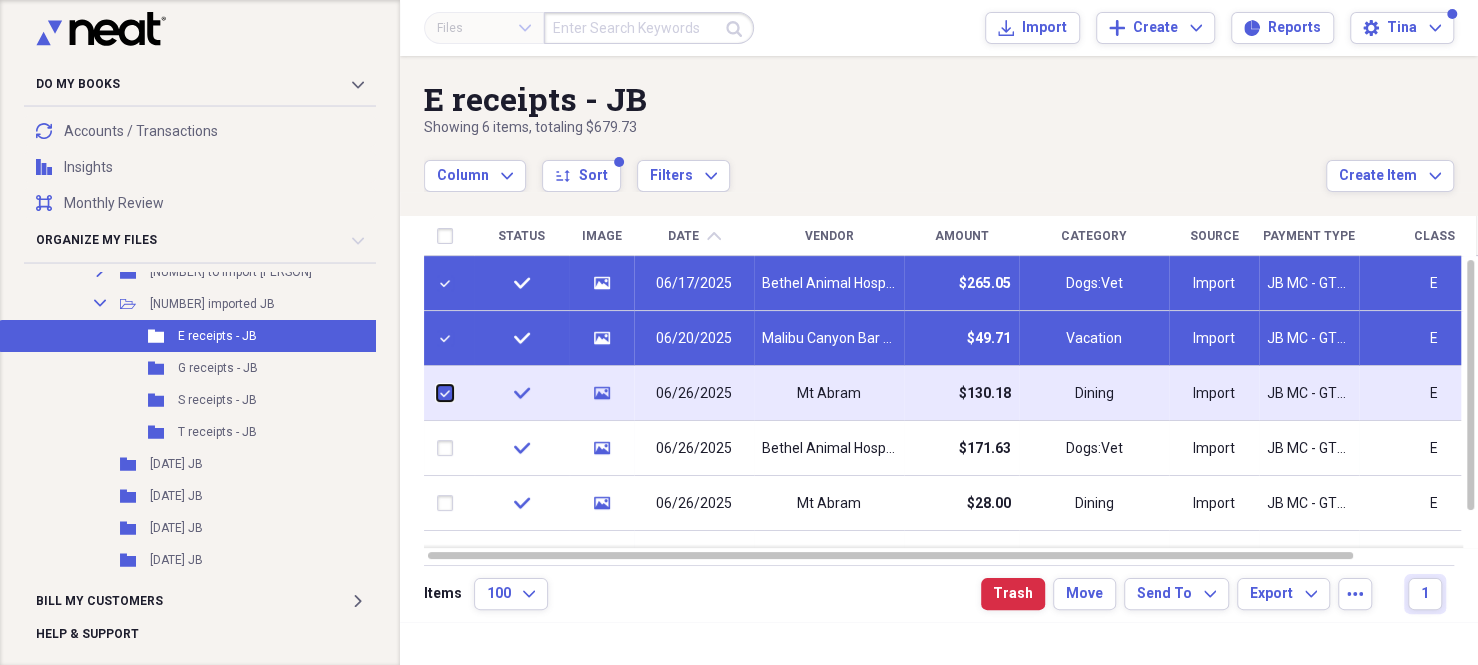 checkbox on "true" 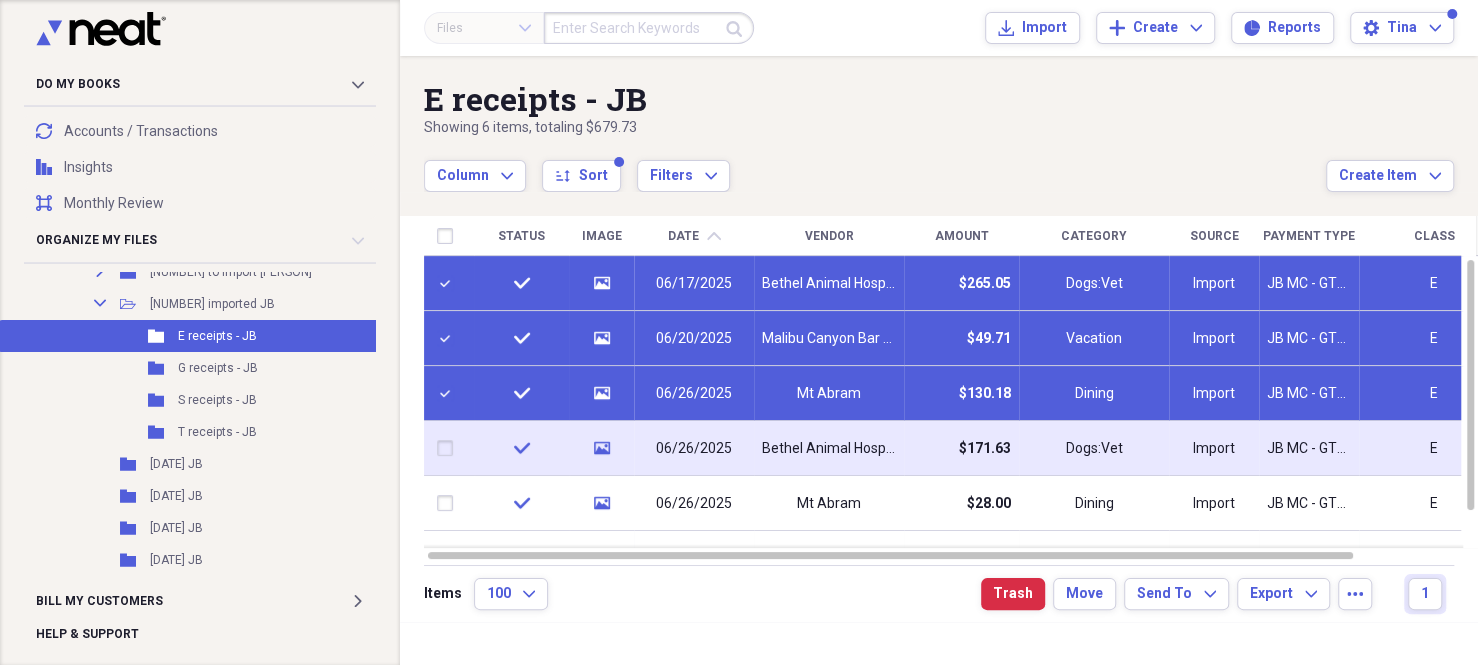 click at bounding box center [449, 448] 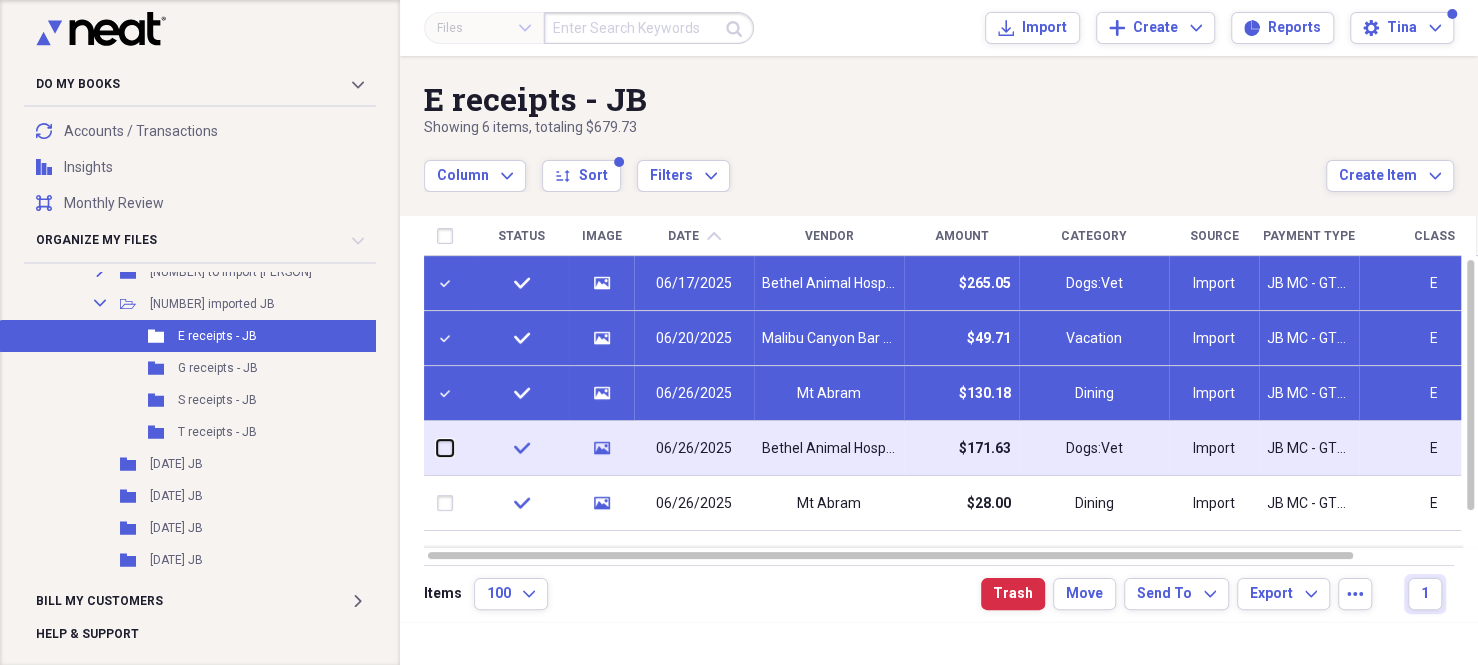 click at bounding box center (437, 448) 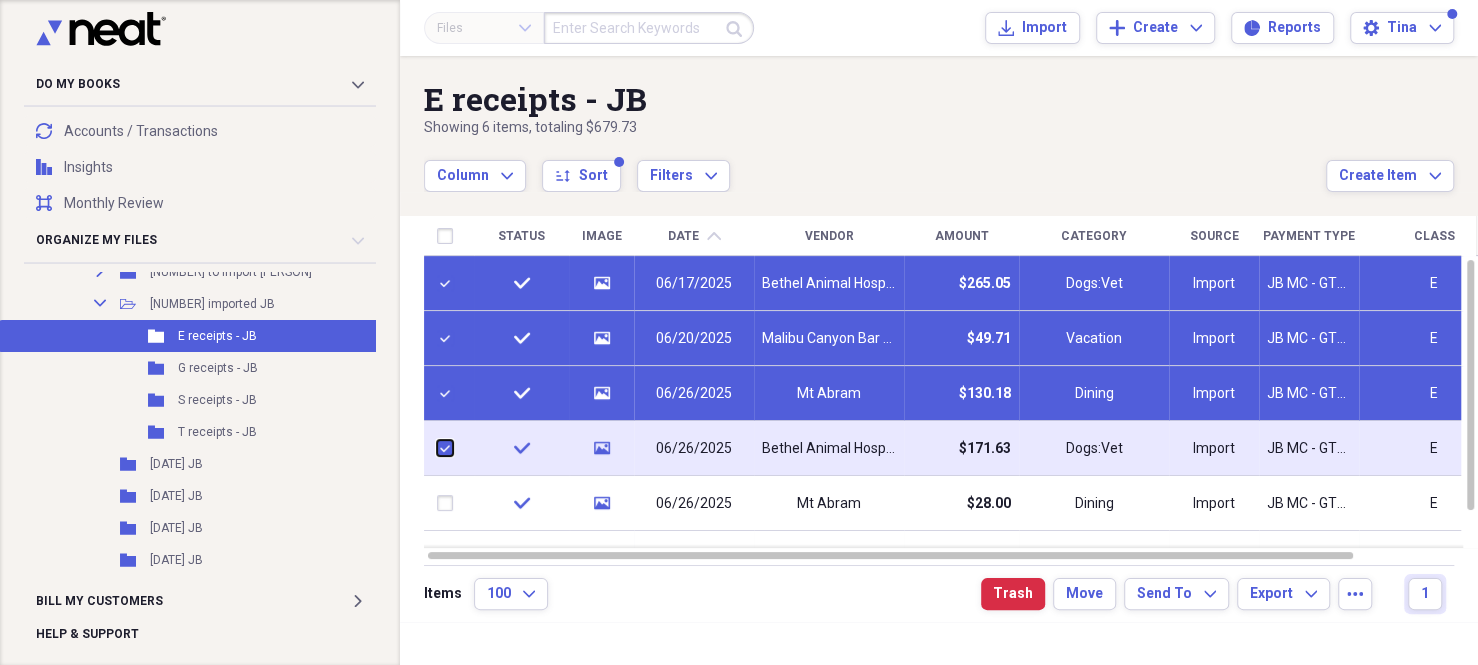 checkbox on "true" 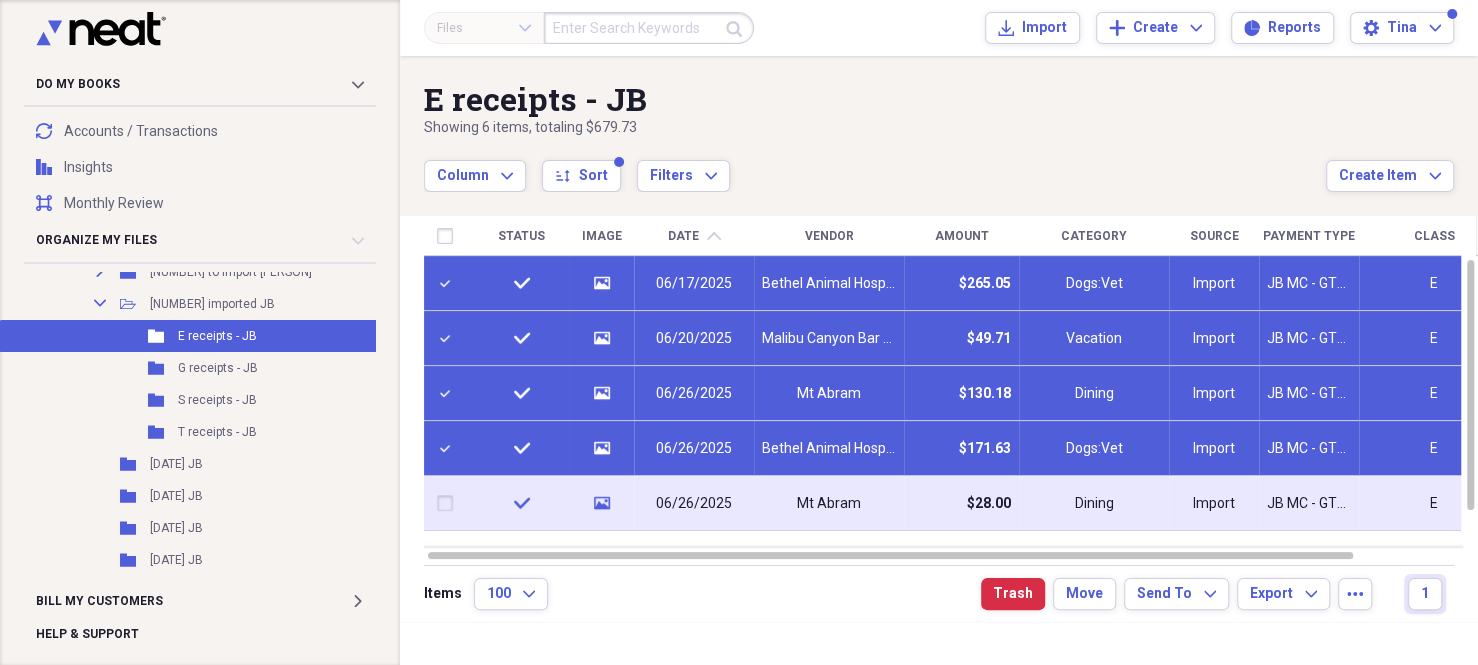 click at bounding box center [449, 503] 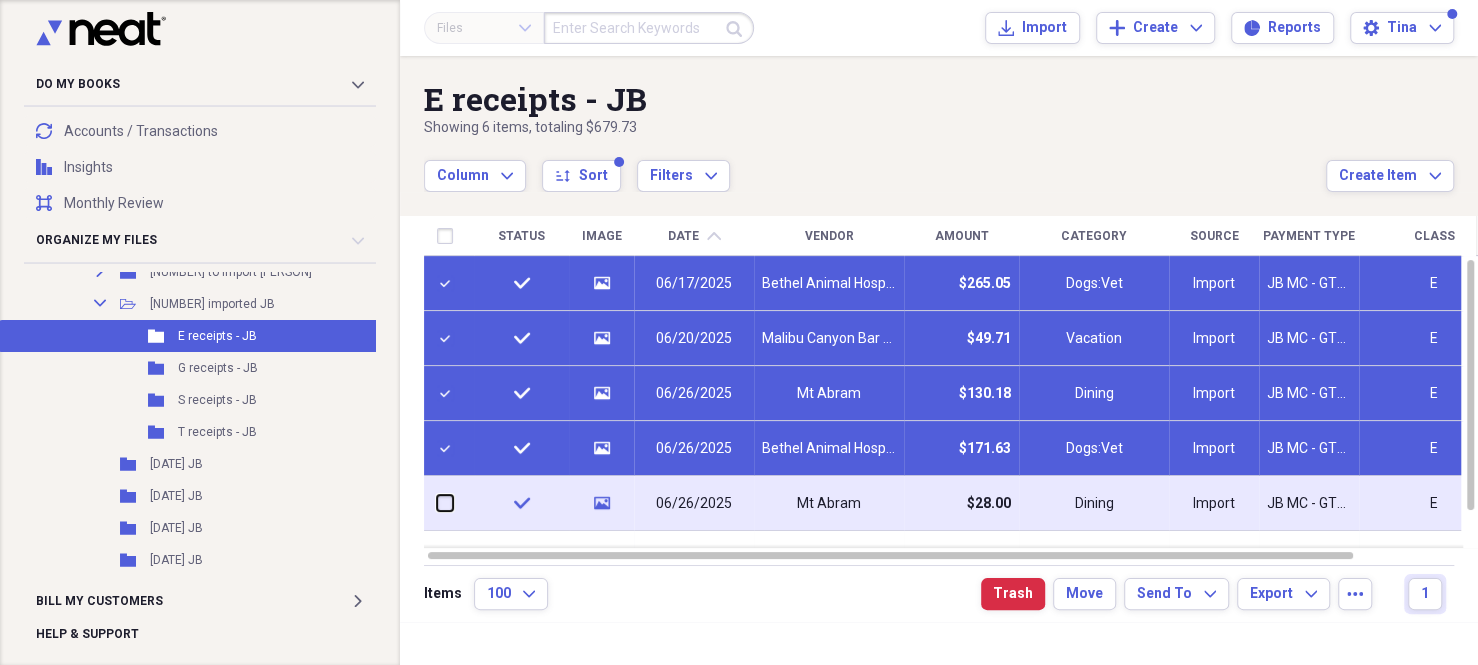 click at bounding box center (437, 503) 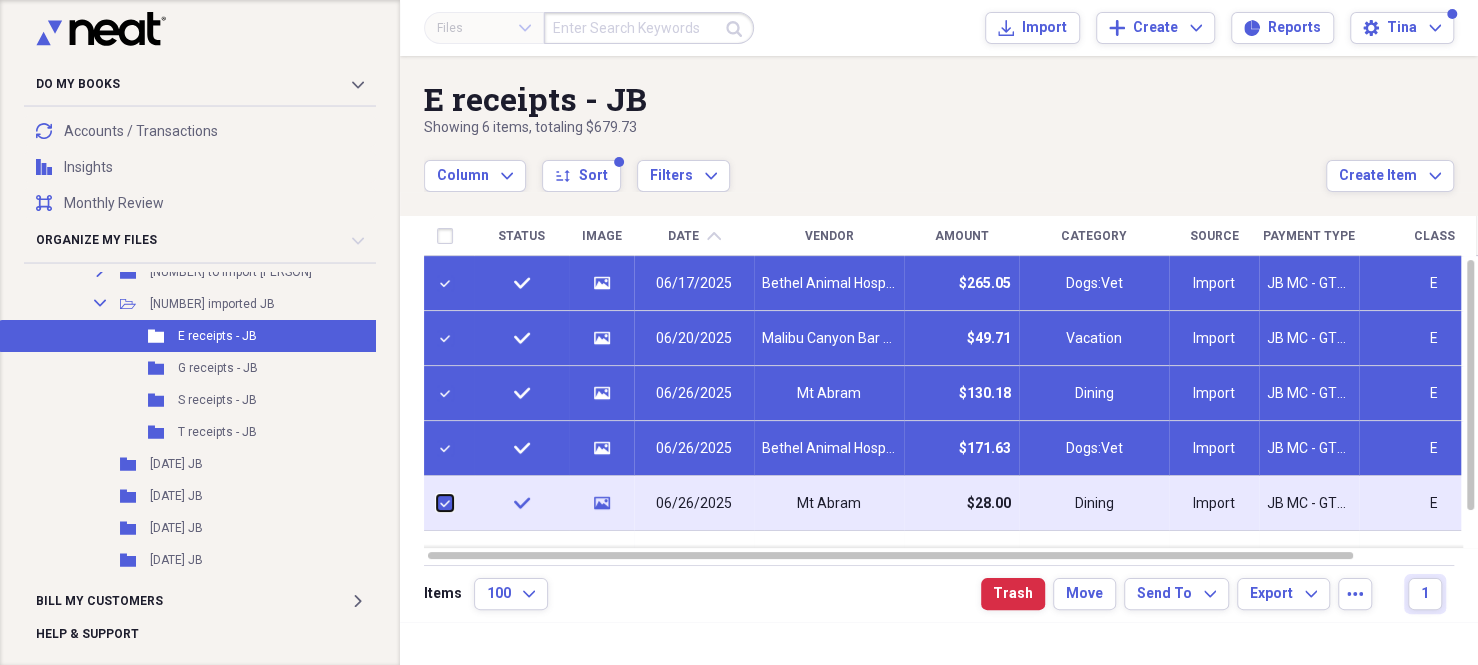 checkbox on "true" 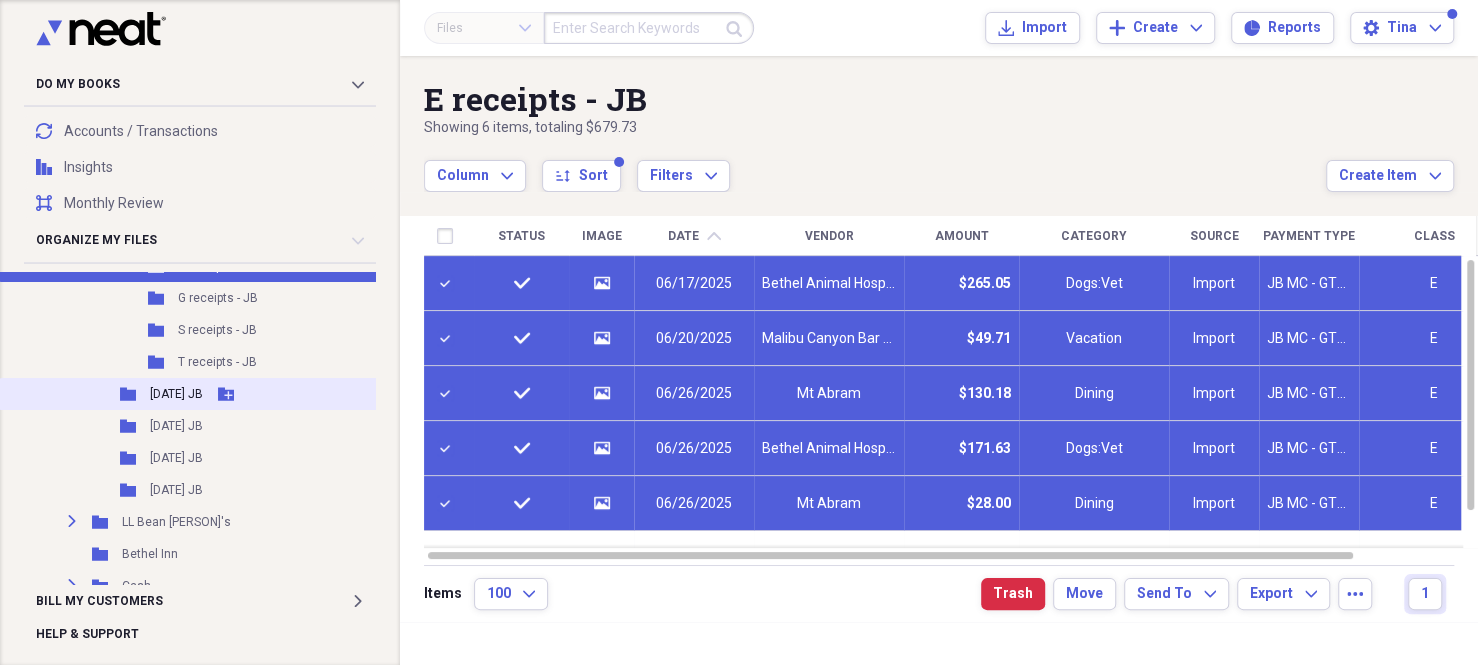 scroll, scrollTop: 500, scrollLeft: 0, axis: vertical 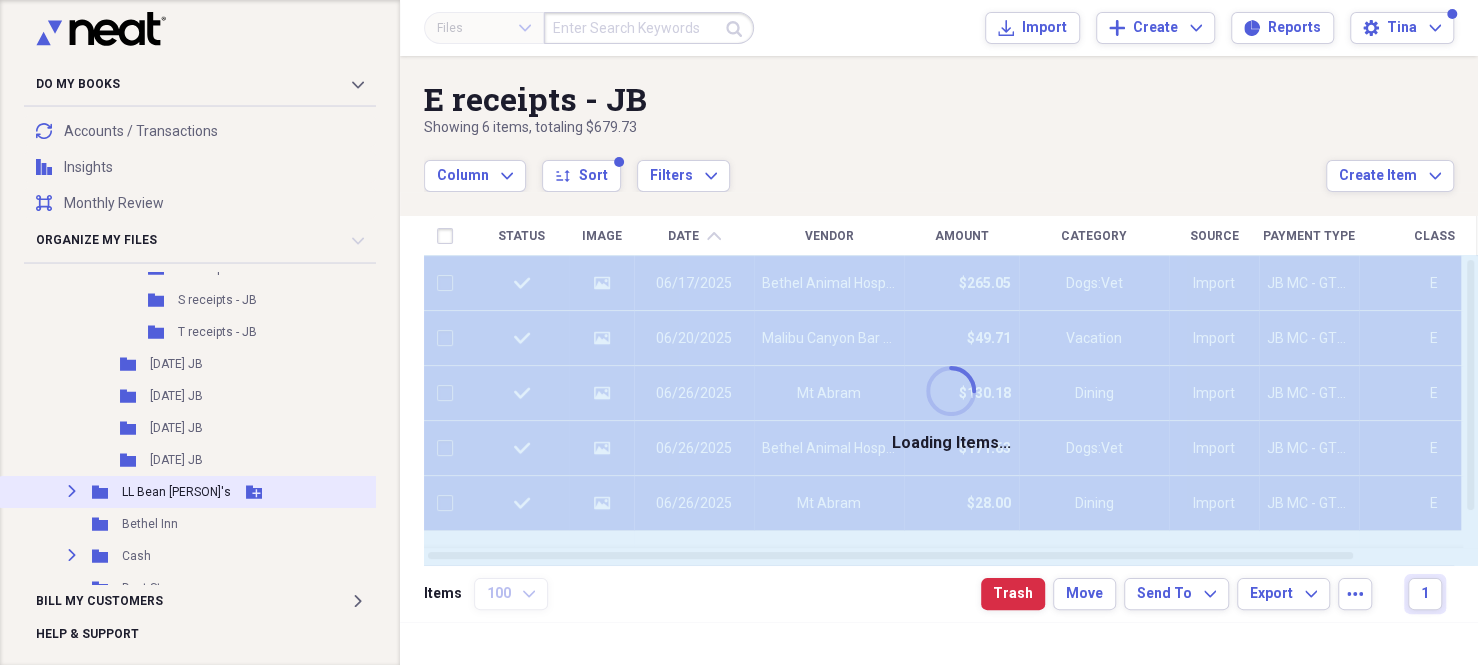 checkbox on "false" 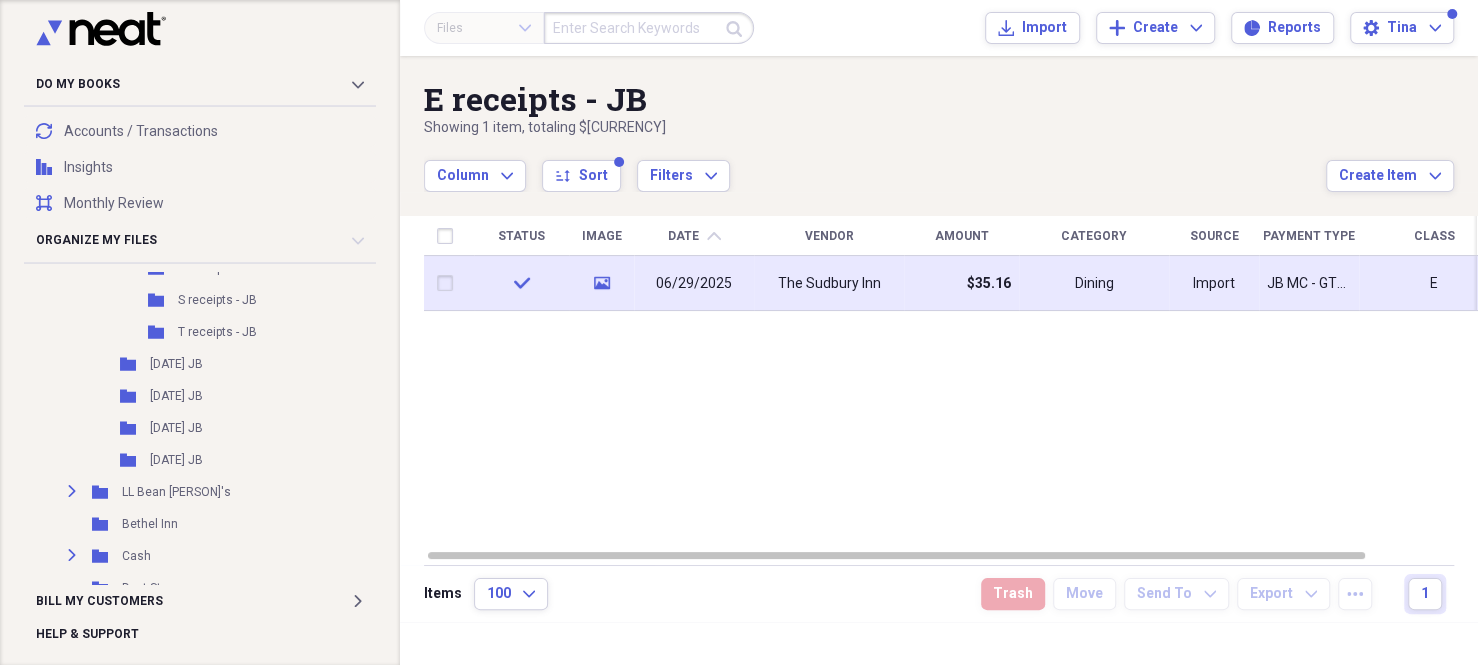 click at bounding box center [449, 283] 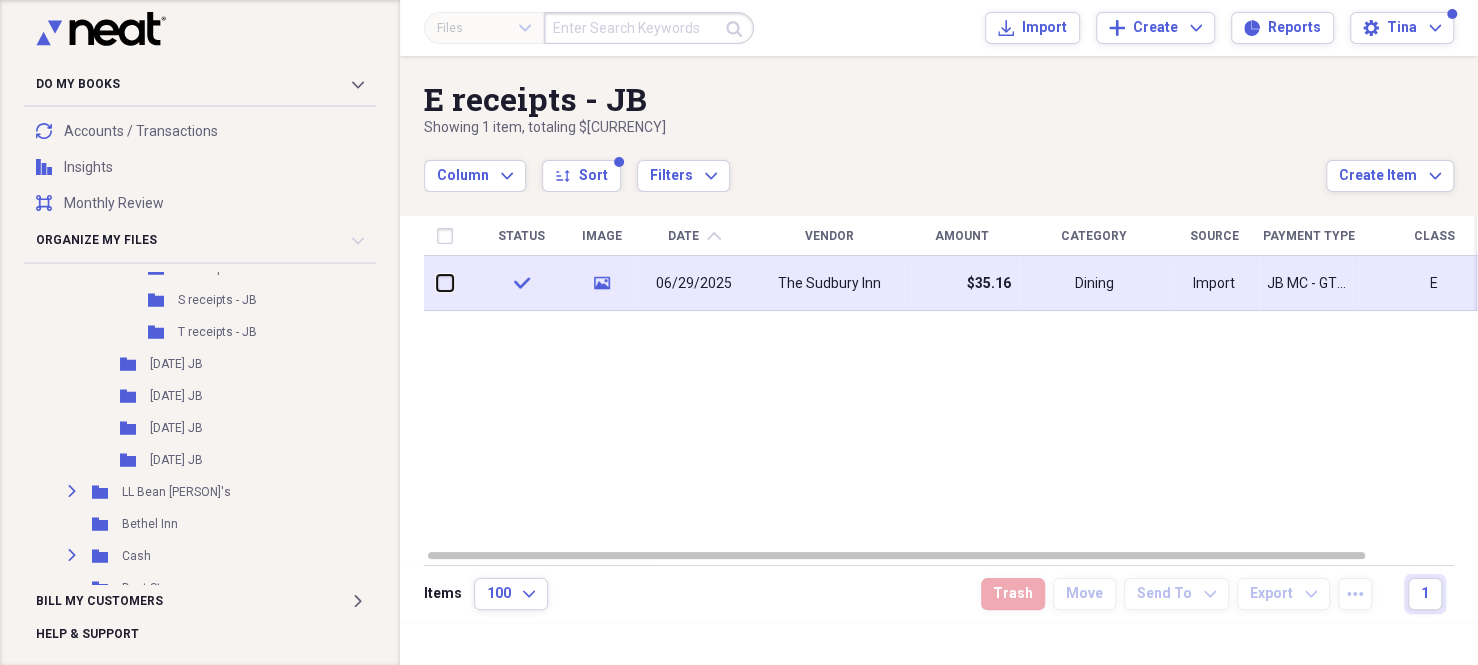 click at bounding box center (437, 283) 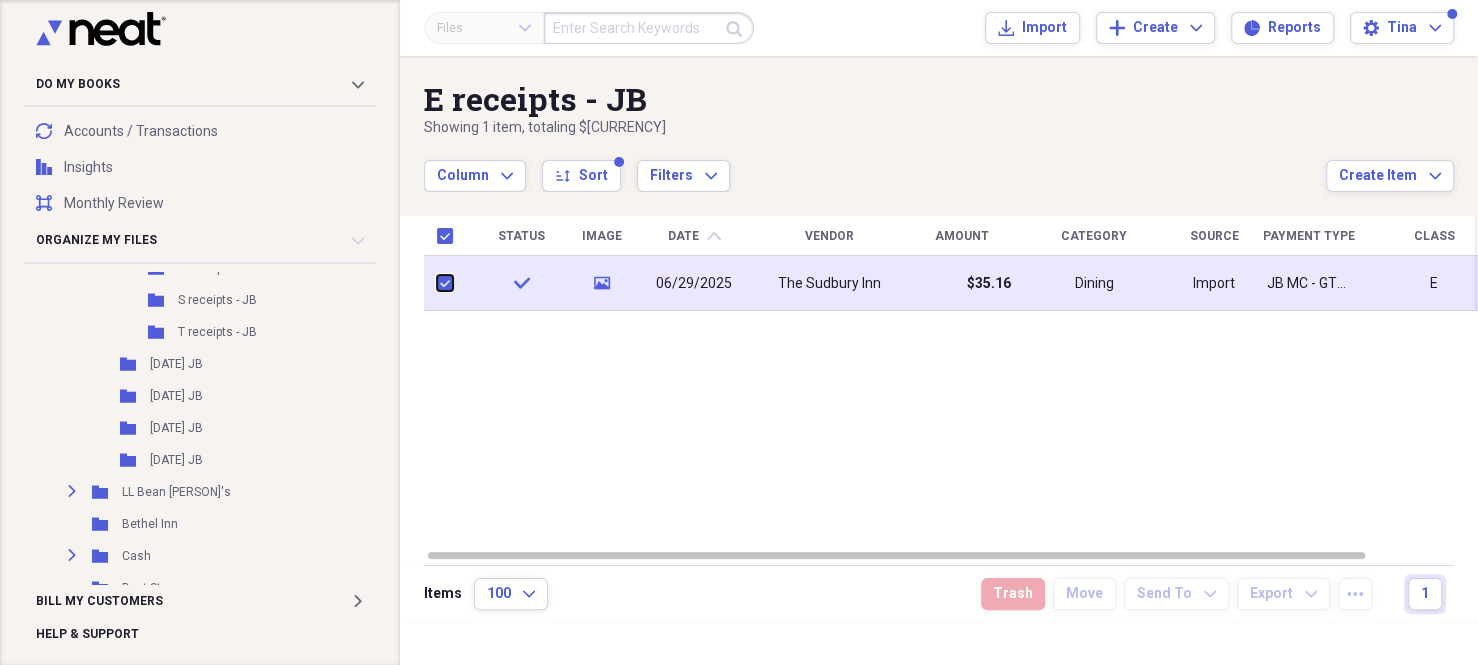 checkbox on "true" 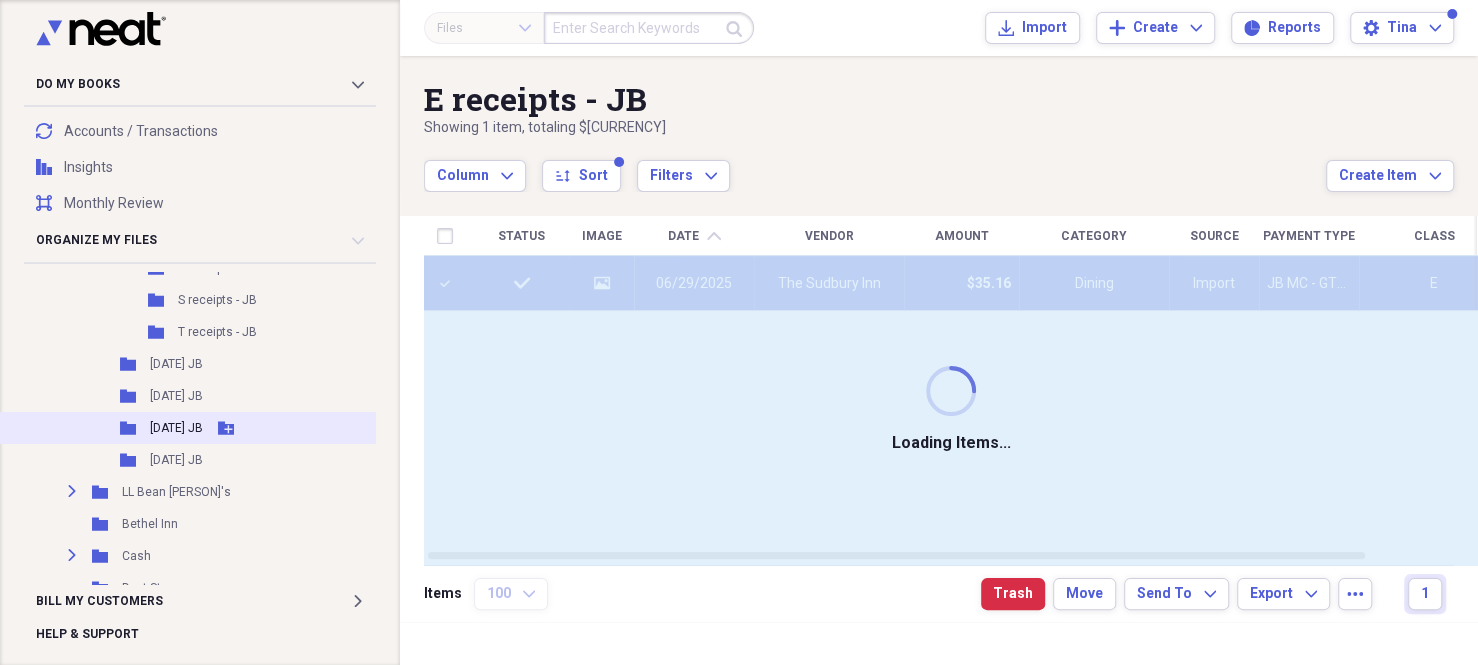 checkbox on "false" 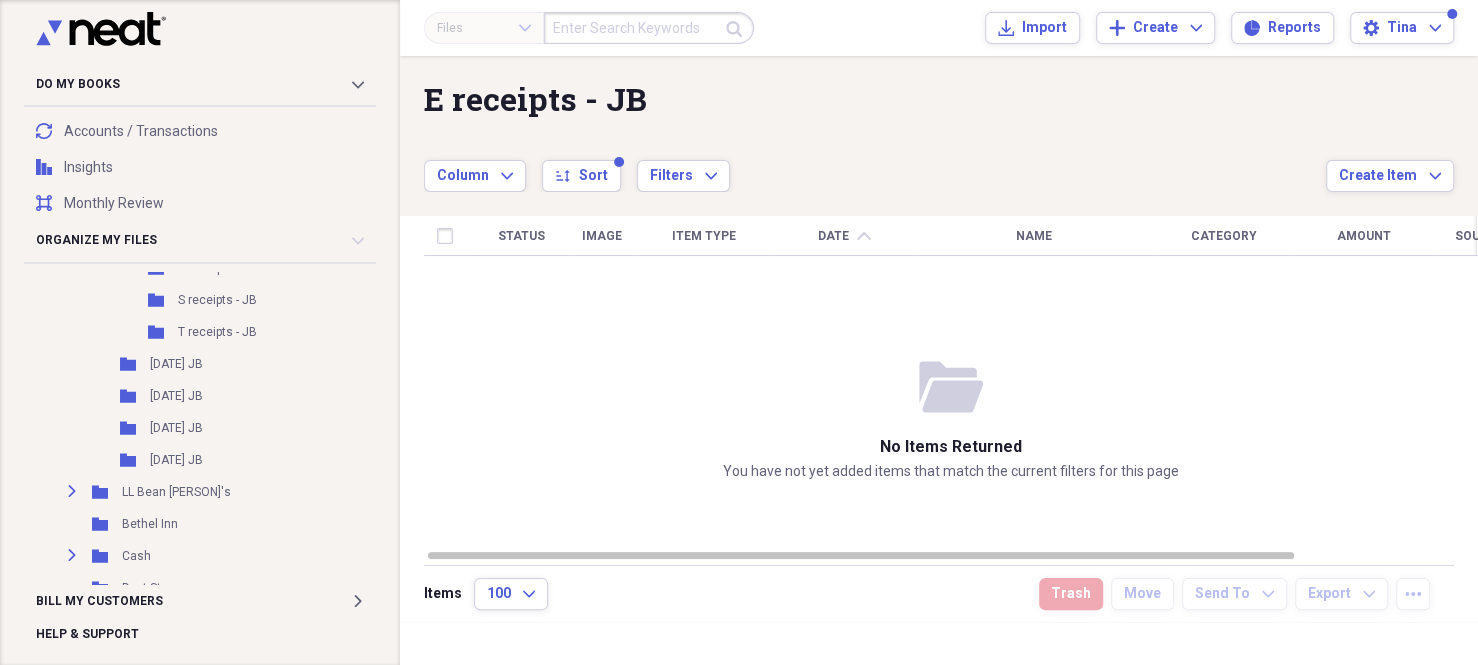 click at bounding box center [649, 28] 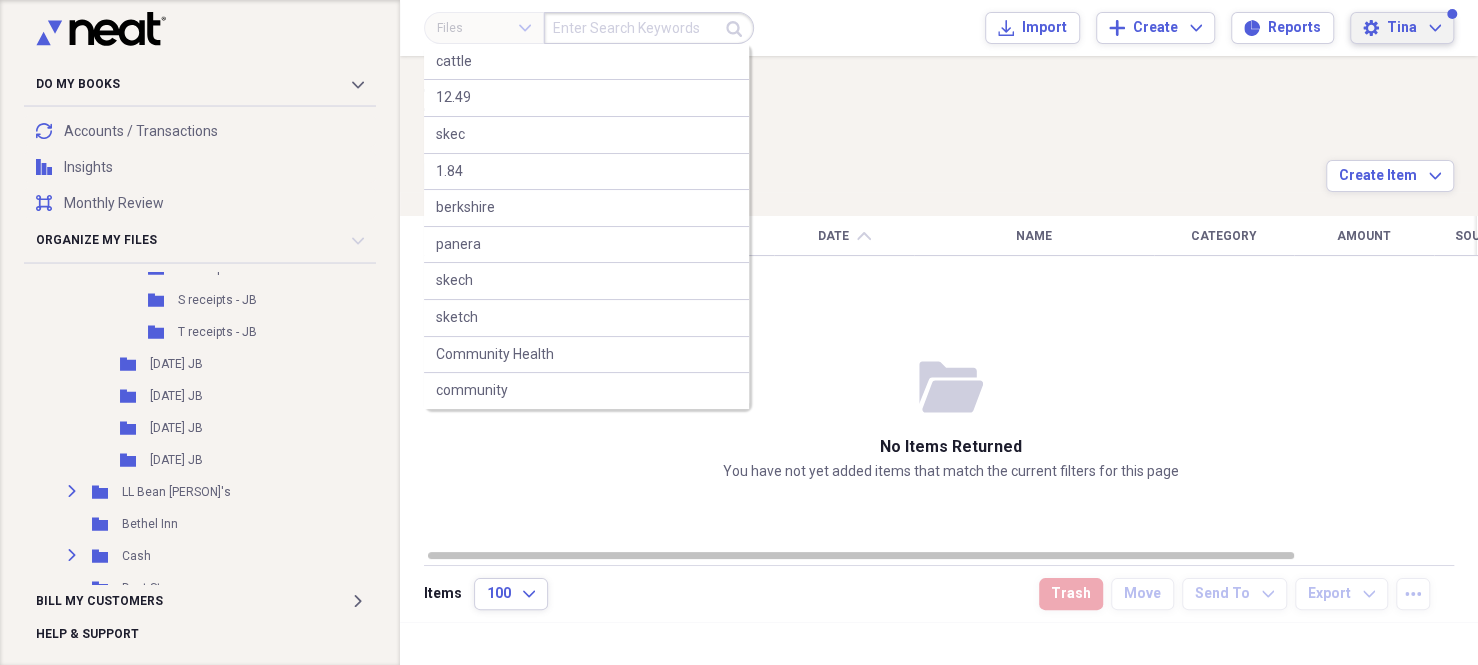 click on "[PERSON] Expand" at bounding box center (1414, 28) 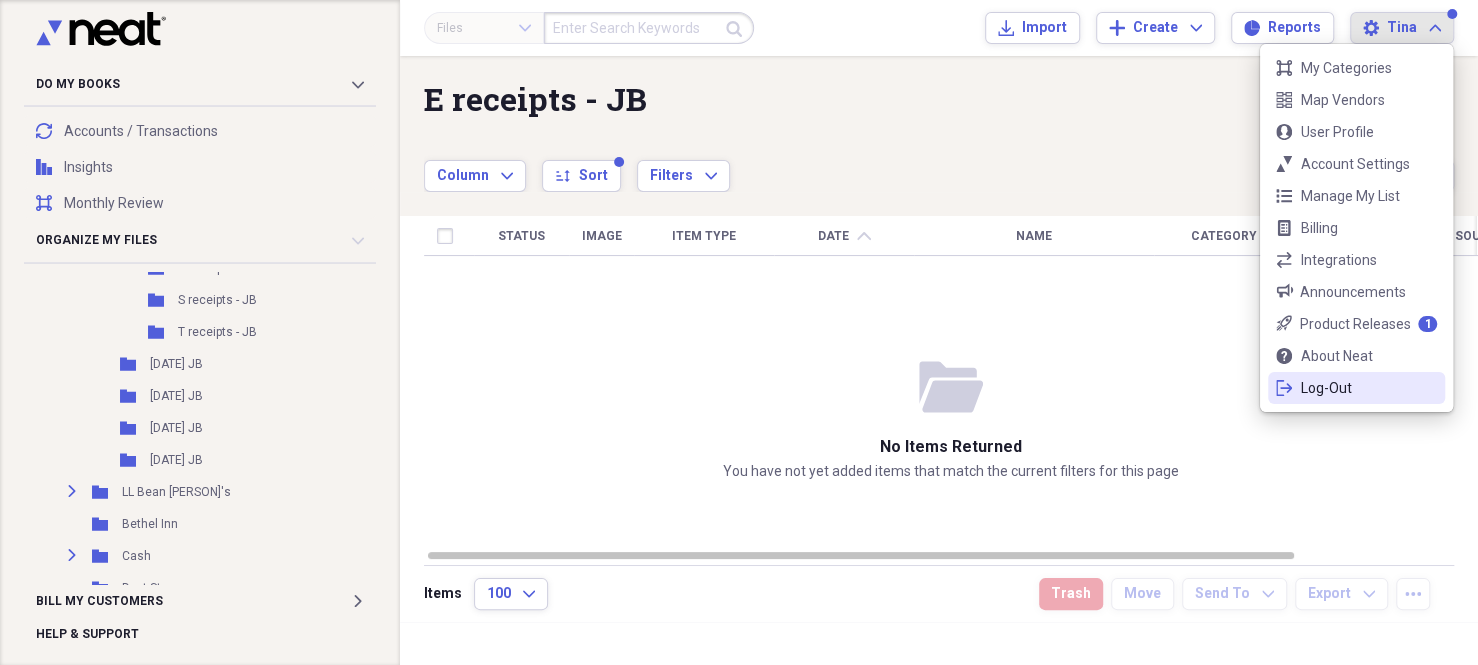 click on "Log-Out" at bounding box center (1356, 388) 